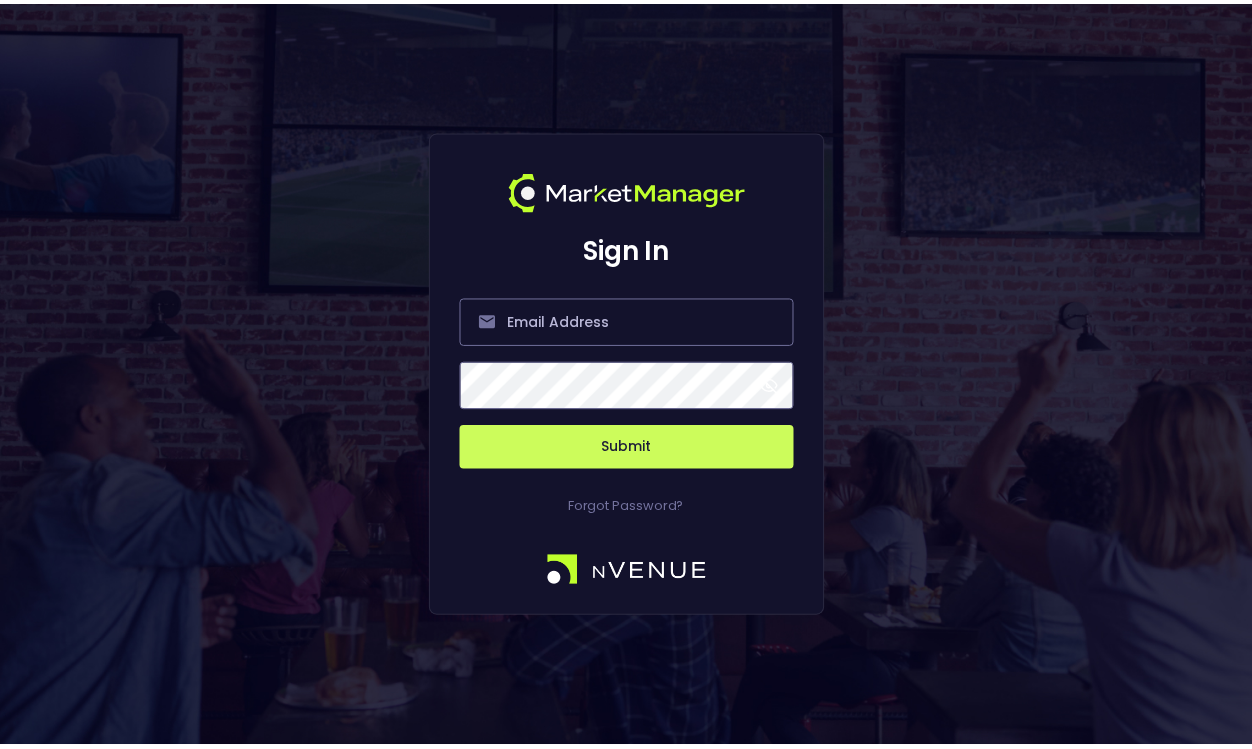 scroll, scrollTop: 0, scrollLeft: 0, axis: both 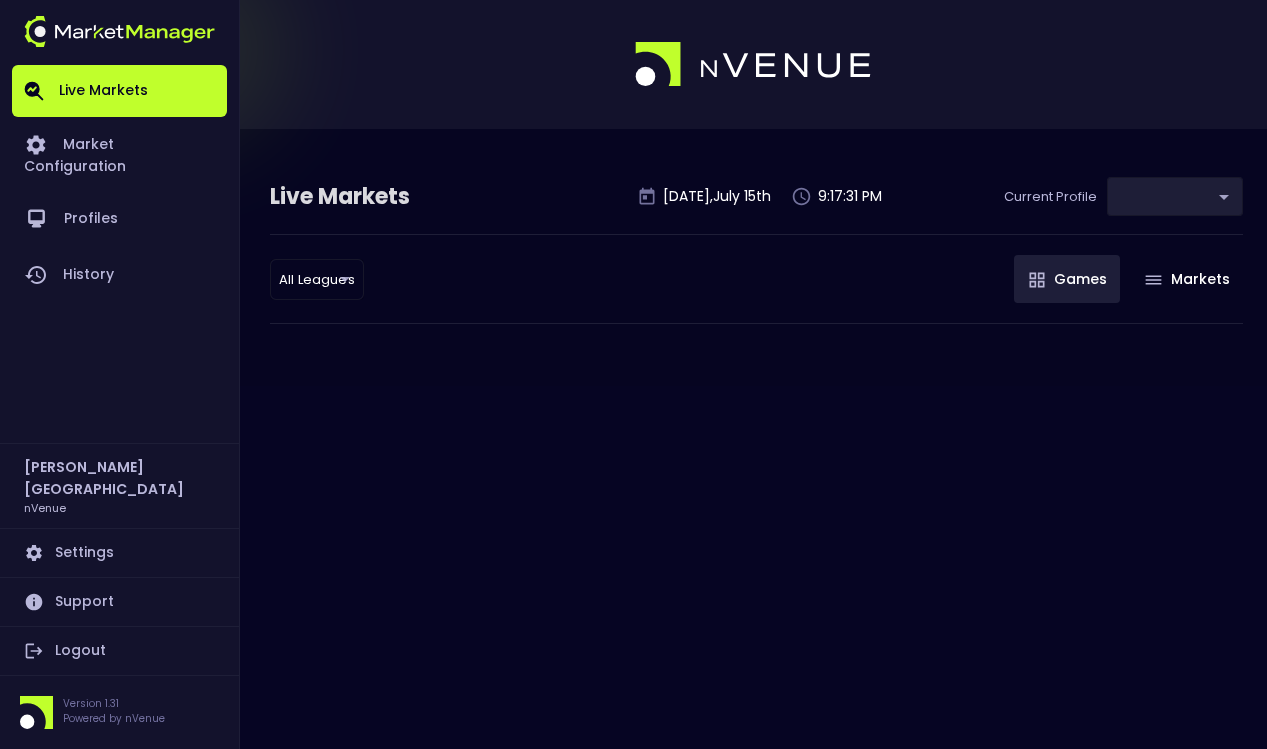 type on "0a763355-b225-40e6-8c79-2dda4ec7b2cf" 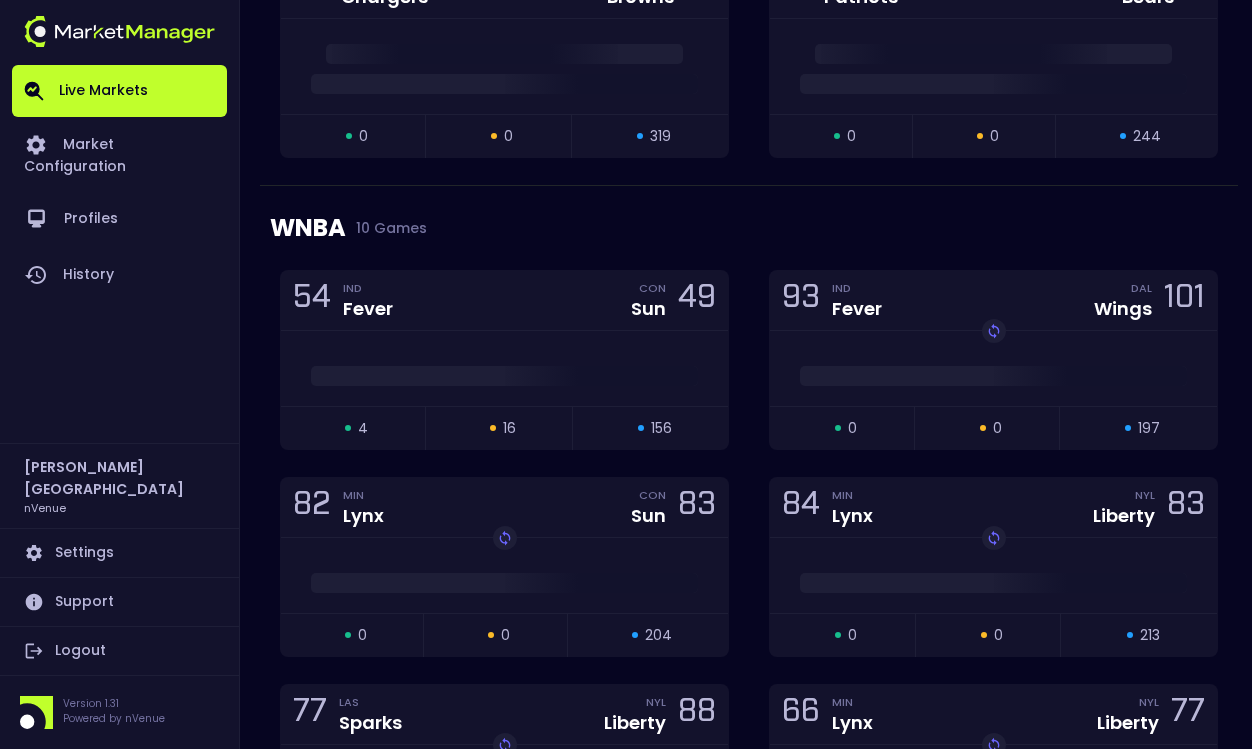 click at bounding box center [504, 368] 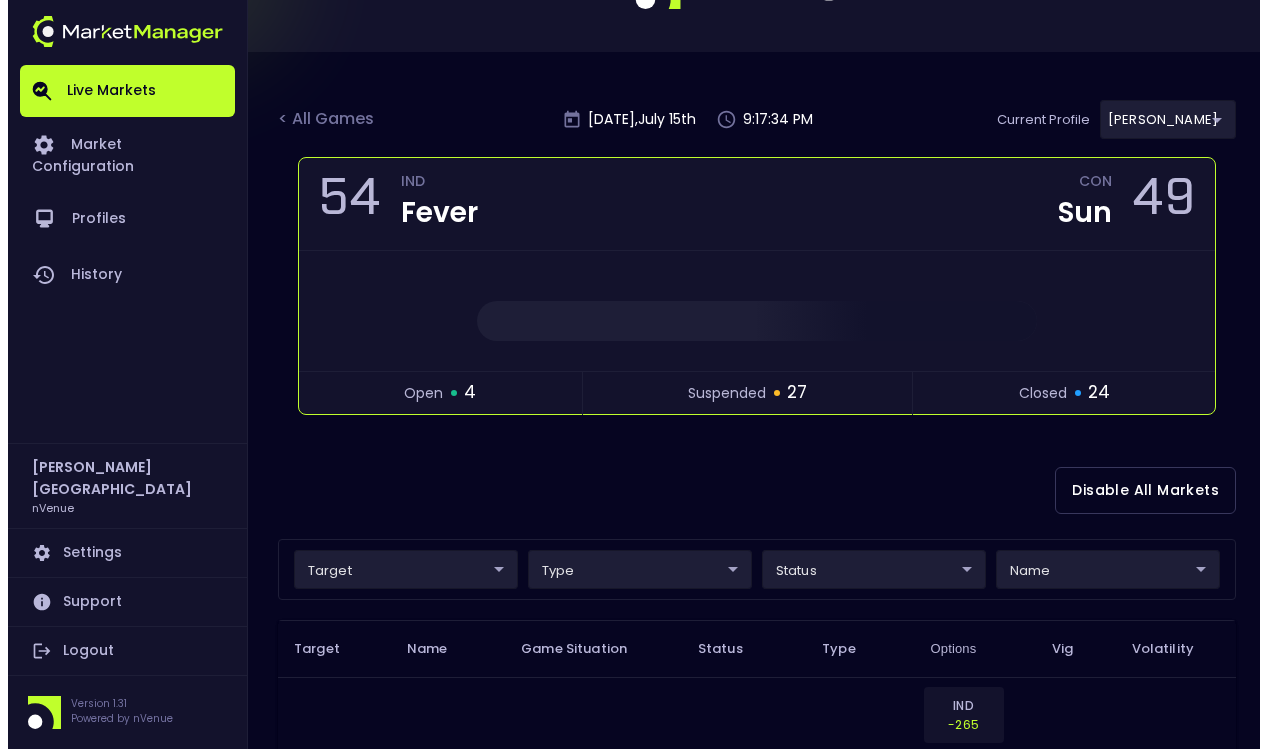 scroll, scrollTop: 184, scrollLeft: 0, axis: vertical 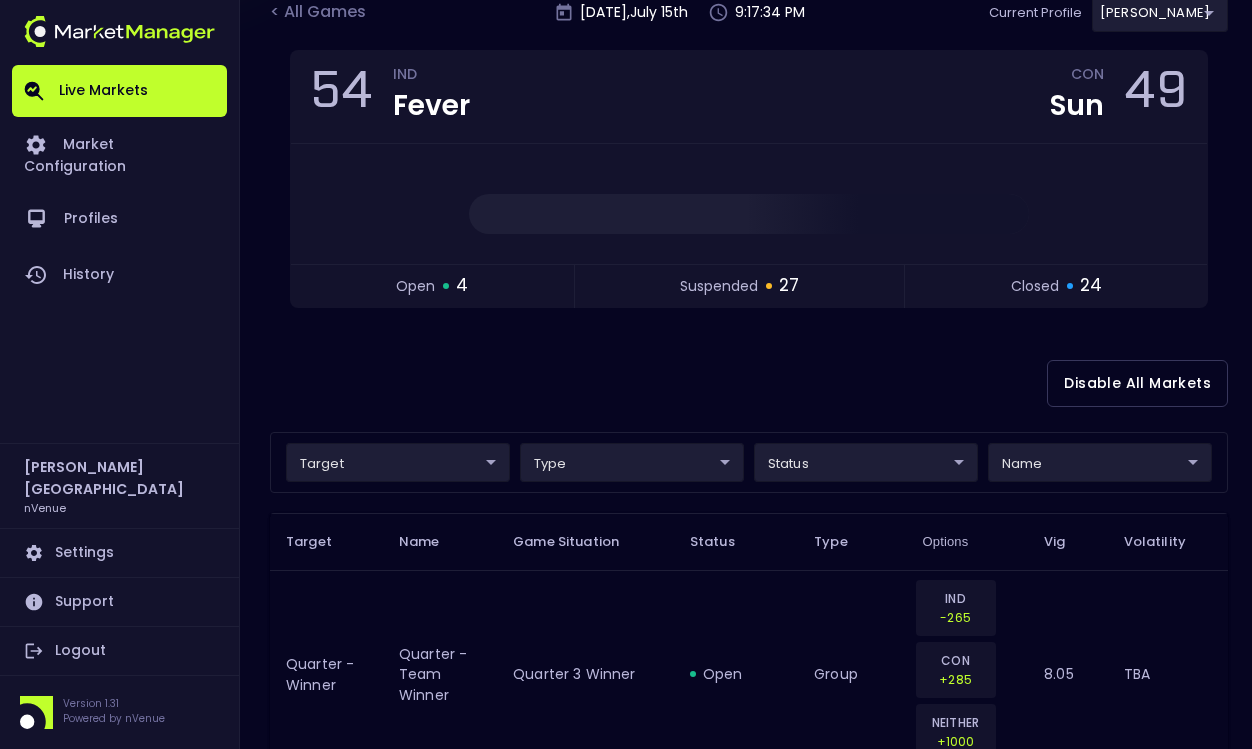 click on "Live Markets Market Configuration Profiles History [PERSON_NAME] nVenue Settings Support Logout   Version 1.31  Powered by nVenue < All Games [DATE] 9:17:34 PM Current Profile [PERSON_NAME] 0a763355-b225-40e6-8c79-2dda4ec7b2cf Select Target Market Status Type Vig Volatility Options Close 54 IND Fever CON Sun 49 open 4 suspended 27 closed 24 Disable All Markets target ​ ​ type ​ ​ status ​ ​ name ​ ​ Target Name Game Situation Status Type Options Vig Volatility Quarter - Winner Quarter - Team Winner Quarter 3 Winner  open group IND -265 CON +285 NEITHER +1000 8.05 TBA Quarter - Winner Quarter - Team Winner Quarter 3 Winner  open group IND -365 CON +235 8.06 TBA Quarter - Winner Quarter - Team Winner Quarter 3 Winner  suspended group IND -165 CON +175 NEITHER +1000 8.06 TBA Quarter - Winner Quarter - Team Winner Quarter 3 Winner  suspended group IND -205 CON +146 8.06 TBA Next FG Type Next Field Goal Made 3rd 05:21 - IND 54 - CON 49  open group CON-2PT +128 CON-3PT +500 IND-2PT +160 +650" at bounding box center [626, 2278] 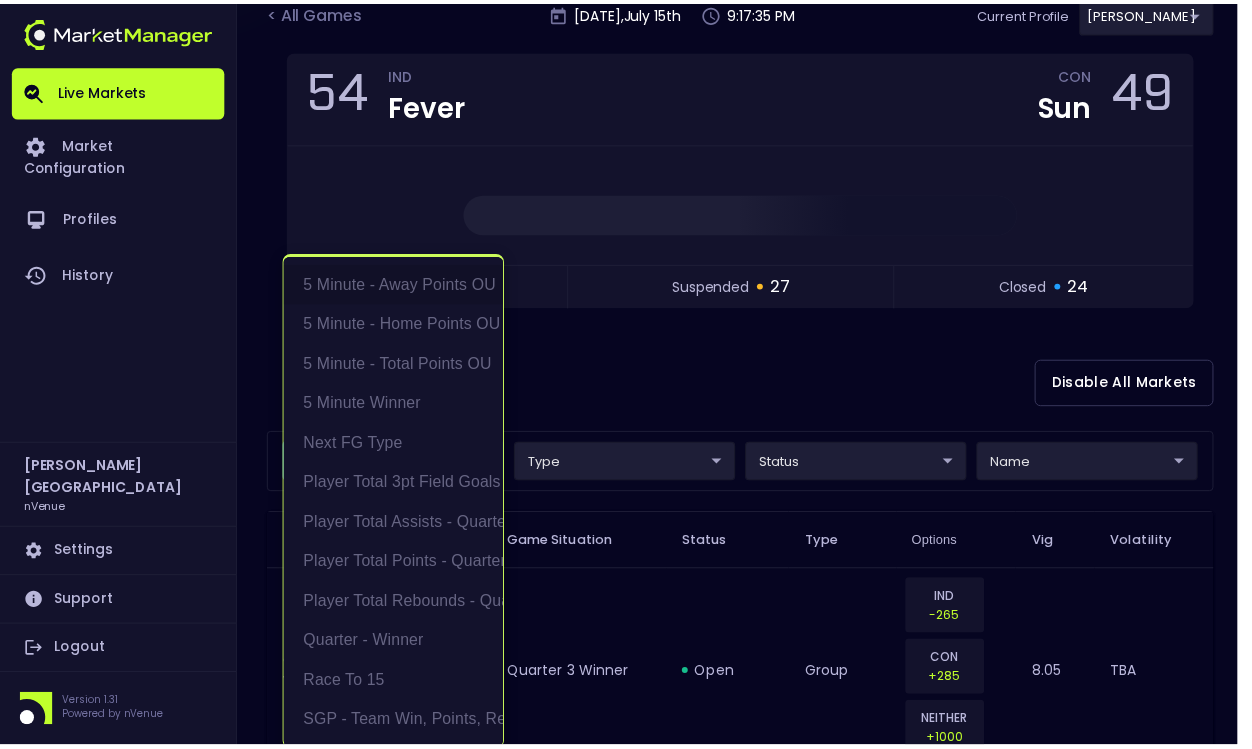 scroll, scrollTop: 4, scrollLeft: 0, axis: vertical 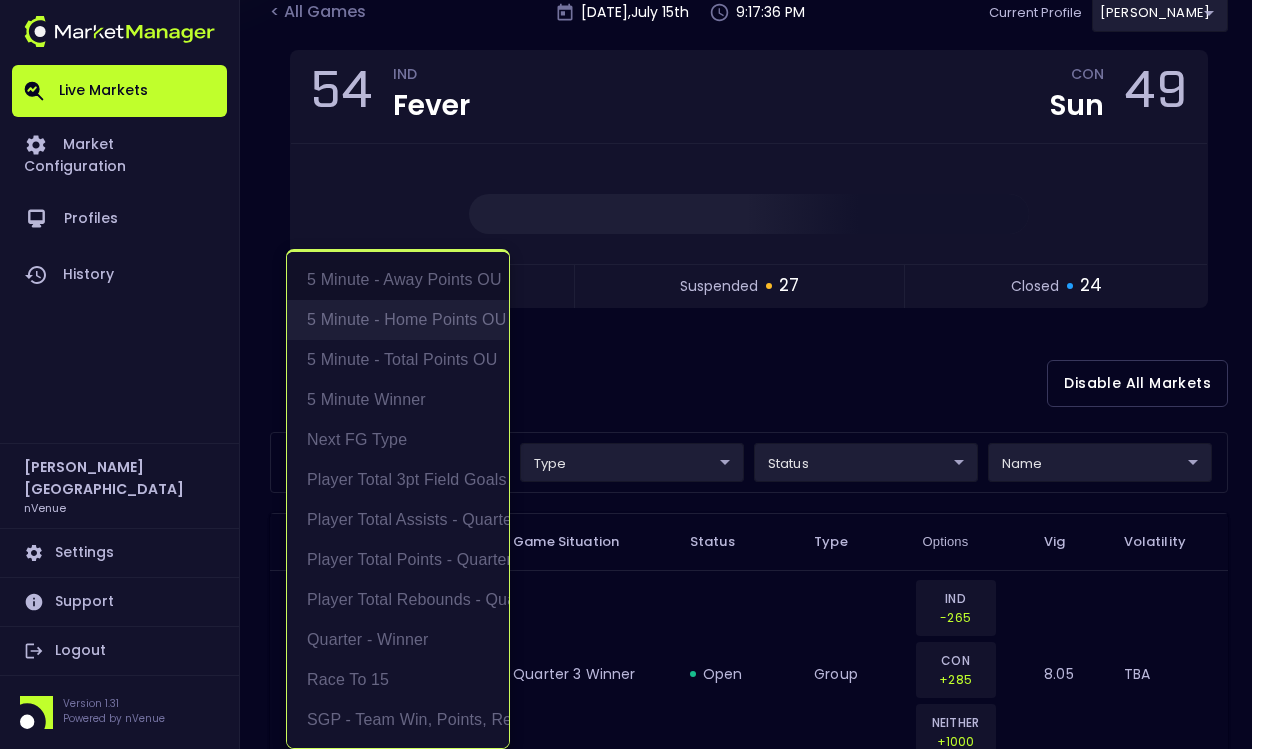 click on "5 Minute - Home Points OU" at bounding box center [398, 320] 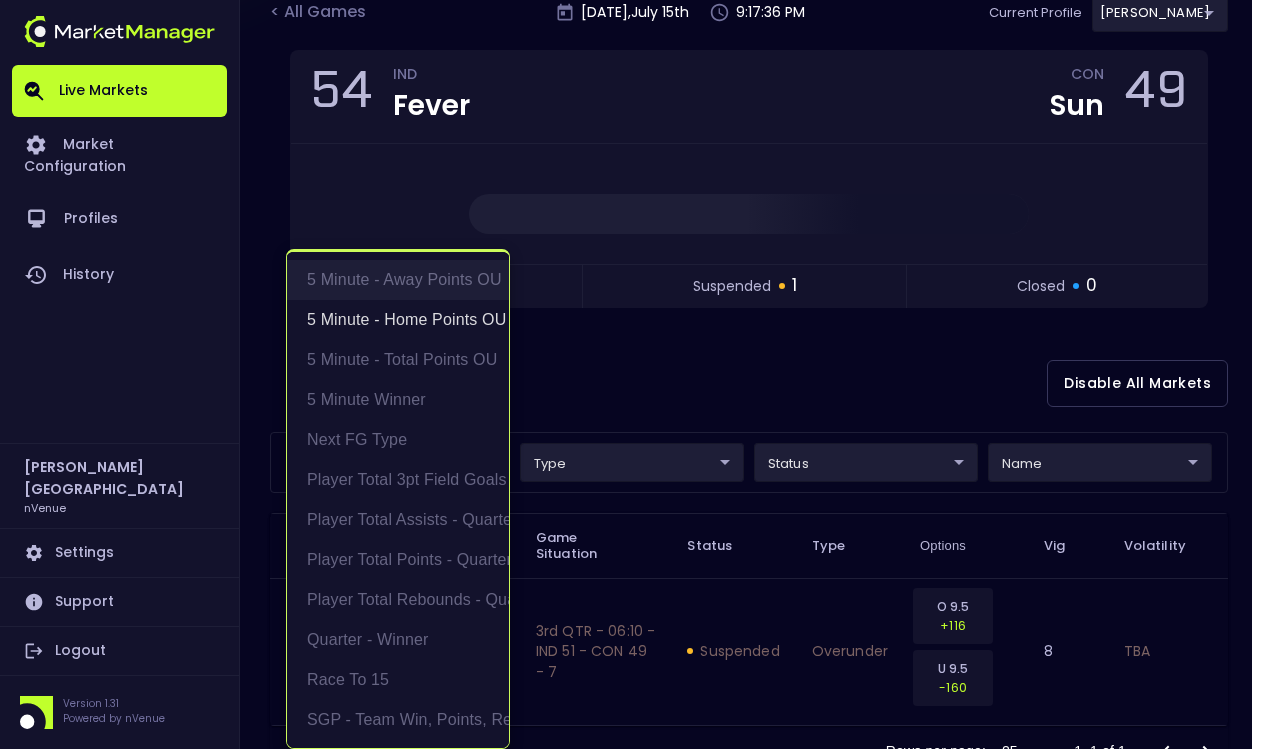 click on "5 Minute - Away Points OU" at bounding box center [398, 280] 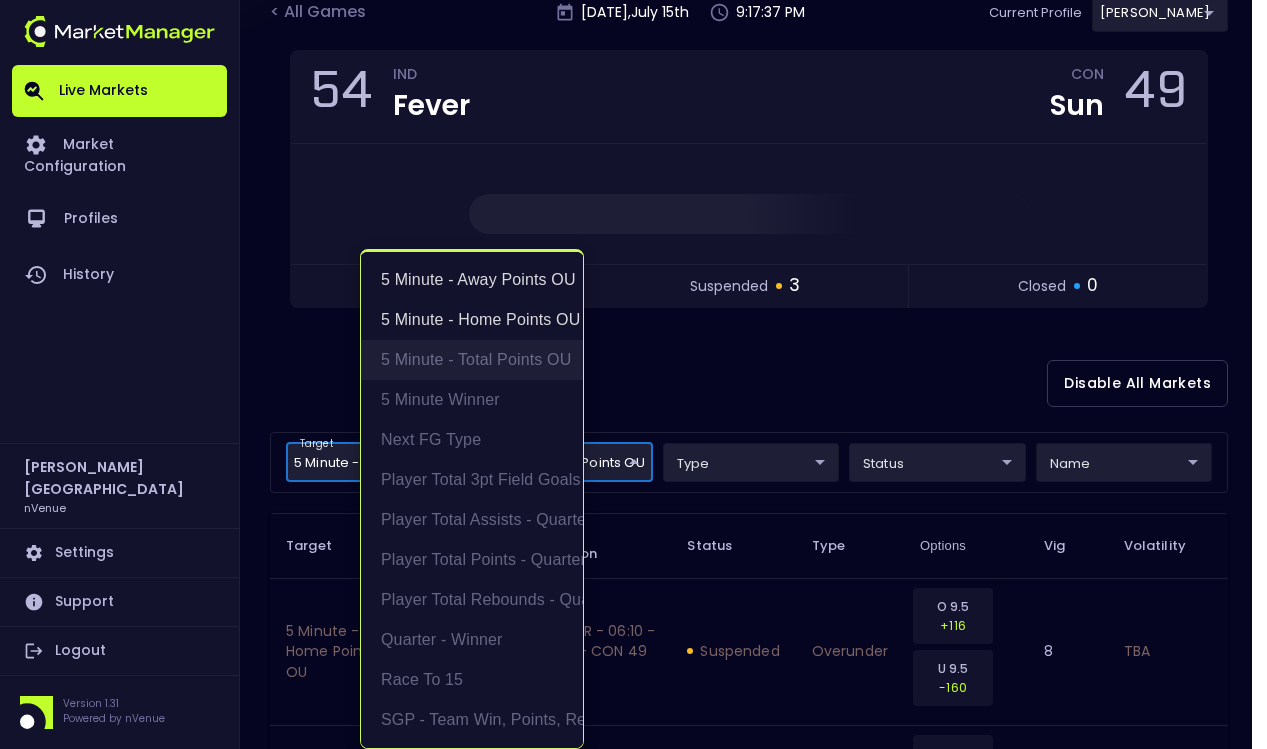 click on "5 Minute - Total Points OU" at bounding box center [472, 360] 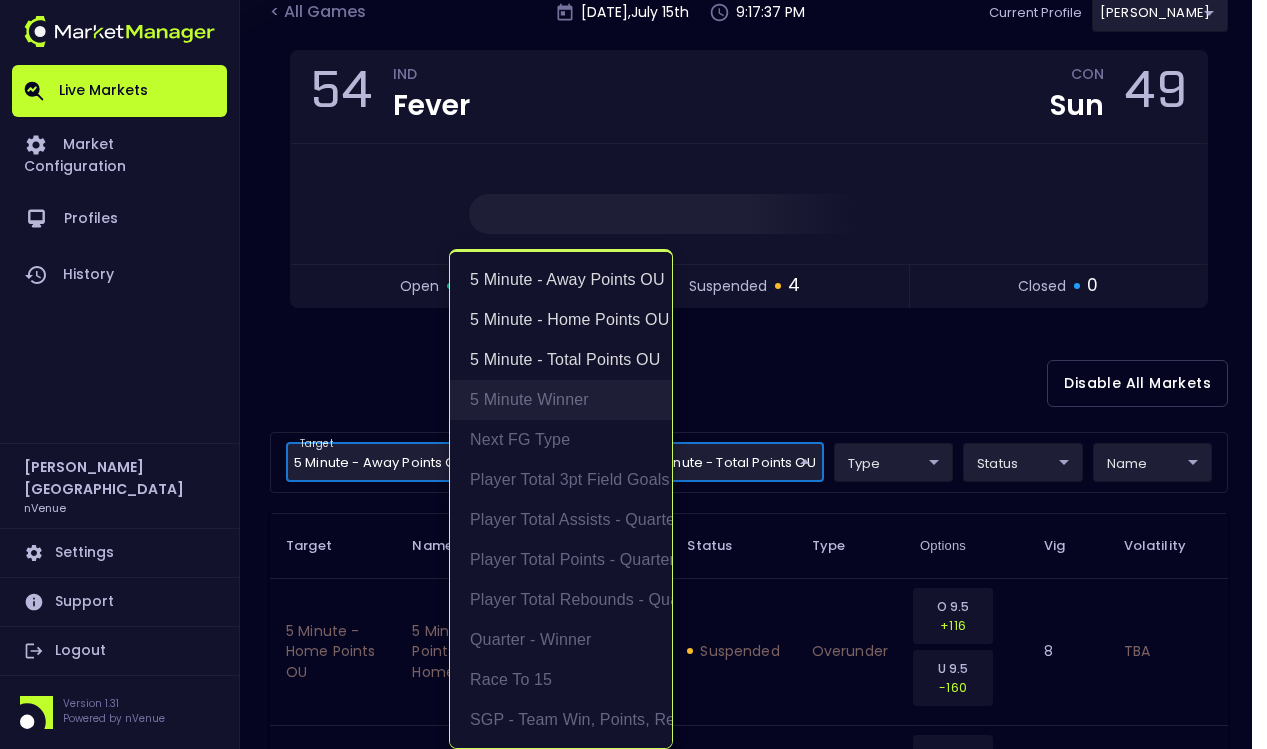 click on "5 Minute Winner" at bounding box center [561, 400] 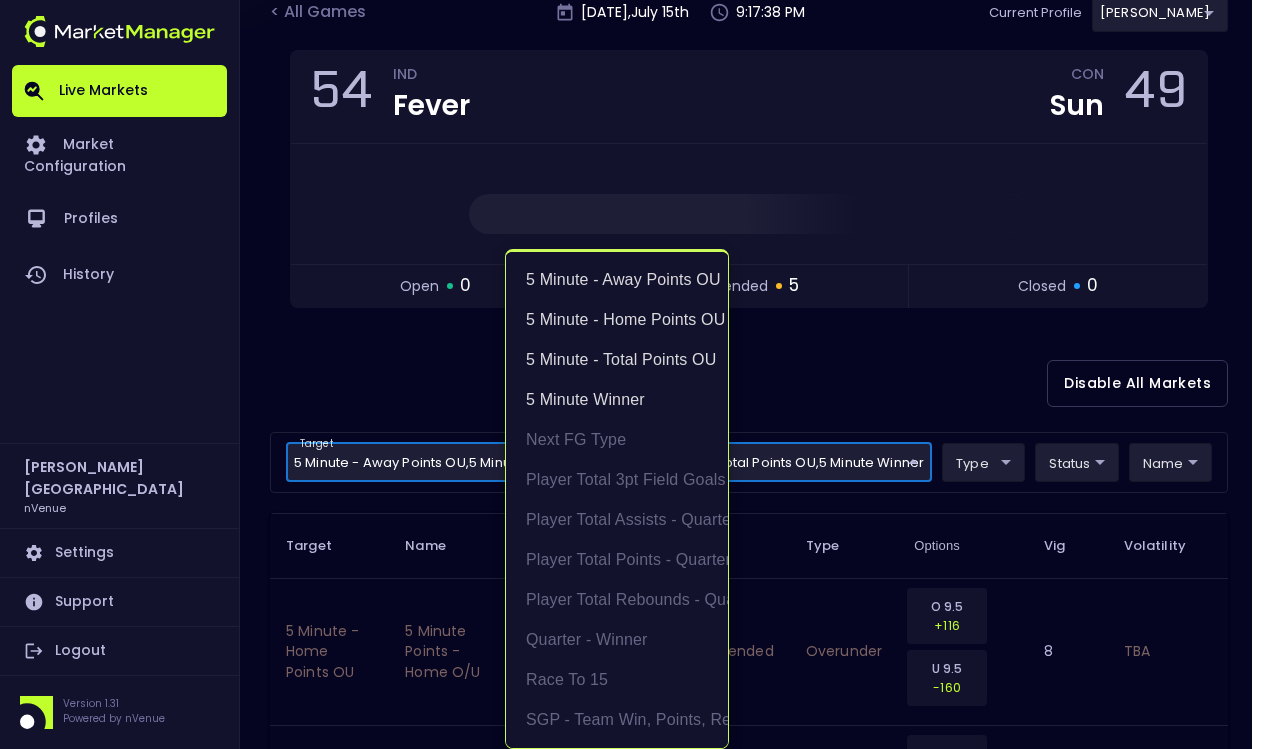 click at bounding box center (633, 374) 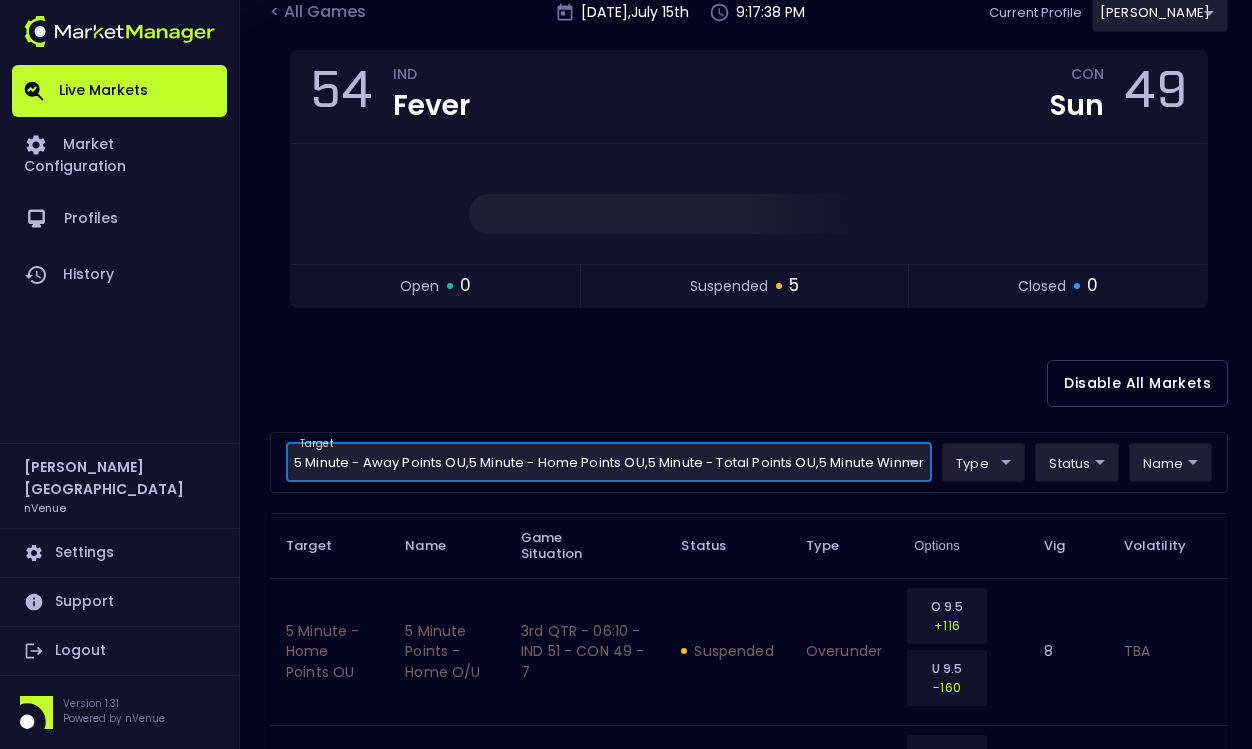 scroll, scrollTop: 0, scrollLeft: 0, axis: both 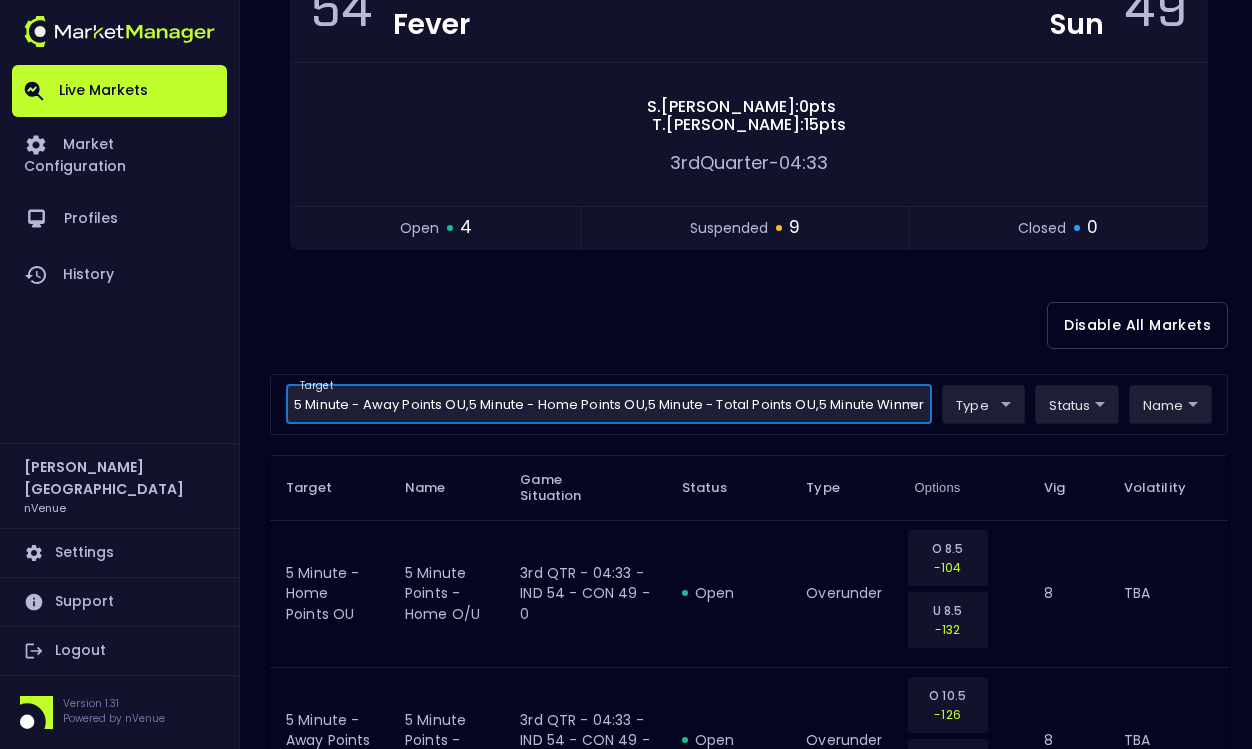 click on "Live Markets Market Configuration Profiles History [PERSON_NAME] nVenue Settings Support Logout   Version 1.31  Powered by nVenue < All Games [DATE] 9:19:59 PM Current Profile [PERSON_NAME] 0a763355-b225-40e6-8c79-2dda4ec7b2cf Select Target Market Status Type Vig Volatility Options Close 54 IND Fever CON Sun 49 [PERSON_NAME] :  0  pts [PERSON_NAME] :  15  pts 3rd  Quarter  -  04:33 open 4 suspended 9 closed 0 Disable All Markets target 5 Minute - Away Points OU ,  5 Minute - Home Points OU ,  5 Minute - Total Points OU ,  5 Minute Winner 5 Minute - Home Points OU,5 Minute - Away Points OU,5 Minute - Total Points OU,5 Minute Winner ​ type ​ ​ status ​ ​ name ​ ​ Target Name Game Situation Status Type Options Vig Volatility 5 Minute - Home Points OU 5 minute points - home O/U 3rd QTR - 04:33 - IND 54 - CON 49 - 0  open overunder O 8.5 -104 U 8.5 -132 8 TBA 5 Minute - Away Points OU 5 minute points - away O/U 3rd QTR - 04:33 - IND 54 - CON 49 - 0  open overunder O 10.5 -126 U 10.5 -110 8 8" at bounding box center (626, 1220) 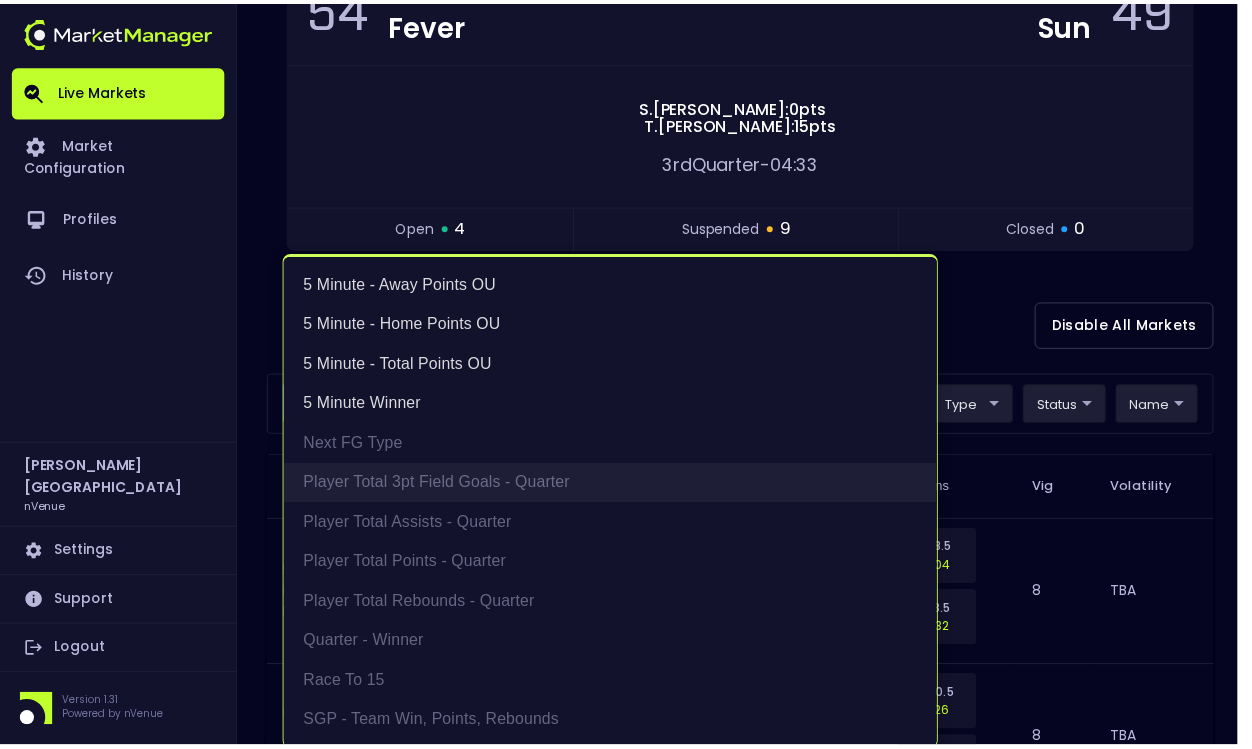 scroll, scrollTop: 4, scrollLeft: 0, axis: vertical 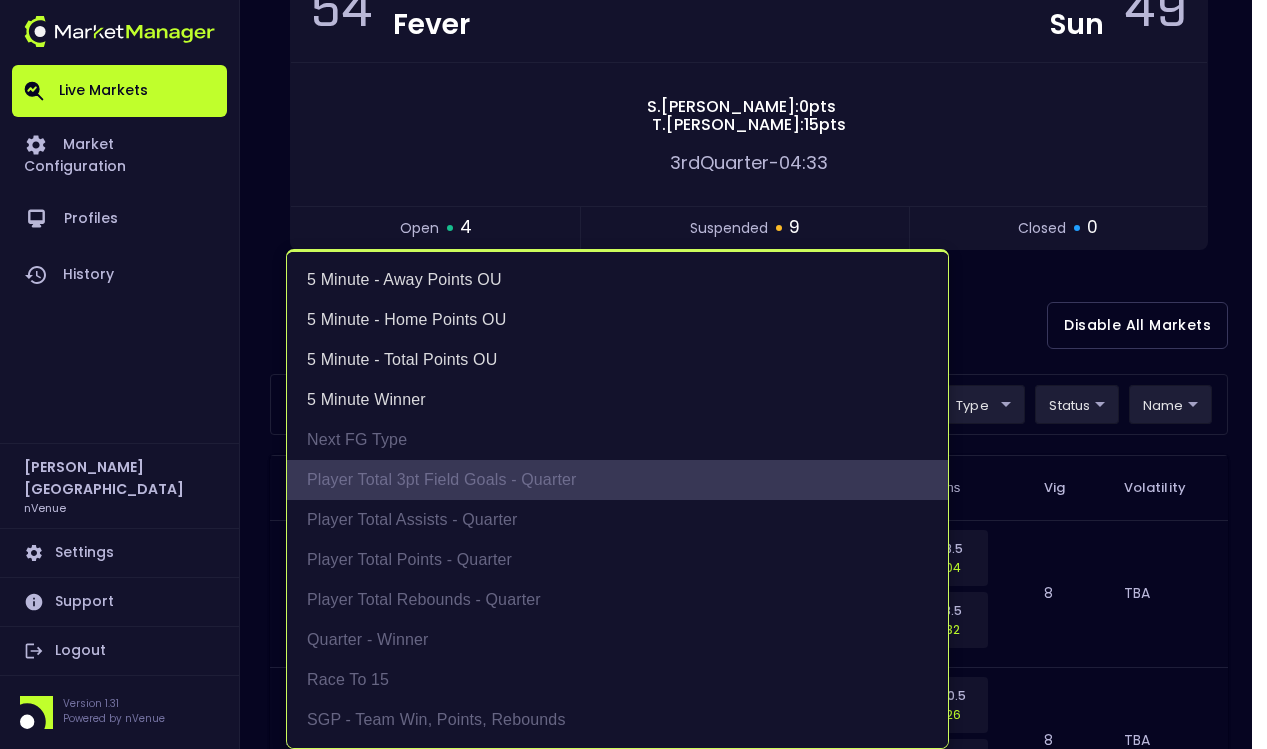 click on "Player Total 3pt Field Goals - Quarter" at bounding box center [617, 480] 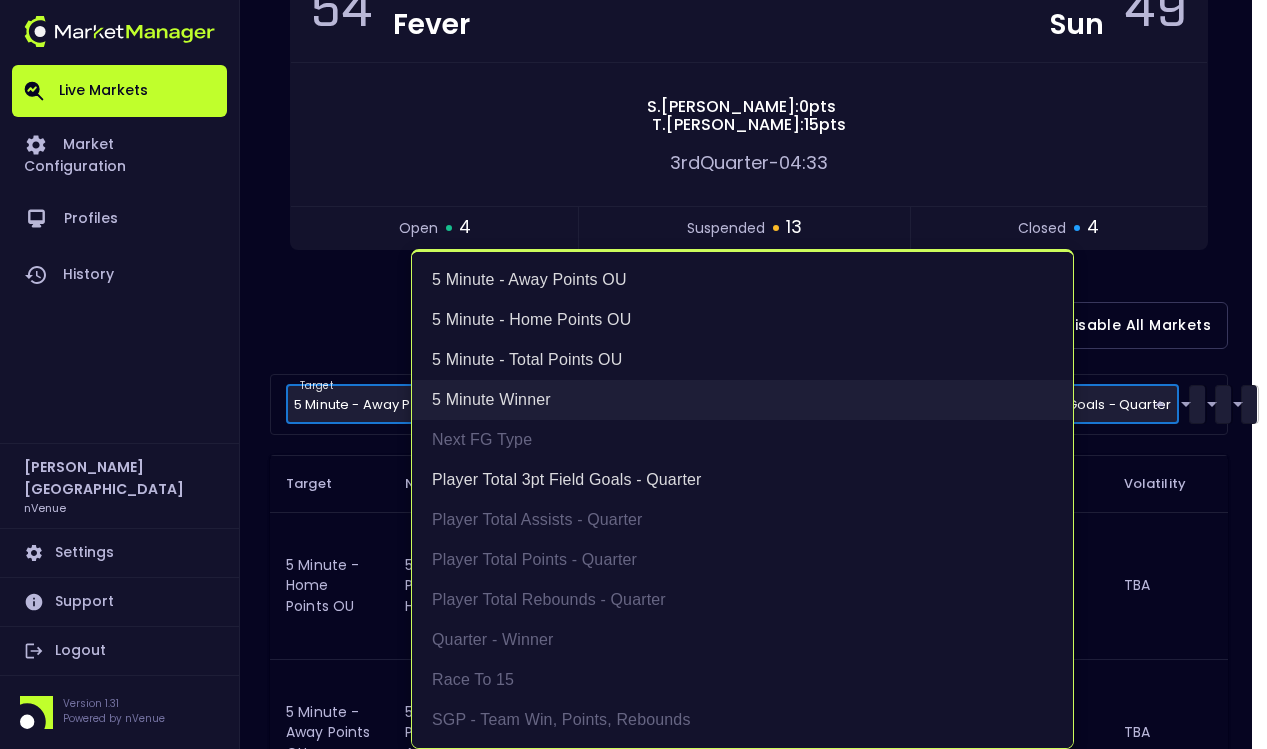 click on "5 Minute Winner" at bounding box center (742, 400) 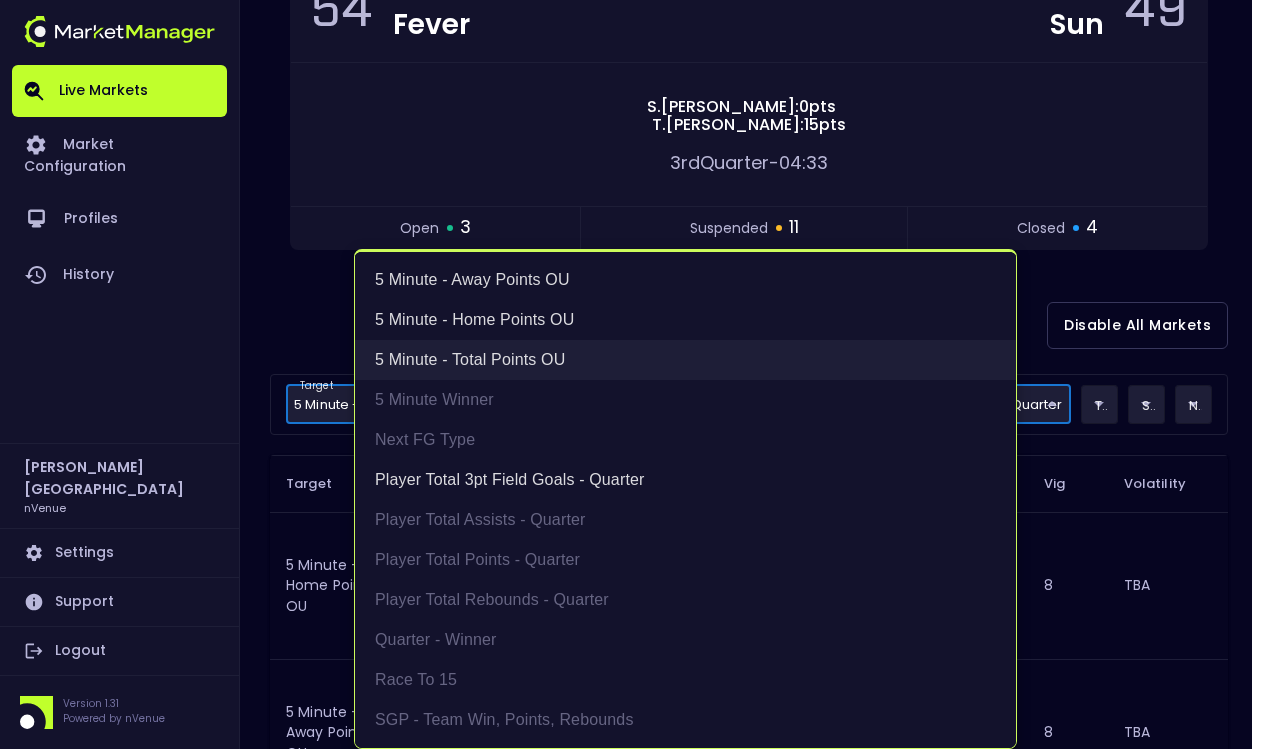 click on "5 Minute - Total Points OU" at bounding box center [685, 360] 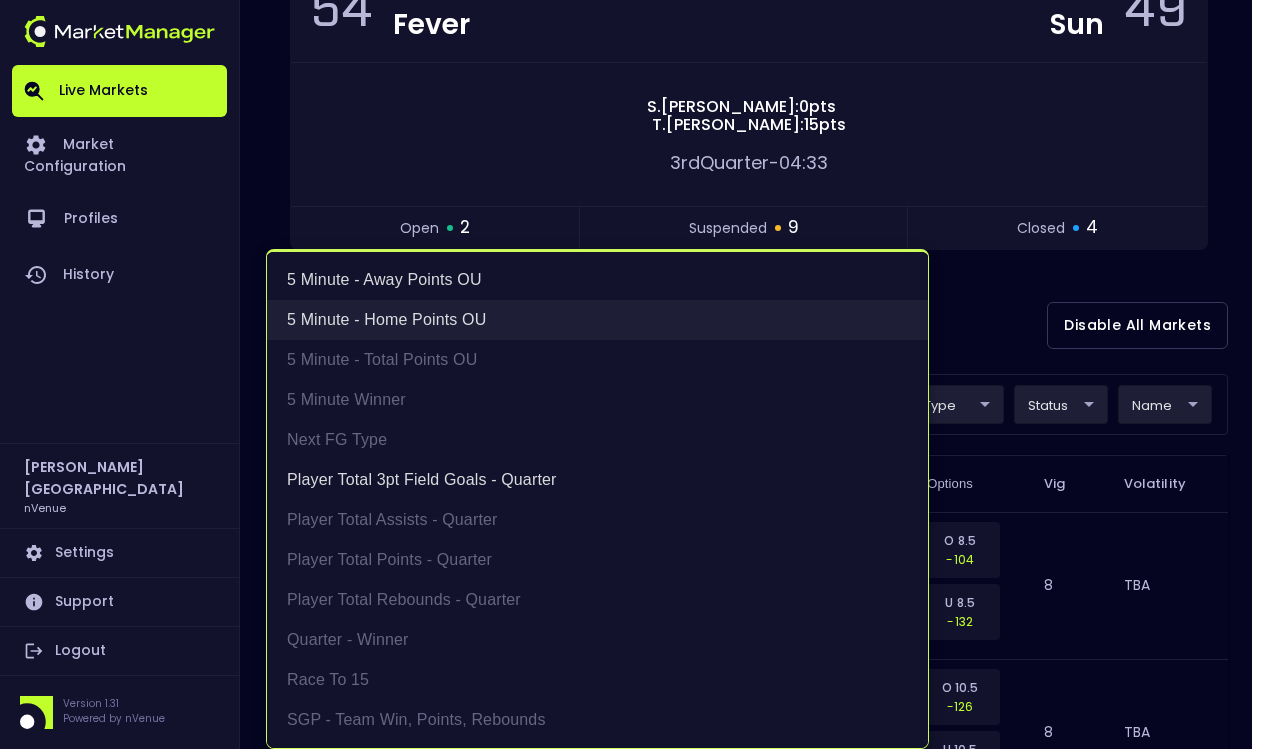 click on "5 Minute - Home Points OU" at bounding box center [597, 320] 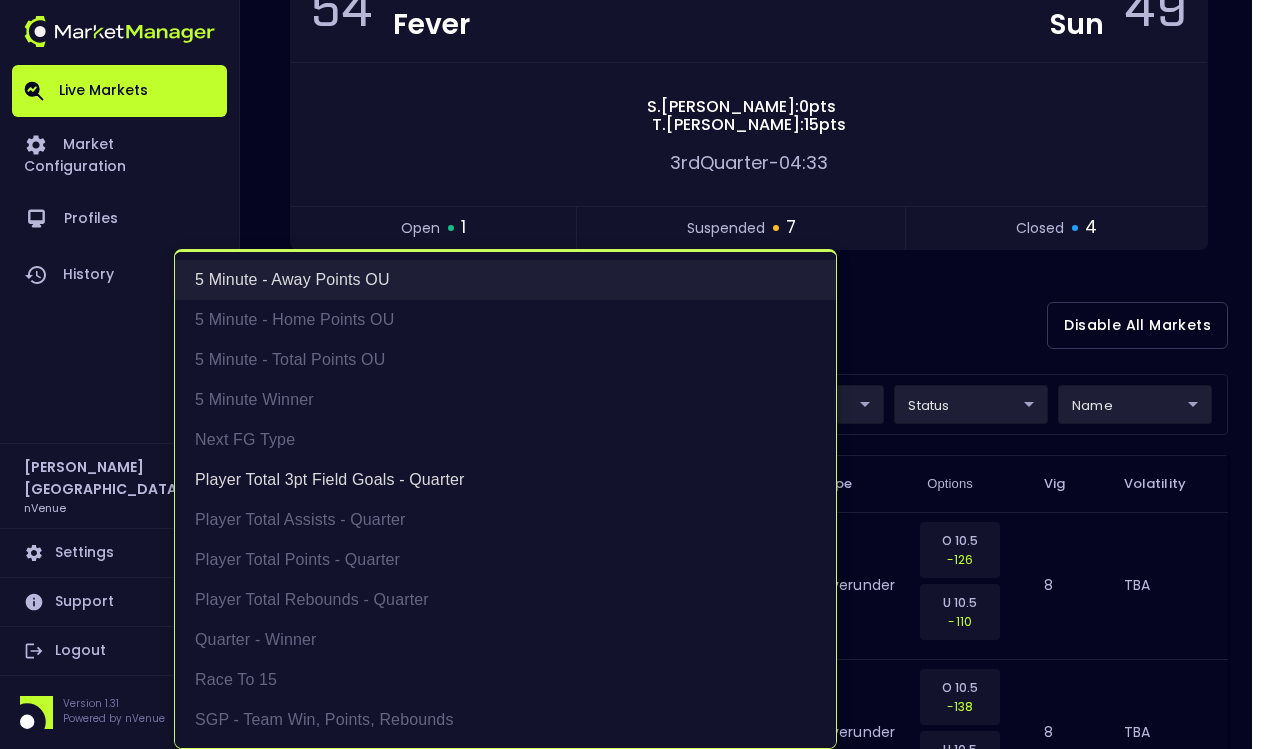 click on "5 Minute - Away Points OU" at bounding box center (505, 280) 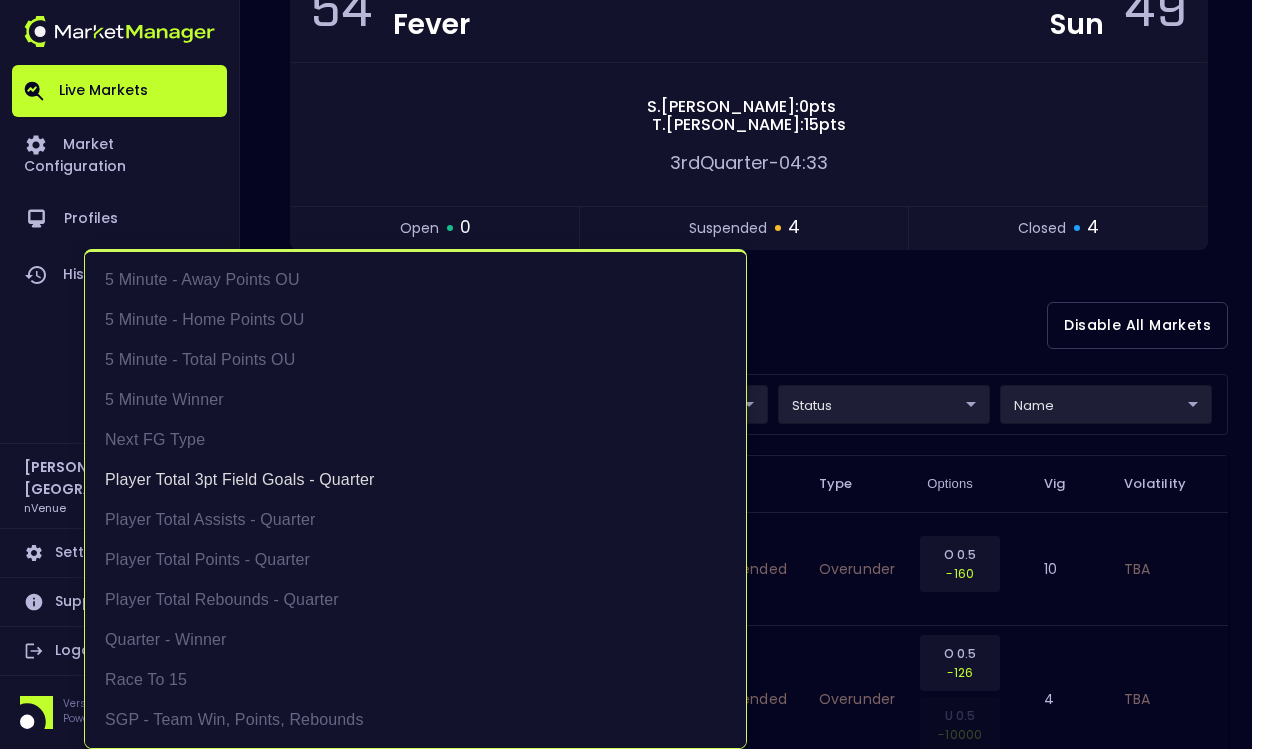 click at bounding box center (633, 374) 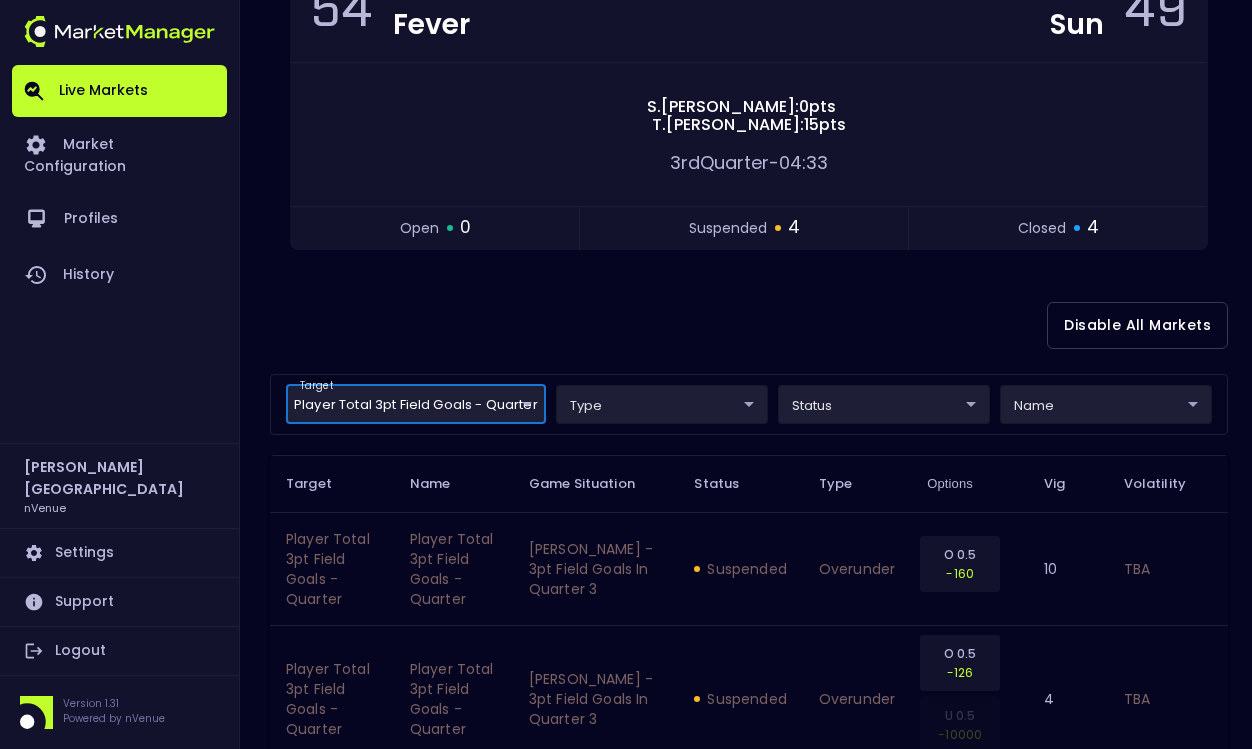 scroll, scrollTop: 0, scrollLeft: 0, axis: both 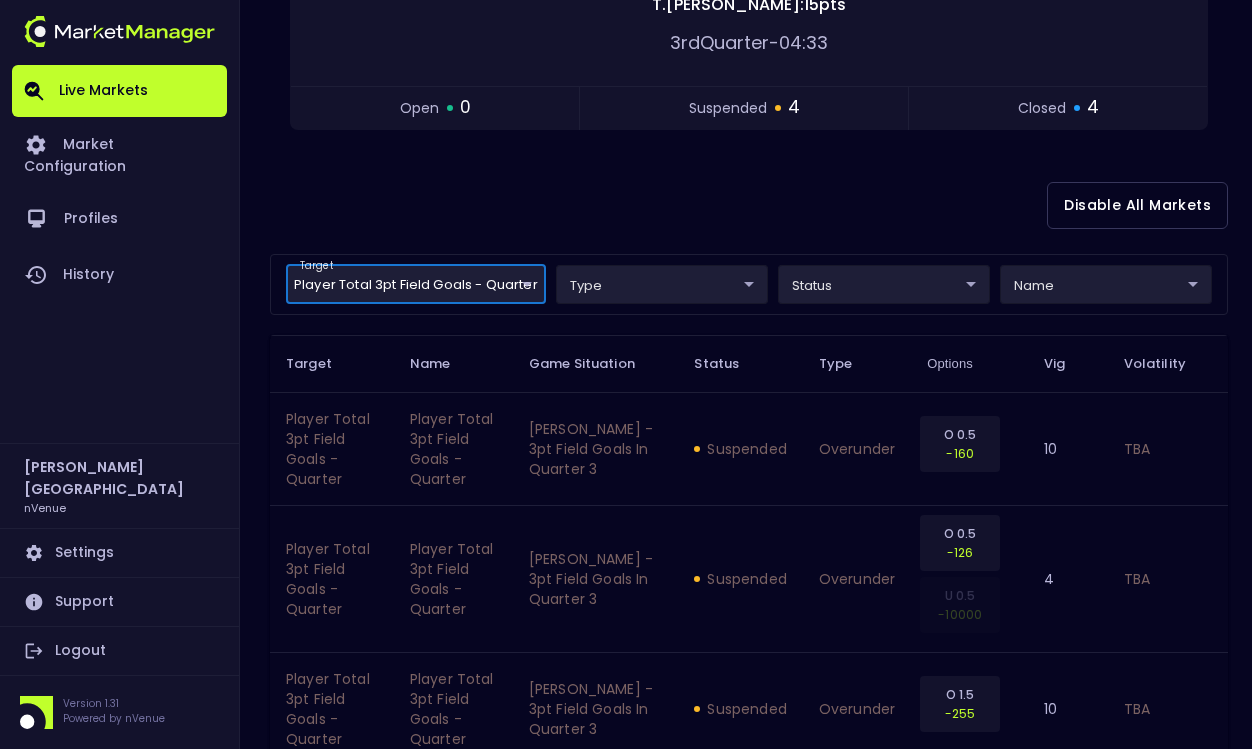 click on "Live Markets Market Configuration Profiles History Derek   Paris nVenue Settings Support Logout   Version 1.31  Powered by nVenue < All Games Tuesday ,  July   15 th 9:22:43 PM Current Profile Matt 0a763355-b225-40e6-8c79-2dda4ec7b2cf Select Target Market Status Type Vig Volatility Options Close 54 IND Fever CON Sun 49 S .  Cunningham :  0  pts T .  Charles :  15  pts 3rd  Quarter  -  04:33 open 0 suspended 4 closed 4 Disable All Markets target Player Total 3pt Field Goals - Quarter Player Total 3pt Field Goals - Quarter ​ type ​ ​ status ​ ​ name ​ ​ Target Name Game Situation Status Type Options Vig Volatility Player Total 3pt Field Goals - Quarter Player Total 3pt Field Goals - Quarter Caitlin Clark - 3pt Field Goals in Quarter 3  suspended overunder O 0.5 -160 10 TBA Player Total 3pt Field Goals - Quarter Player Total 3pt Field Goals - Quarter Caitlin Clark - 3pt Field Goals in Quarter 3  suspended overunder O 0.5 -126 U 0.5 -10000 4 TBA Player Total 3pt Field Goals - Quarter suspended O 1.5" at bounding box center (626, 567) 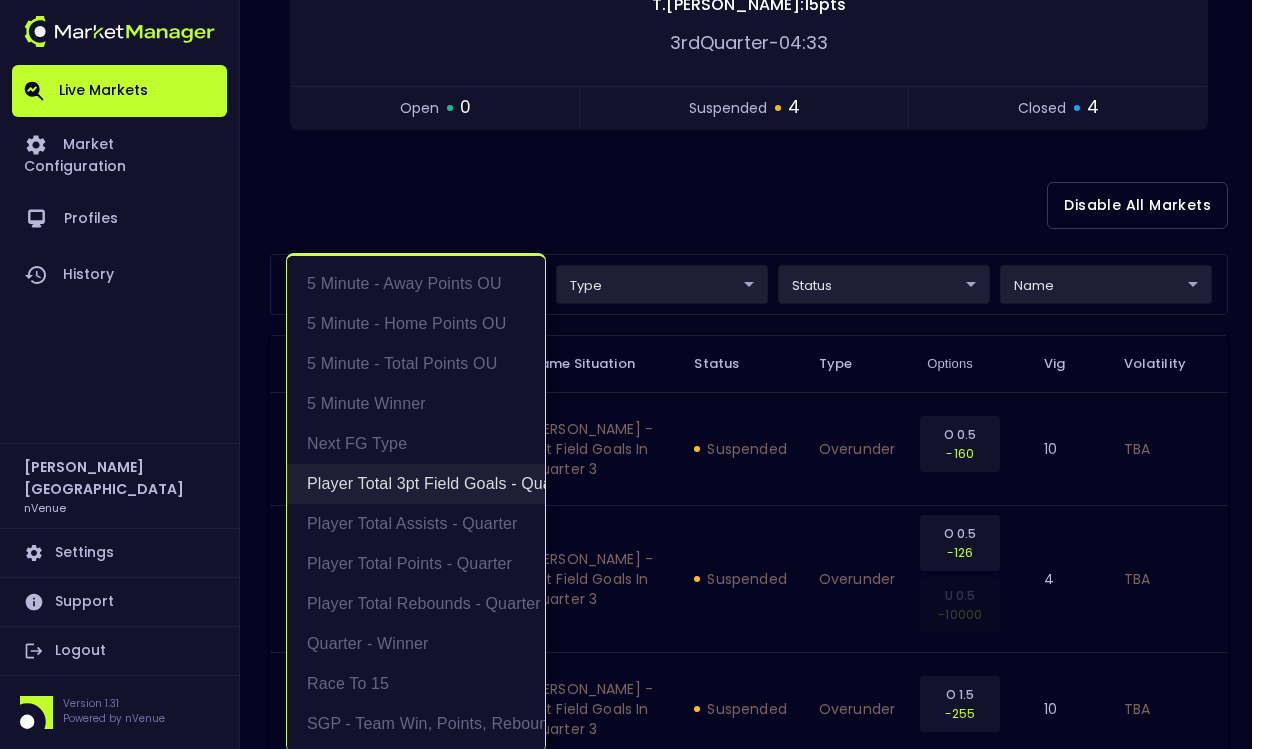 click on "Player Total 3pt Field Goals - Quarter" at bounding box center (416, 484) 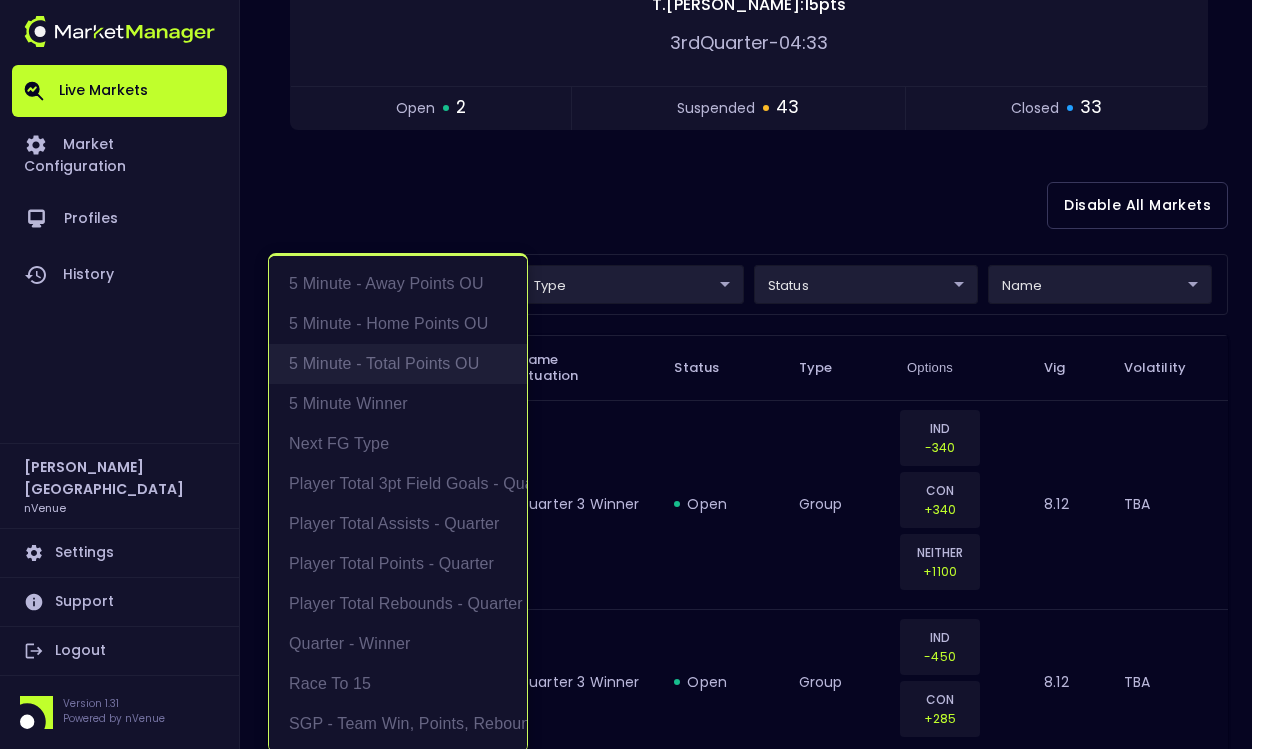 click on "5 Minute - Total Points OU" at bounding box center [398, 364] 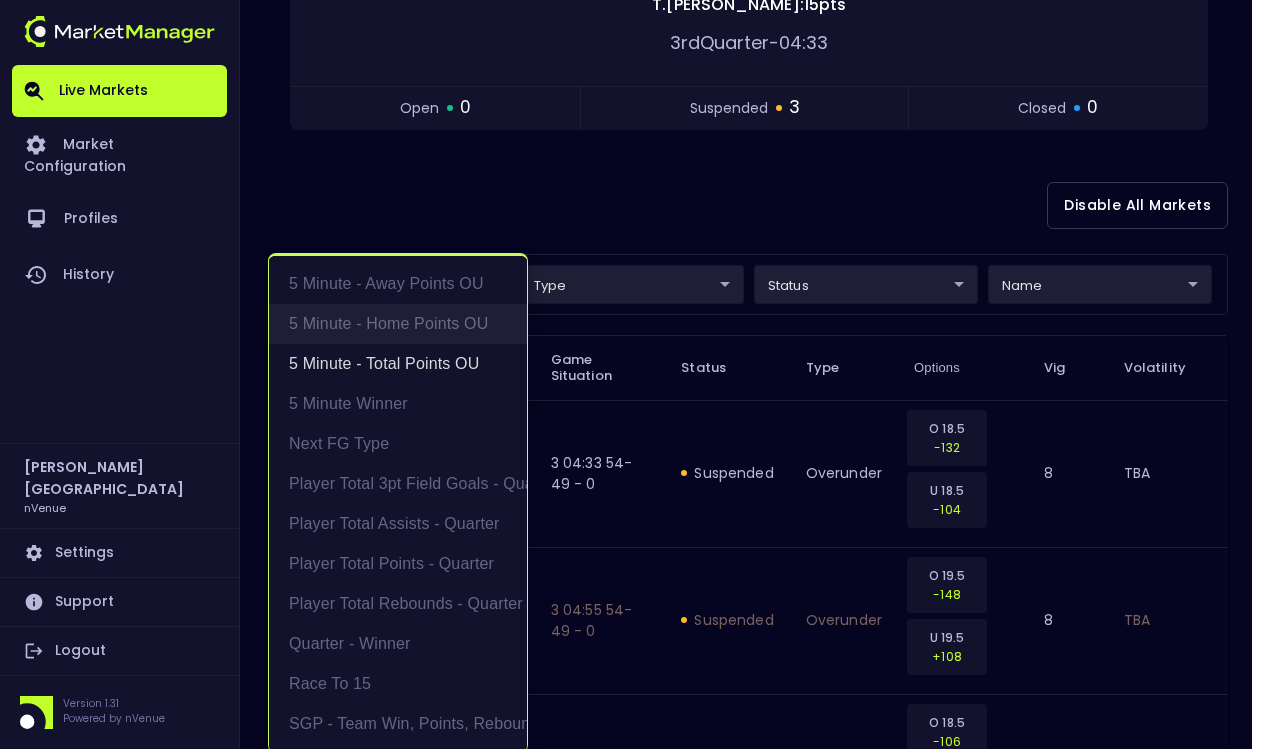 click on "5 Minute - Home Points OU" at bounding box center [398, 324] 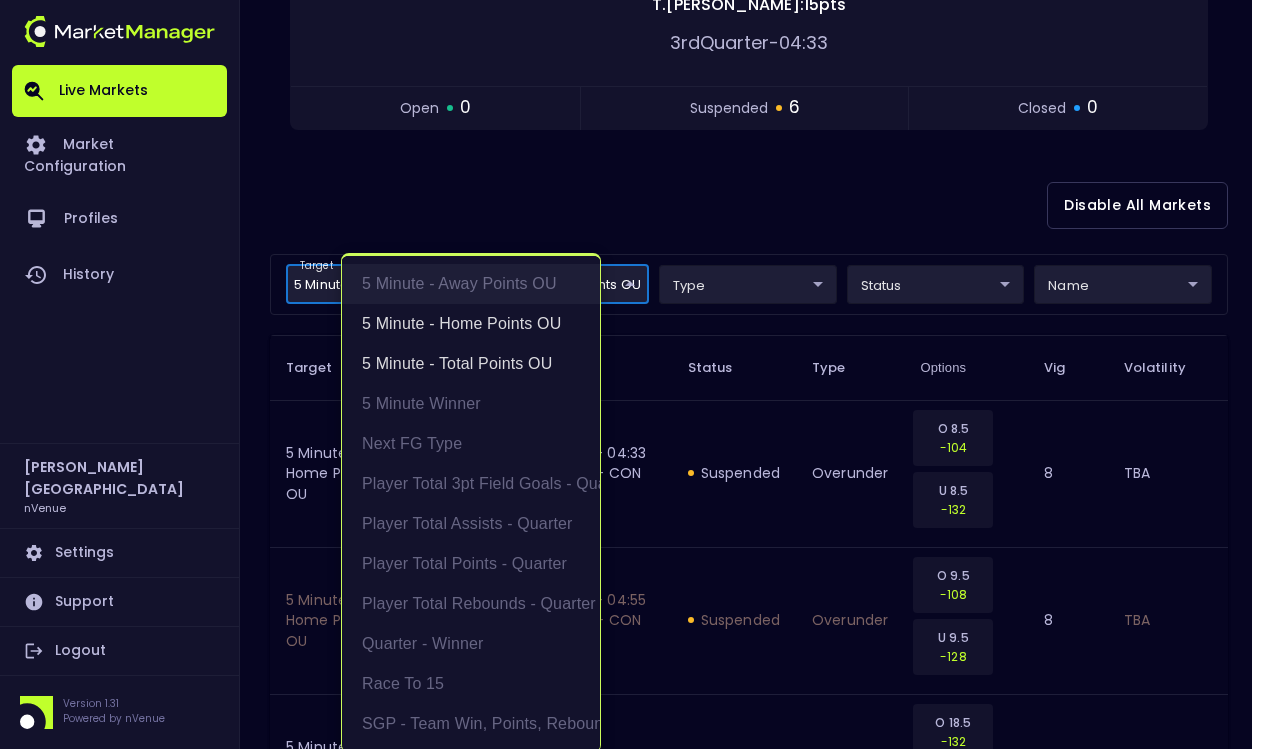 click on "5 Minute - Away Points OU" at bounding box center [471, 284] 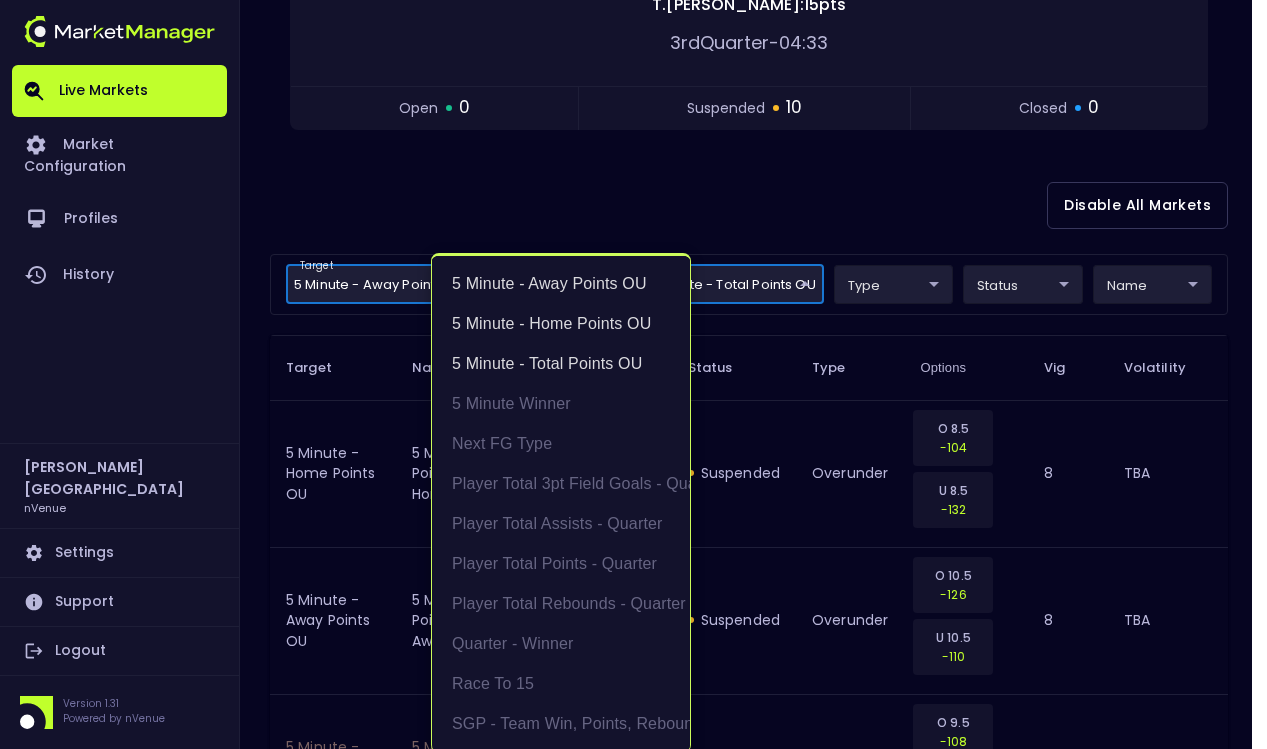 click at bounding box center (633, 374) 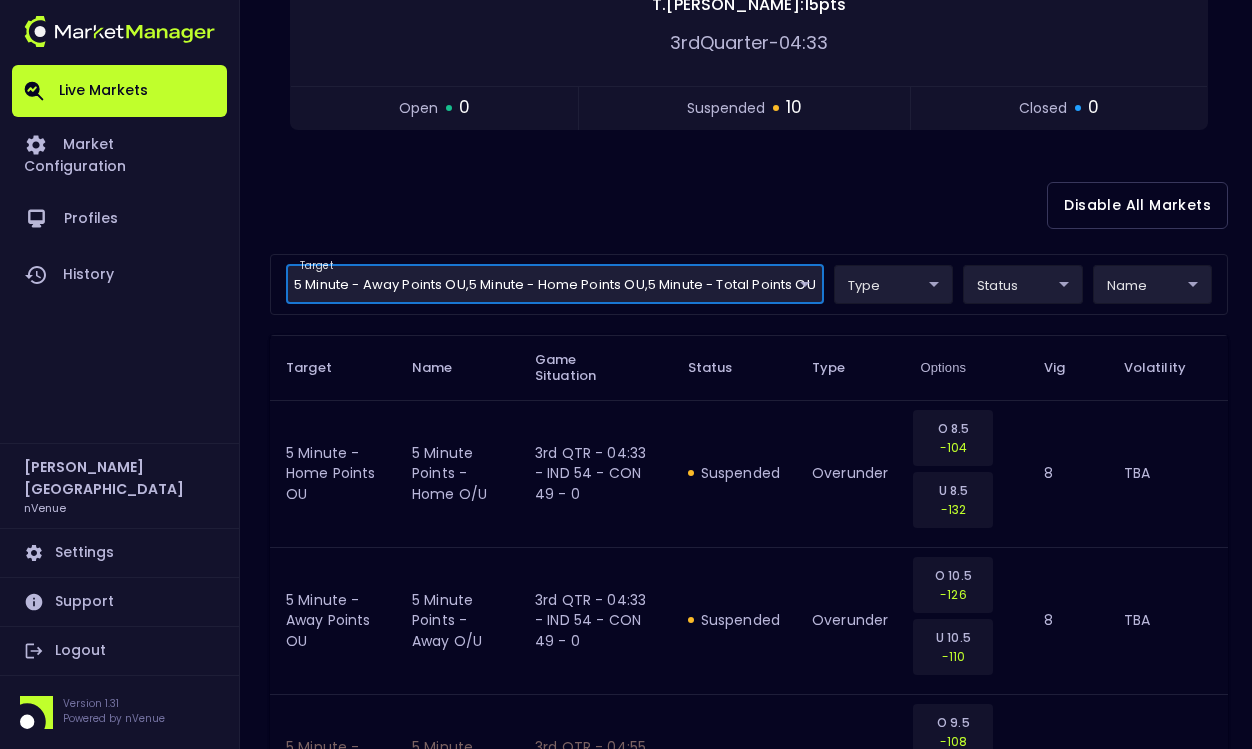 scroll, scrollTop: 0, scrollLeft: 0, axis: both 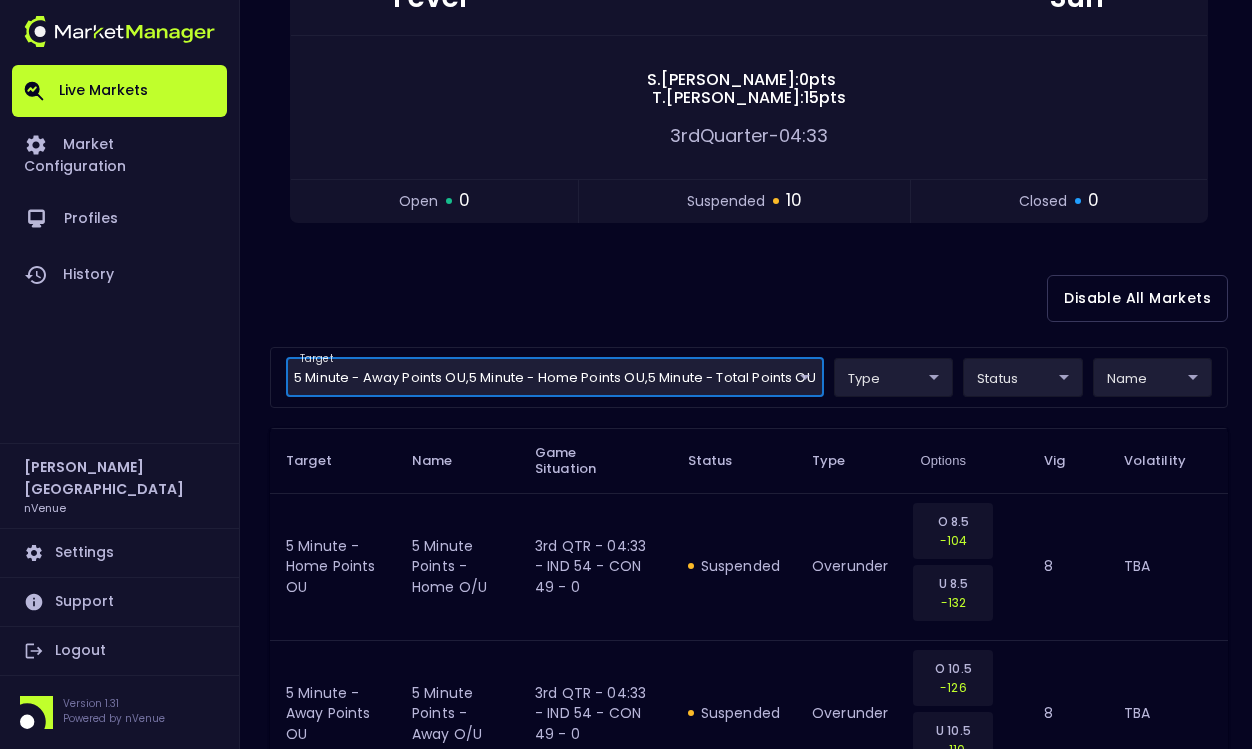 click on "Live Markets Market Configuration Profiles History Derek   Paris nVenue Settings Support Logout   Version 1.31  Powered by nVenue < All Games Tuesday ,  July   15 th 9:23:12 PM Current Profile Matt 0a763355-b225-40e6-8c79-2dda4ec7b2cf Select Target Market Status Type Vig Volatility Options Close 54 IND Fever CON Sun 49 S .  Cunningham :  0  pts T .  Charles :  15  pts 3rd  Quarter  -  04:33 open 0 suspended 10 closed 0 Disable All Markets target 5 Minute - Away Points OU ,  5 Minute - Home Points OU ,  5 Minute - Total Points OU 5 Minute - Total Points OU,5 Minute - Home Points OU,5 Minute - Away Points OU ​ type ​ ​ status ​ ​ name ​ ​ Target Name Game Situation Status Type Options Vig Volatility 5 Minute - Home Points OU 5 minute points - home O/U 3rd QTR - 04:33 - IND 54 - CON 49 - 0  suspended overunder O 8.5 -104 U 8.5 -132 8 TBA 5 Minute - Away Points OU 5 minute points - away O/U 3rd QTR - 04:33 - IND 54 - CON 49 - 0  suspended overunder O 10.5 -126 U 10.5 -110 8 TBA suspended overunder 8" at bounding box center (626, 879) 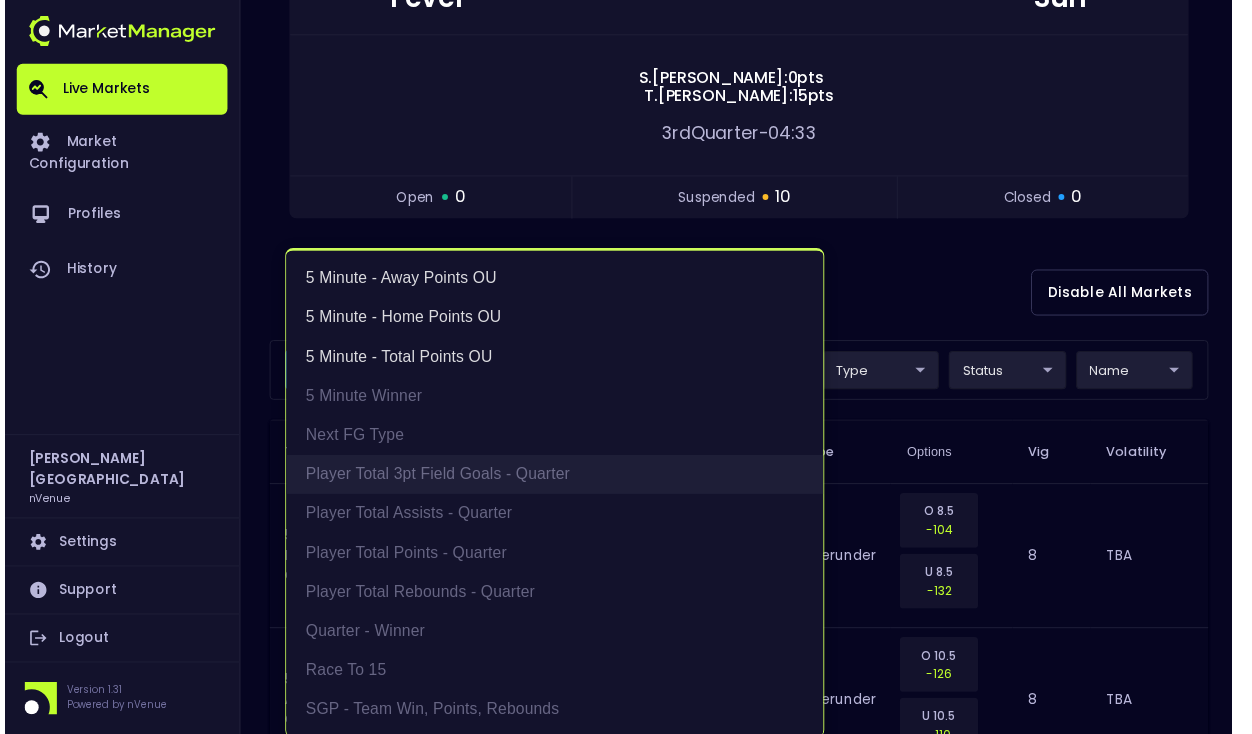 scroll, scrollTop: 4, scrollLeft: 0, axis: vertical 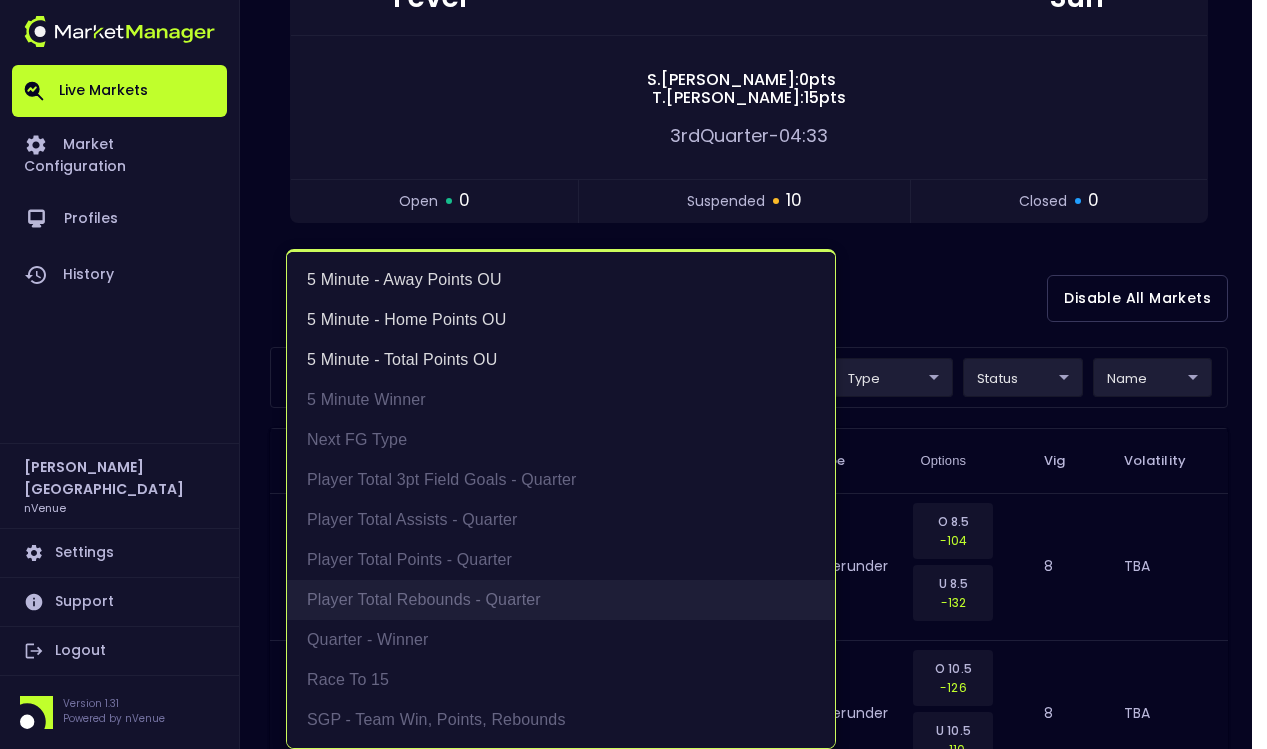 click on "Player Total Rebounds - Quarter" at bounding box center (561, 600) 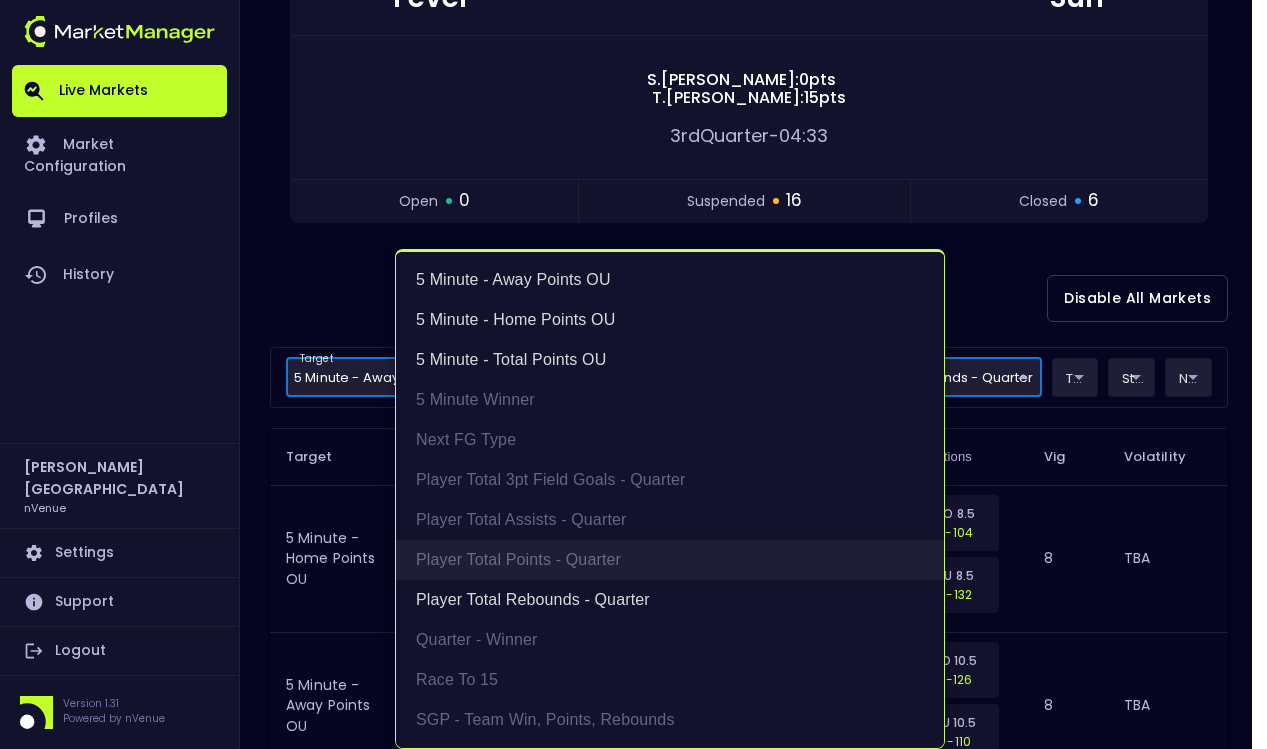 click on "Player Total Points - Quarter" at bounding box center [670, 560] 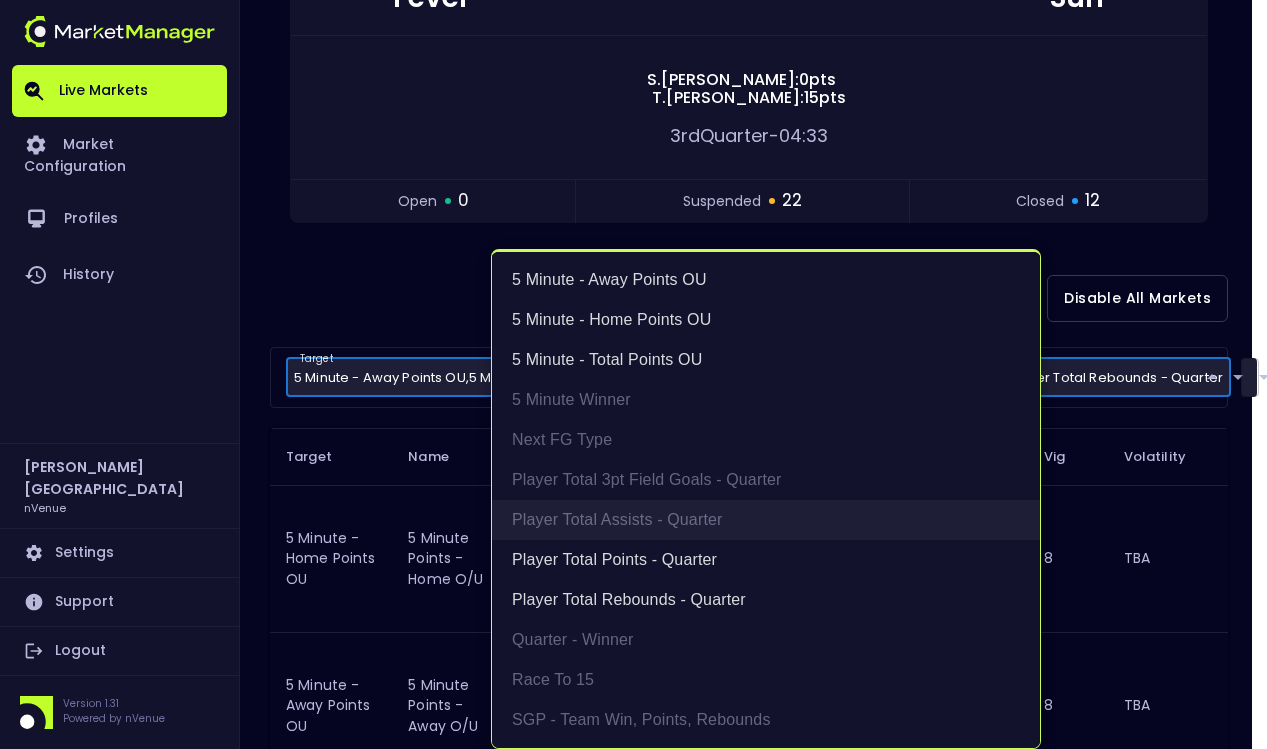 click on "Player Total Assists - Quarter" at bounding box center (766, 520) 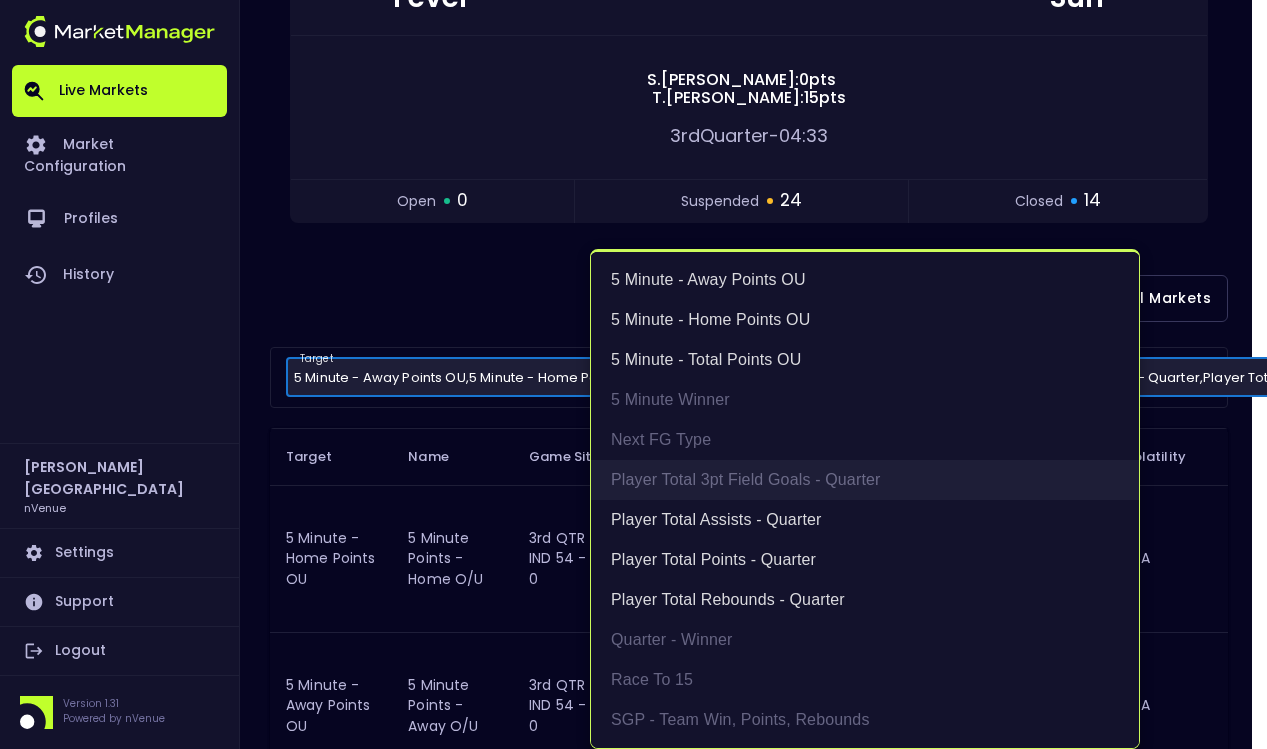 click on "Player Total 3pt Field Goals - Quarter" at bounding box center [865, 480] 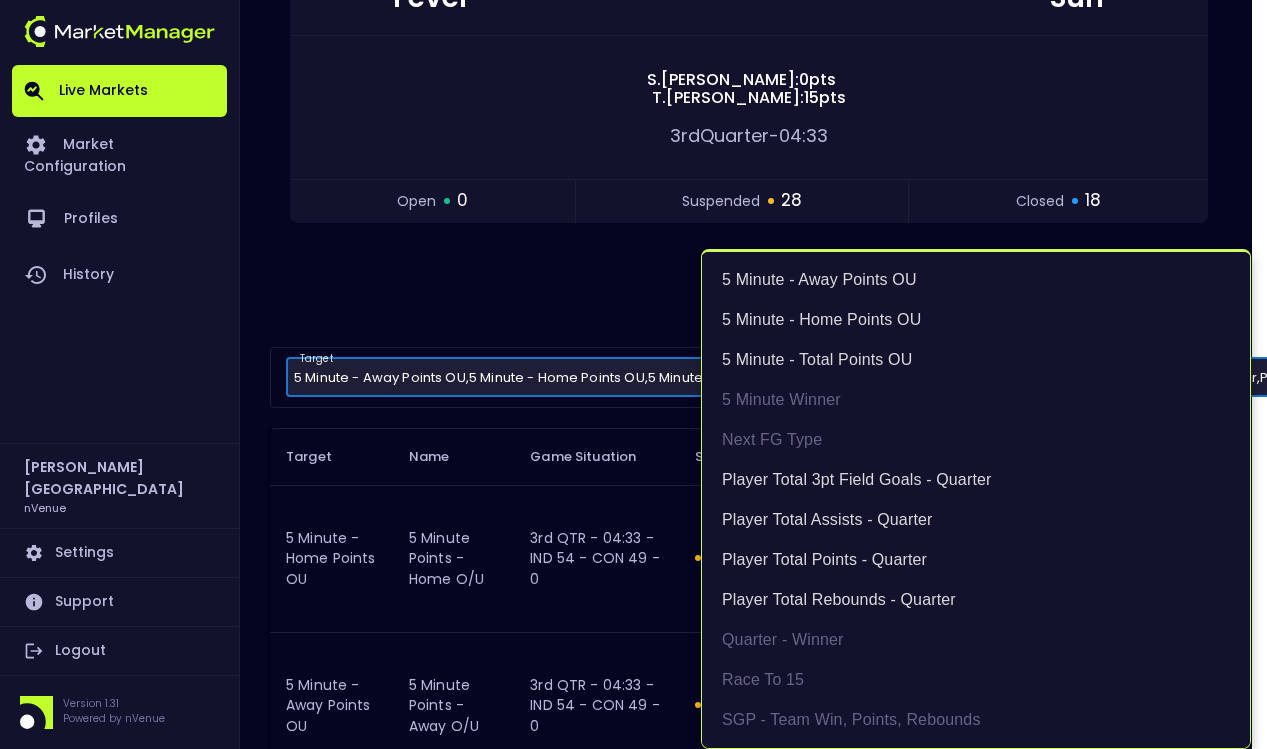 click at bounding box center [633, 374] 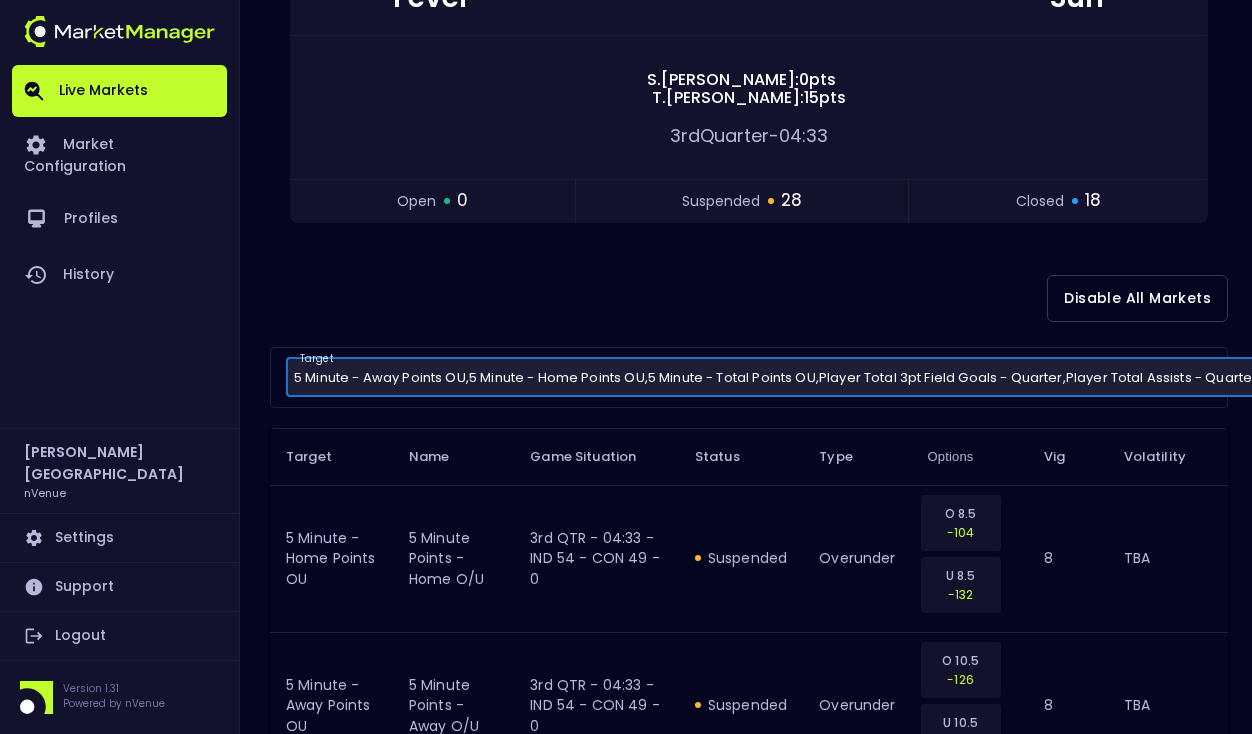 scroll, scrollTop: 0, scrollLeft: 0, axis: both 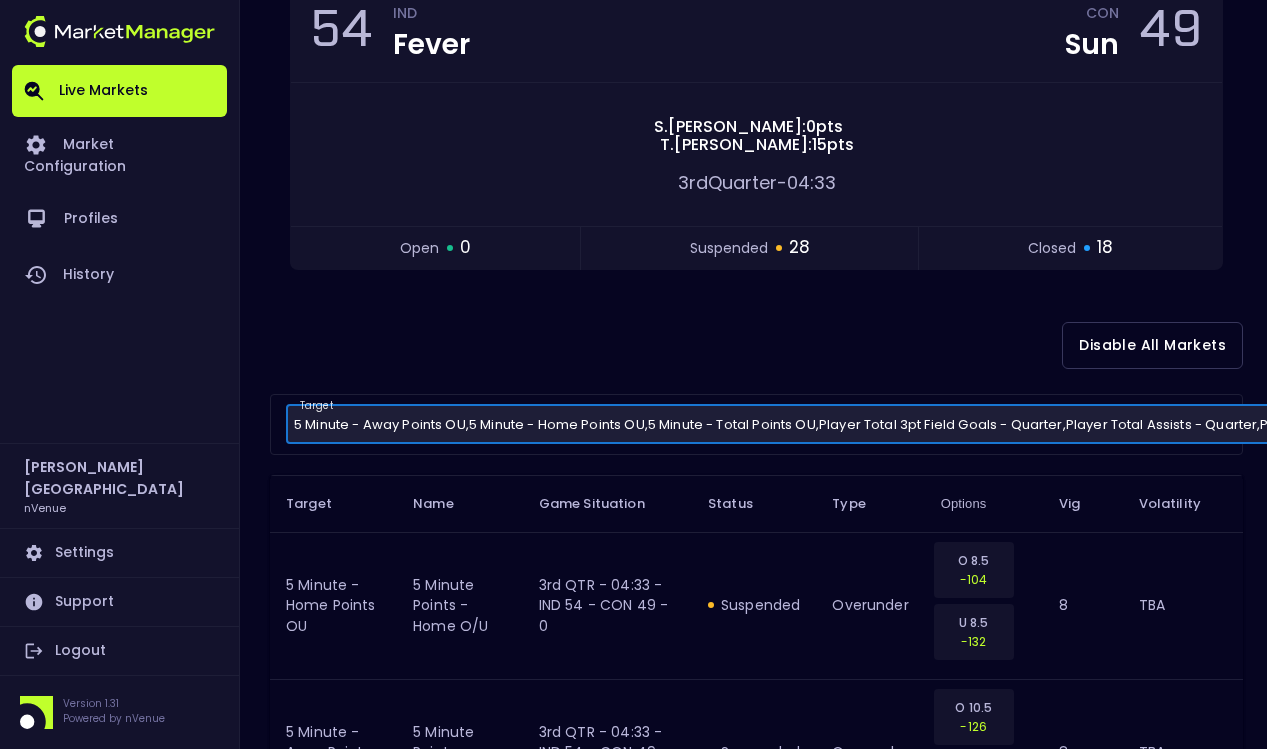 click on "Live Markets Market Configuration Profiles History Derek   Paris nVenue Settings Support Logout   Version 1.31  Powered by nVenue < All Games Tuesday ,  July   15 th 9:23:20 PM Current Profile Matt 0a763355-b225-40e6-8c79-2dda4ec7b2cf Select Target Market Status Type Vig Volatility Options Close 54 IND Fever CON Sun 49 S .  Cunningham :  0  pts T .  Charles :  15  pts 3rd  Quarter  -  04:33 open 0 suspended 28 closed 18 Disable All Markets target 5 Minute - Away Points OU ,  5 Minute - Home Points OU ,  5 Minute - Total Points OU ,  Player Total 3pt Field Goals - Quarter ,  Player Total Assists - Quarter ,  Player Total Points - Quarter ,  Player Total Rebounds - Quarter 5 Minute - Total Points OU,5 Minute - Home Points OU,5 Minute - Away Points OU,Player Total Rebounds - Quarter,Player Total Points - Quarter,Player Total Assists - Quarter,Player Total 3pt Field Goals - Quarter ​ type ​ ​ status ​ ​ name ​ ​ Target Name Game Situation Status Type Options Vig Volatility 5 Minute - Home Points OU" at bounding box center [633, 1829] 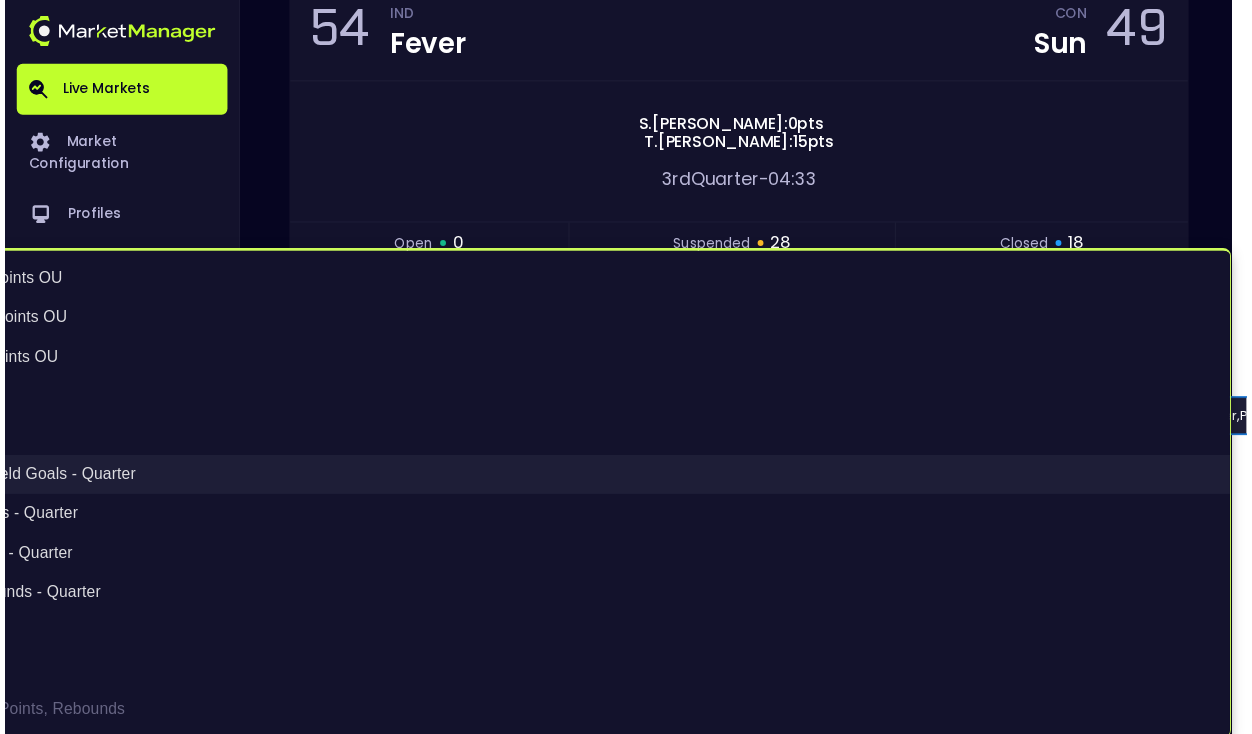 scroll, scrollTop: 19, scrollLeft: 0, axis: vertical 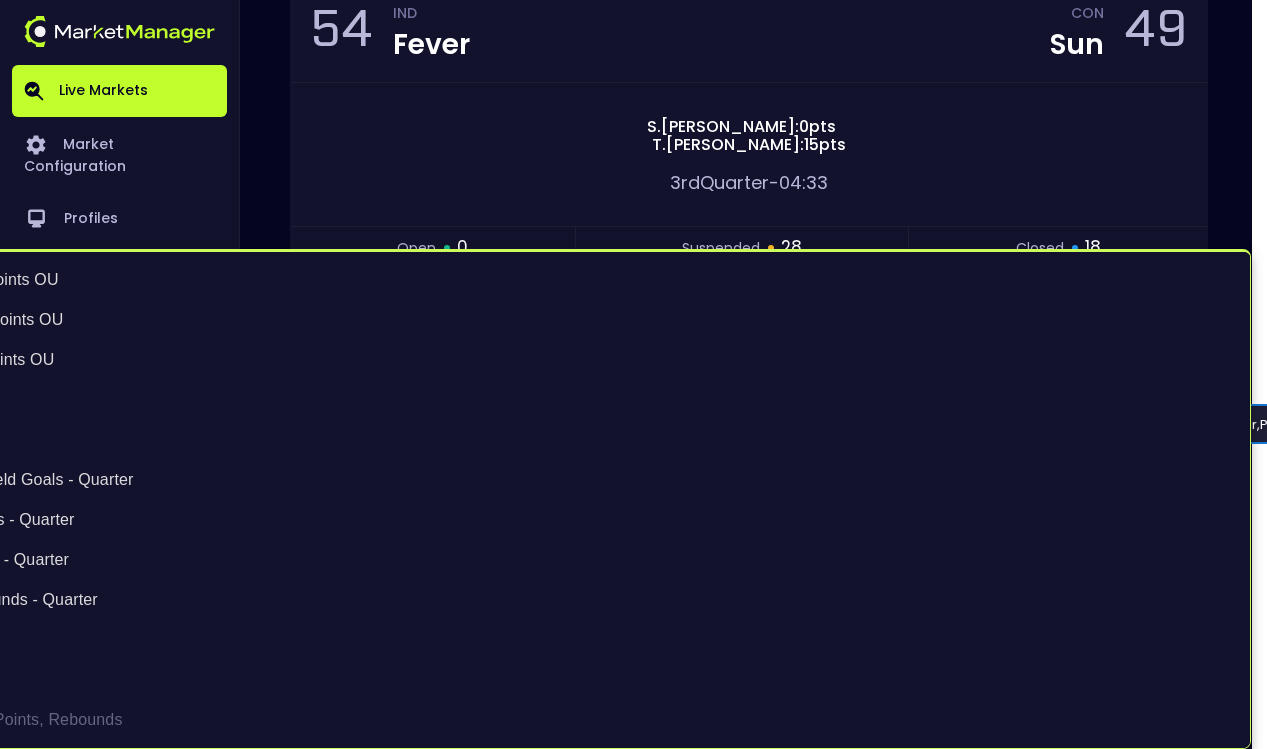 click at bounding box center [633, 374] 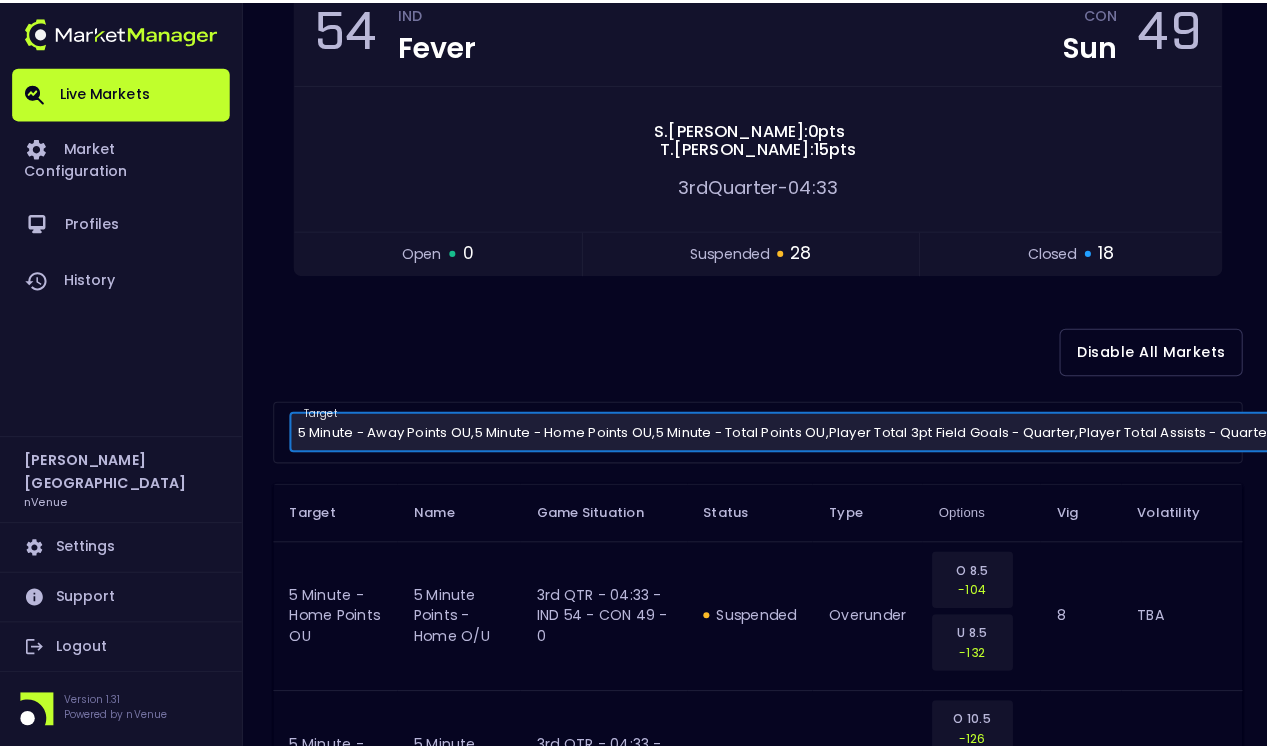 scroll, scrollTop: 0, scrollLeft: 0, axis: both 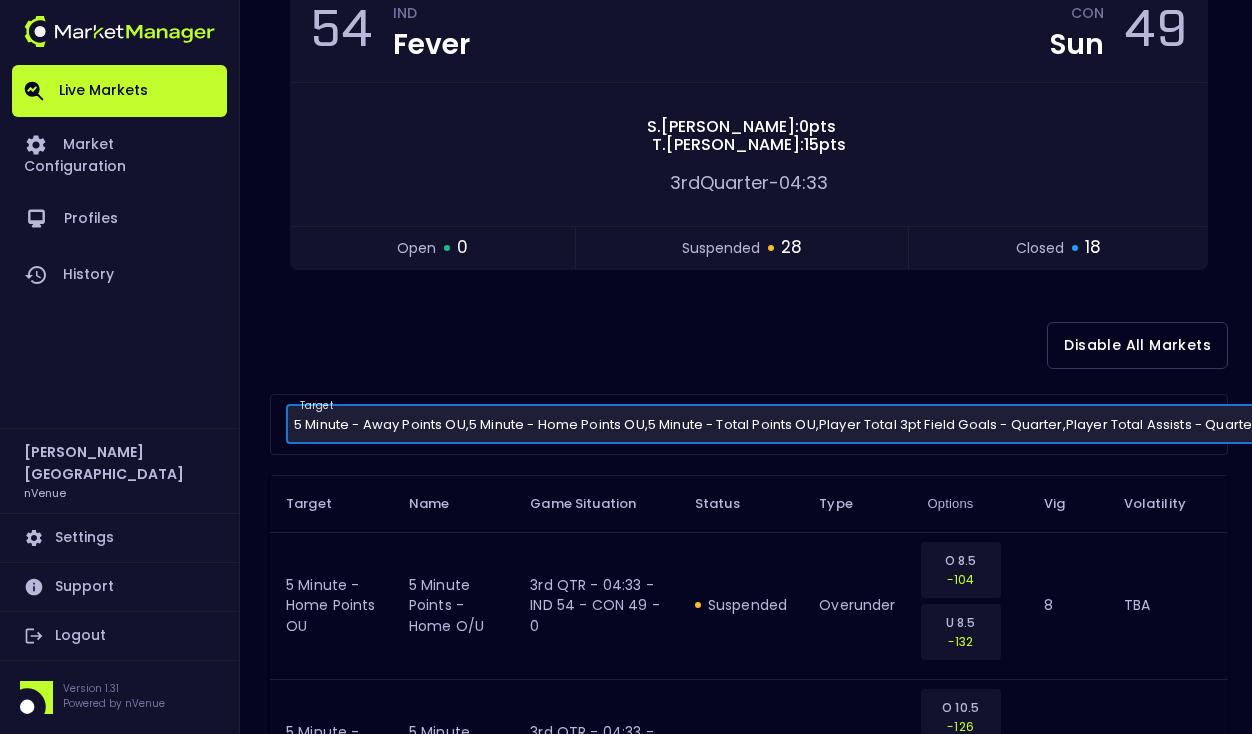click on "Live Markets Market Configuration Profiles History Derek   Paris nVenue Settings Support Logout   Version 1.31  Powered by nVenue < All Games Tuesday ,  July   15 th 9:23:24 PM Current Profile Matt 0a763355-b225-40e6-8c79-2dda4ec7b2cf Select Target Market Status Type Vig Volatility Options Close 54 IND Fever CON Sun 49 S .  Cunningham :  0  pts T .  Charles :  15  pts 3rd  Quarter  -  04:33 open 0 suspended 28 closed 18 Disable All Markets target 5 Minute - Away Points OU ,  5 Minute - Home Points OU ,  5 Minute - Total Points OU ,  Player Total 3pt Field Goals - Quarter ,  Player Total Assists - Quarter ,  Player Total Points - Quarter ,  Player Total Rebounds - Quarter 5 Minute - Total Points OU,5 Minute - Home Points OU,5 Minute - Away Points OU,Player Total Rebounds - Quarter,Player Total Points - Quarter,Player Total Assists - Quarter,Player Total 3pt Field Goals - Quarter ​ type ​ ​ status ​ ​ name ​ ​ Target Name Game Situation Status Type Options Vig Volatility 5 Minute - Home Points OU" at bounding box center [626, 1829] 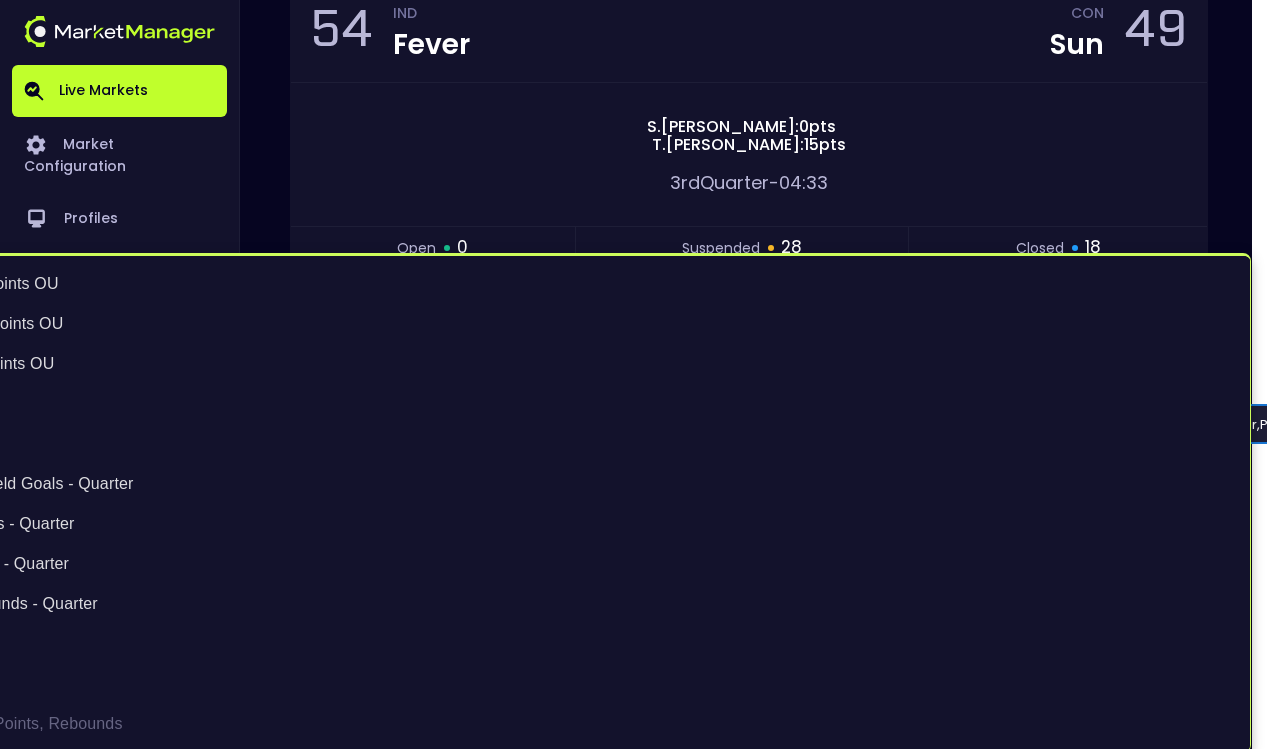 click at bounding box center (633, 374) 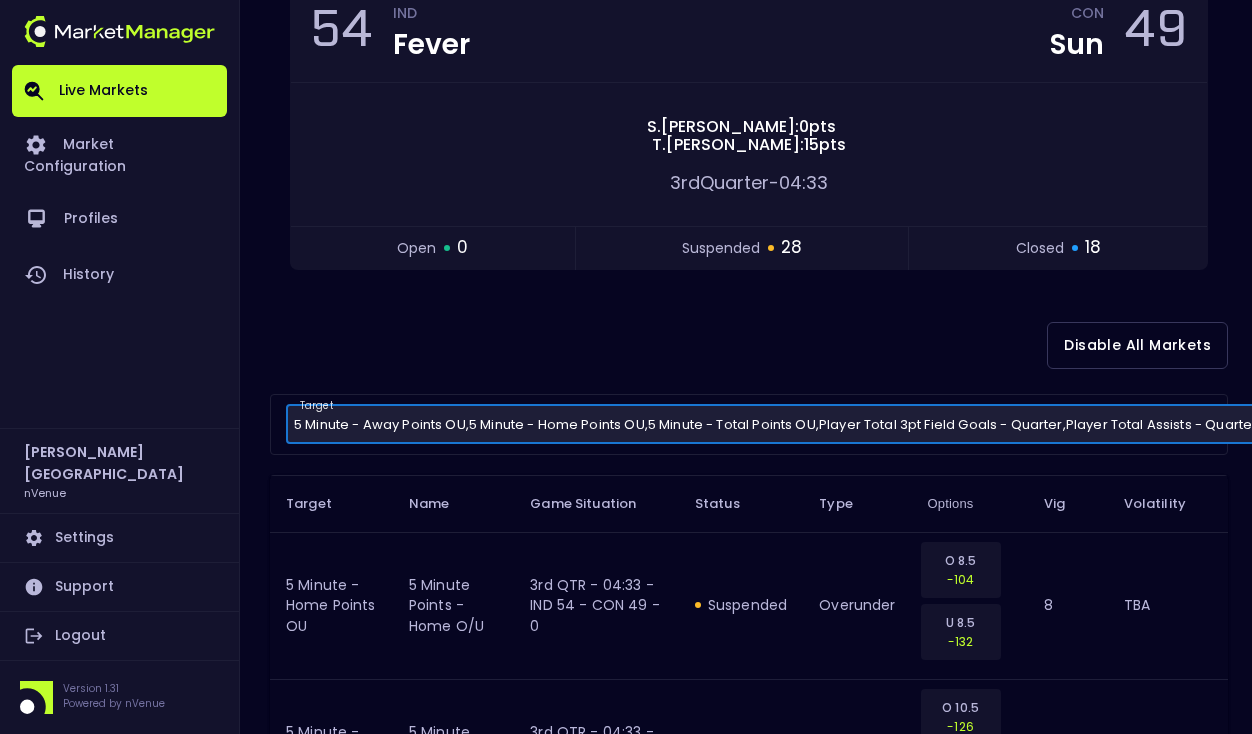 scroll, scrollTop: 0, scrollLeft: 0, axis: both 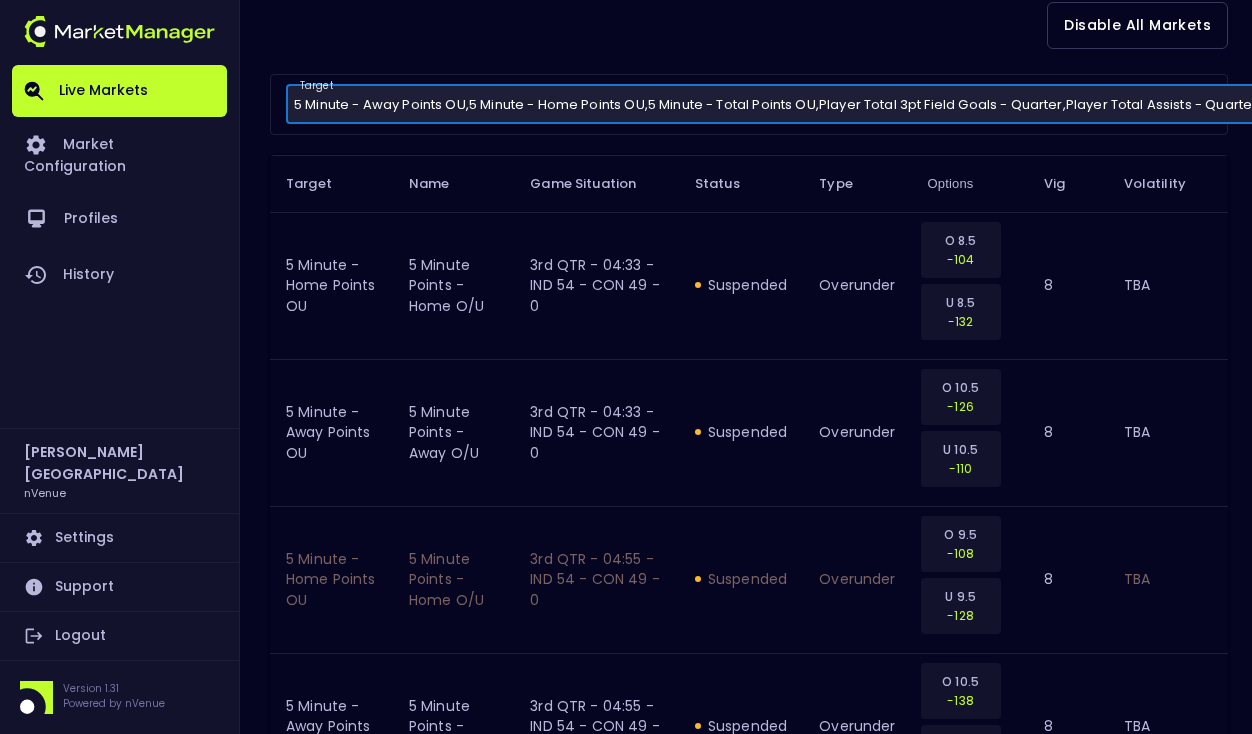 click on "Live Markets Market Configuration Profiles History Derek   Paris nVenue Settings Support Logout   Version 1.31  Powered by nVenue < All Games Tuesday ,  July   15 th 9:23:33 PM Current Profile Matt 0a763355-b225-40e6-8c79-2dda4ec7b2cf Select Target Market Status Type Vig Volatility Options Close 54 IND Fever CON Sun 49 S .  Cunningham :  0  pts T .  Charles :  15  pts 3rd  Quarter  -  04:33 open 0 suspended 28 closed 18 Disable All Markets target 5 Minute - Away Points OU ,  5 Minute - Home Points OU ,  5 Minute - Total Points OU ,  Player Total 3pt Field Goals - Quarter ,  Player Total Assists - Quarter ,  Player Total Points - Quarter ,  Player Total Rebounds - Quarter 5 Minute - Total Points OU,5 Minute - Home Points OU,5 Minute - Away Points OU,Player Total Rebounds - Quarter,Player Total Points - Quarter,Player Total Assists - Quarter,Player Total 3pt Field Goals - Quarter ​ type ​ ​ status ​ ​ name ​ ​ Target Name Game Situation Status Type Options Vig Volatility 5 Minute - Home Points OU" at bounding box center (626, 1509) 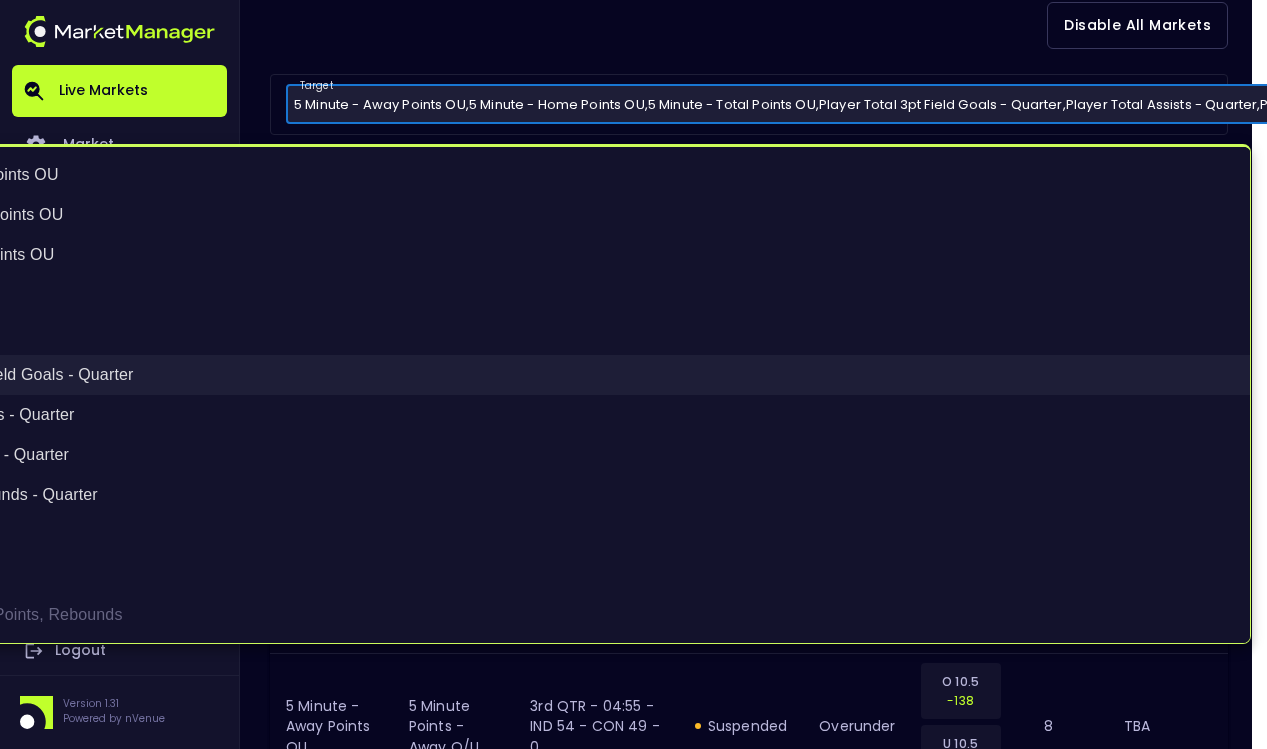 click on "Player Total 3pt Field Goals - Quarter" at bounding box center [547, 375] 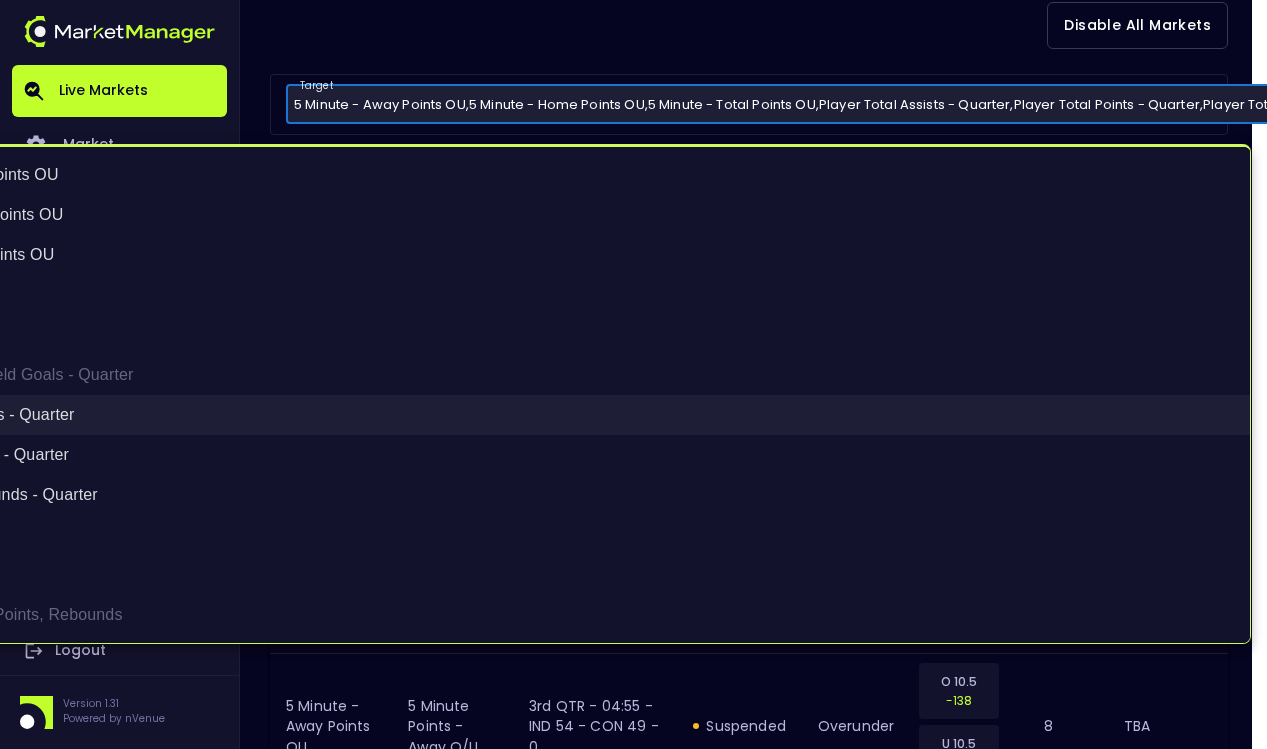 click on "Player Total Assists - Quarter" at bounding box center (547, 415) 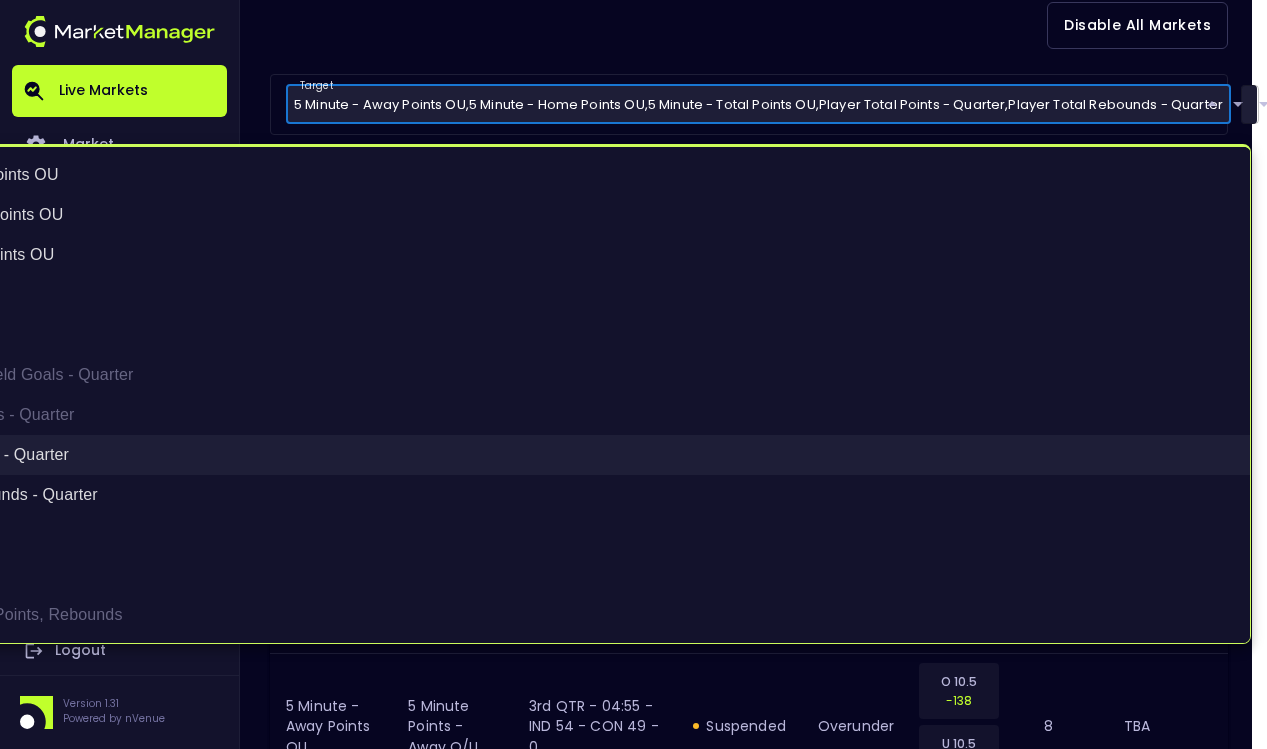click on "Player Total Points - Quarter" at bounding box center [547, 455] 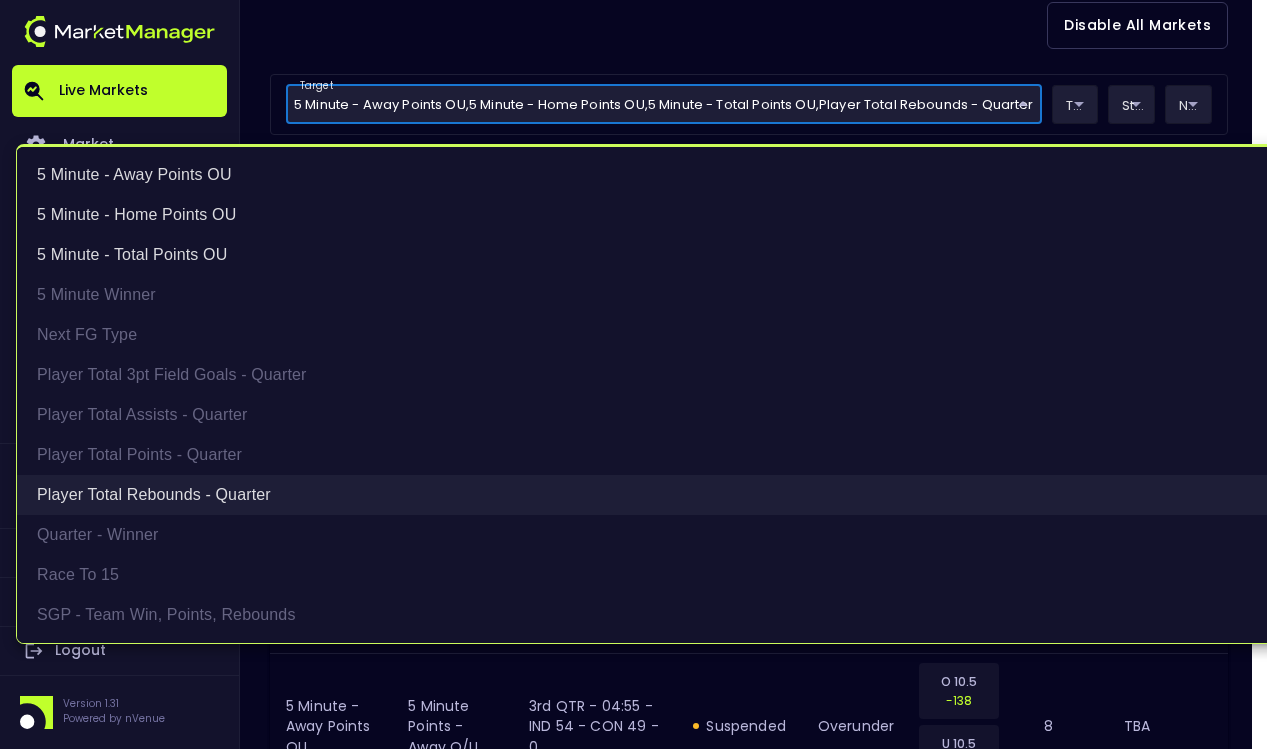 click on "Player Total Rebounds - Quarter" at bounding box center [720, 495] 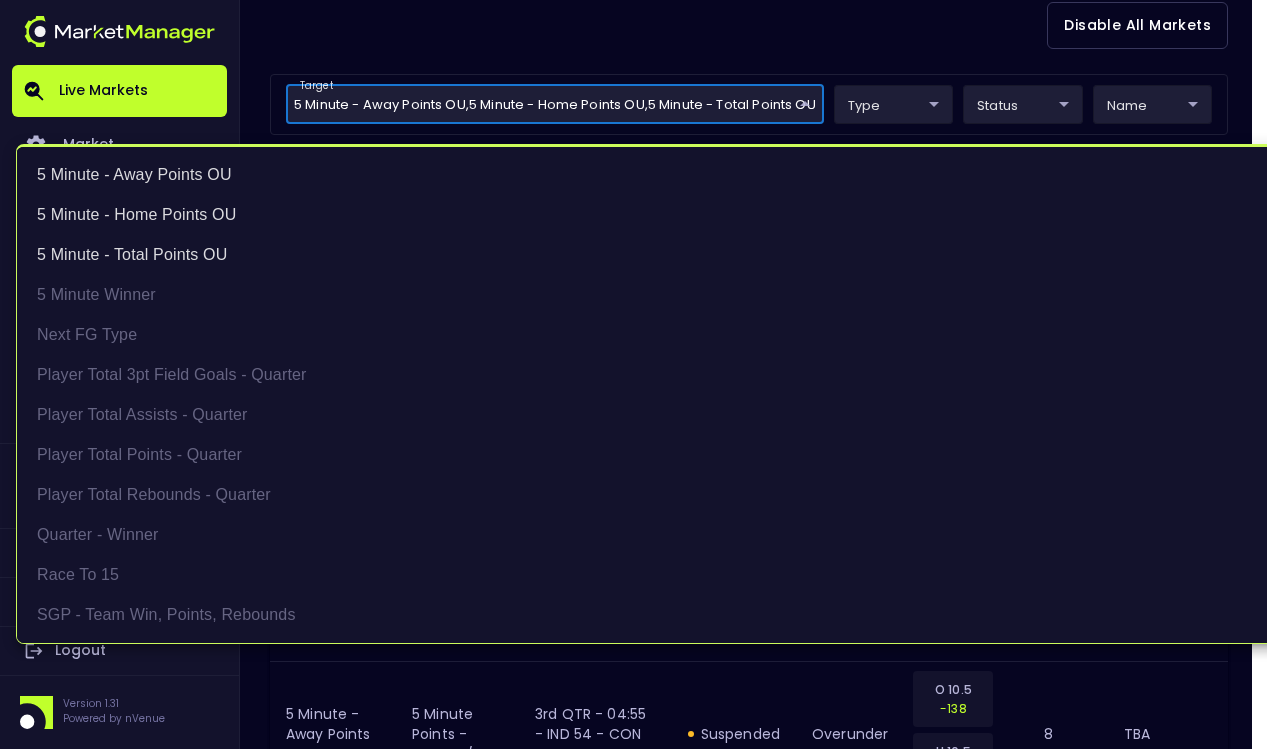 click at bounding box center [633, 374] 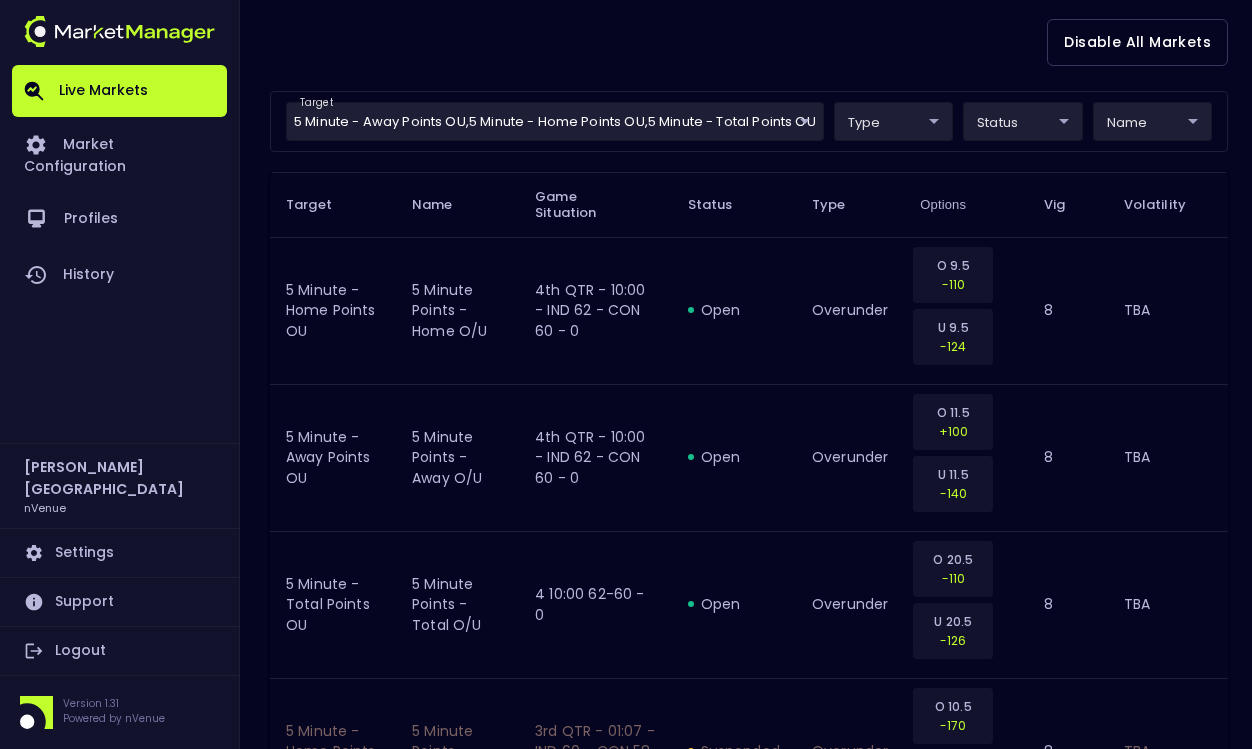 scroll, scrollTop: 553, scrollLeft: 0, axis: vertical 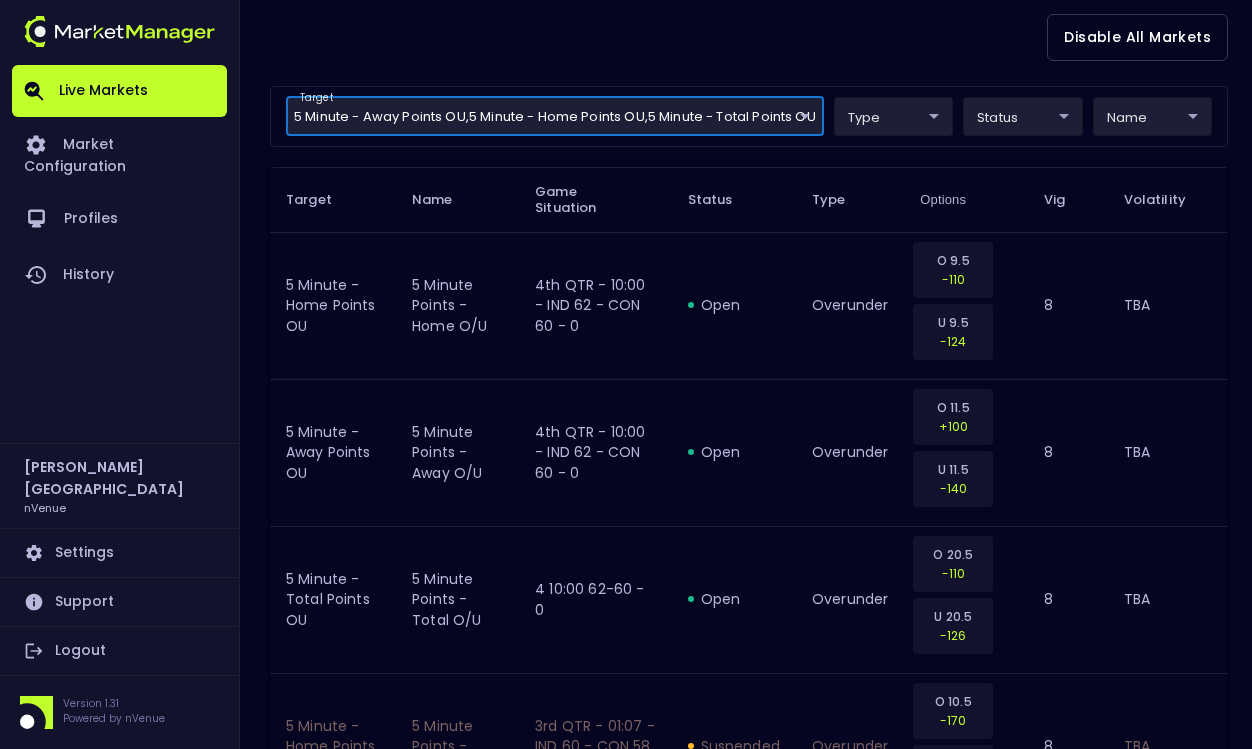click on "Live Markets Market Configuration Profiles History Derek   Paris nVenue Settings Support Logout   Version 1.31  Powered by nVenue < All Games Tuesday ,  July   15 th 9:33:32 PM Current Profile Matt 0a763355-b225-40e6-8c79-2dda4ec7b2cf Select Target Market Status Type Vig Volatility Options Close 62 IND Fever CON Sun 60 S .  Cunningham :  0  pts L .  Lacan :  10  pts 4th  Quarter  -  10:00 open 3 suspended 57 closed 53 Disable All Markets target 5 Minute - Away Points OU ,  5 Minute - Home Points OU ,  5 Minute - Total Points OU 5 Minute - Total Points OU,5 Minute - Home Points OU,5 Minute - Away Points OU ​ type ​ ​ status ​ ​ name ​ ​ Target Name Game Situation Status Type Options Vig Volatility 5 Minute - Home Points OU 5 minute points - home O/U 4th QTR - 10:00 - IND 62 - CON 60 - 0  open overunder O 9.5 -110 U 9.5 -124 8 TBA 5 Minute - Away Points OU 5 minute points - away O/U 4th QTR - 10:00 - IND 62 - CON 60 - 0  open overunder O 11.5 +100 U 11.5 -140 8 TBA 5 Minute - Total Points OU open" at bounding box center (626, 1721) 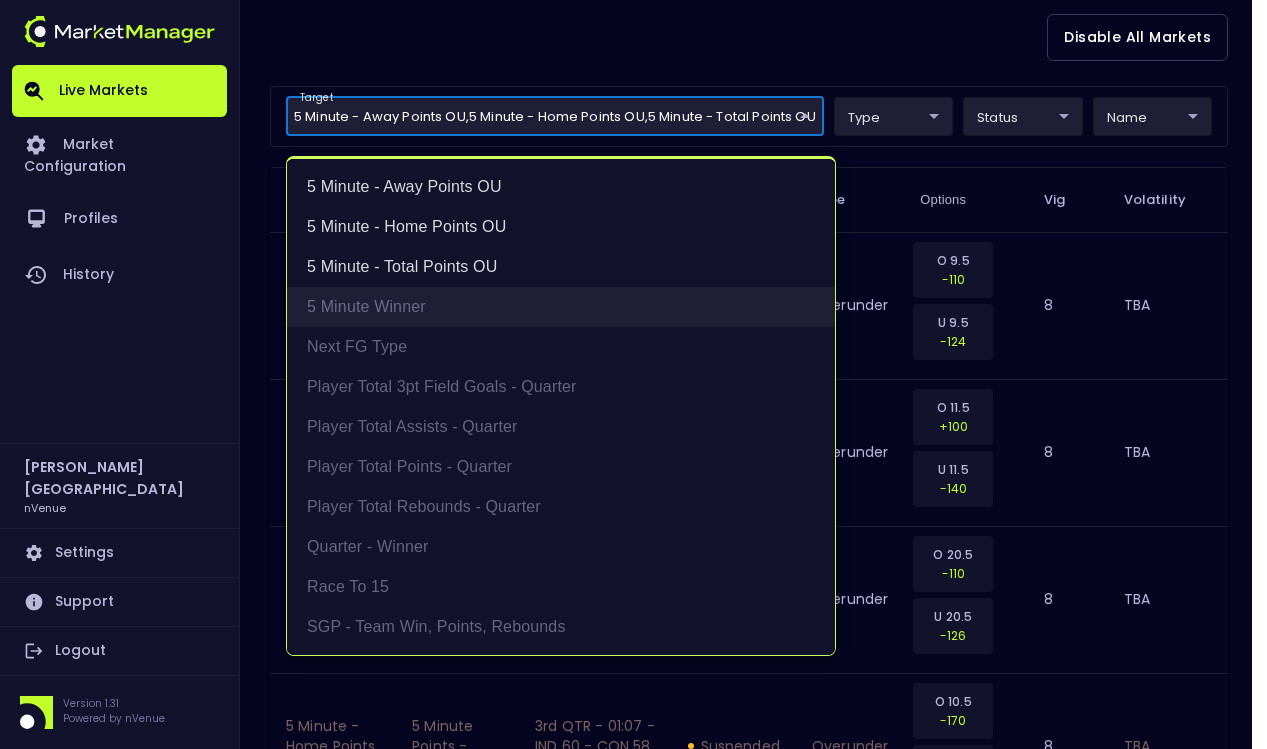 click on "5 Minute Winner" at bounding box center [561, 307] 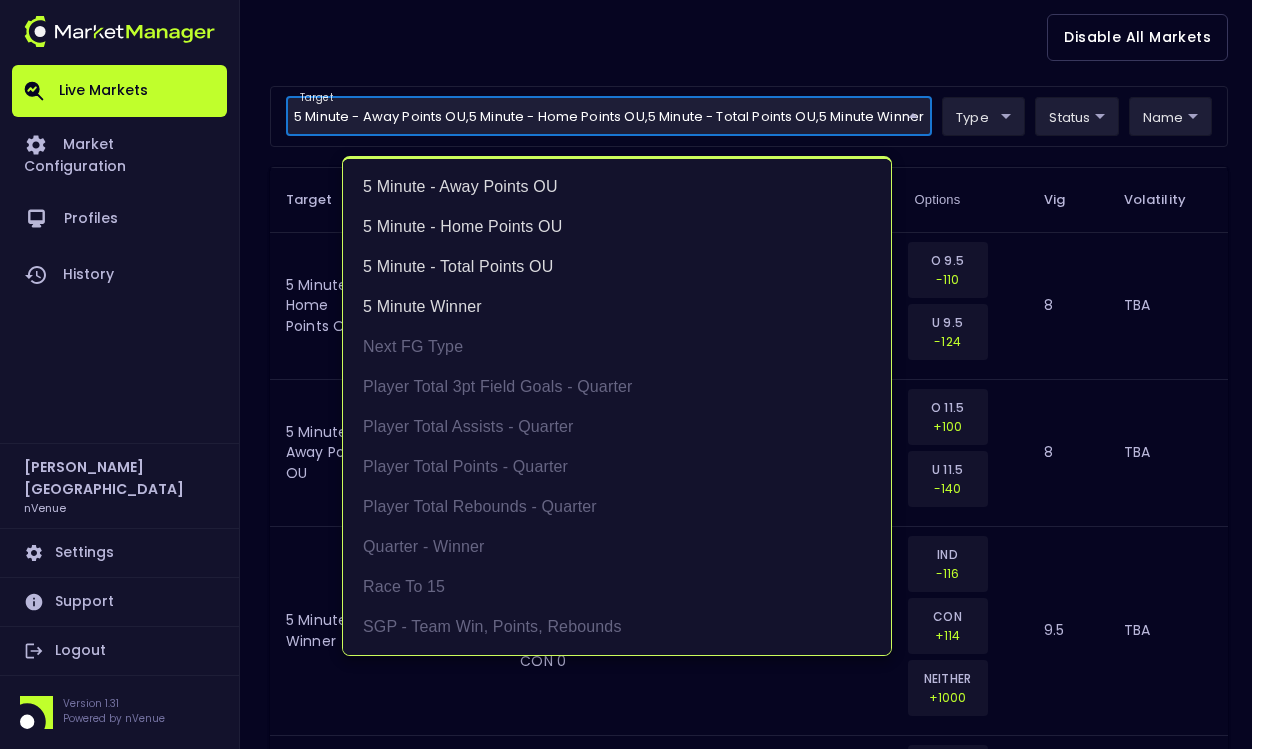 click at bounding box center (633, 374) 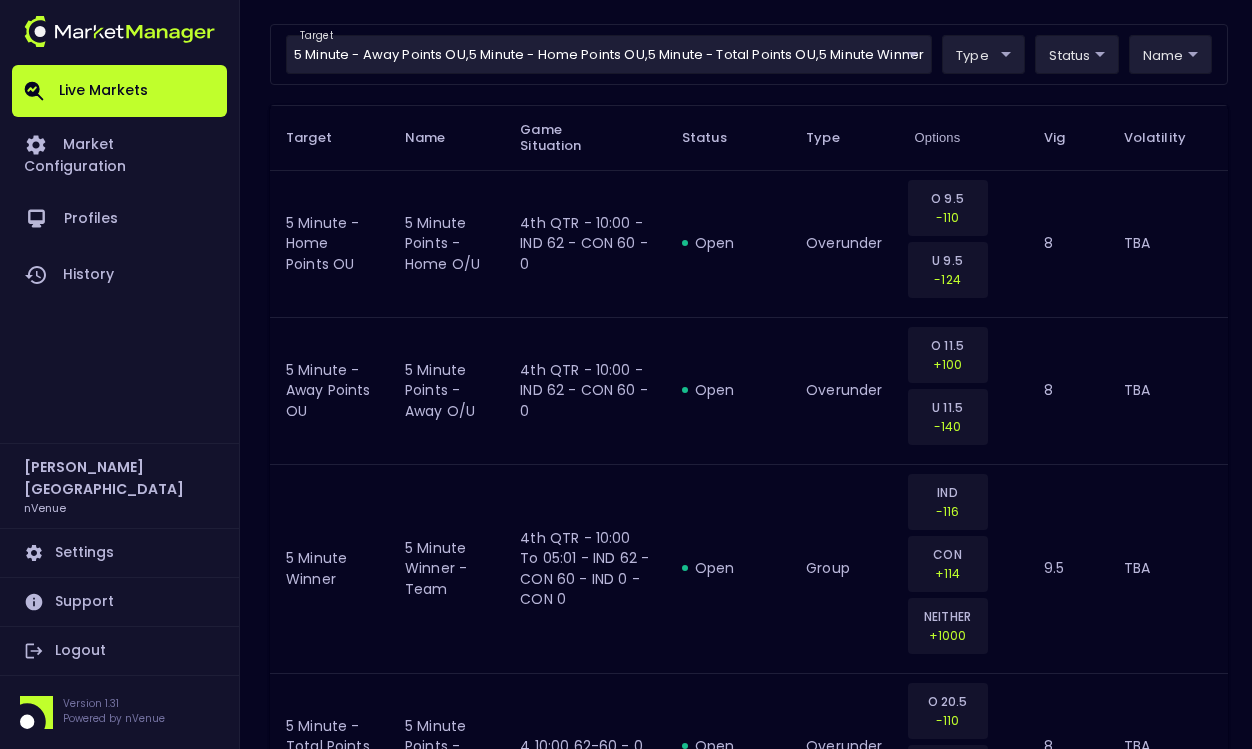 scroll, scrollTop: 609, scrollLeft: 0, axis: vertical 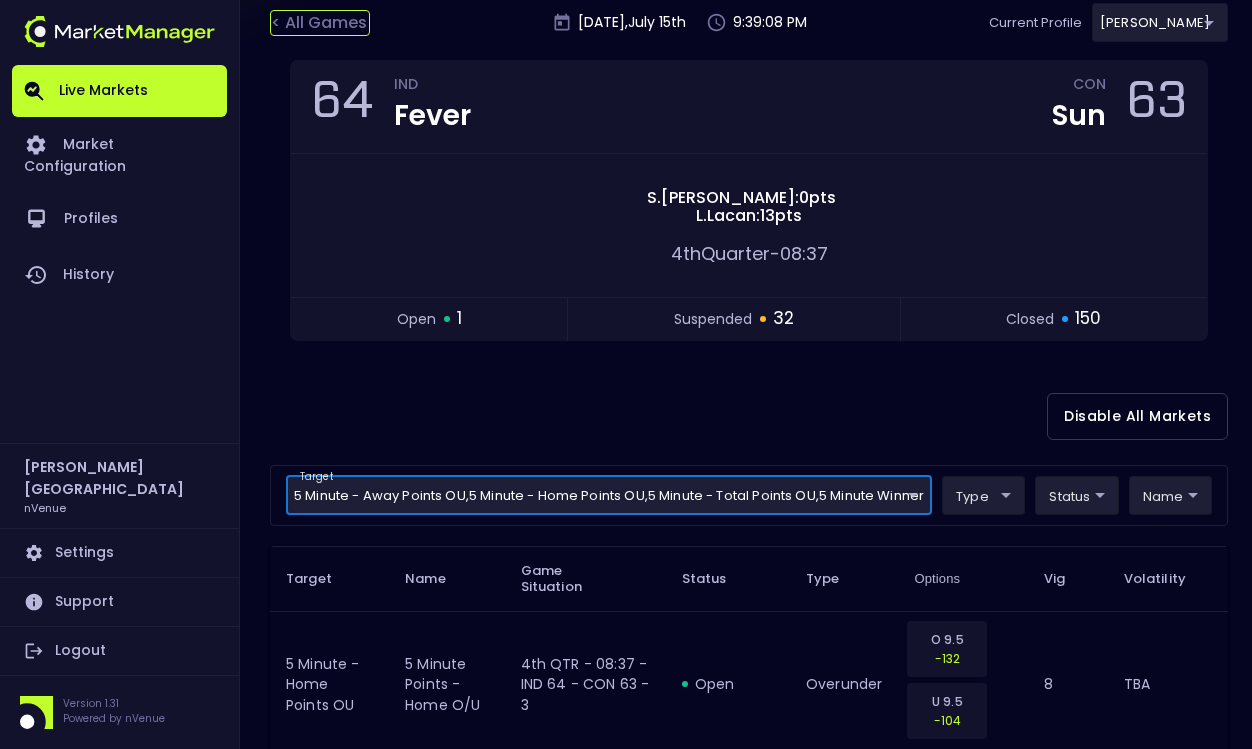 click on "< All Games" at bounding box center (320, 23) 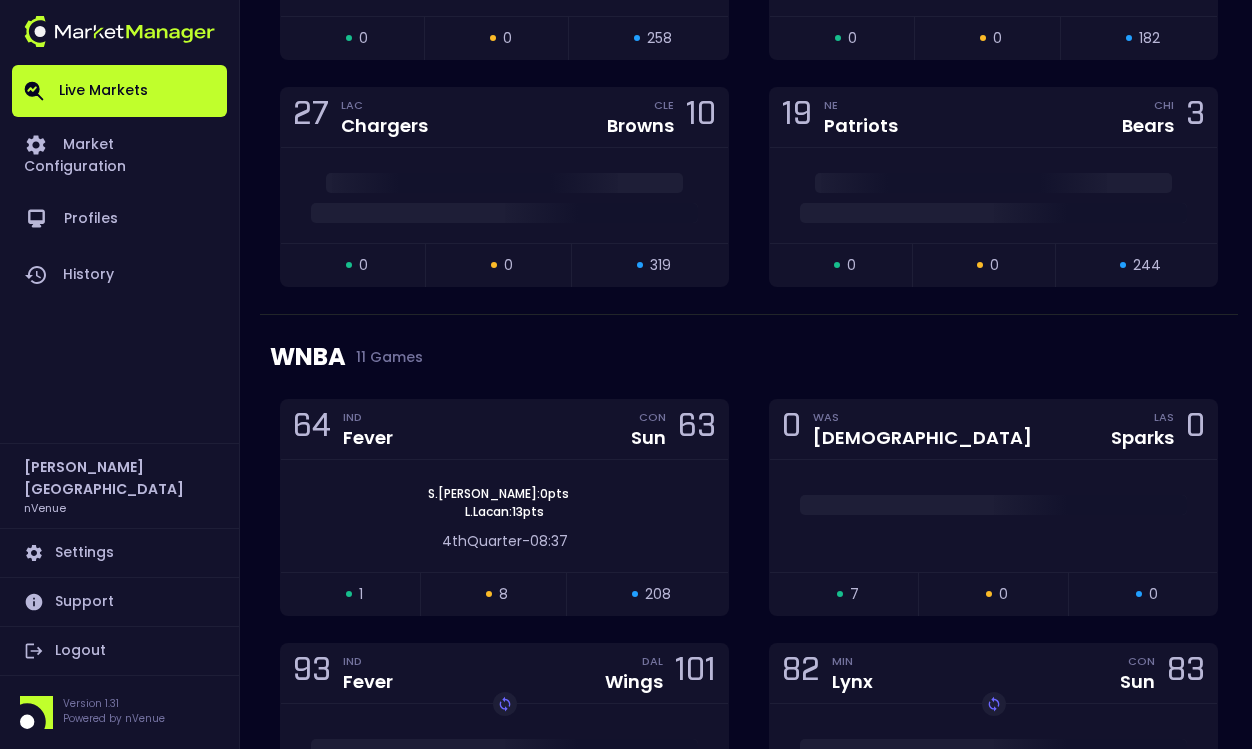 scroll, scrollTop: 853, scrollLeft: 0, axis: vertical 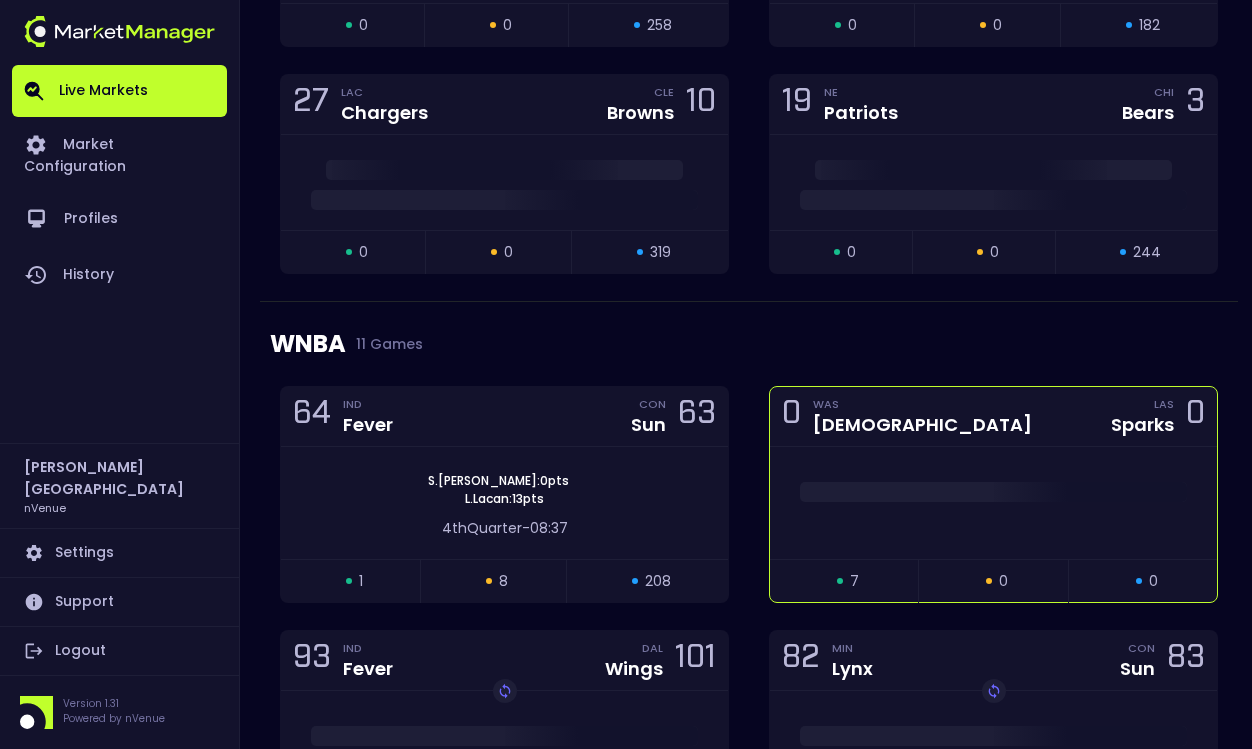 click at bounding box center (993, 492) 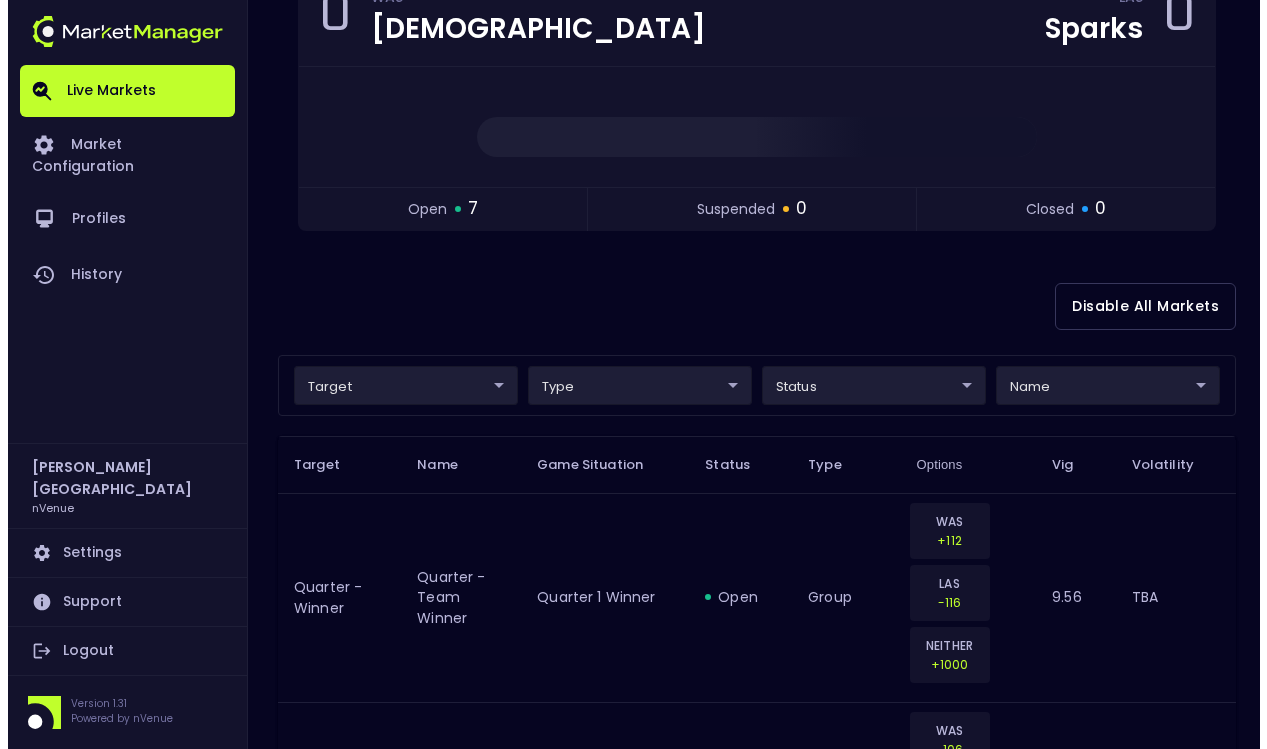 scroll, scrollTop: 266, scrollLeft: 0, axis: vertical 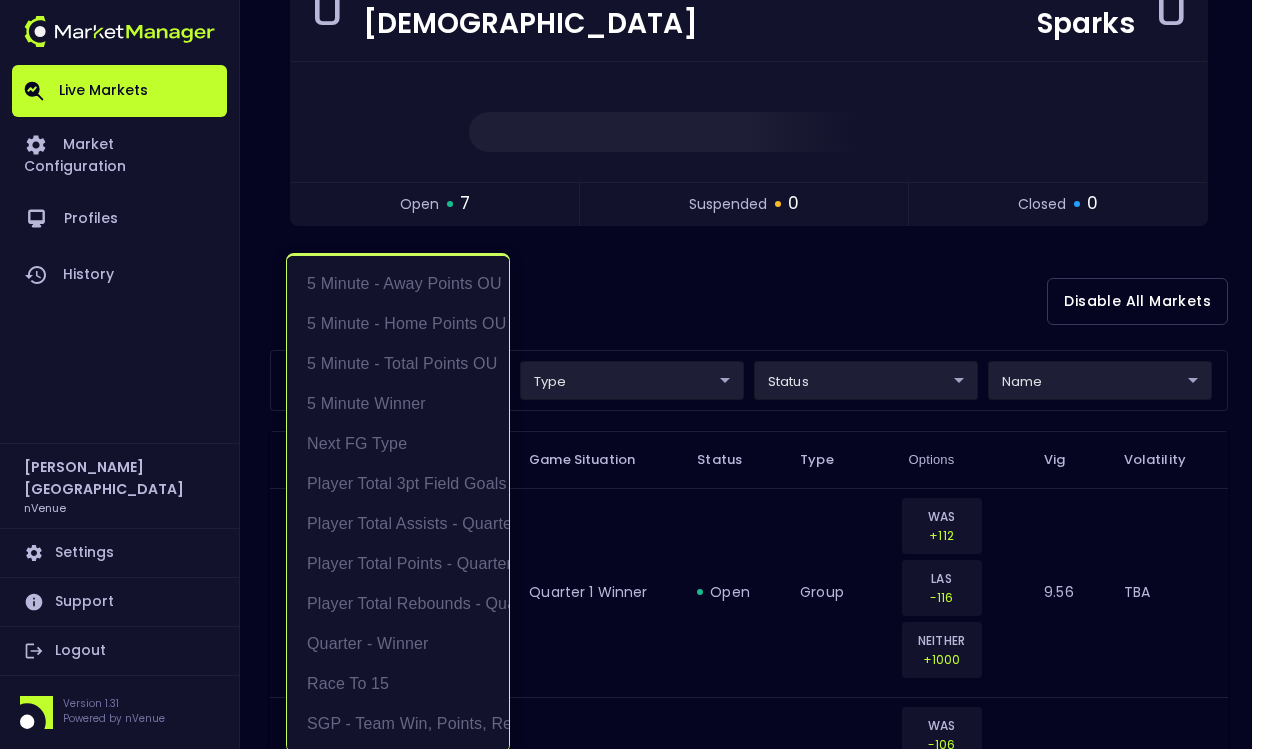 click on "Live Markets Market Configuration Profiles History Derek   Paris nVenue Settings Support Logout   Version 1.31  Powered by nVenue < All Games Tuesday ,  July   15 th 9:39:13 PM Current Profile Matt 0a763355-b225-40e6-8c79-2dda4ec7b2cf Select Target Market Status Type Vig Volatility Options Close 0 WAS Mystics LAS Sparks 0 open 7 suspended 0 closed 0 Disable All Markets target ​ ​ type ​ ​ status ​ ​ name ​ ​ Target Name Game Situation Status Type Options Vig Volatility Quarter - Winner Quarter - Team Winner Quarter 1 Winner  open group WAS +112 LAS -116 NEITHER +1000 9.56 TBA Quarter - Winner Quarter - Team Winner Quarter 1 Winner  open group WAS -106 LAS -138 9.56 TBA 5 Minute - Home Points OU 5 minute points - home O/U 1st QTR - 10:00 - WAS 0 - LAS 0 - 0  open overunder O 10.5 -106 U 10.5 -130 8 TBA 5 Minute - Total Points OU 5 minute points - total O/U 1 10:00 0-0 - 0  open overunder O 20.5 -108 U 20.5 -128 8 TBA 5 Minute - Away Points OU 5 minute points - away O/U open overunder O 10.5 8" at bounding box center [633, 731] 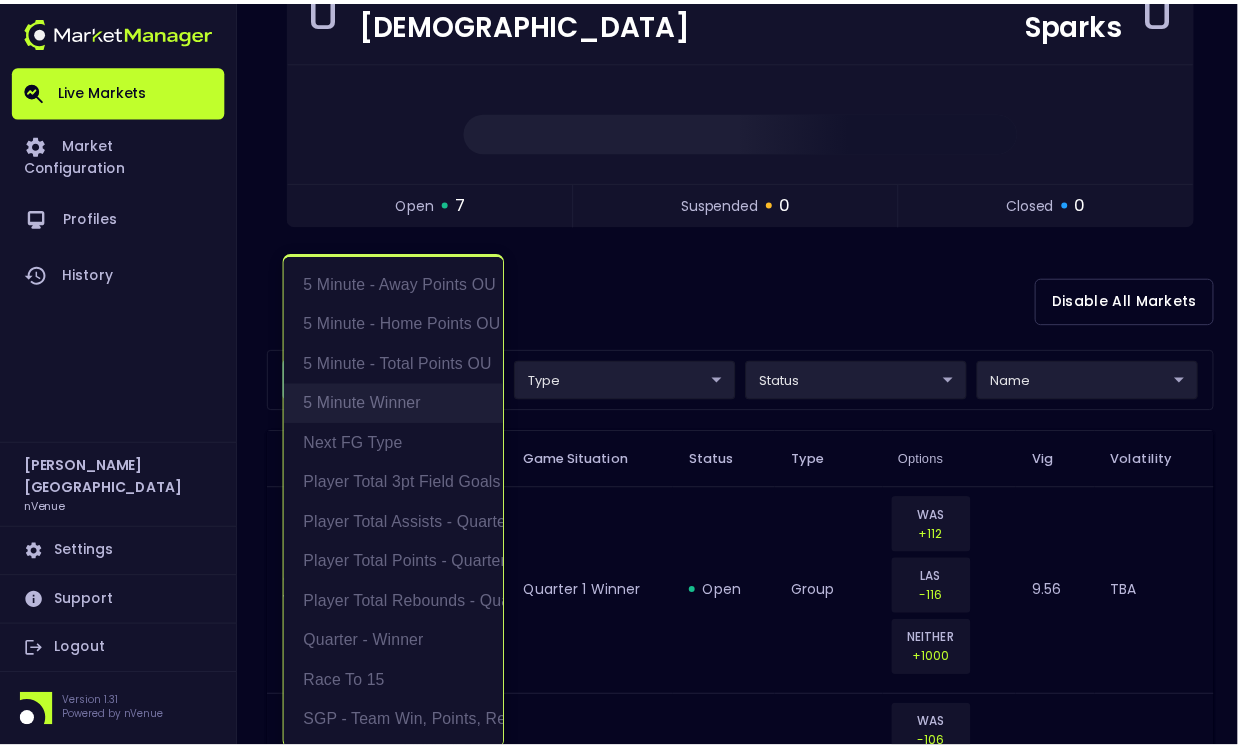 scroll, scrollTop: 4, scrollLeft: 0, axis: vertical 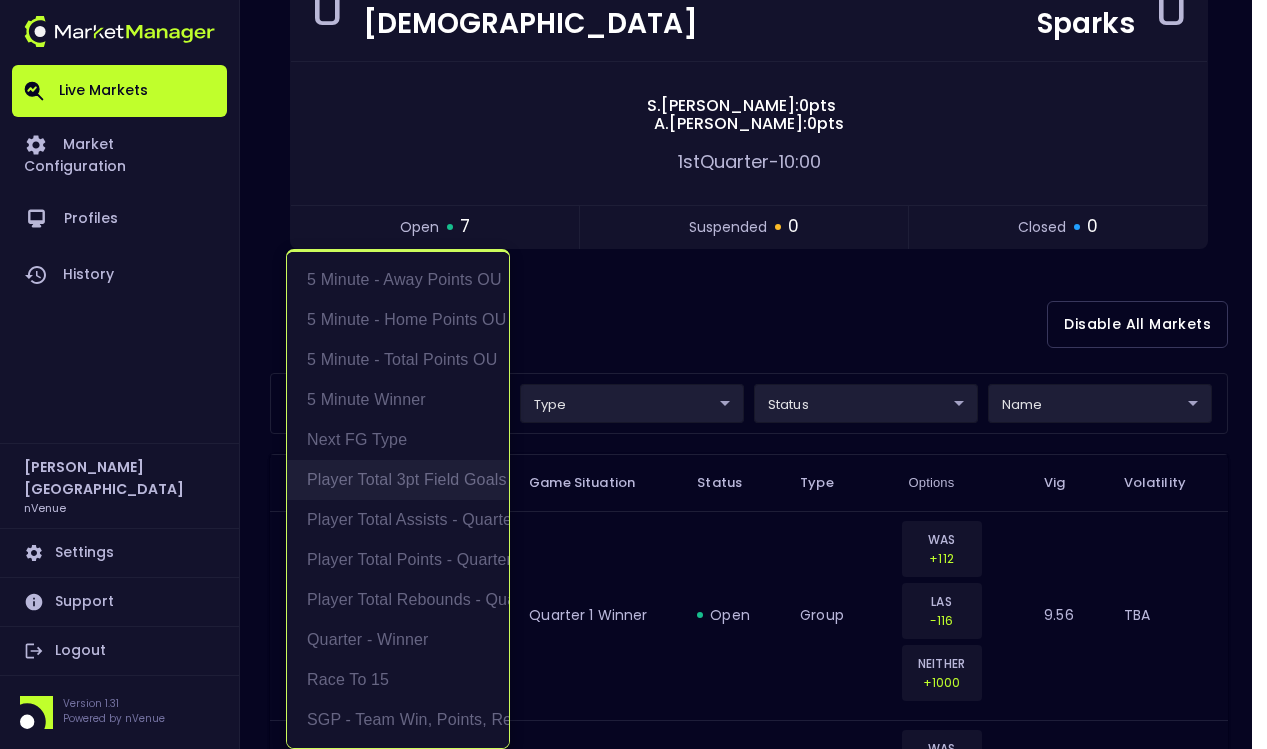 click on "Player Total 3pt Field Goals - Quarter" at bounding box center [398, 480] 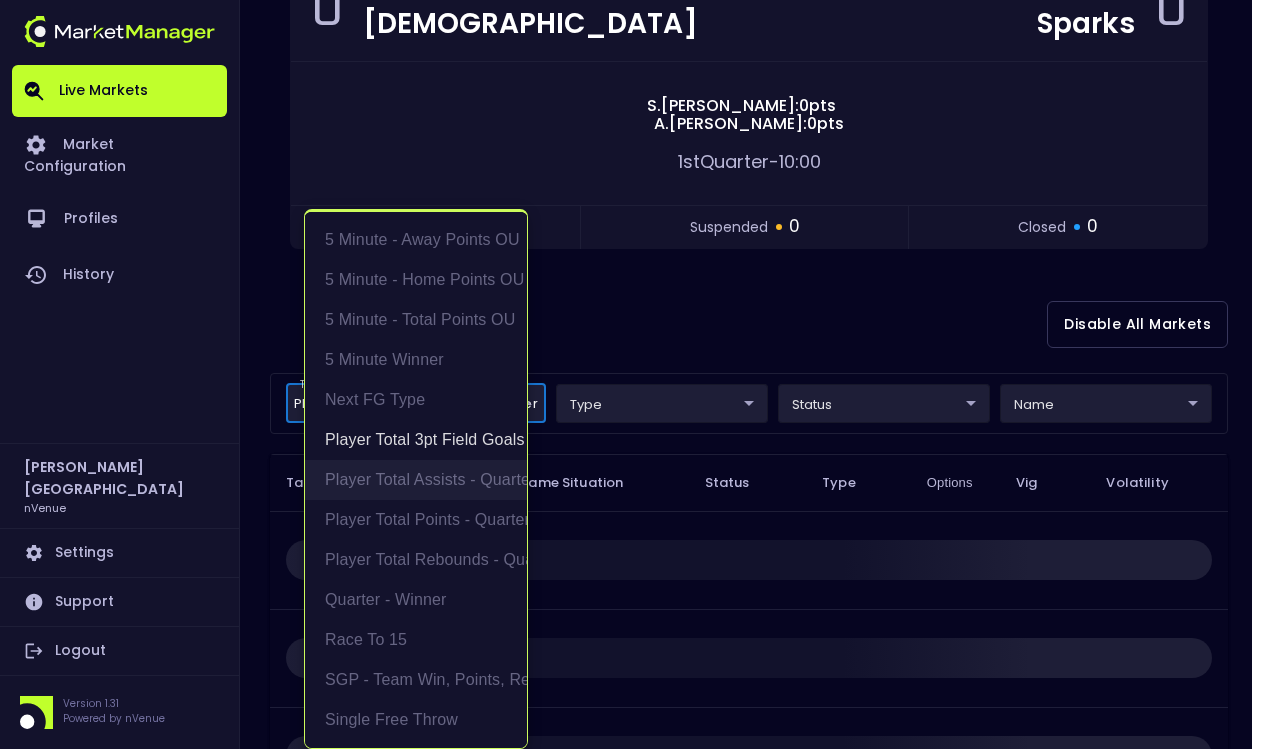 click on "Player Total Assists - Quarter" at bounding box center [416, 480] 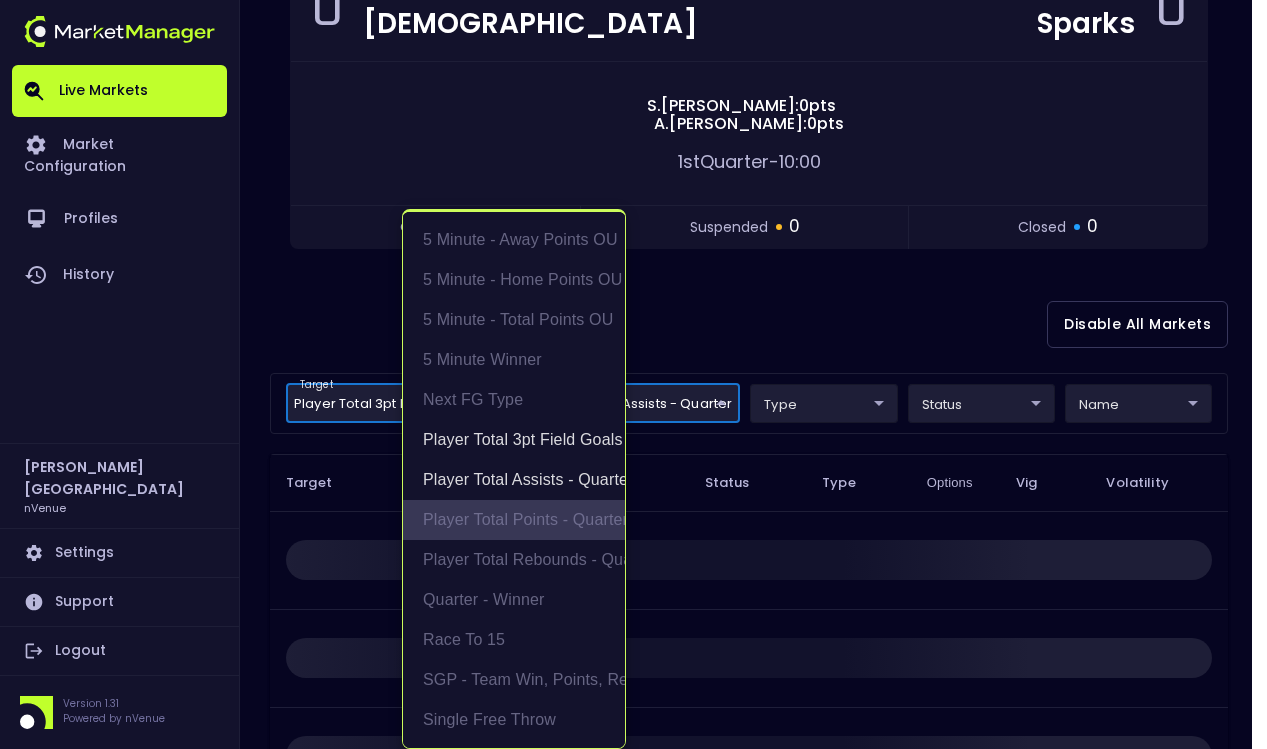 click on "Player Total Points - Quarter" at bounding box center [514, 520] 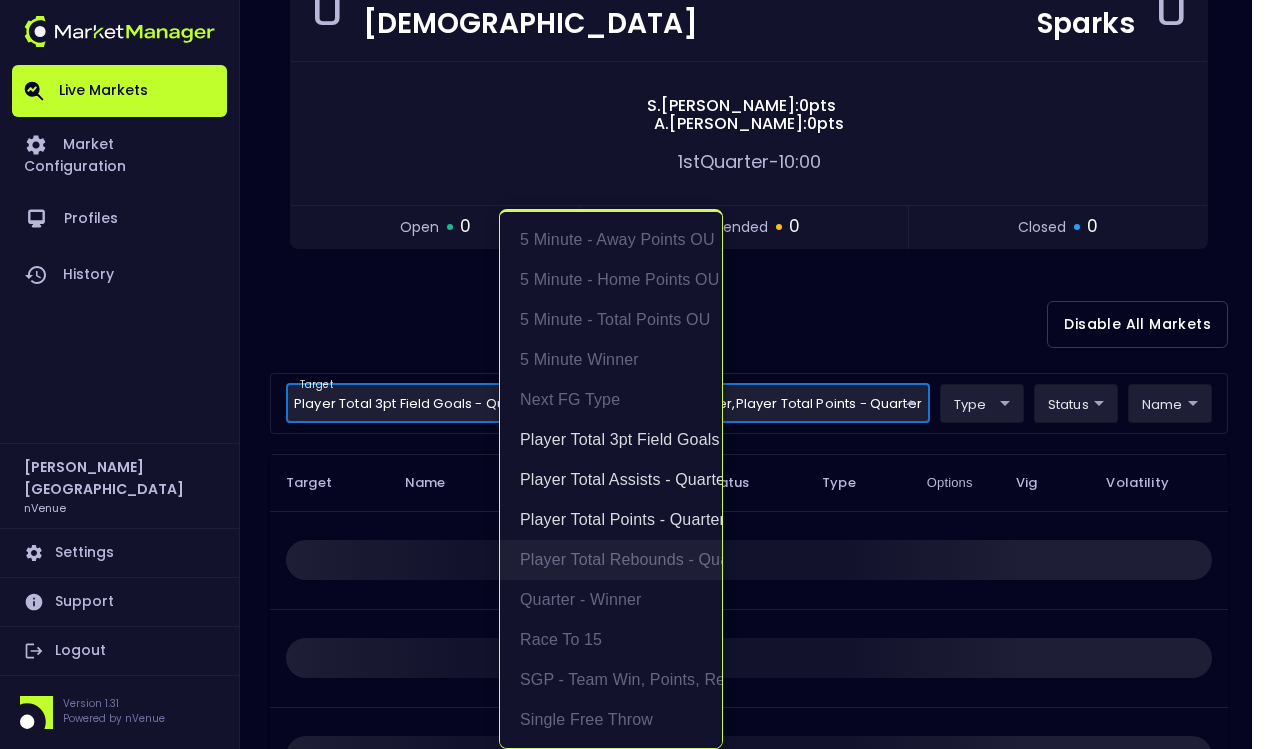 click on "Player Total Rebounds - Quarter" at bounding box center [611, 560] 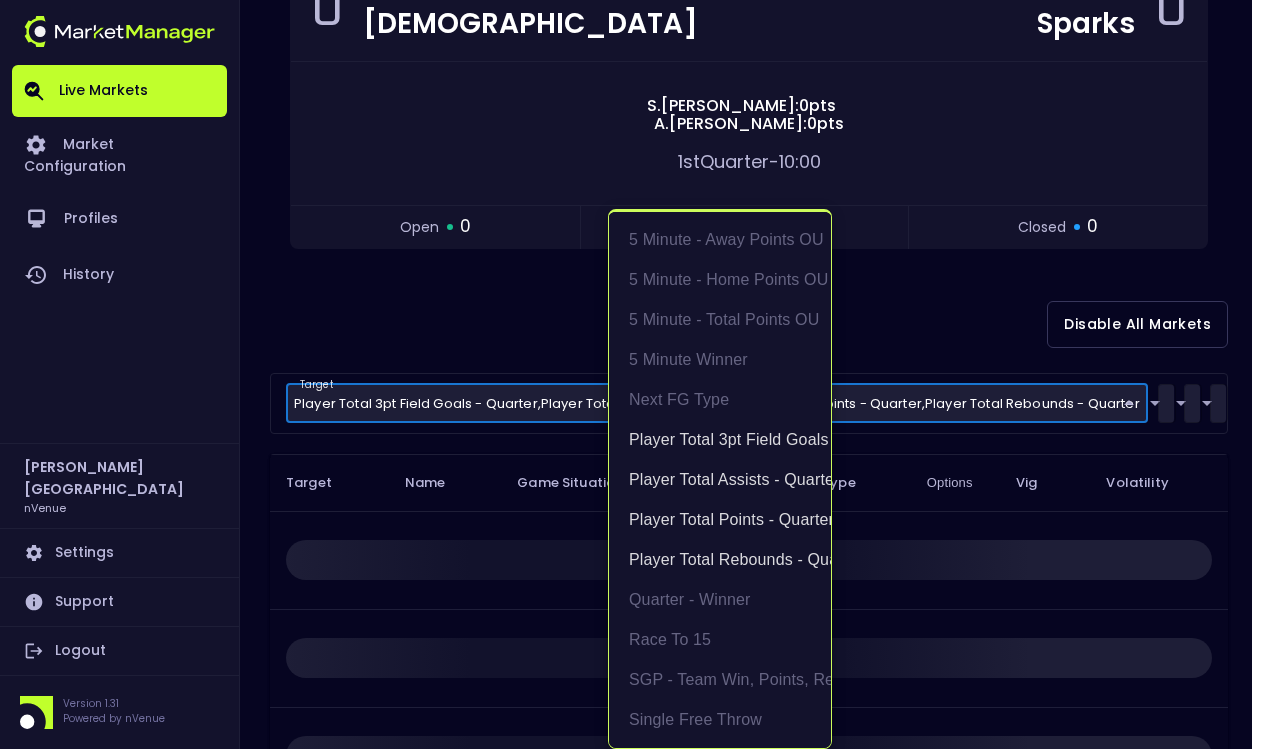 click at bounding box center [633, 374] 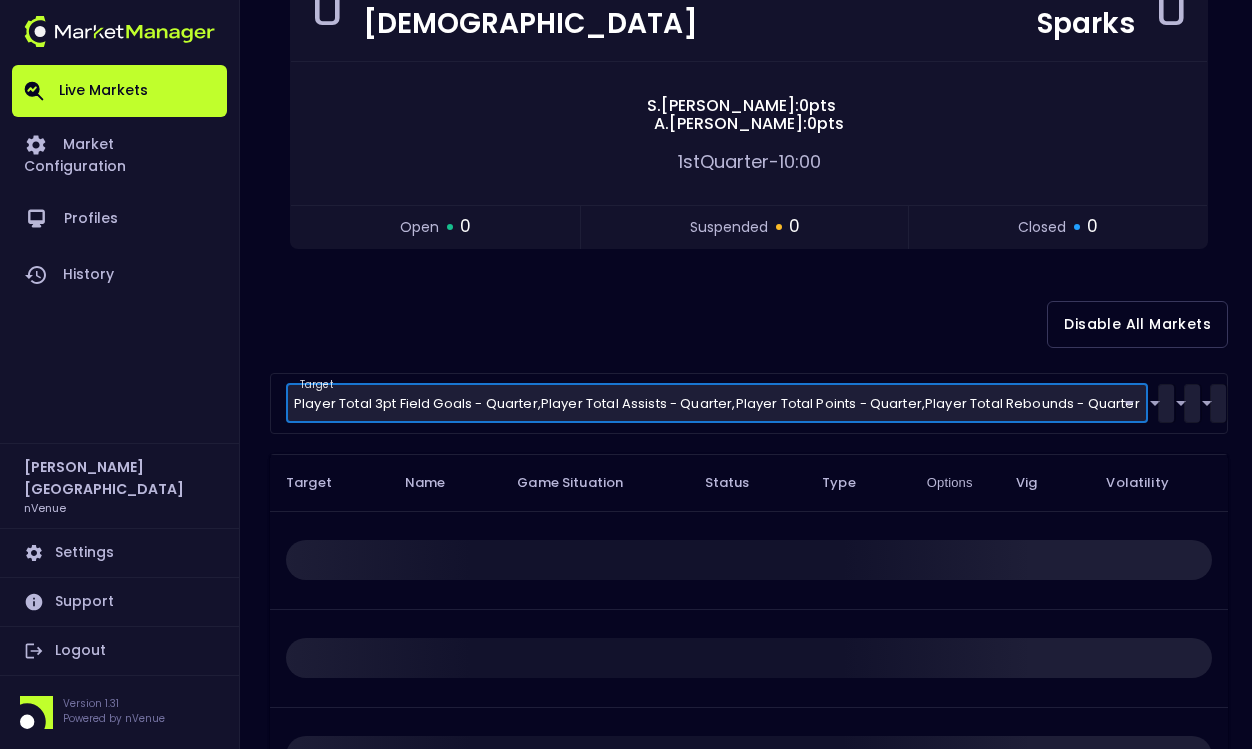 scroll, scrollTop: 0, scrollLeft: 0, axis: both 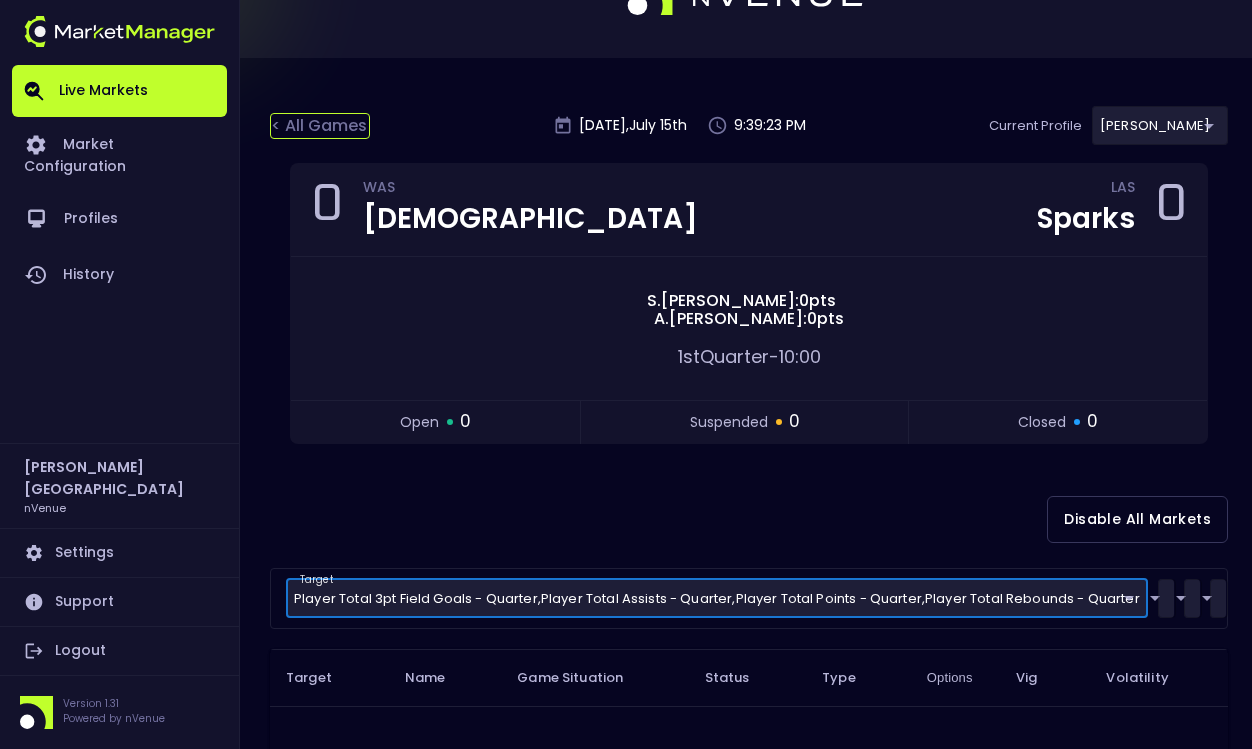 click on "< All Games" at bounding box center (320, 126) 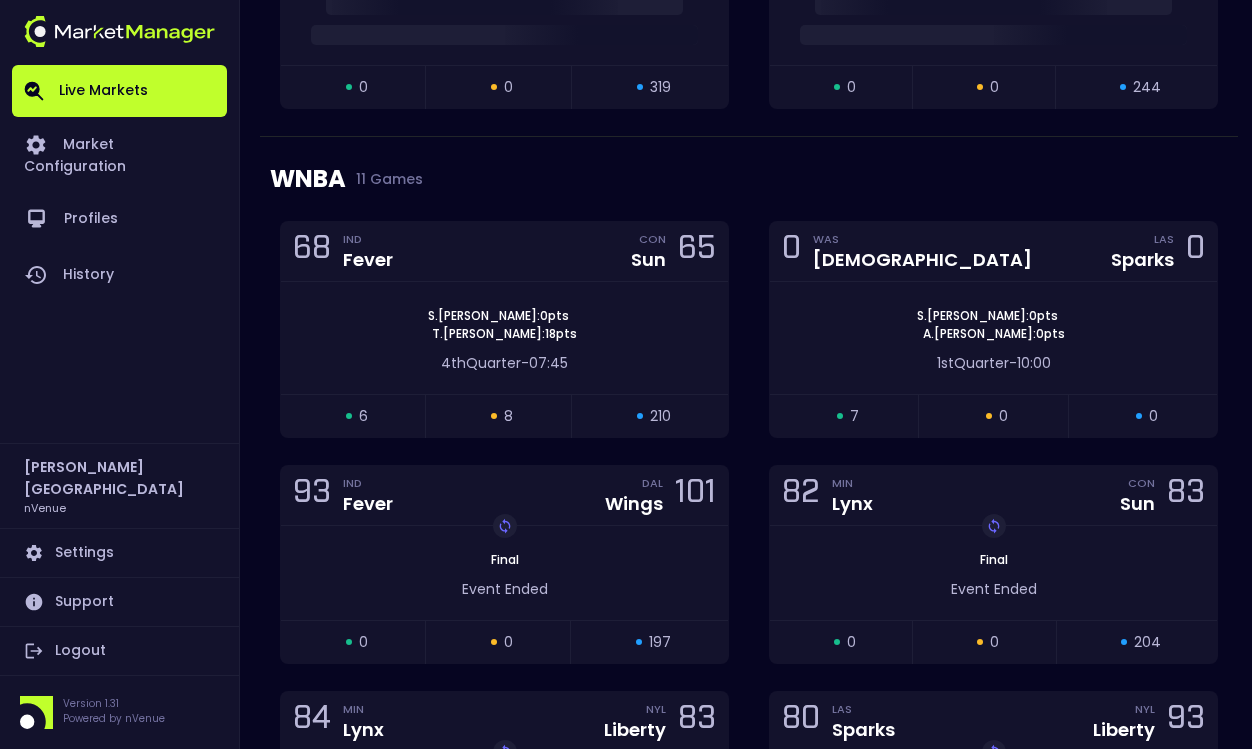 scroll, scrollTop: 1060, scrollLeft: 0, axis: vertical 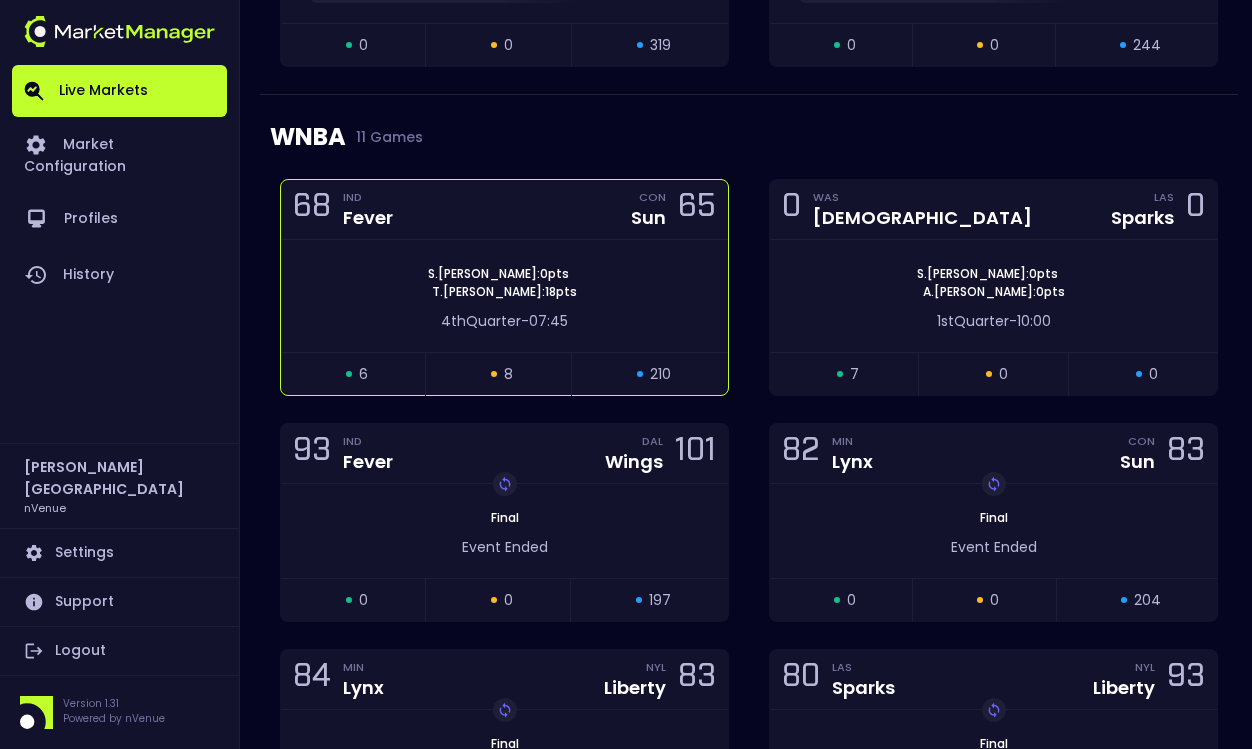 click on "S .  Cunningham :  0  pts T .  Charles :  18  pts" at bounding box center (504, 283) 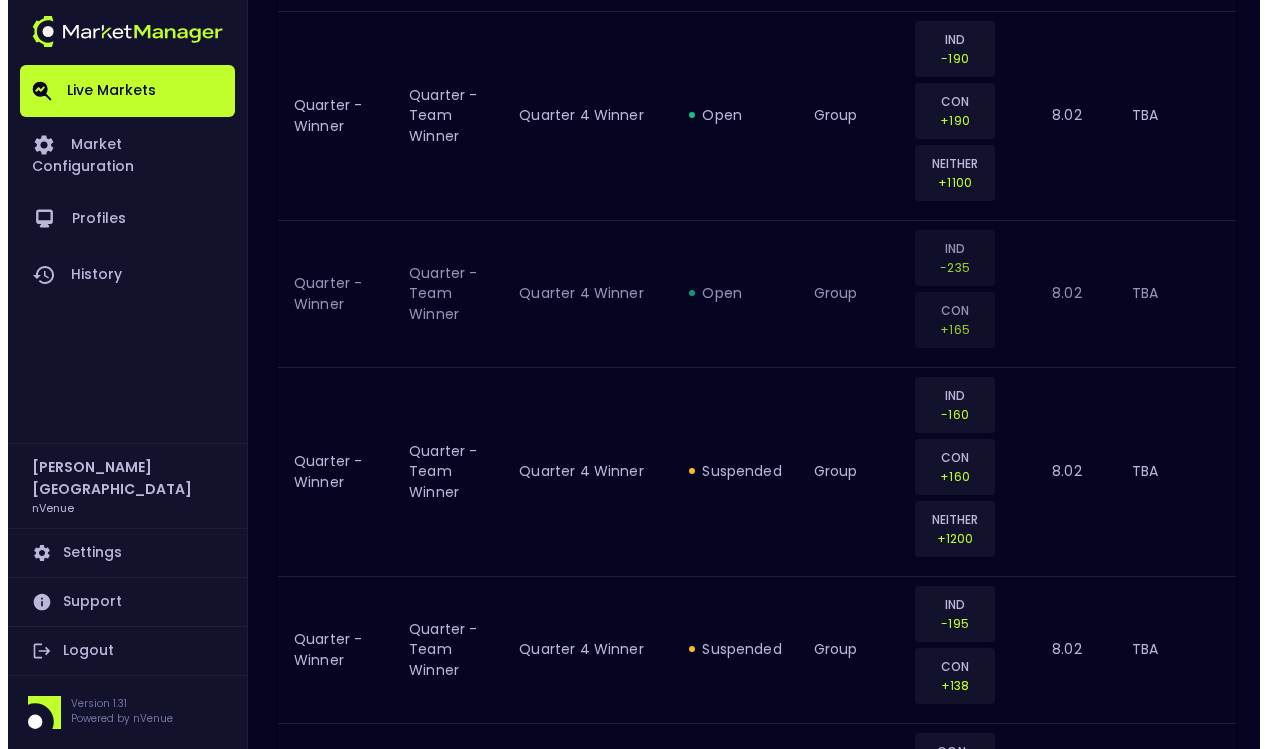 scroll, scrollTop: 494, scrollLeft: 0, axis: vertical 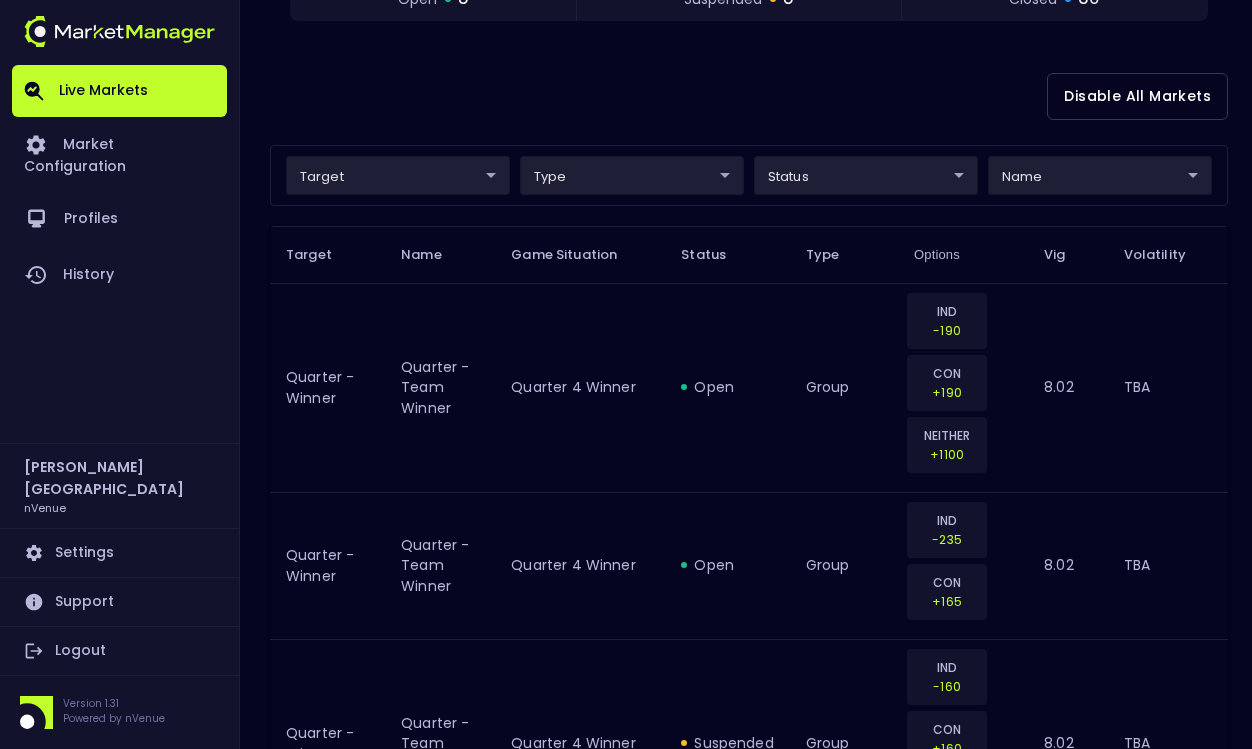 click on "Live Markets Market Configuration Profiles History Derek   Paris nVenue Settings Support Logout   Version 1.31  Powered by nVenue < All Games Tuesday ,  July   15 th 9:41:20 PM Current Profile Matt 0a763355-b225-40e6-8c79-2dda4ec7b2cf Select Target Market Status Type Vig Volatility Options Close 68 IND Fever CON Sun 65 S .  Cunningham :  0  pts T .  Charles :  18  pts 4th  Quarter  -  07:45 open 8 suspended 8 closed 30 Disable All Markets target ​ ​ type ​ ​ status ​ ​ name ​ ​ Target Name Game Situation Status Type Options Vig Volatility Quarter - Winner Quarter - Team Winner Quarter 4 Winner  open group IND -190 CON +190 NEITHER +1100 8.02 TBA Quarter - Winner Quarter - Team Winner Quarter 4 Winner  open group IND -235 CON +165 8.02 TBA Quarter - Winner Quarter - Team Winner Quarter 4 Winner  suspended group IND -160 CON +160 NEITHER +1200 8.02 TBA Quarter - Winner Quarter - Team Winner Quarter 4 Winner  suspended group IND -195 CON +138 8.02 TBA Next FG Type Next Field Goal Made open group" at bounding box center (626, 2362) 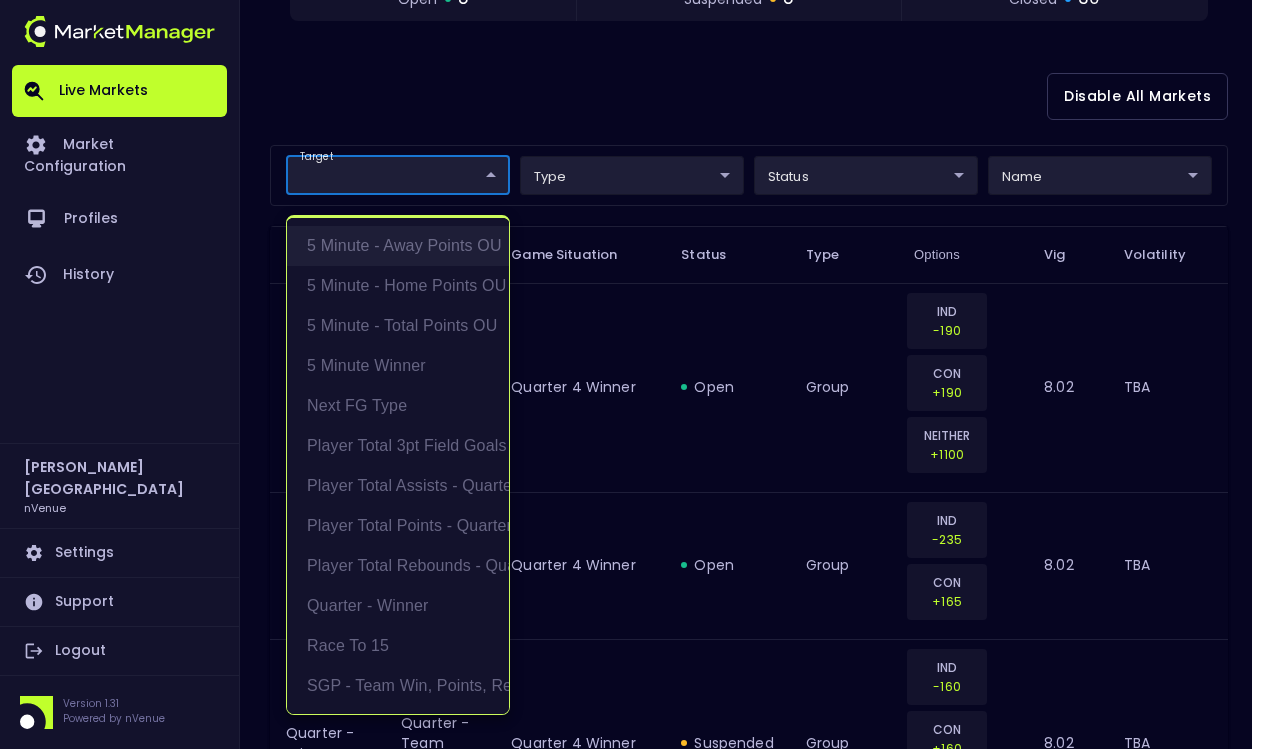 click on "5 Minute - Away Points OU" at bounding box center (398, 246) 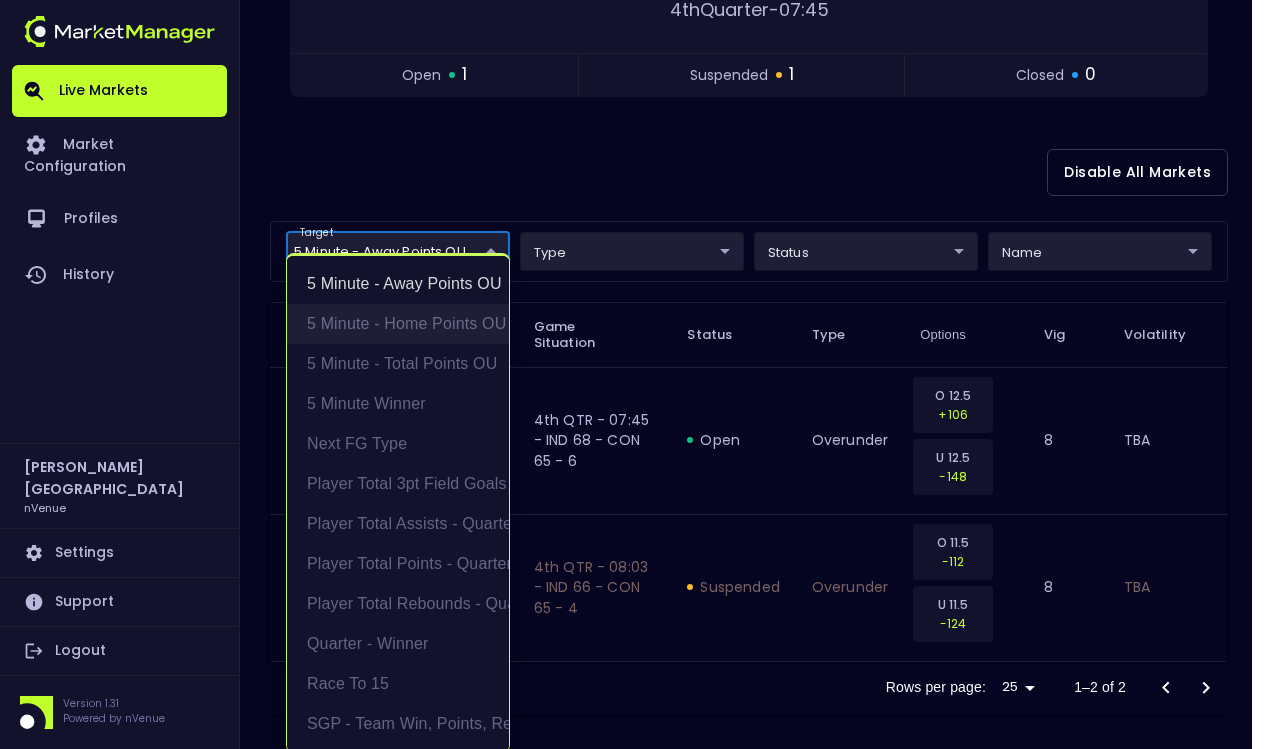 click on "5 Minute - Home Points OU" at bounding box center (398, 324) 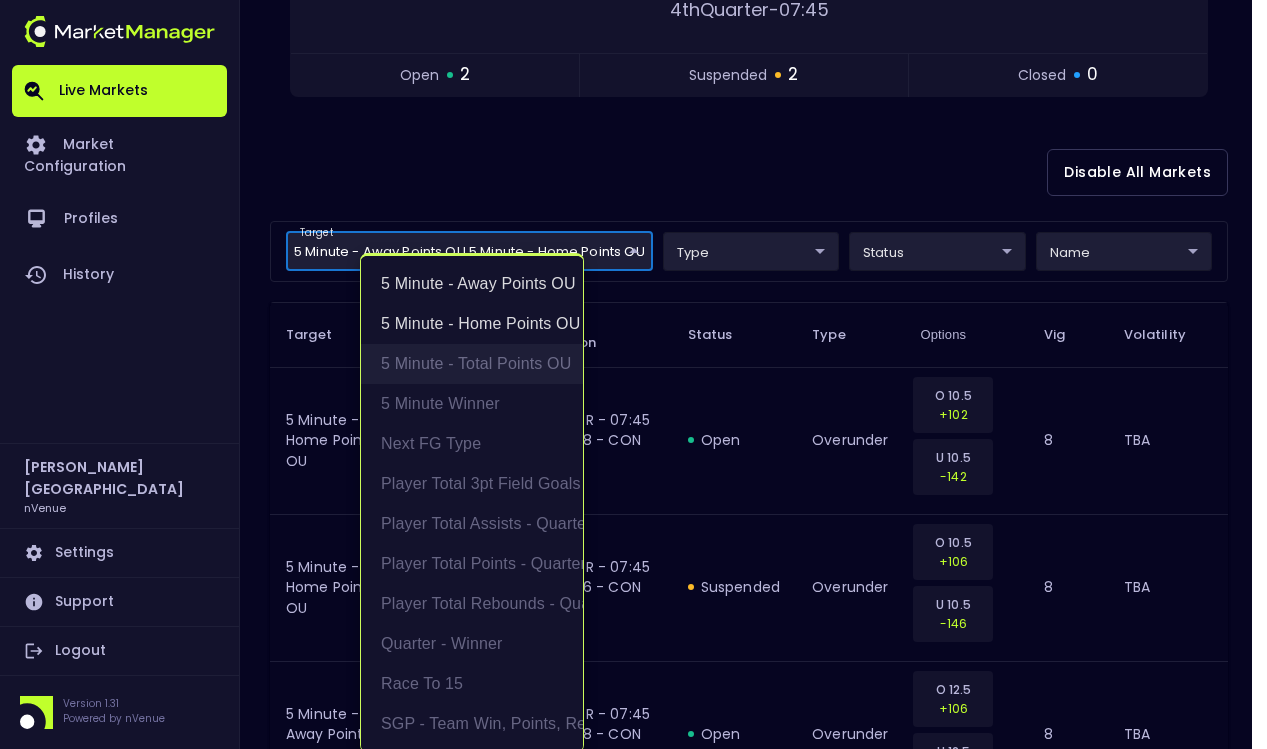 click on "5 Minute - Total Points OU" at bounding box center [472, 364] 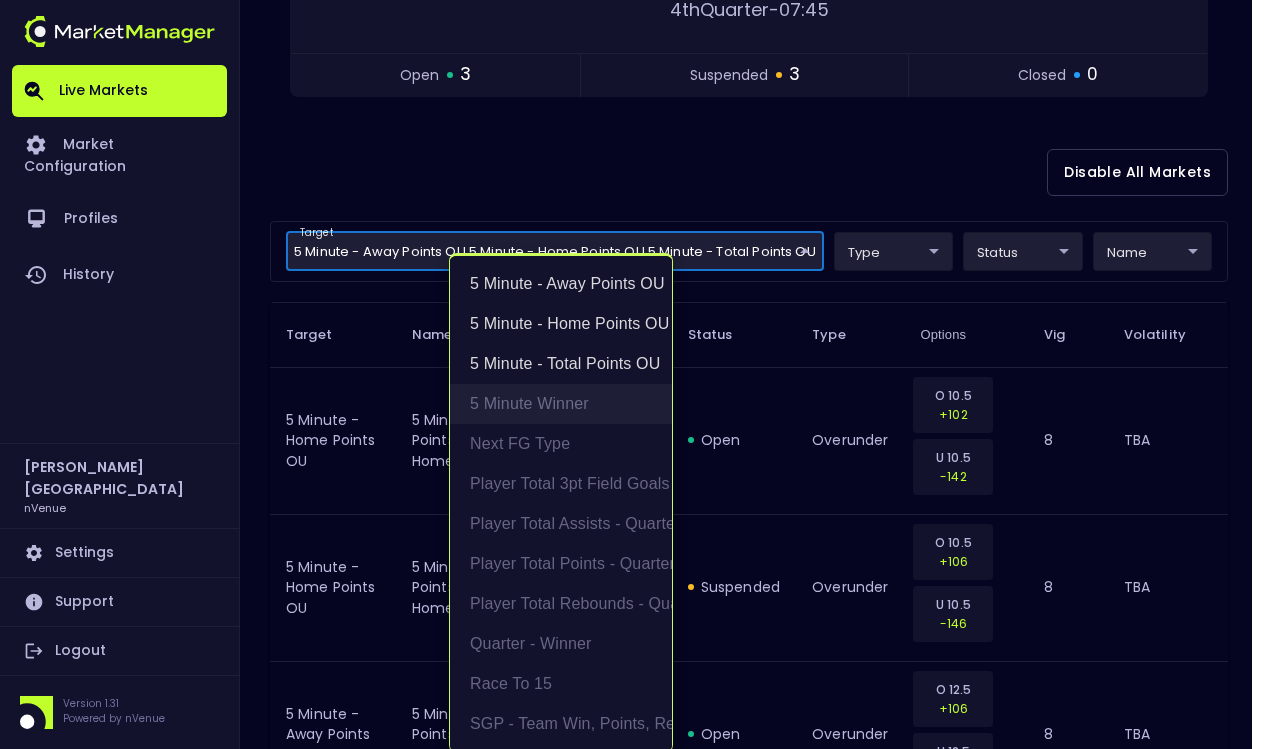 click on "5 Minute Winner" at bounding box center [561, 404] 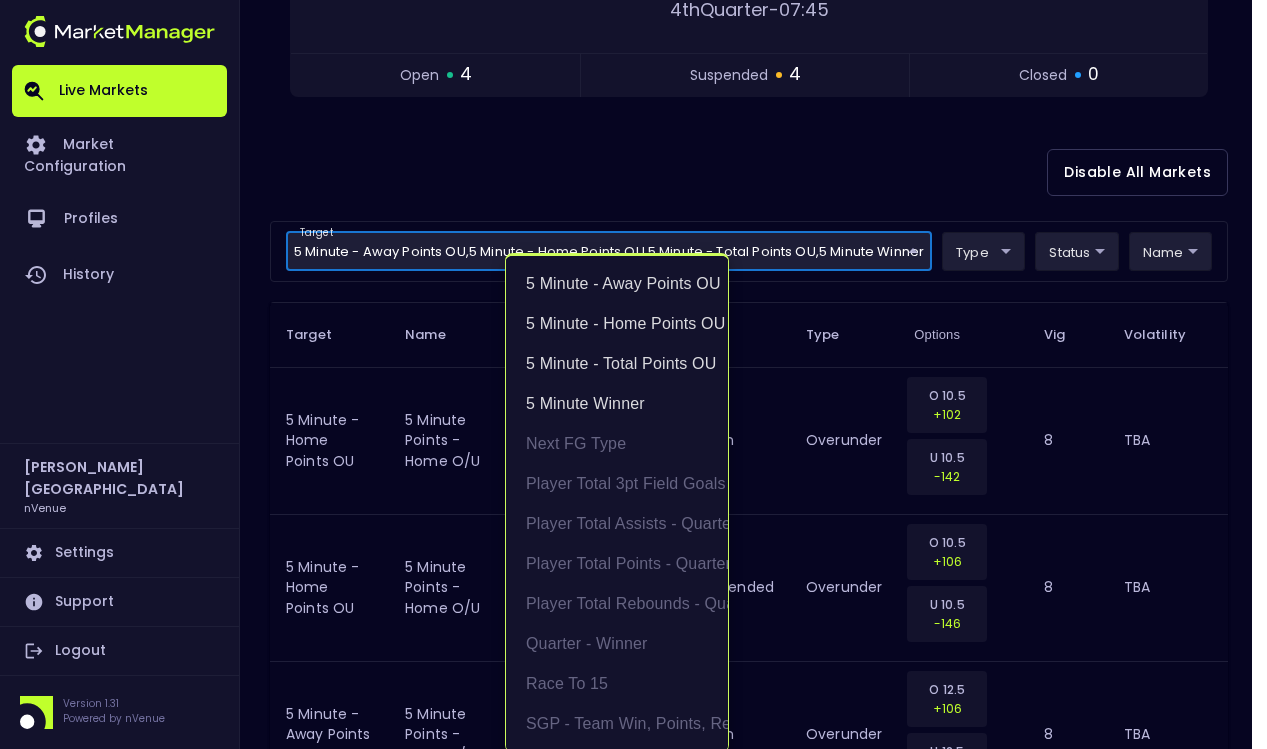 click at bounding box center [633, 374] 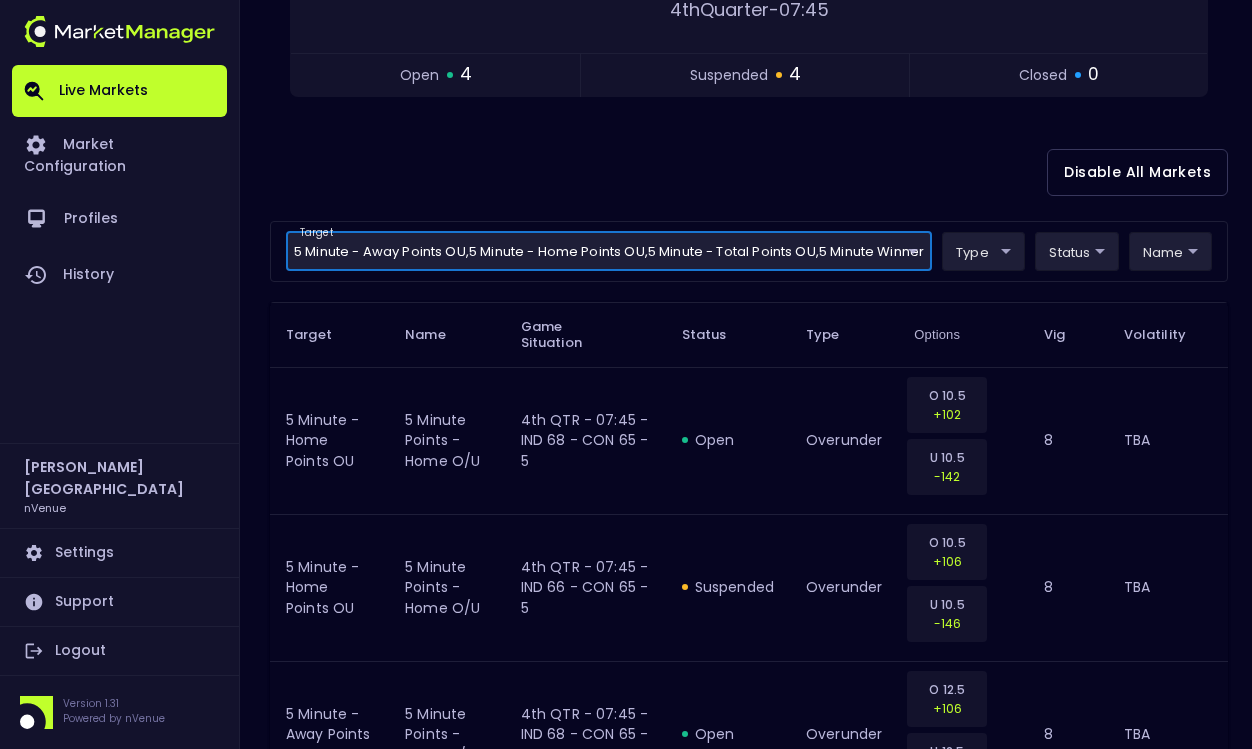 scroll, scrollTop: 0, scrollLeft: 0, axis: both 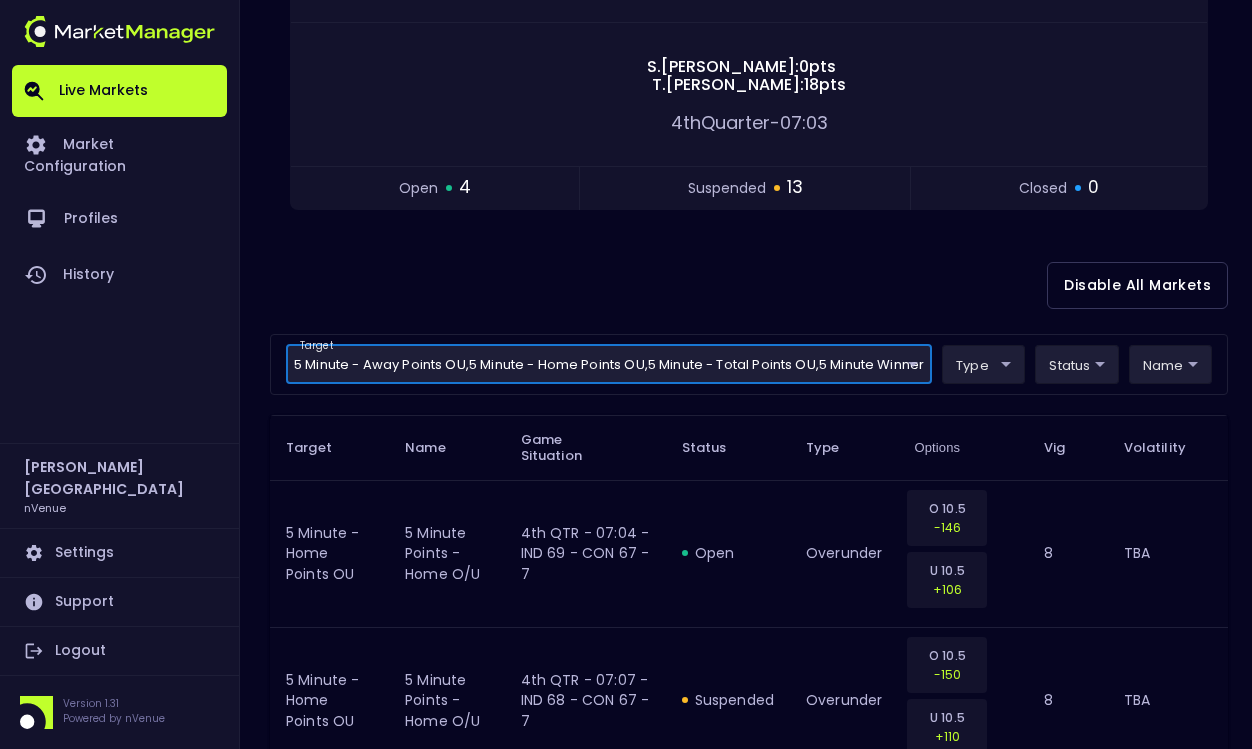 click on "Live Markets Market Configuration Profiles History Derek   Paris nVenue Settings Support Logout   Version 1.31  Powered by nVenue < All Games Tuesday ,  July   15 th 9:43:30 PM Current Profile Matt 0a763355-b225-40e6-8c79-2dda4ec7b2cf Select Target Market Status Type Vig Volatility Options Close 69 IND Fever CON Sun 67 S .  Cunningham :  0  pts T .  Charles :  18  pts 4th  Quarter  -  07:03 open 4 suspended 13 closed 0 Disable All Markets target 5 Minute - Away Points OU ,  5 Minute - Home Points OU ,  5 Minute - Total Points OU ,  5 Minute Winner 5 Minute - Away Points OU,5 Minute - Home Points OU,5 Minute - Total Points OU,5 Minute Winner ​ type ​ ​ status ​ ​ name ​ ​ Target Name Game Situation Status Type Options Vig Volatility 5 Minute - Home Points OU 5 minute points - home O/U 4th QTR - 07:04 - IND 69 - CON 67 - 7  open overunder O 10.5 -146 U 10.5 +106 8 TBA 5 Minute - Home Points OU 5 minute points - home O/U 4th QTR - 07:07 - IND 68 - CON 67 - 7  suspended overunder O 10.5 -150 U 10.5" at bounding box center (626, 1505) 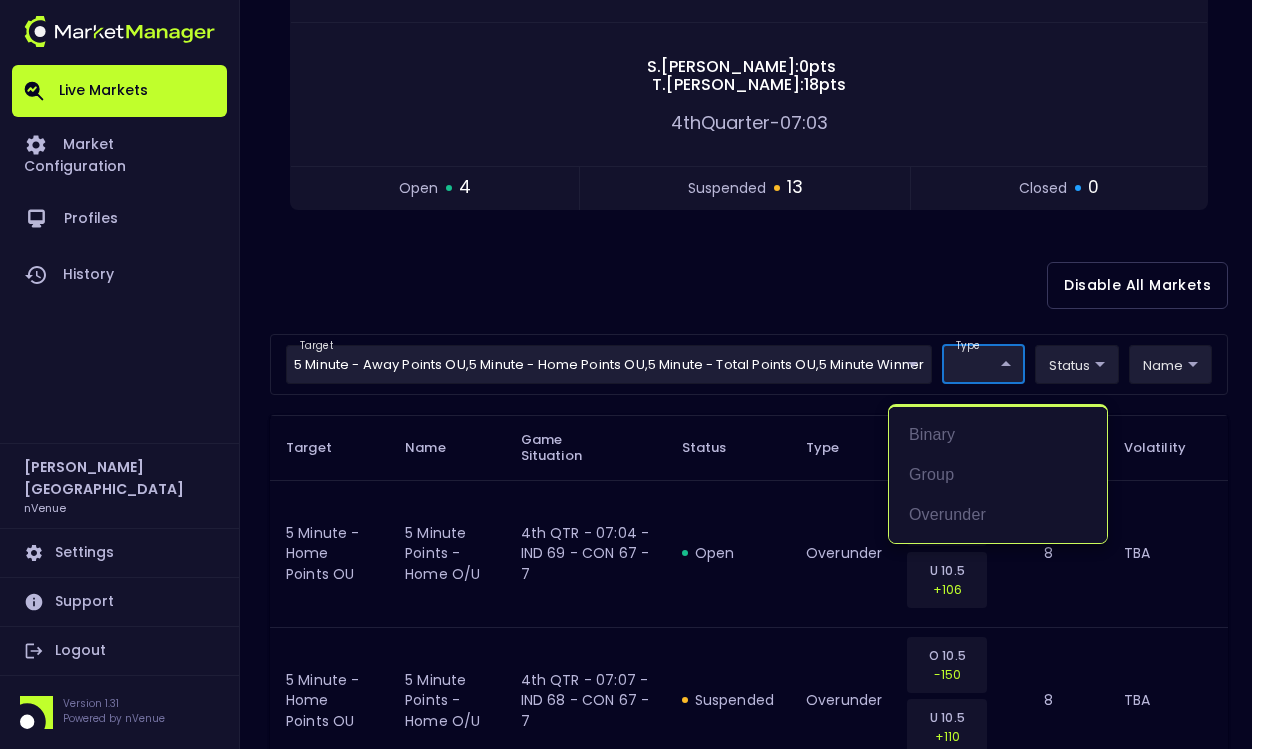 click at bounding box center (633, 374) 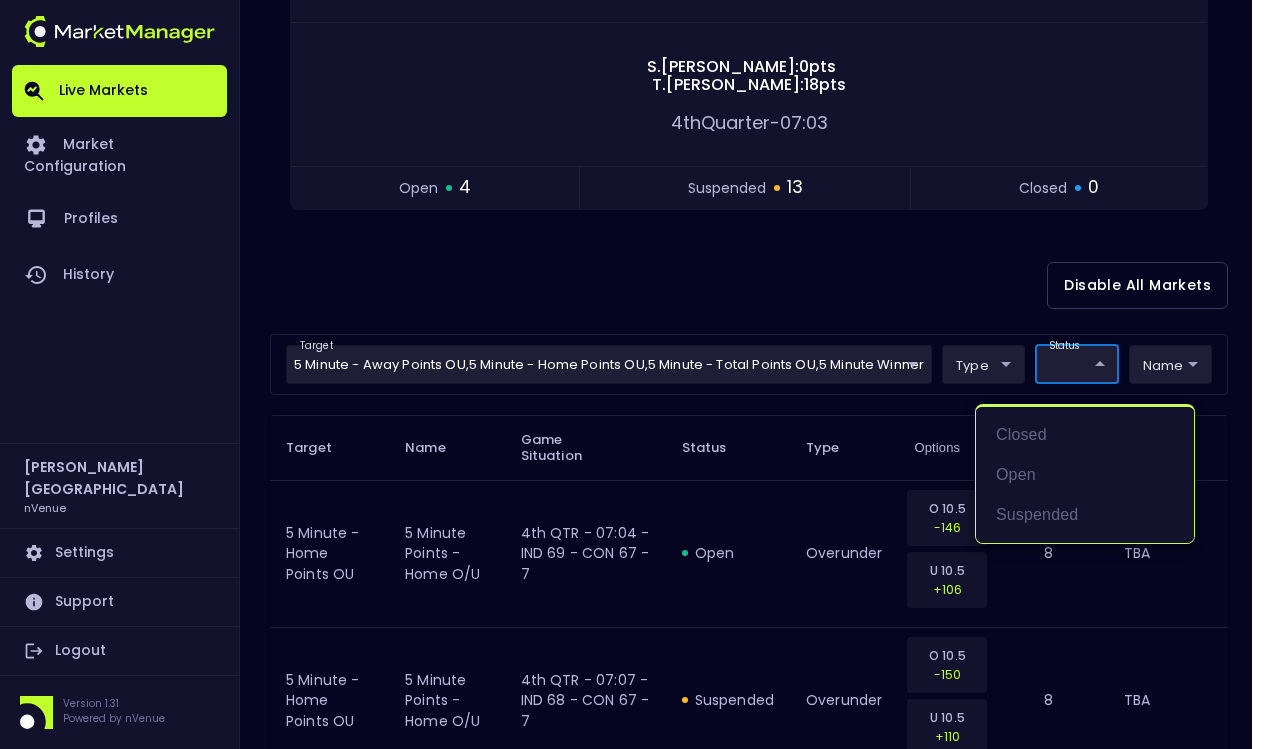 click on "Live Markets Market Configuration Profiles History Derek   Paris nVenue Settings Support Logout   Version 1.31  Powered by nVenue < All Games Tuesday ,  July   15 th 9:43:31 PM Current Profile Matt 0a763355-b225-40e6-8c79-2dda4ec7b2cf Select Target Market Status Type Vig Volatility Options Close 69 IND Fever CON Sun 67 S .  Cunningham :  0  pts T .  Charles :  18  pts 4th  Quarter  -  07:03 open 4 suspended 13 closed 0 Disable All Markets target 5 Minute - Away Points OU ,  5 Minute - Home Points OU ,  5 Minute - Total Points OU ,  5 Minute Winner 5 Minute - Away Points OU,5 Minute - Home Points OU,5 Minute - Total Points OU,5 Minute Winner ​ type ​ ​ status ​ ​ name ​ ​ Target Name Game Situation Status Type Options Vig Volatility 5 Minute - Home Points OU 5 minute points - home O/U 4th QTR - 07:04 - IND 69 - CON 67 - 7  open overunder O 10.5 -146 U 10.5 +106 8 TBA 5 Minute - Home Points OU 5 minute points - home O/U 4th QTR - 07:07 - IND 68 - CON 67 - 7  suspended overunder O 10.5 -150 U 10.5" at bounding box center (633, 1505) 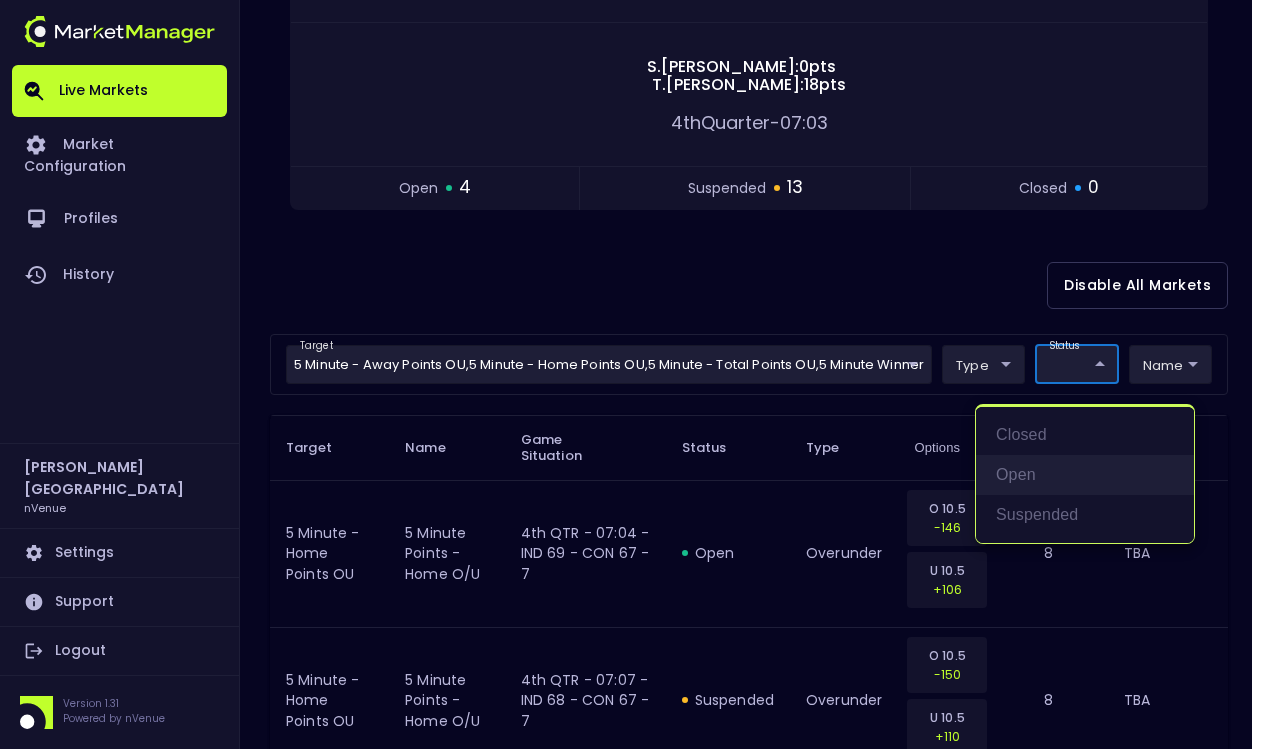 click on "open" at bounding box center (1085, 475) 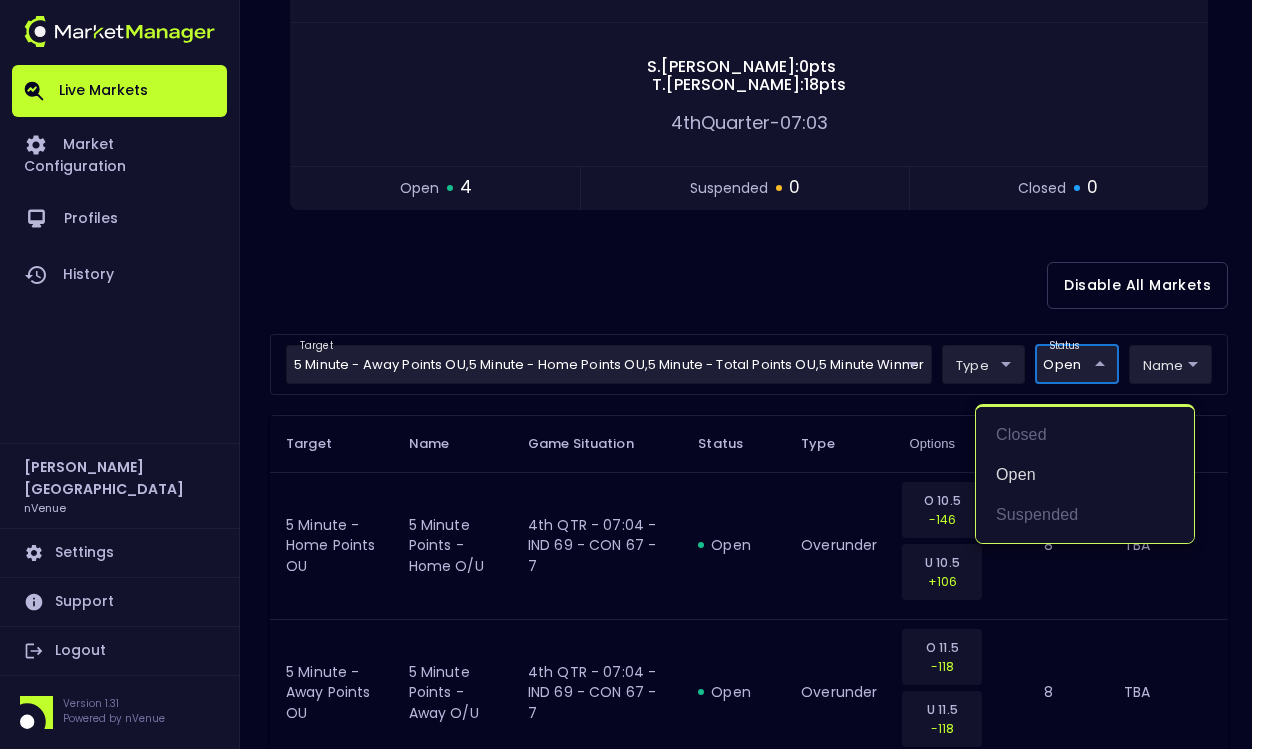 click at bounding box center [633, 374] 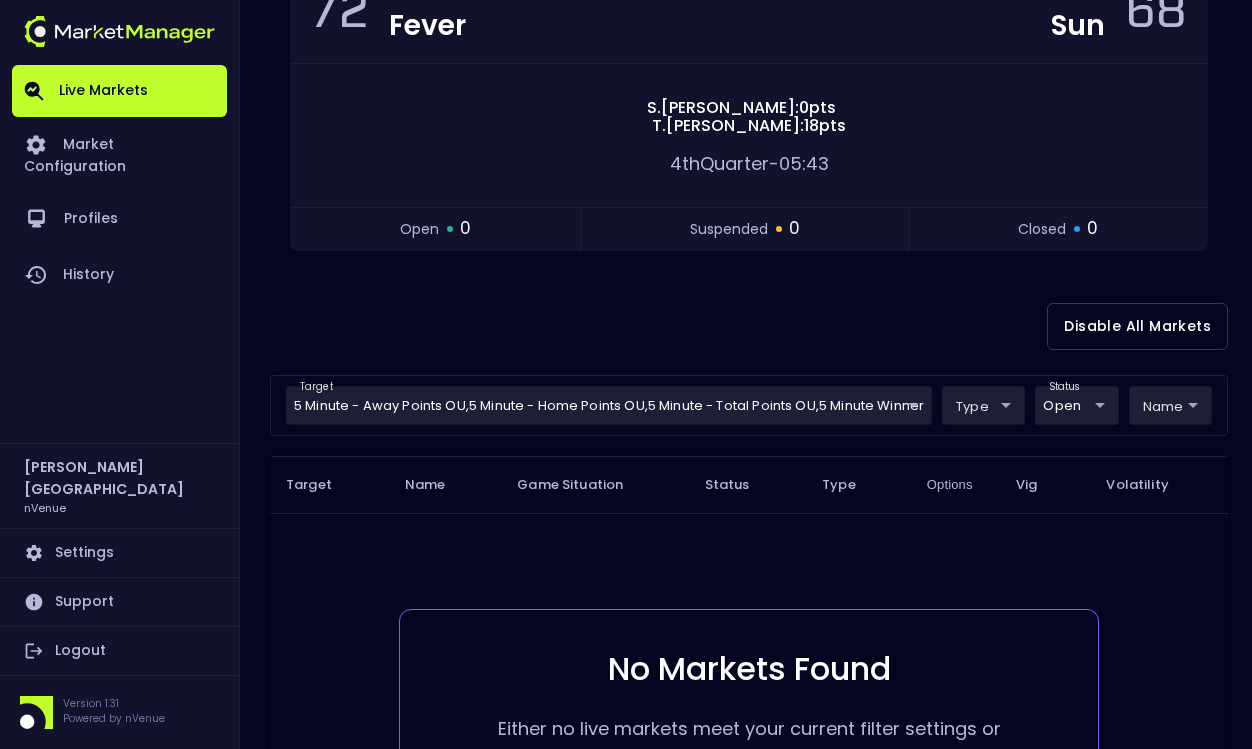 scroll, scrollTop: 0, scrollLeft: 0, axis: both 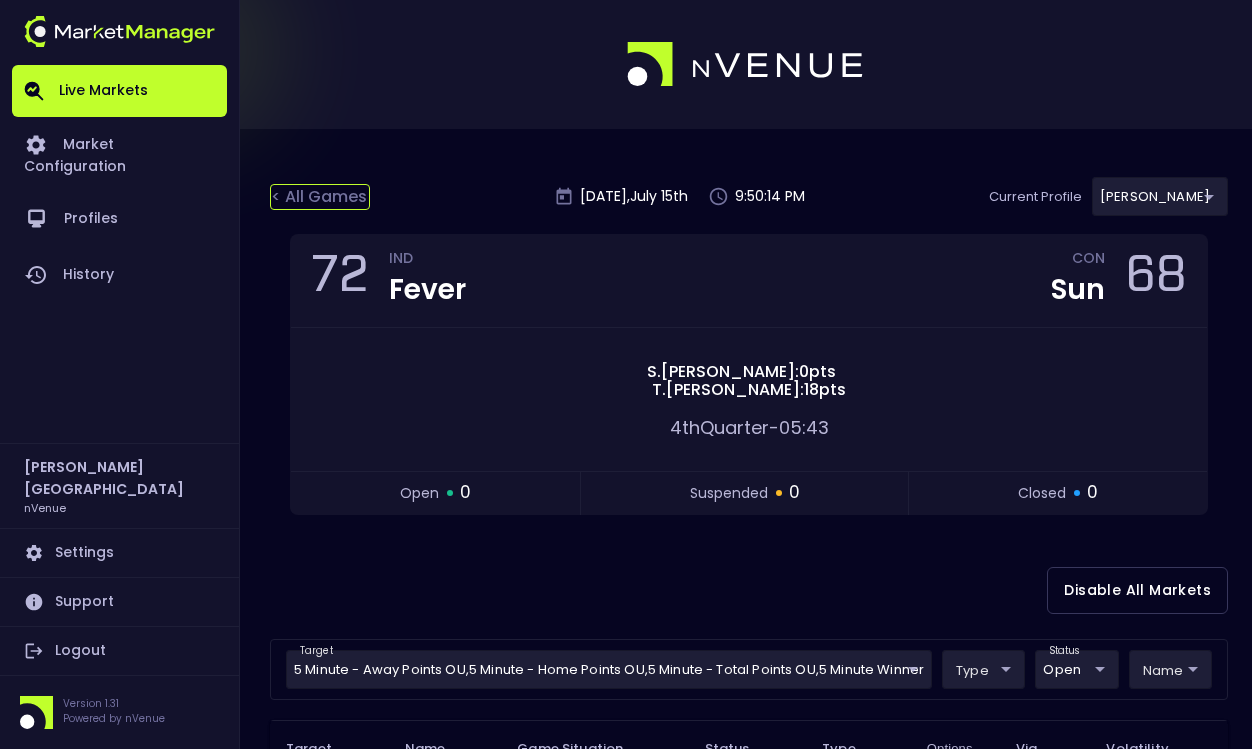 click on "< All Games" at bounding box center (320, 197) 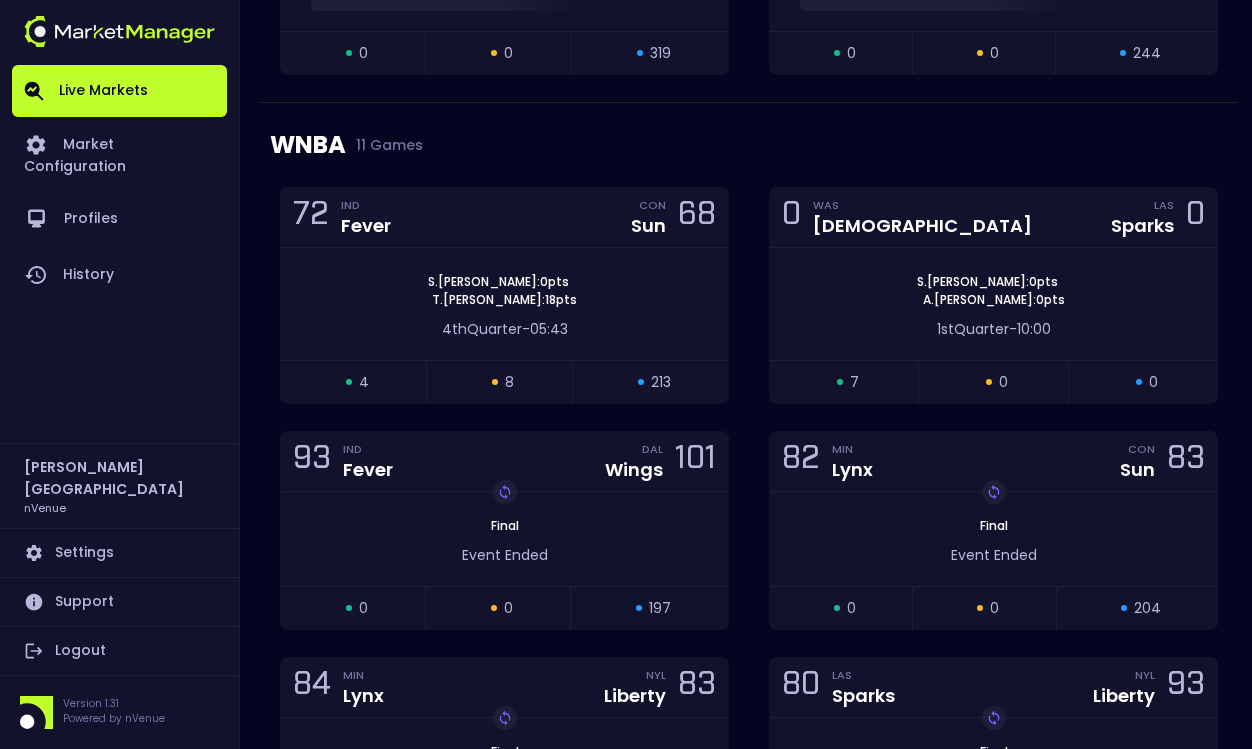 scroll, scrollTop: 1053, scrollLeft: 0, axis: vertical 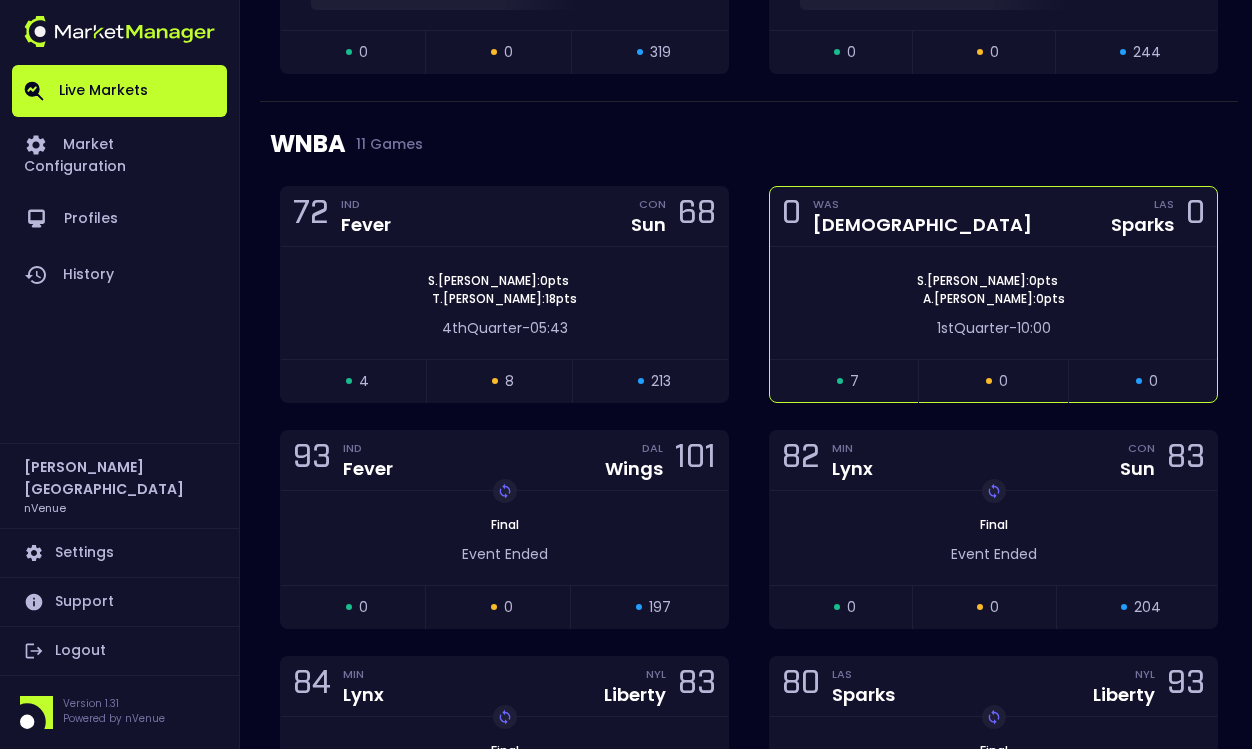 click on "1st  Quarter" at bounding box center [973, 328] 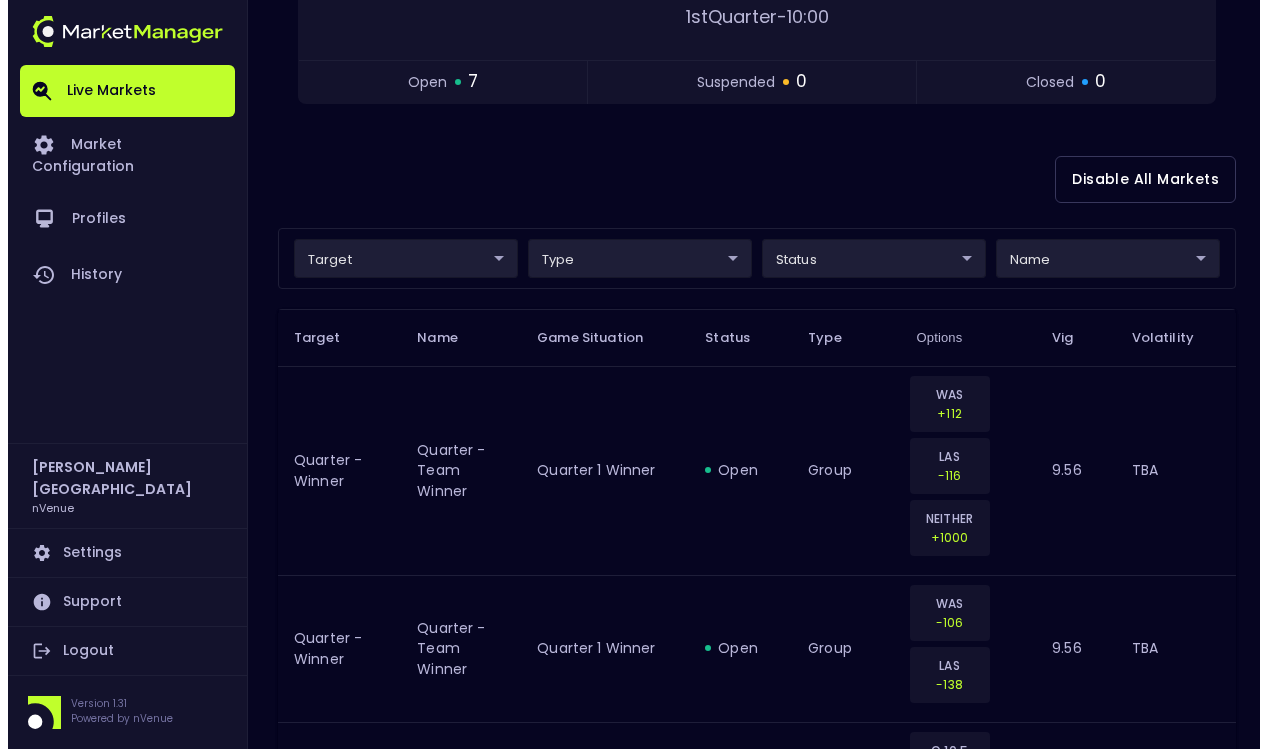scroll, scrollTop: 413, scrollLeft: 0, axis: vertical 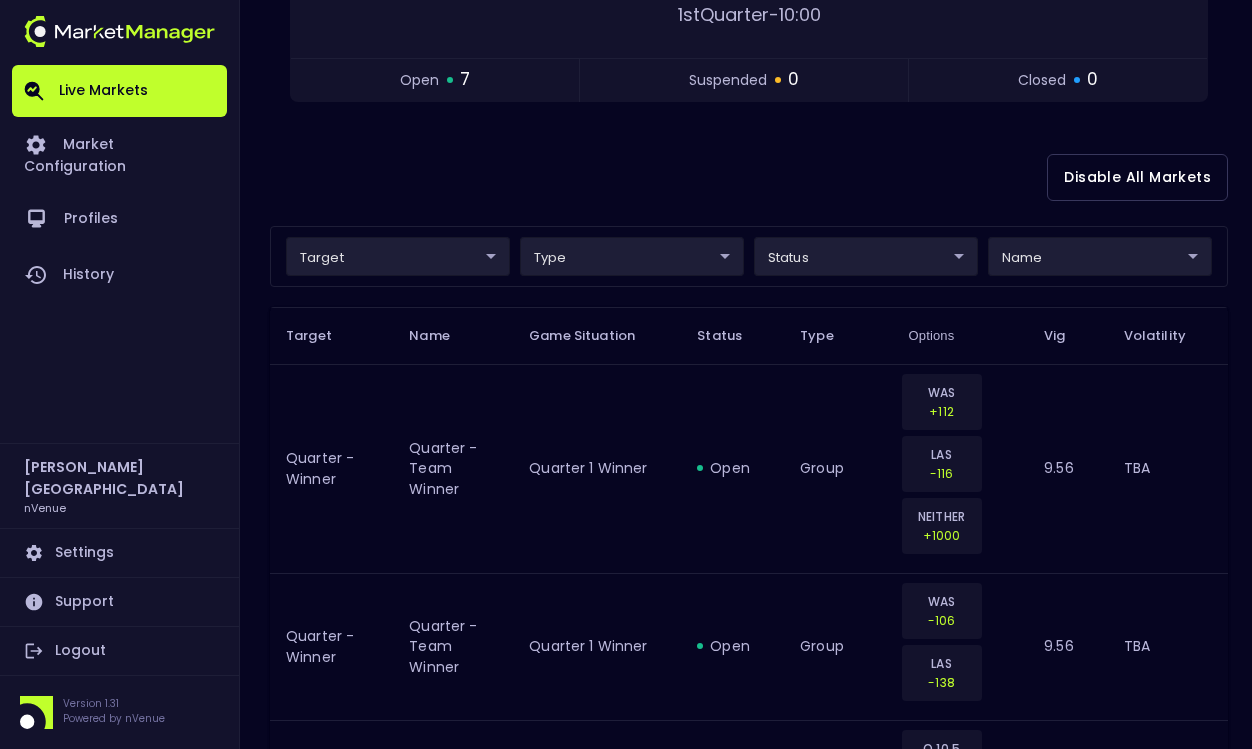 click on "Live Markets Market Configuration Profiles History Derek   Paris nVenue Settings Support Logout   Version 1.31  Powered by nVenue < All Games Tuesday ,  July   15 th 9:50:20 PM Current Profile Matt 0a763355-b225-40e6-8c79-2dda4ec7b2cf Select Target Market Status Type Vig Volatility Options Close 0 WAS Mystics LAS Sparks 0 S .  Sutton :  0  pts A .  Stevens :  0  pts 1st  Quarter  -  10:00 open 7 suspended 0 closed 0 Disable All Markets target ​ ​ type ​ ​ status ​ ​ name ​ ​ Target Name Game Situation Status Type Options Vig Volatility Quarter - Winner Quarter - Team Winner Quarter 1 Winner  open group WAS +112 LAS -116 NEITHER +1000 9.56 TBA Quarter - Winner Quarter - Team Winner Quarter 1 Winner  open group WAS -106 LAS -138 9.56 TBA 5 Minute - Home Points OU 5 minute points - home O/U 1st QTR - 10:00 - WAS 0 - LAS 0 - 0  open overunder O 10.5 -106 U 10.5 -130 8 TBA 5 Minute - Total Points OU 5 minute points - total O/U 1 10:00 0-0 - 0  open overunder O 20.5 -108 U 20.5 -128 8 TBA open -108" at bounding box center (626, 596) 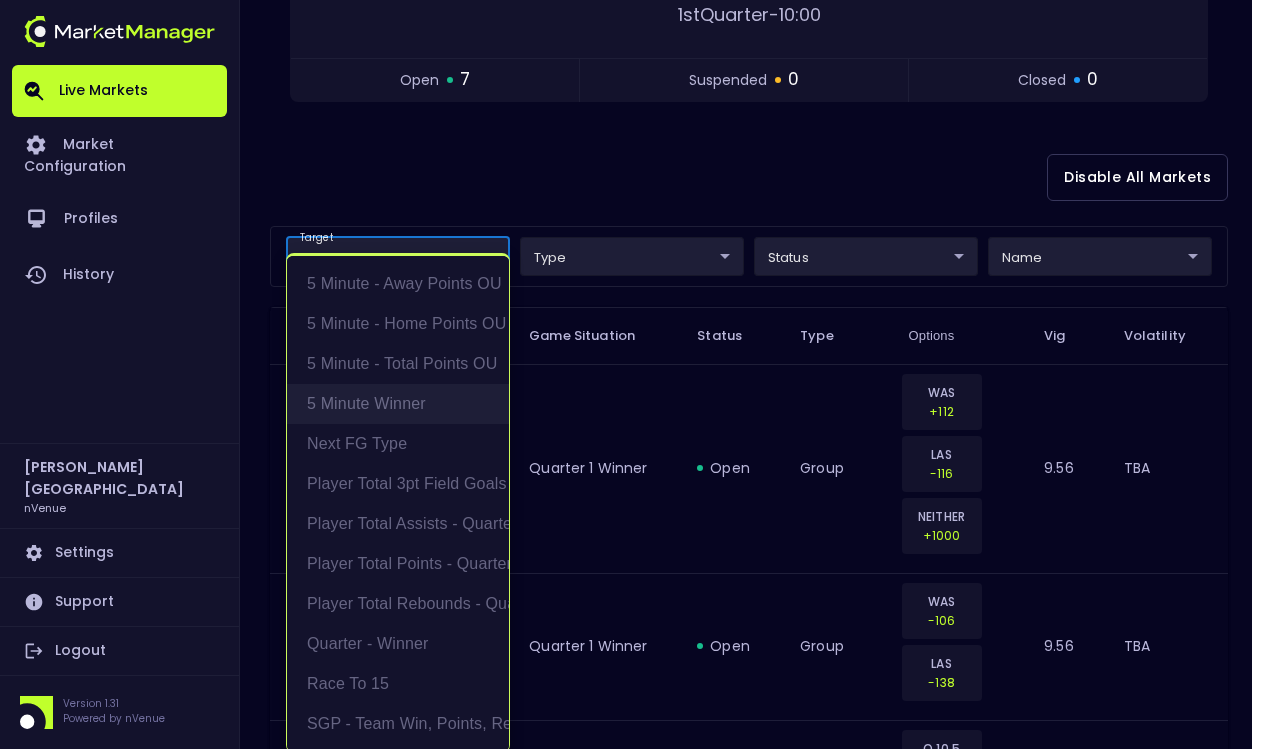 click on "5 Minute Winner" at bounding box center [398, 404] 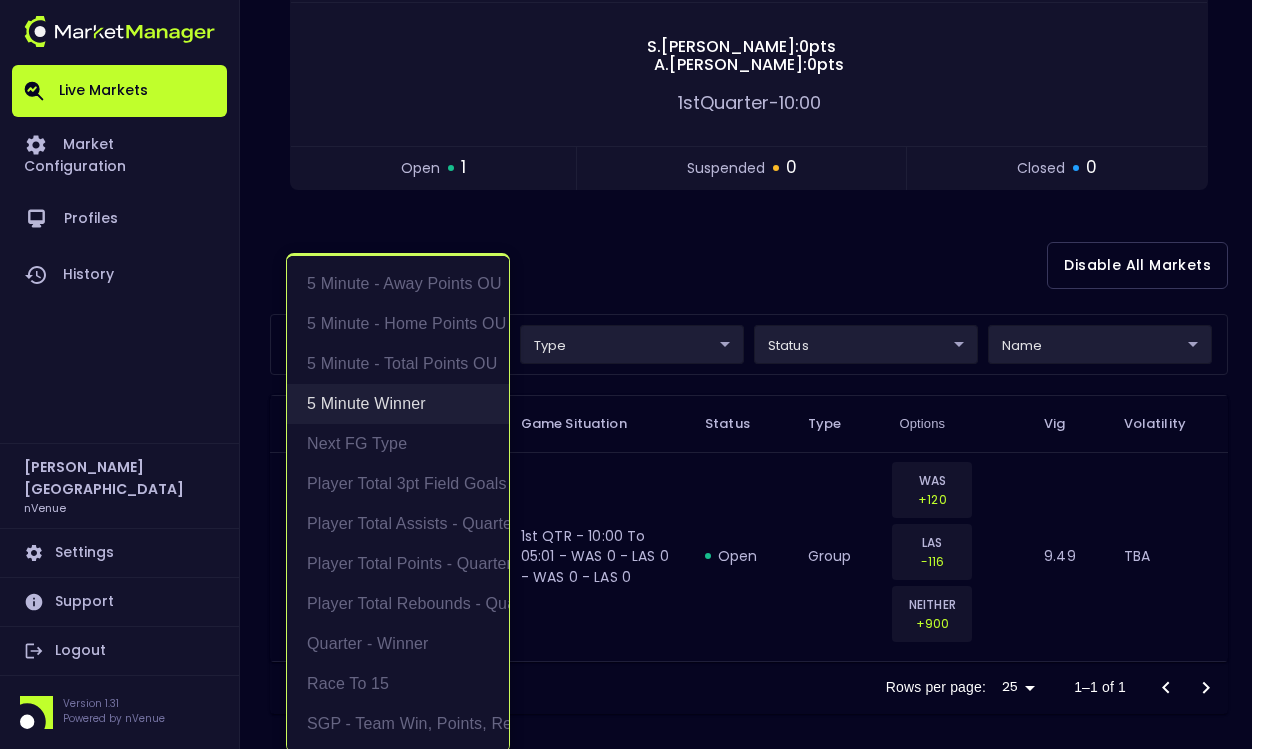 scroll, scrollTop: 325, scrollLeft: 0, axis: vertical 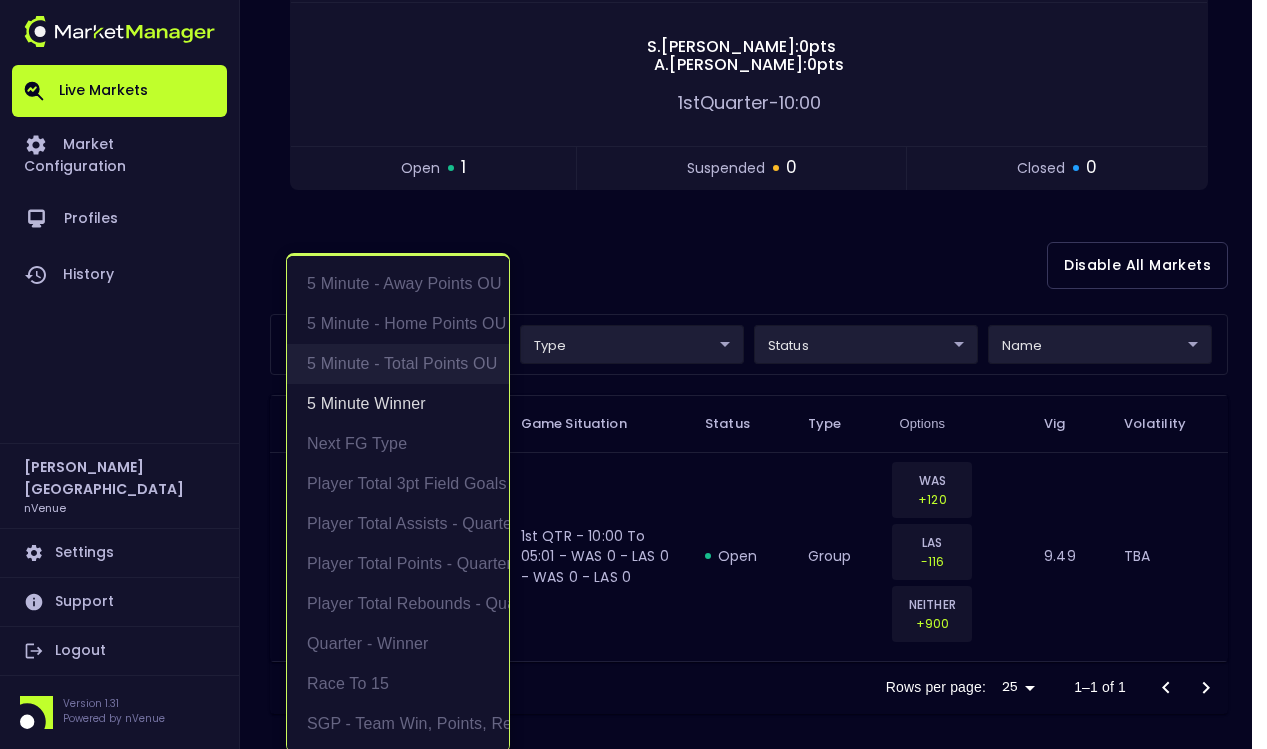 click on "5 Minute - Total Points OU" at bounding box center (398, 364) 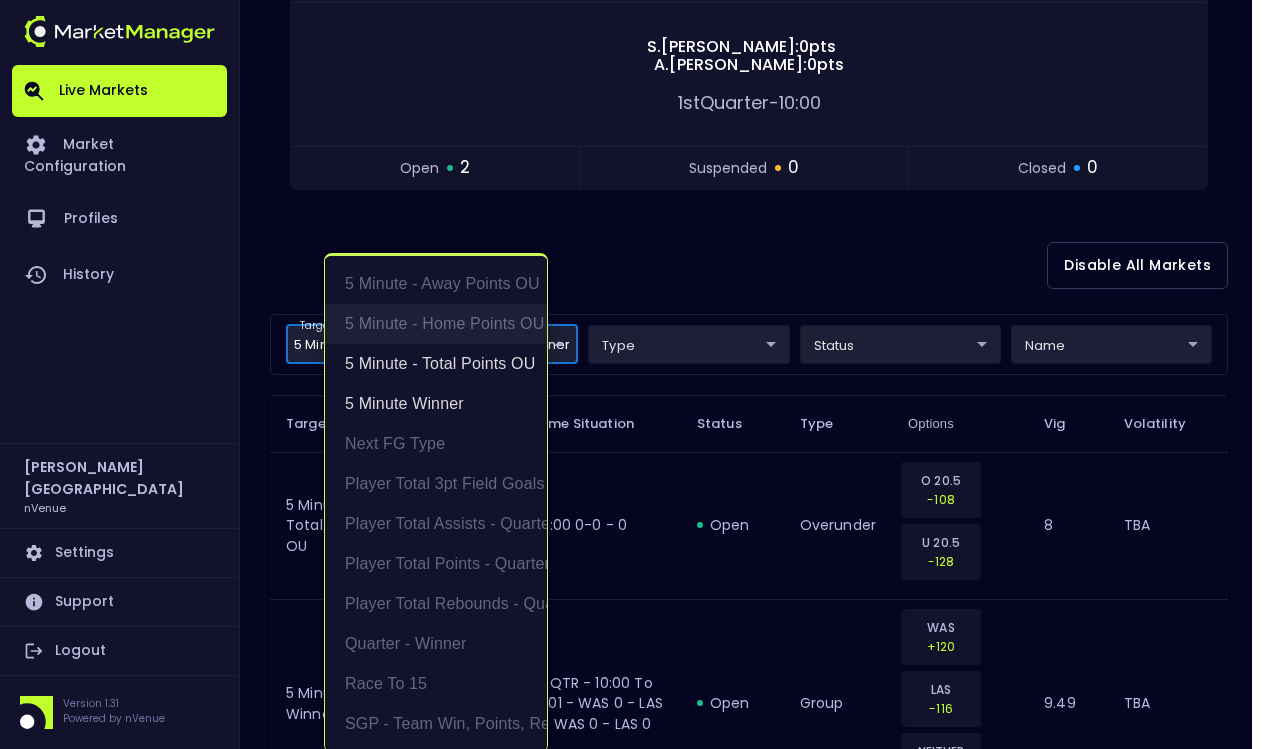 click on "5 Minute - Home Points OU" at bounding box center [436, 324] 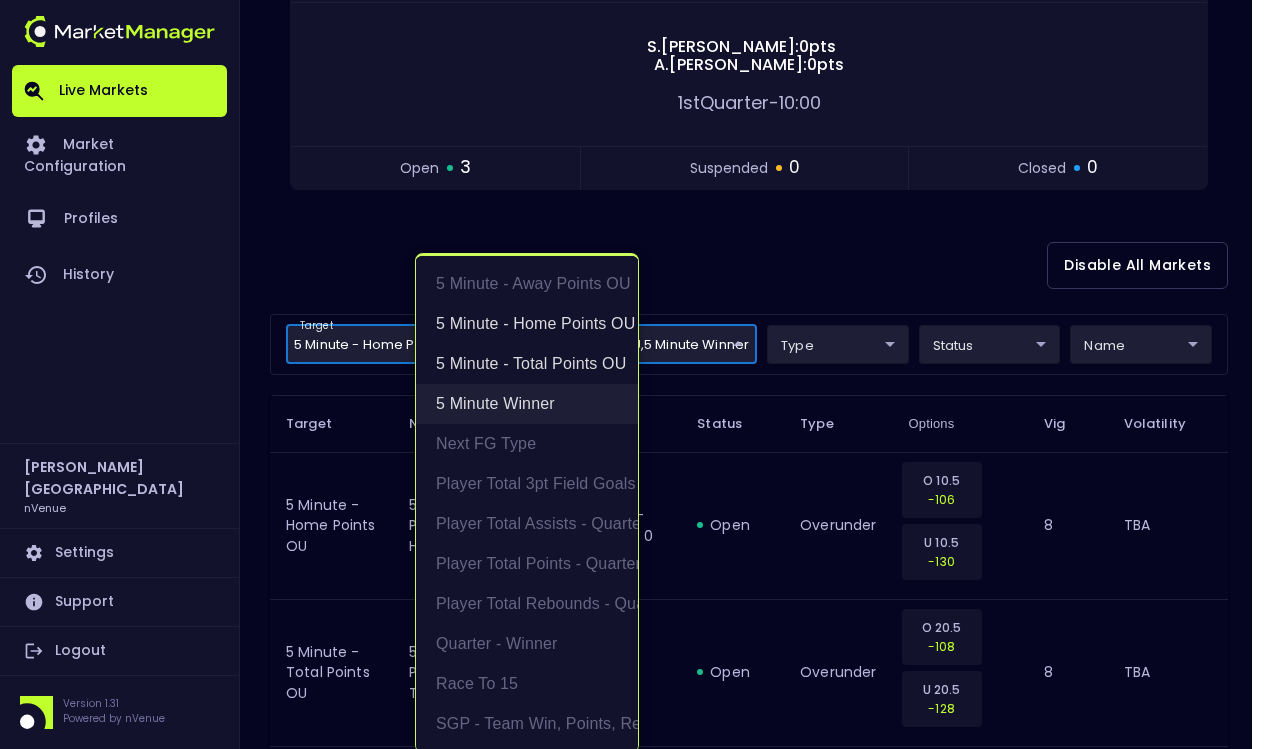 click on "5 Minute Winner" at bounding box center [527, 404] 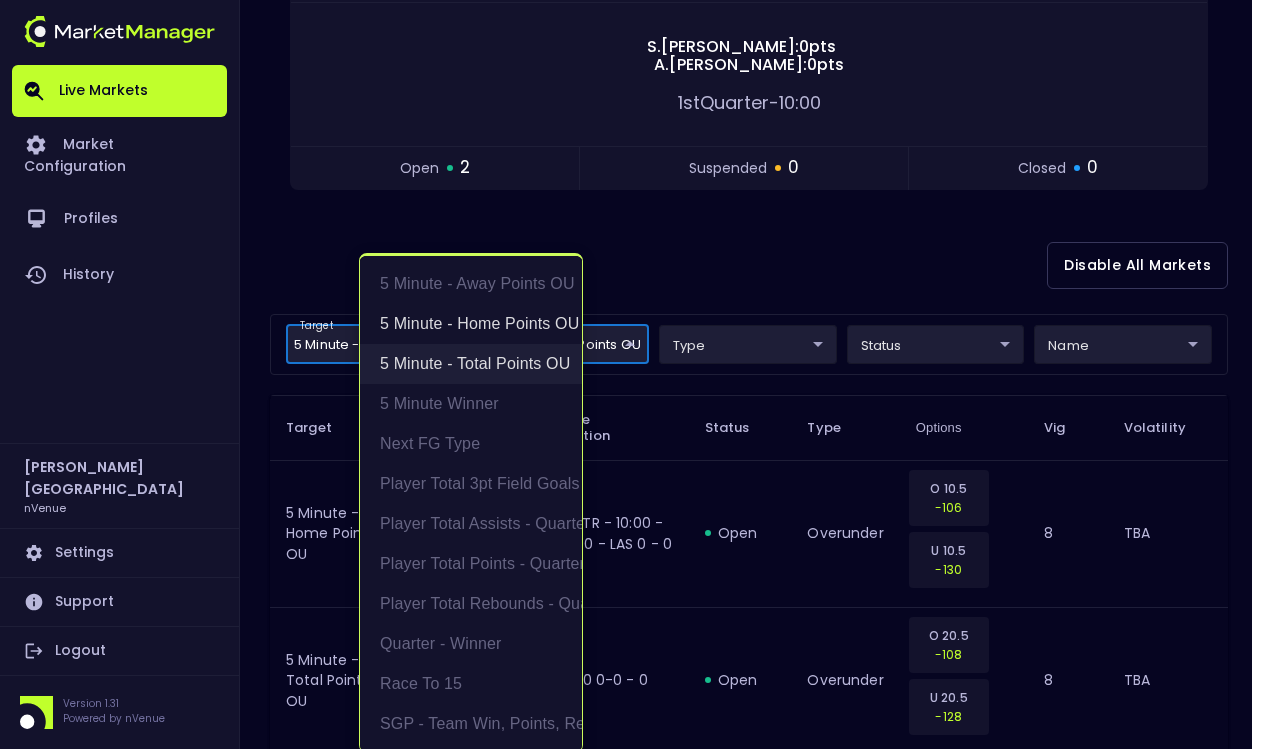 click on "5 Minute - Total Points OU" at bounding box center (471, 364) 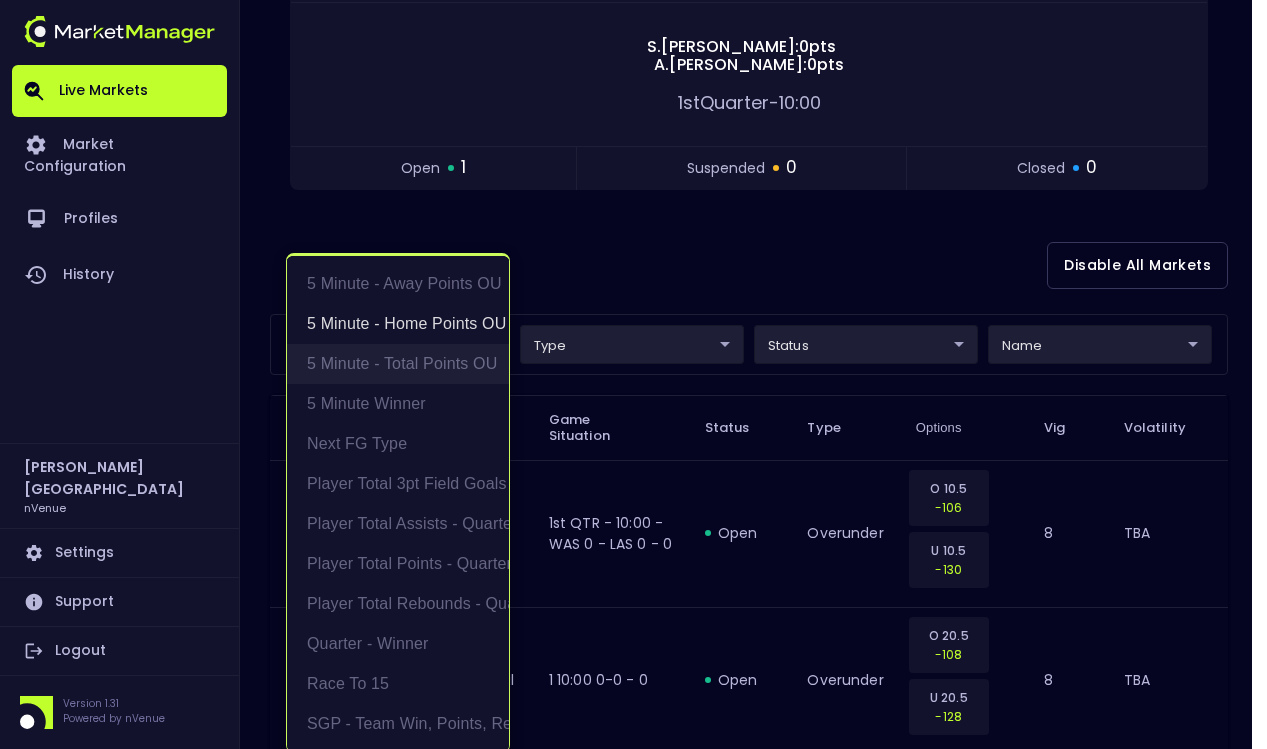 scroll, scrollTop: 271, scrollLeft: 0, axis: vertical 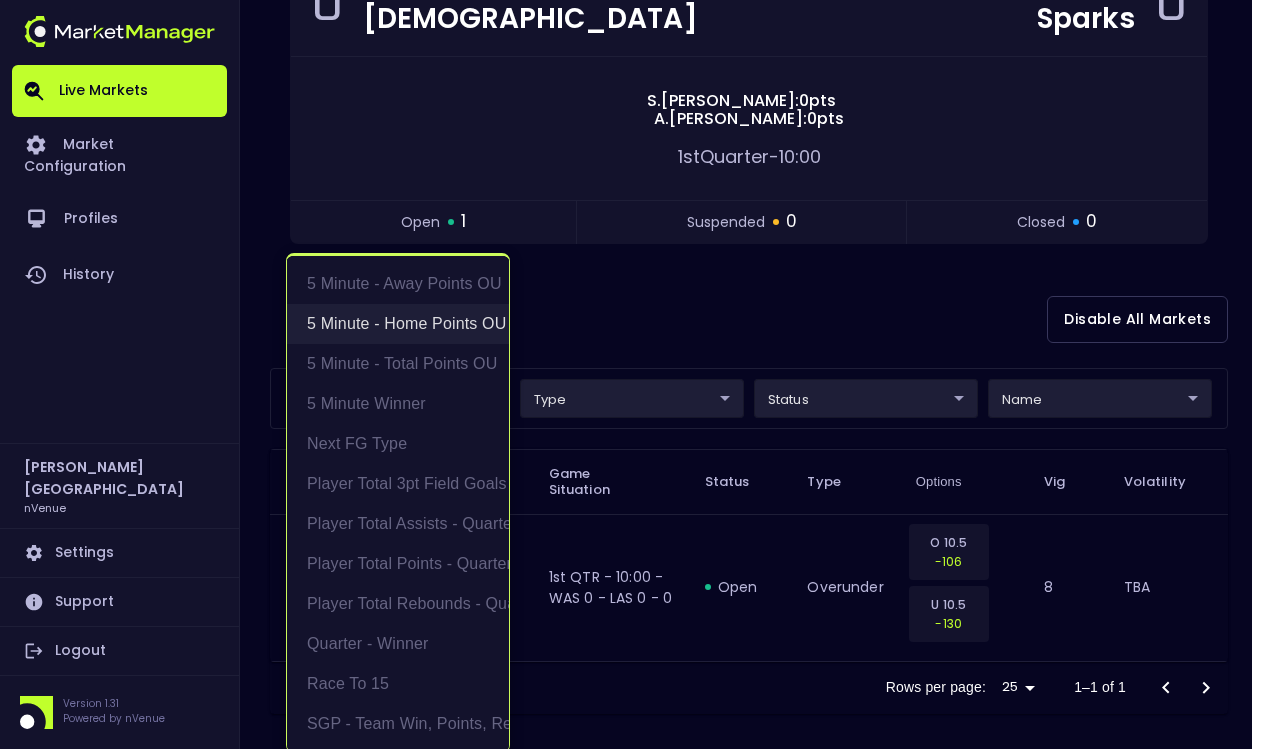 click on "5 Minute - Home Points OU" at bounding box center (398, 324) 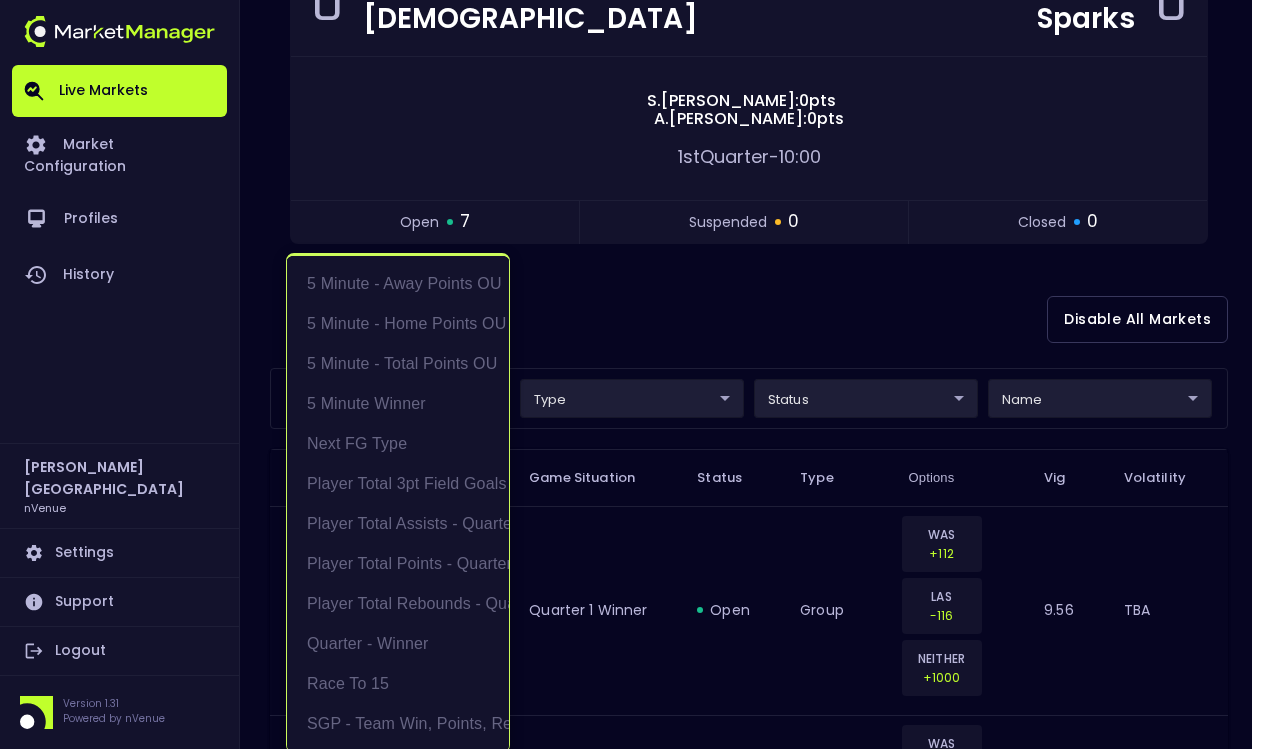 click at bounding box center [633, 374] 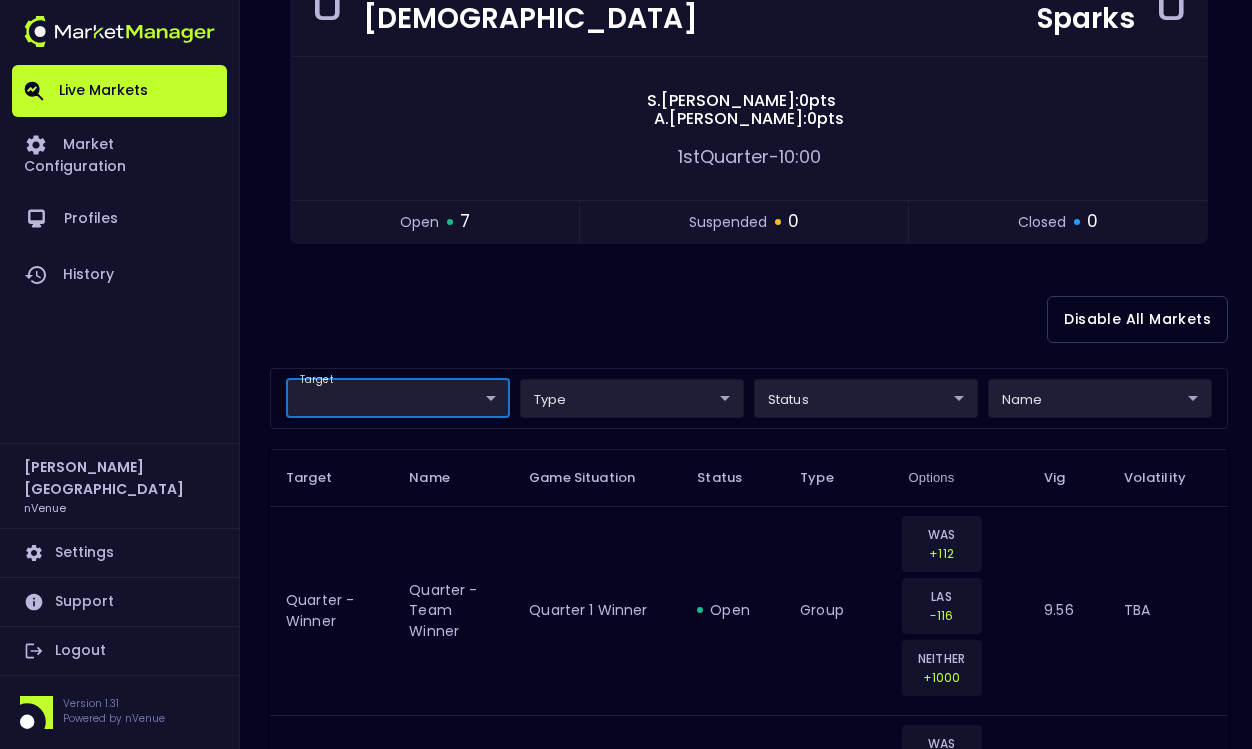 scroll, scrollTop: 0, scrollLeft: 0, axis: both 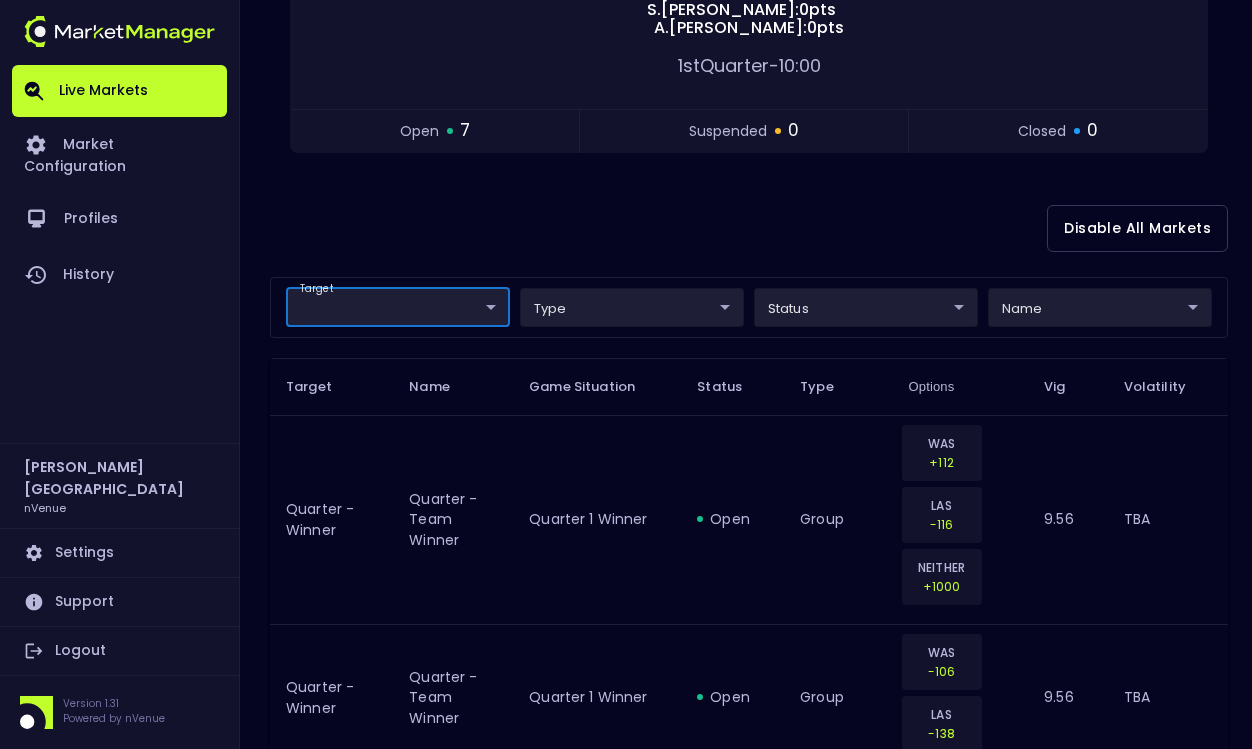 click on "Live Markets Market Configuration Profiles History Derek   Paris nVenue Settings Support Logout   Version 1.31  Powered by nVenue < All Games Tuesday ,  July   15 th 9:50:27 PM Current Profile Matt 0a763355-b225-40e6-8c79-2dda4ec7b2cf Select Target Market Status Type Vig Volatility Options Close 0 WAS Mystics LAS Sparks 0 S .  Sutton :  0  pts A .  Stevens :  0  pts 1st  Quarter  -  10:00 open 7 suspended 0 closed 0 Disable All Markets target ​ ​ type ​ ​ status ​ ​ name ​ ​ Target Name Game Situation Status Type Options Vig Volatility Quarter - Winner Quarter - Team Winner Quarter 1 Winner  open group WAS +112 LAS -116 NEITHER +1000 9.56 TBA Quarter - Winner Quarter - Team Winner Quarter 1 Winner  open group WAS -106 LAS -138 9.56 TBA 5 Minute - Home Points OU 5 minute points - home O/U 1st QTR - 10:00 - WAS 0 - LAS 0 - 0  open overunder O 10.5 -106 U 10.5 -130 8 TBA 5 Minute - Total Points OU 5 minute points - total O/U 1 10:00 0-0 - 0  open overunder O 20.5 -108 U 20.5 -128 8 TBA open -108" at bounding box center [626, 647] 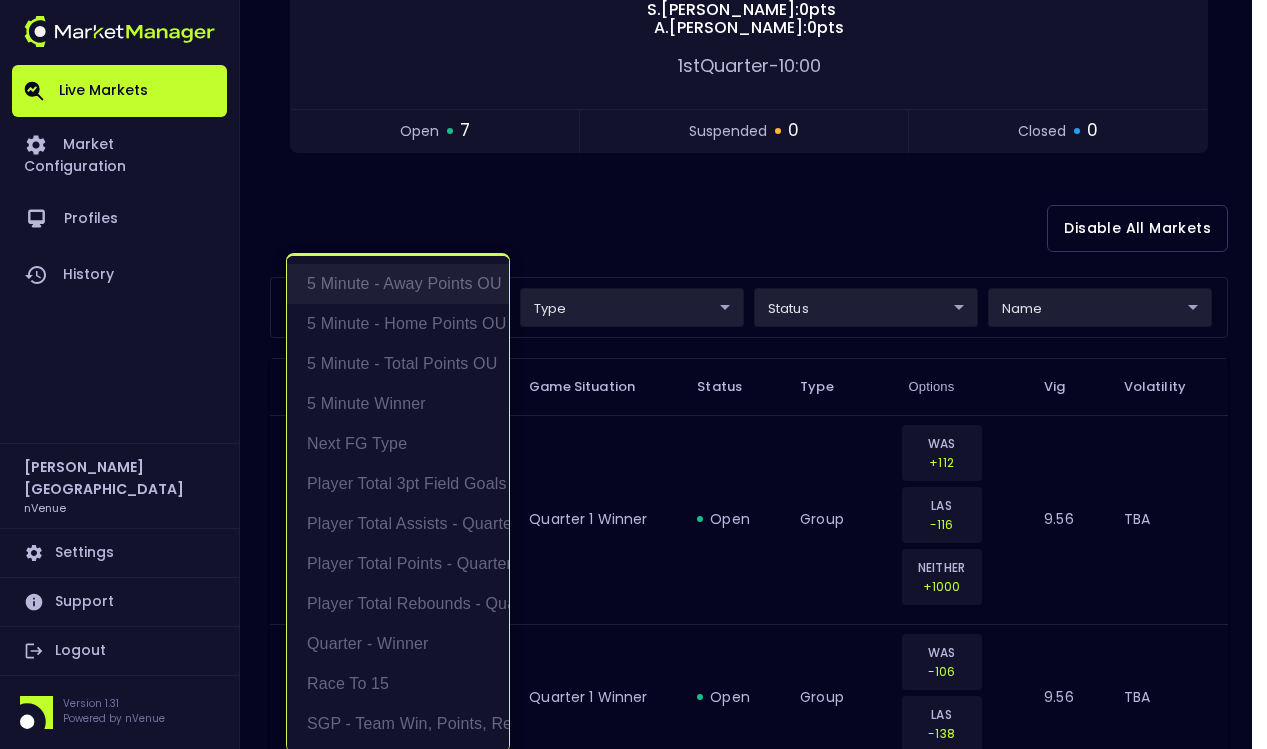 click on "5 Minute - Away Points OU" at bounding box center [398, 284] 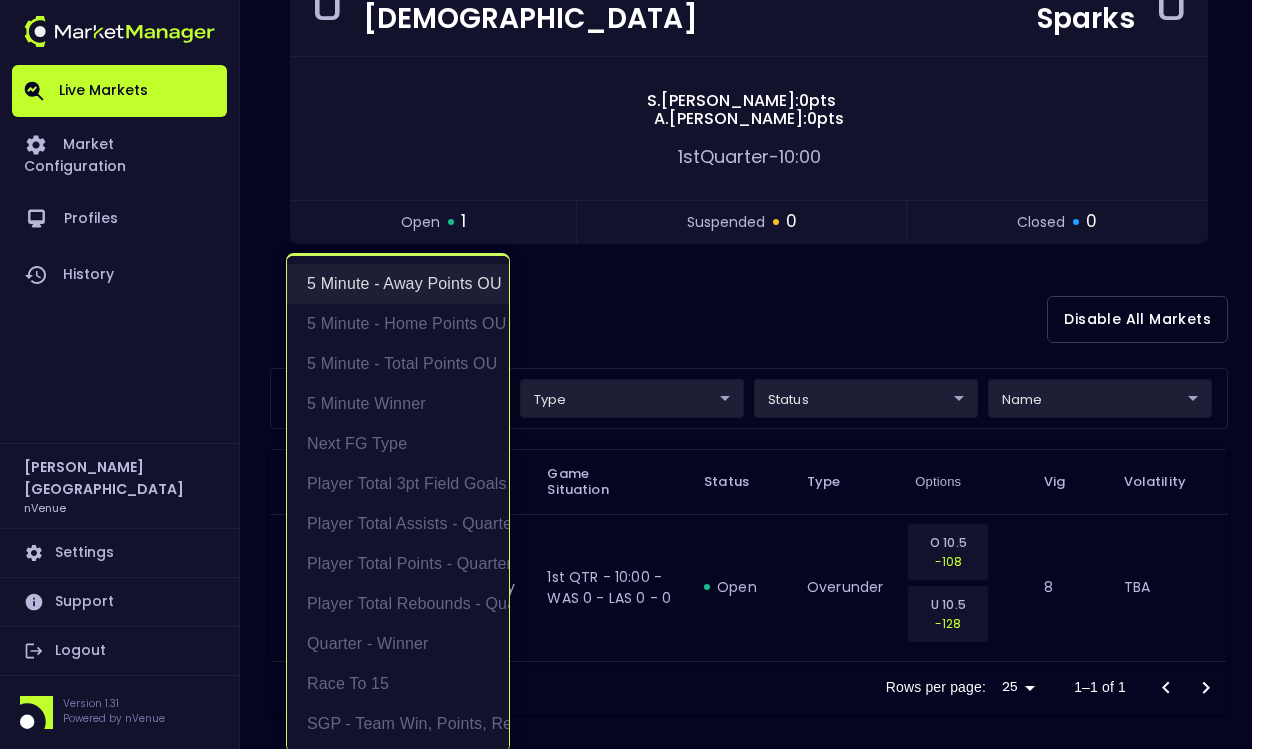 scroll, scrollTop: 271, scrollLeft: 0, axis: vertical 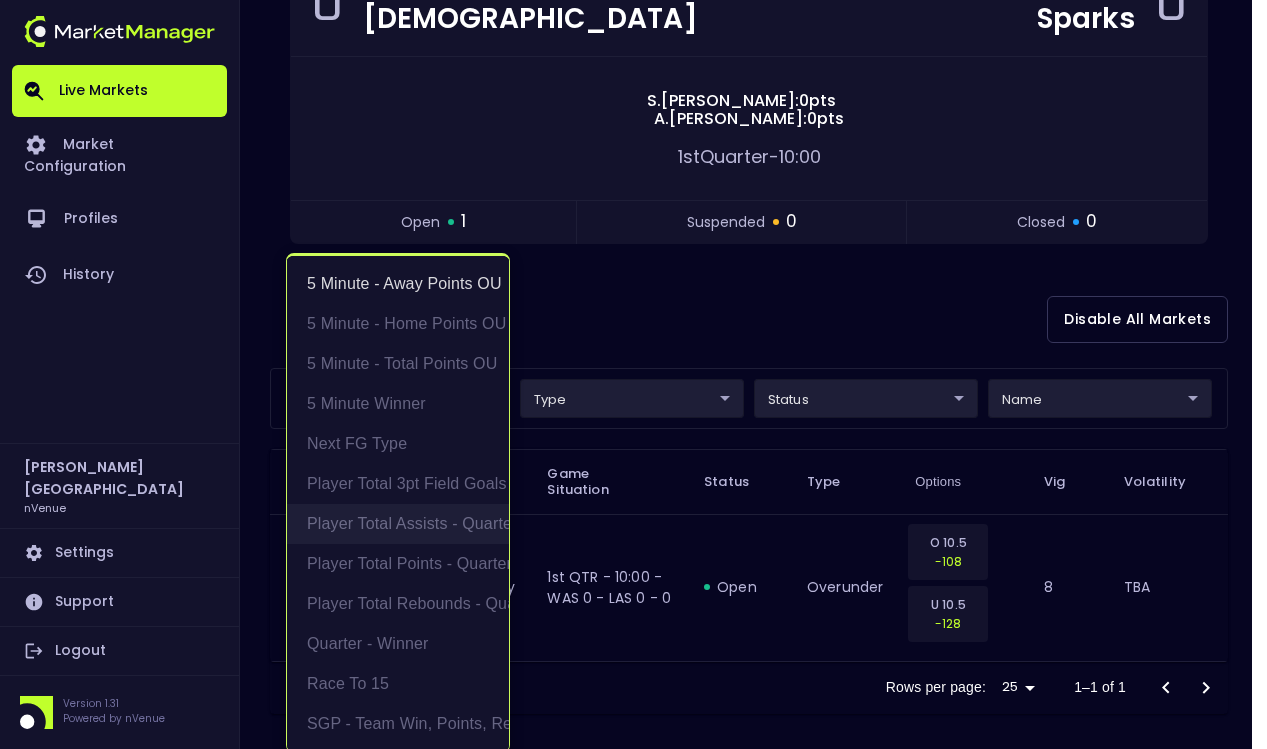 click on "Player Total Assists - Quarter" at bounding box center [398, 524] 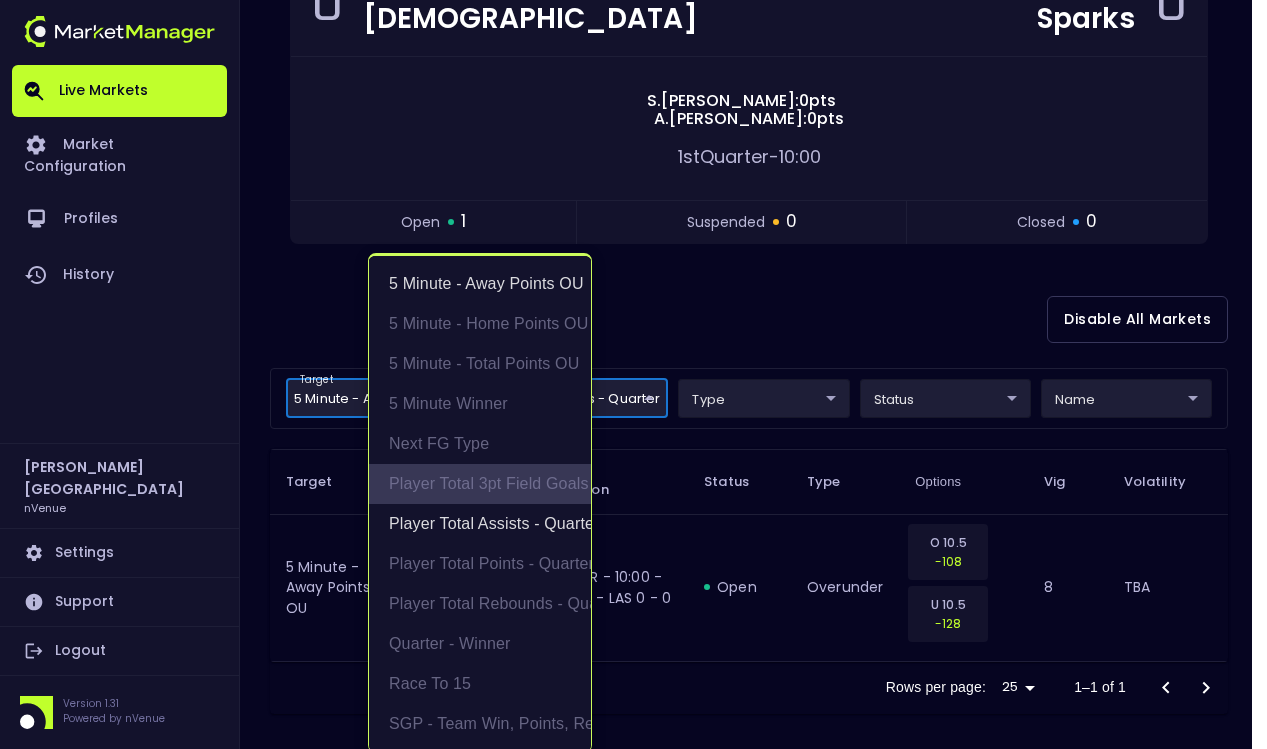 click on "Player Total 3pt Field Goals - Quarter" at bounding box center [480, 484] 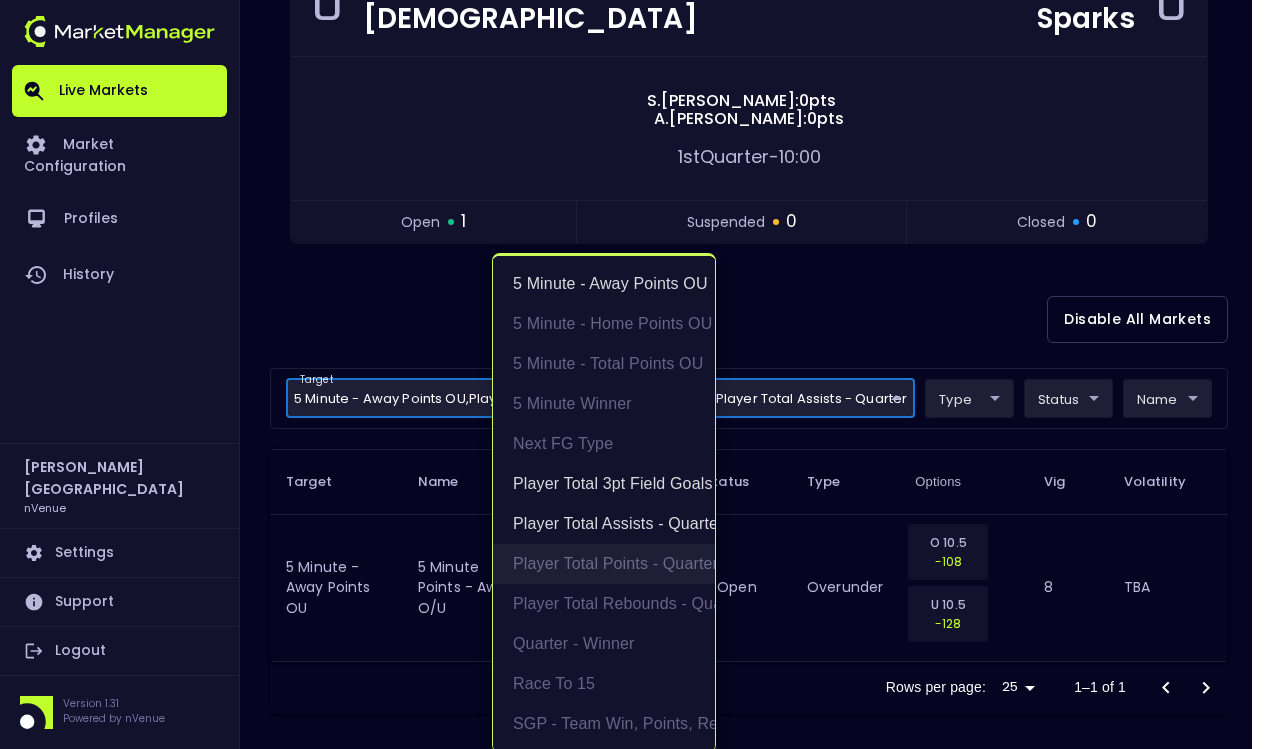 click on "Player Total Points - Quarter" at bounding box center (604, 564) 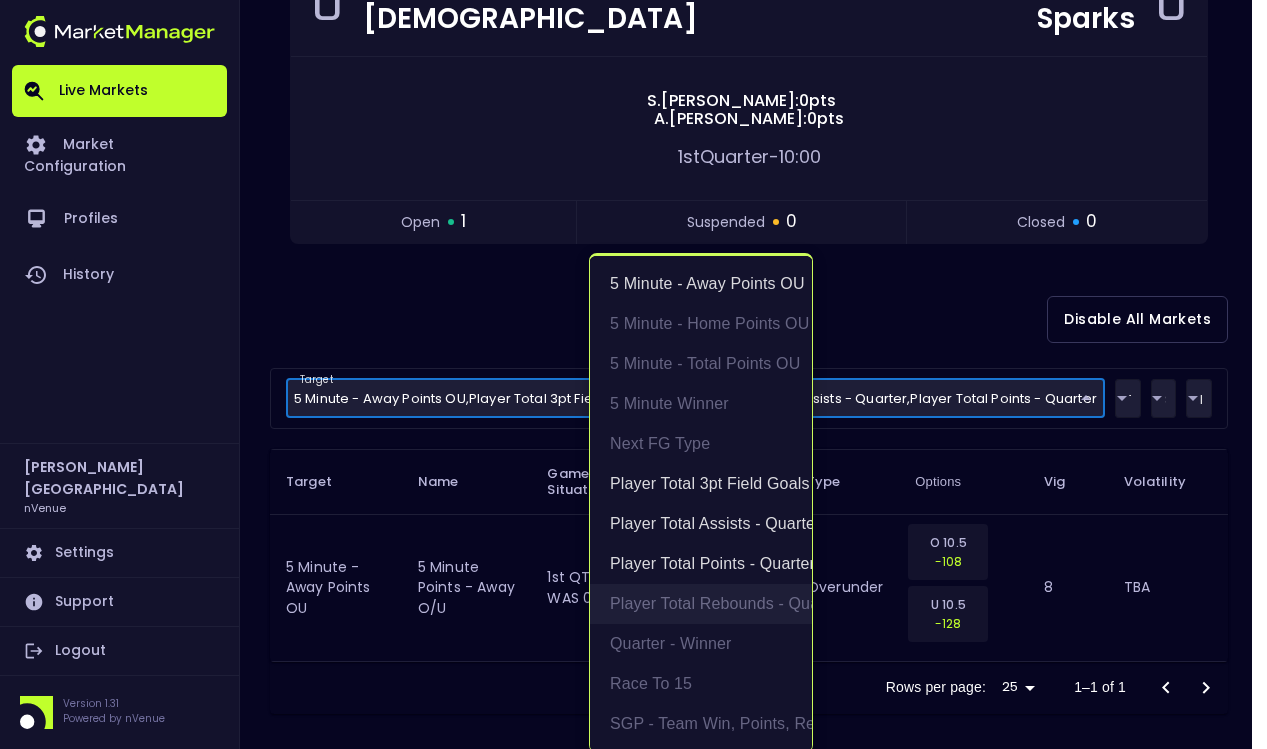 click on "Player Total Rebounds - Quarter" at bounding box center [701, 604] 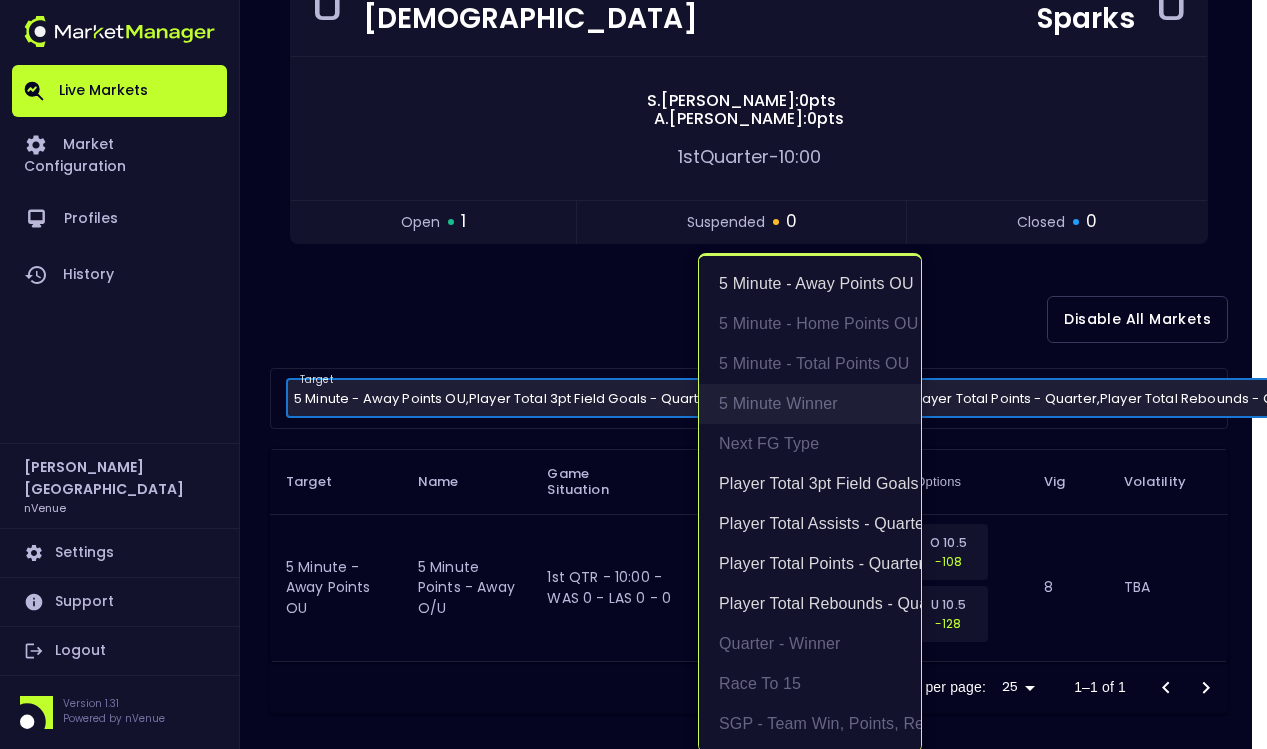 click on "5 Minute Winner" at bounding box center [810, 404] 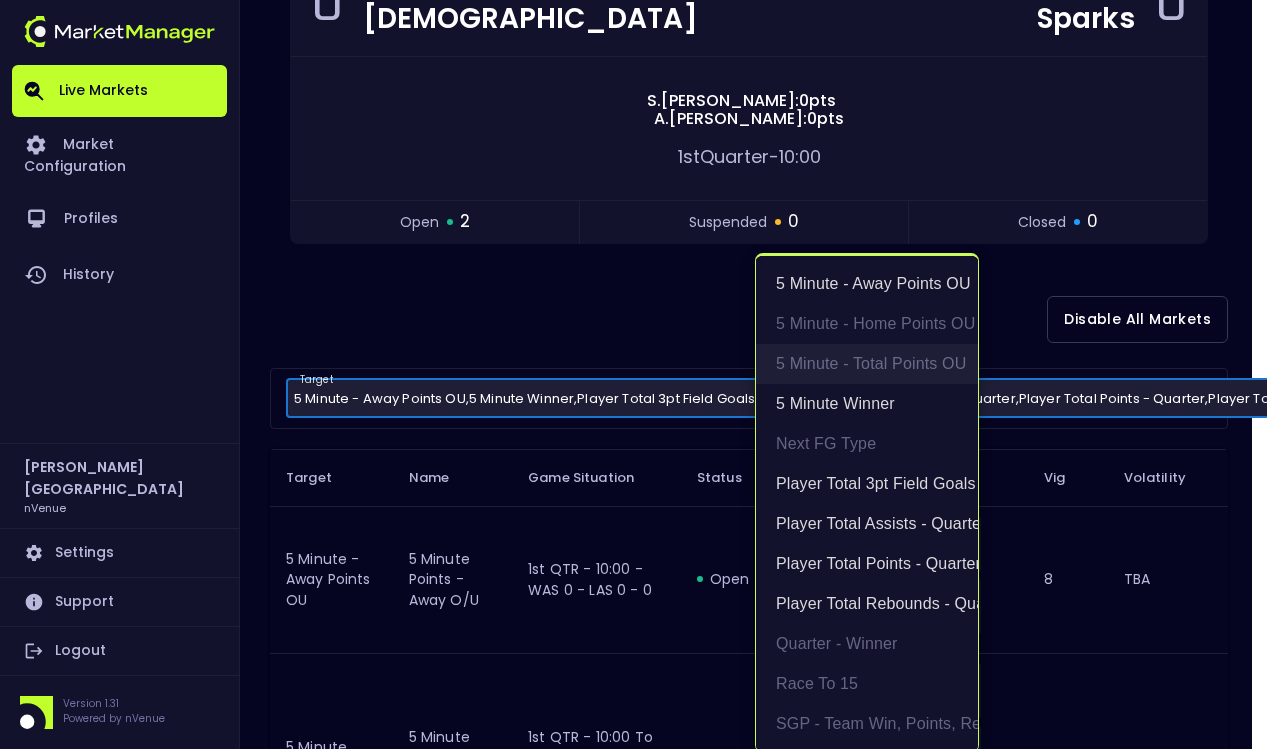 click on "5 Minute - Total Points OU" at bounding box center [867, 364] 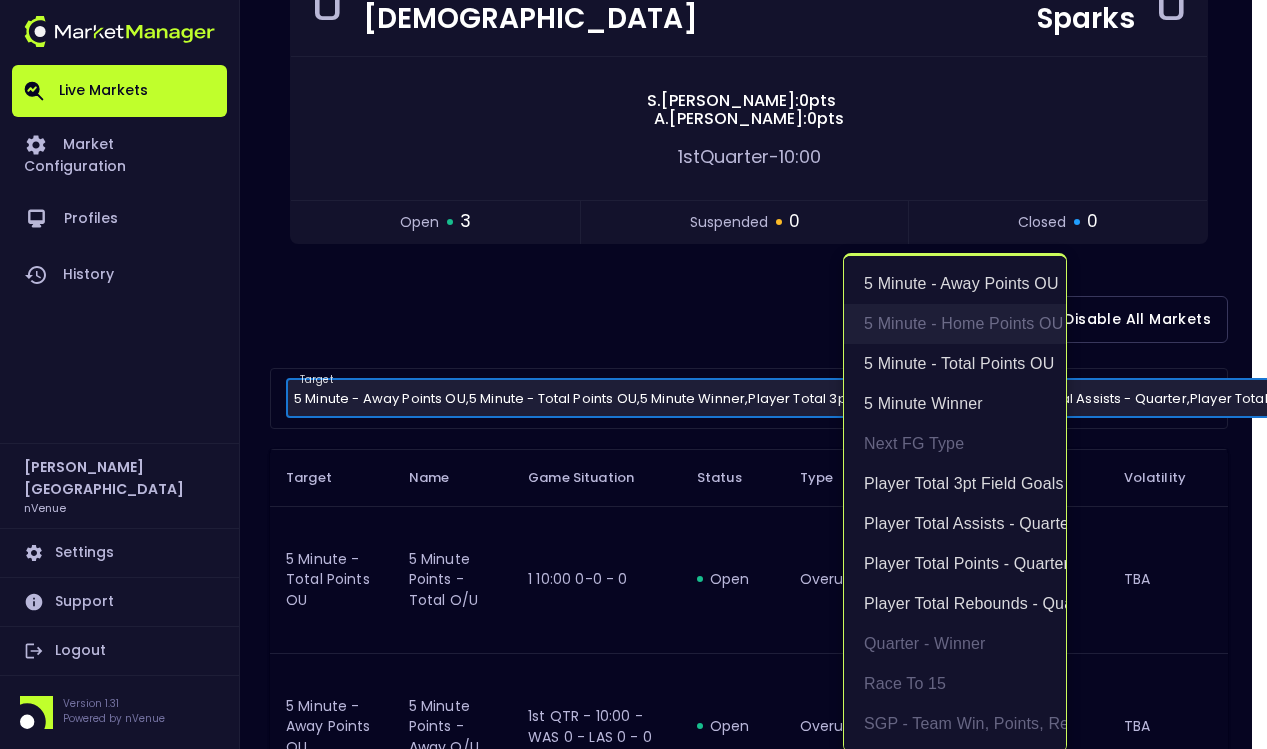 click on "5 Minute - Home Points OU" at bounding box center [955, 324] 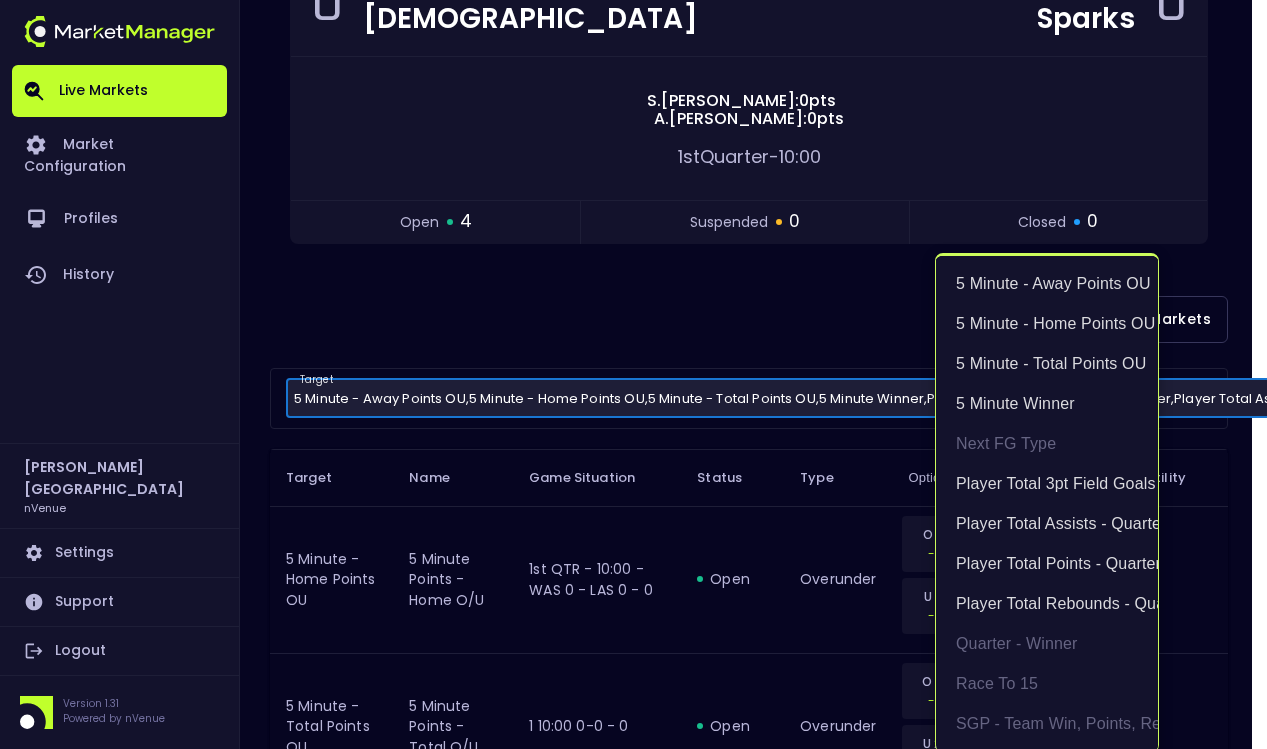 click at bounding box center (633, 374) 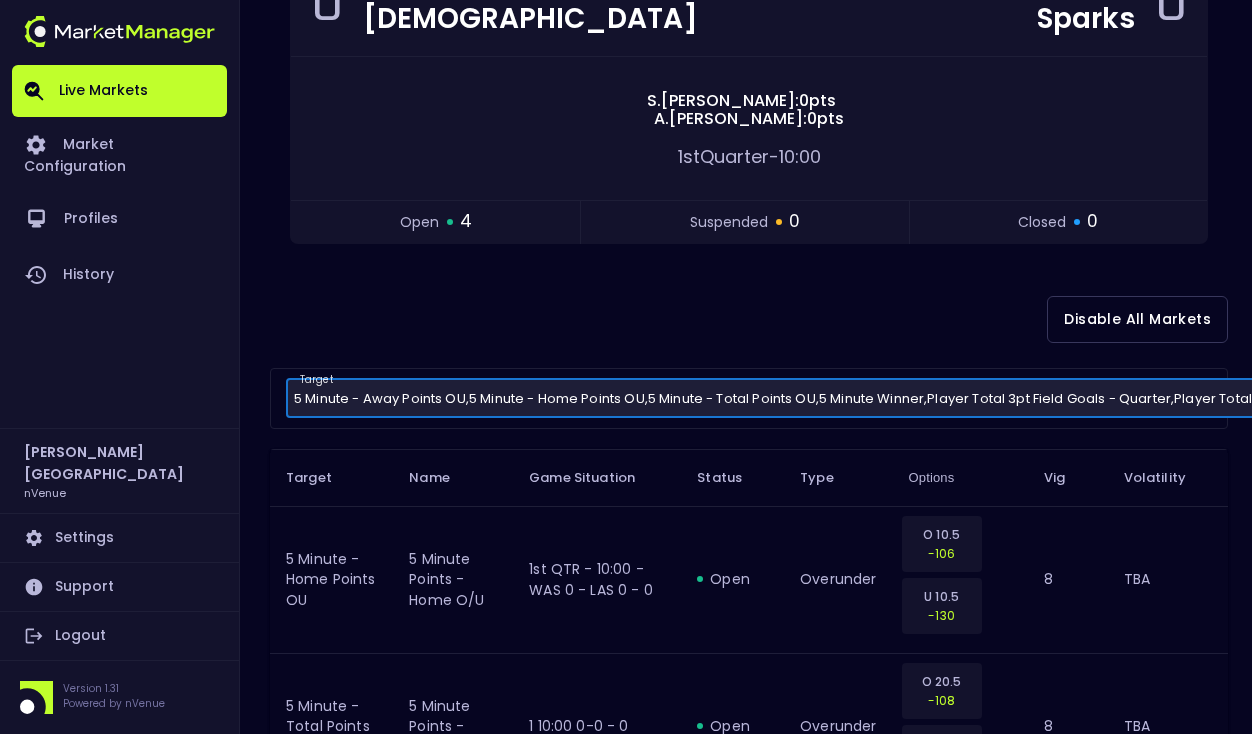 scroll, scrollTop: 0, scrollLeft: 0, axis: both 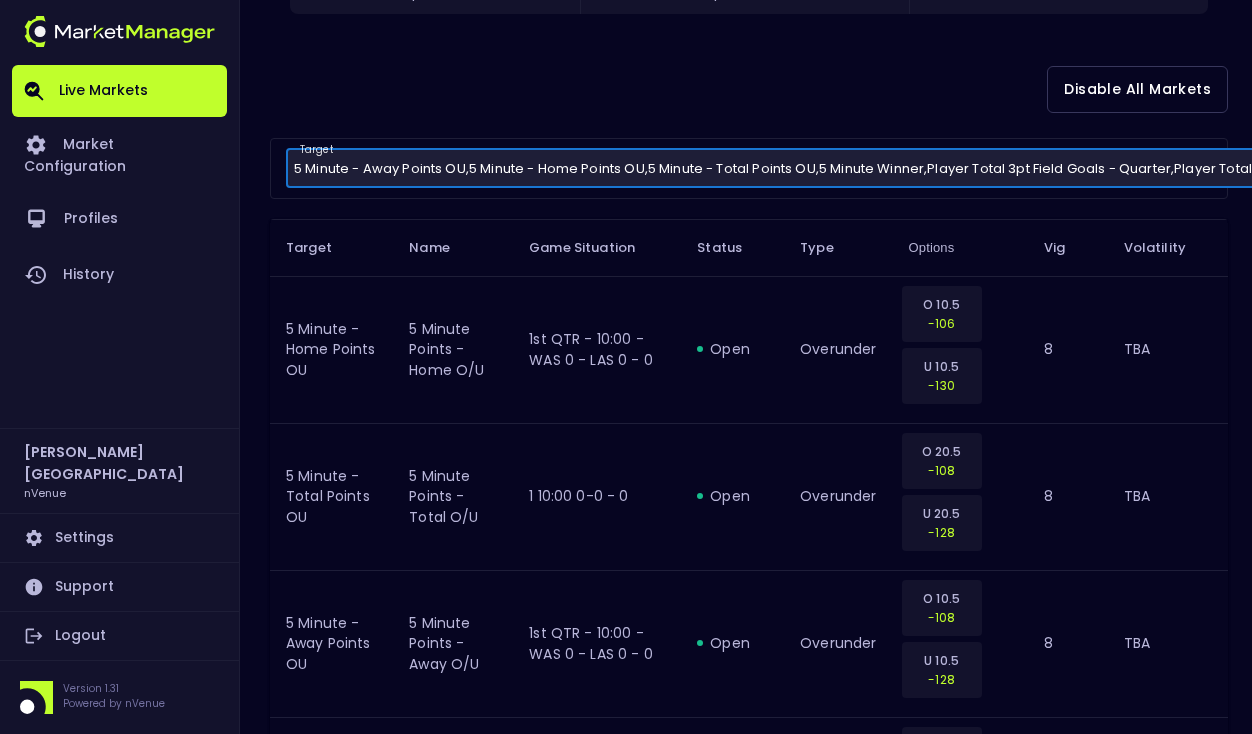 click on "Live Markets Market Configuration Profiles History Derek   Paris nVenue Settings Support Logout   Version 1.31  Powered by nVenue < All Games Tuesday ,  July   15 th 9:53:21 PM Current Profile Matt 0a763355-b225-40e6-8c79-2dda4ec7b2cf Select Target Market Status Type Vig Volatility Options Close 0 WAS Mystics LAS Sparks 0 S .  Sutton :  0  pts A .  Stevens :  0  pts 1st  Quarter  -  10:00 open 4 suspended 0 closed 0 Disable All Markets target 5 Minute - Away Points OU ,  5 Minute - Home Points OU ,  5 Minute - Total Points OU ,  5 Minute Winner ,  Player Total 3pt Field Goals - Quarter ,  Player Total Assists - Quarter ,  Player Total Points - Quarter ,  Player Total Rebounds - Quarter 5 Minute - Away Points OU,Player Total Assists - Quarter,Player Total 3pt Field Goals - Quarter,Player Total Points - Quarter,Player Total Rebounds - Quarter,5 Minute Winner,5 Minute - Total Points OU,5 Minute - Home Points OU ​ type ​ ​ status ​ ​ name ​ ​ Target Name Game Situation Status Type Options Vig open 8" at bounding box center [626, 256] 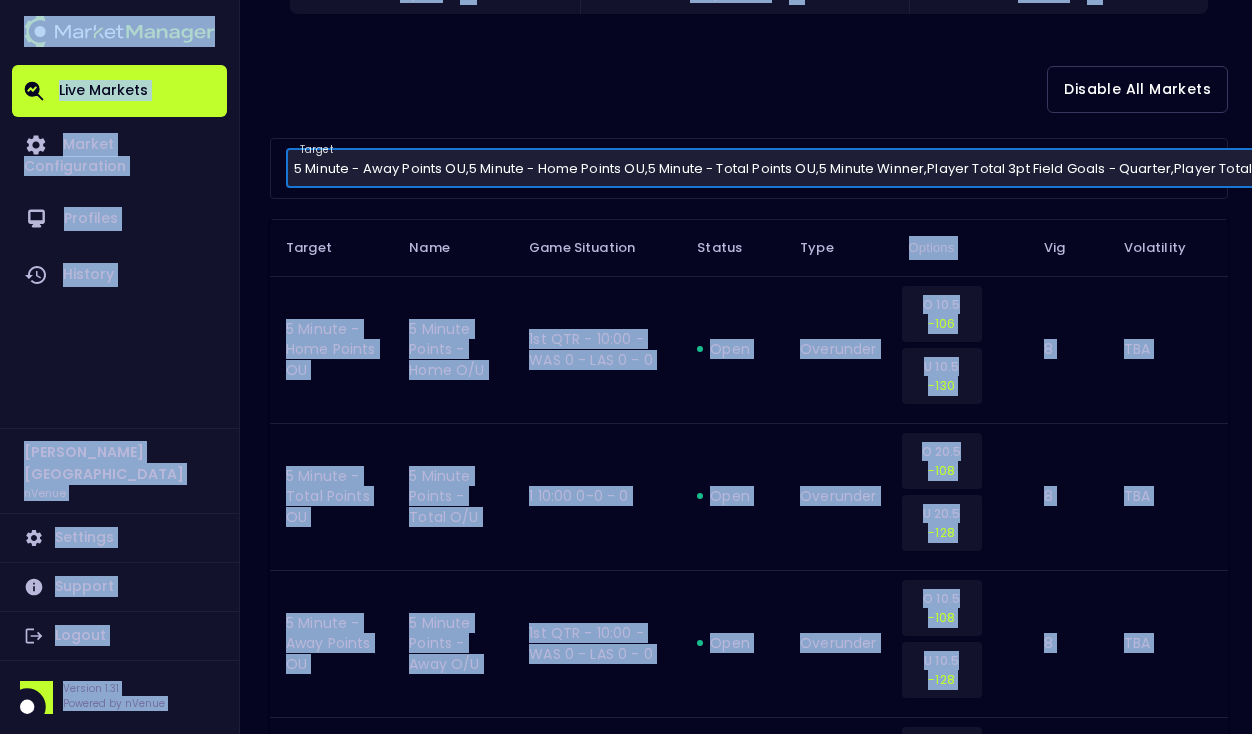 click on "Live Markets Market Configuration Profiles History Derek   Paris nVenue Settings Support Logout   Version 1.31  Powered by nVenue < All Games Tuesday ,  July   15 th 9:53:22 PM Current Profile Matt 0a763355-b225-40e6-8c79-2dda4ec7b2cf Select Target Market Status Type Vig Volatility Options Close 0 WAS Mystics LAS Sparks 0 S .  Sutton :  0  pts A .  Stevens :  0  pts 1st  Quarter  -  10:00 open 4 suspended 0 closed 0 Disable All Markets target 5 Minute - Away Points OU ,  5 Minute - Home Points OU ,  5 Minute - Total Points OU ,  5 Minute Winner ,  Player Total 3pt Field Goals - Quarter ,  Player Total Assists - Quarter ,  Player Total Points - Quarter ,  Player Total Rebounds - Quarter 5 Minute - Away Points OU,Player Total Assists - Quarter,Player Total 3pt Field Goals - Quarter,Player Total Points - Quarter,Player Total Rebounds - Quarter,5 Minute Winner,5 Minute - Total Points OU,5 Minute - Home Points OU ​ type ​ ​ status ​ ​ name ​ ​ Target Name Game Situation Status Type Options Vig open 8" at bounding box center [626, 256] 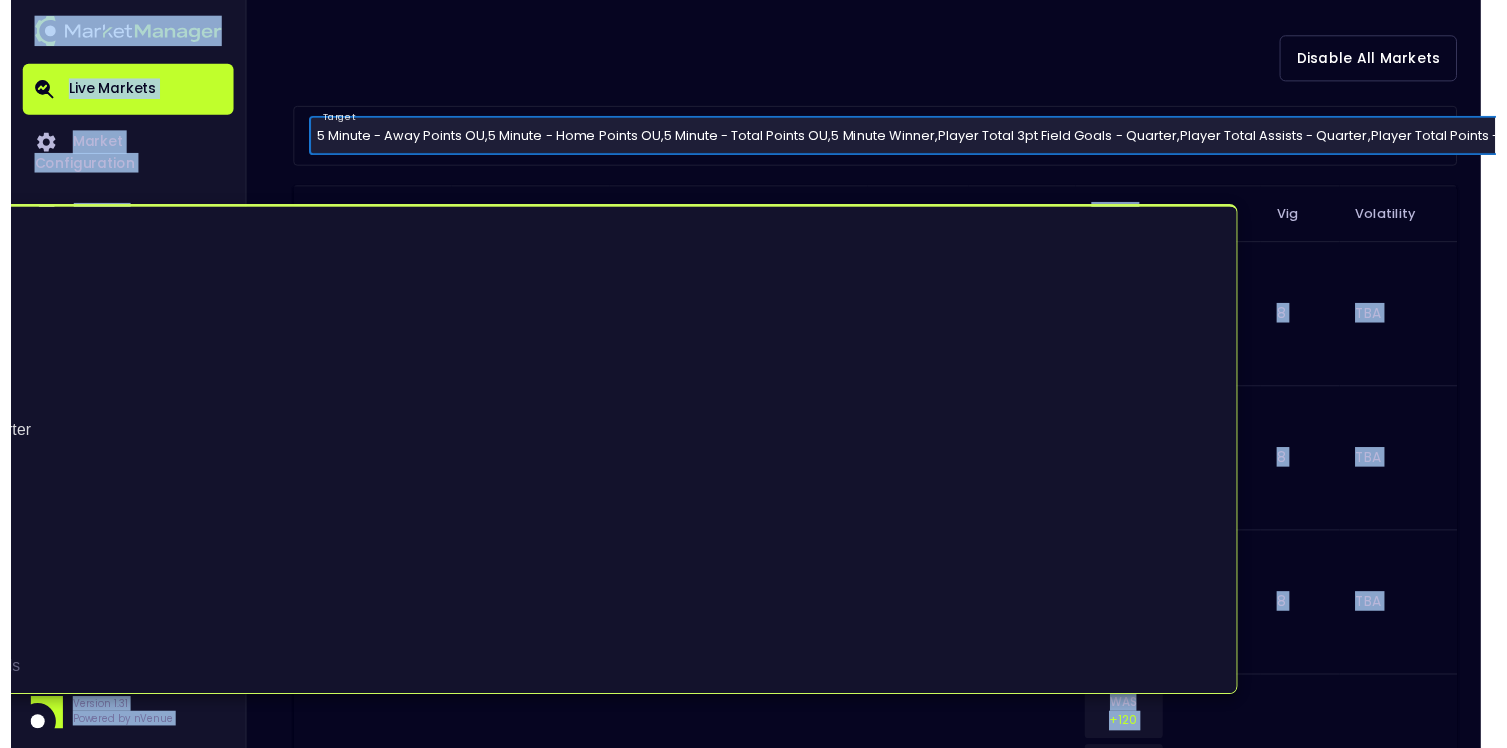 scroll, scrollTop: 487, scrollLeft: 0, axis: vertical 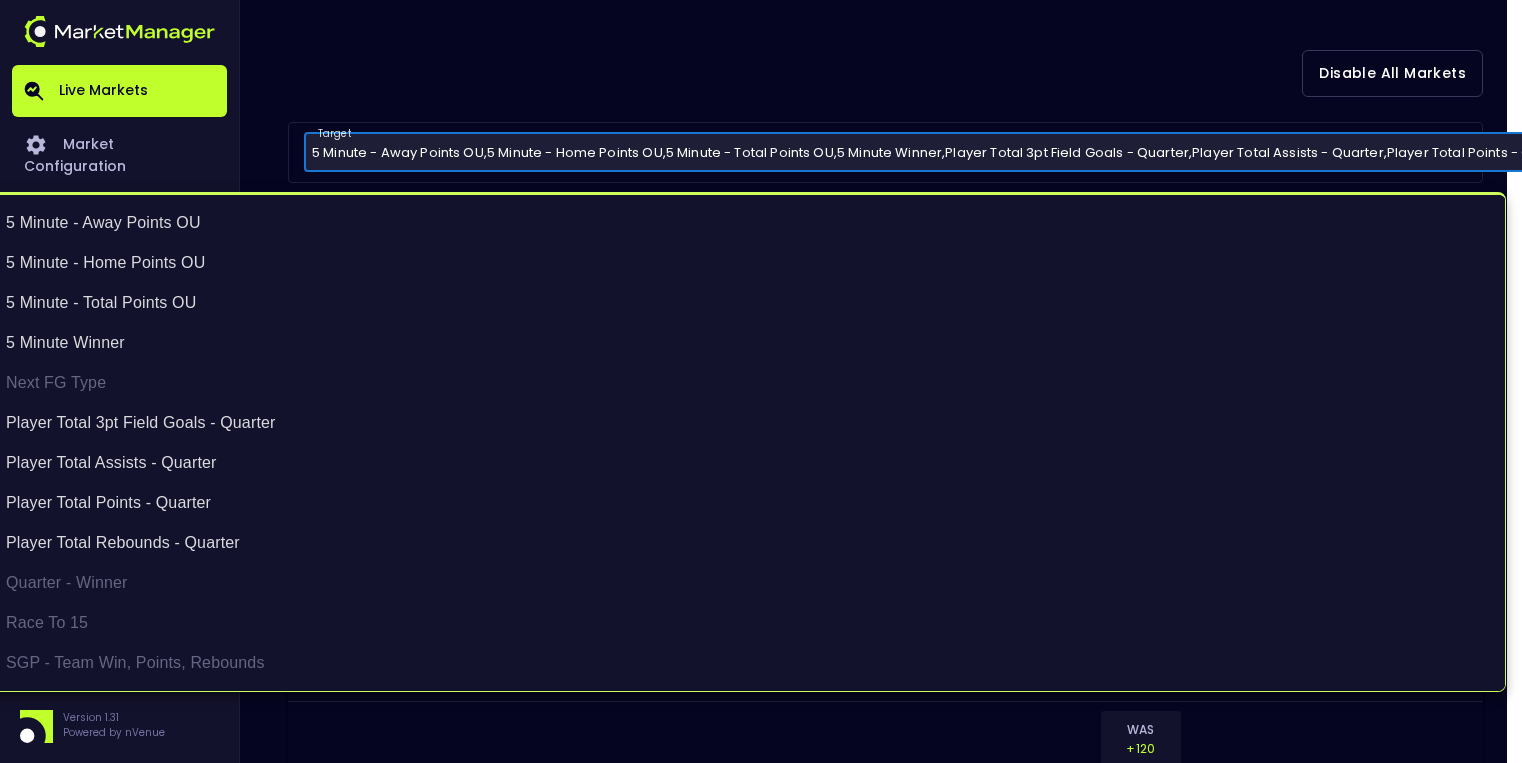 click at bounding box center (761, 381) 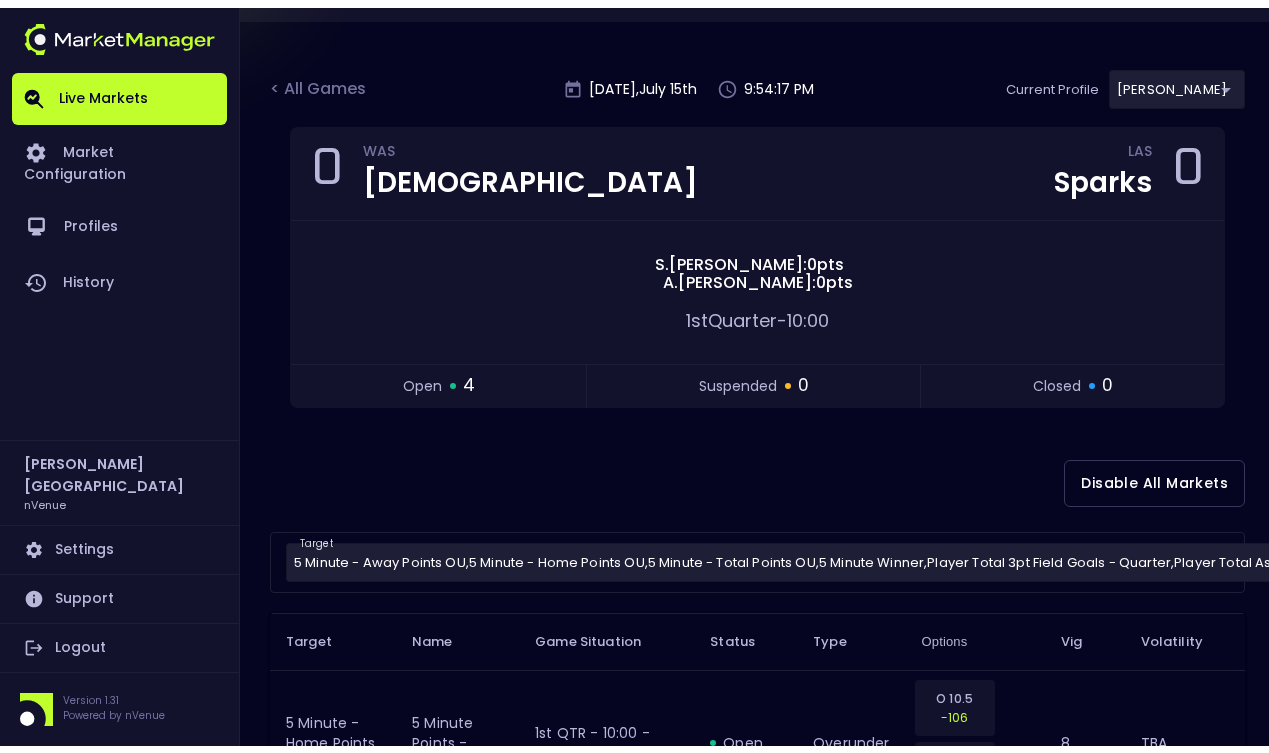 scroll, scrollTop: 0, scrollLeft: 0, axis: both 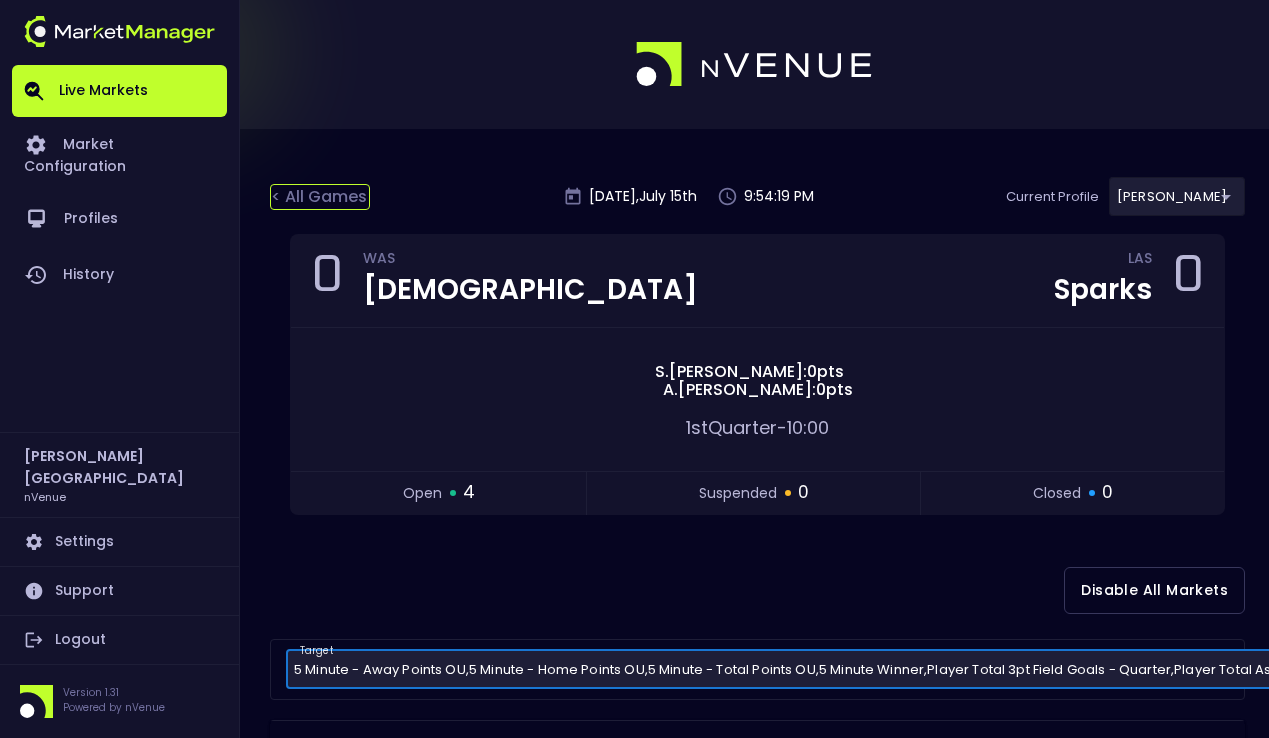 click on "< All Games" at bounding box center (320, 197) 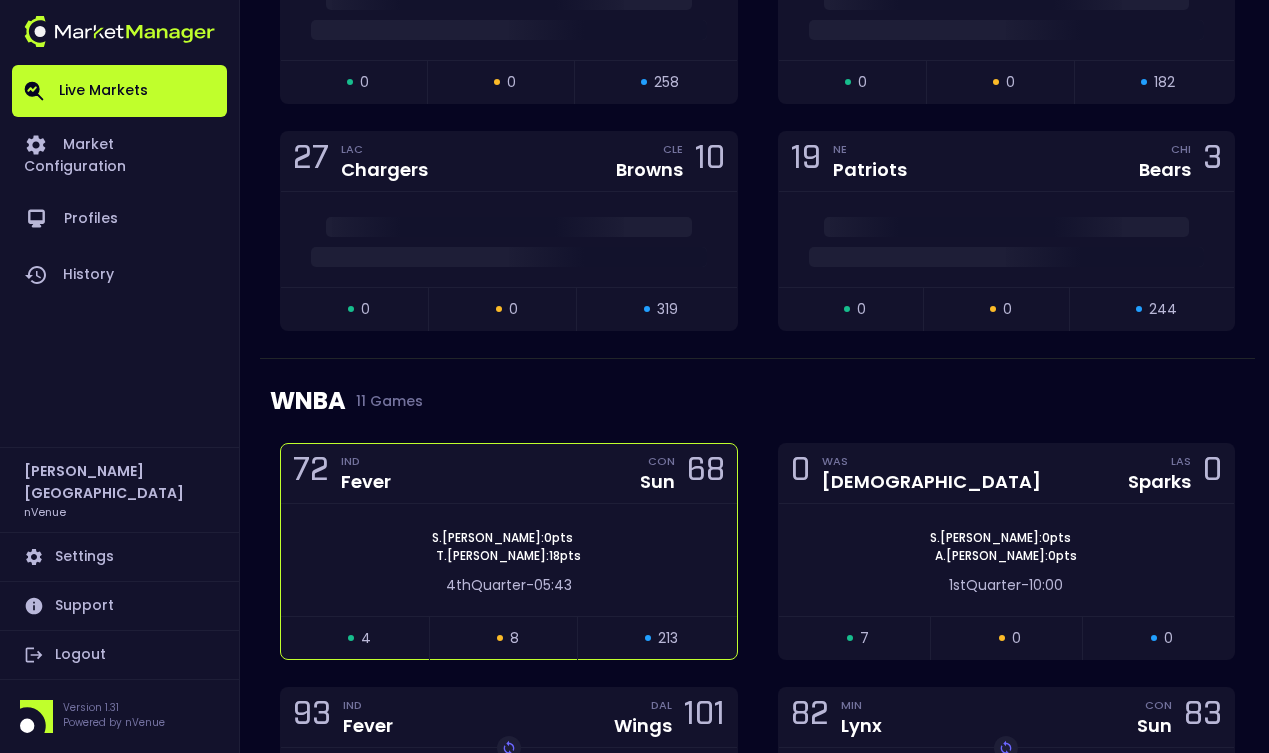 click on "S .  Cunningham :  0  pts T .  Charles :  18  pts" at bounding box center [509, 547] 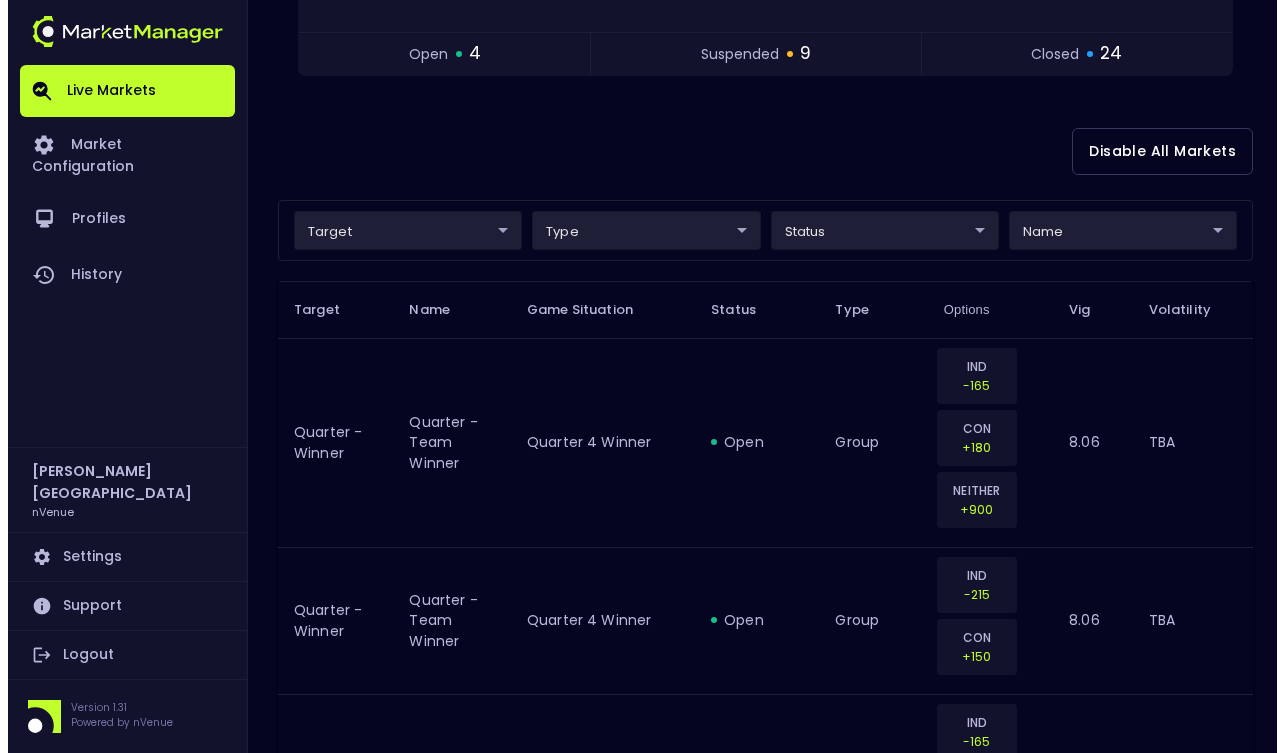 scroll, scrollTop: 441, scrollLeft: 0, axis: vertical 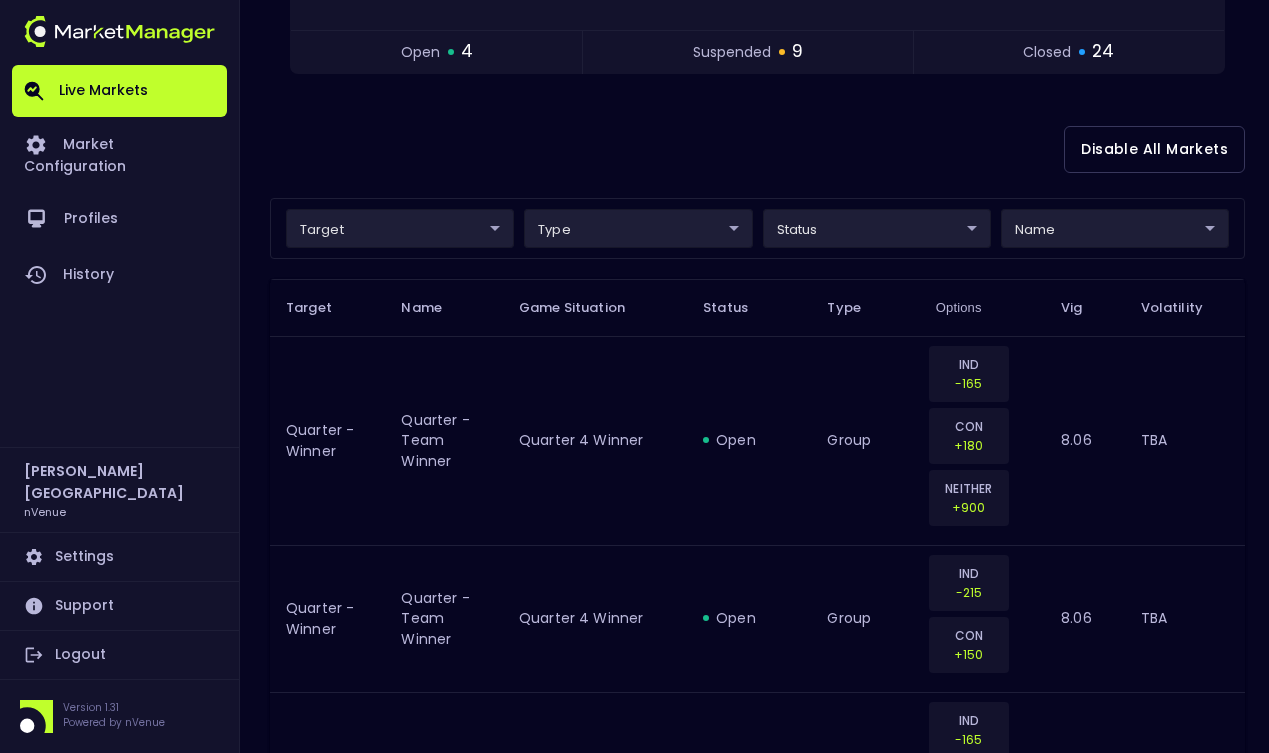 click on "Live Markets Market Configuration Profiles History Derek   Paris nVenue Settings Support Logout   Version 1.31  Powered by nVenue < All Games Tuesday ,  July   15 th 9:54:24 PM Current Profile Matt 0a763355-b225-40e6-8c79-2dda4ec7b2cf Select Target Market Status Type Vig Volatility Options Close 72 IND Fever CON Sun 68 S .  Cunningham :  0  pts T .  Charles :  18  pts 4th  Quarter  -  05:43 open 4 suspended 9 closed 24 Disable All Markets target ​ ​ type ​ ​ status ​ ​ name ​ ​ Target Name Game Situation Status Type Options Vig Volatility Quarter - Winner Quarter - Team Winner Quarter 4 Winner  open group IND -165 CON +180 NEITHER +900 8.06 TBA Quarter - Winner Quarter - Team Winner Quarter 4 Winner  open group IND -215 CON +150 8.06 TBA Quarter - Winner Quarter - Team Winner Quarter 4 Winner  suspended group IND -165 CON +175 NEITHER +1000 8.06 TBA Quarter - Winner Quarter - Team Winner Quarter 4 Winner  suspended group IND -205 CON +146 8.06 TBA Next FG Type Next Field Goal Made open group 8" at bounding box center [634, 1973] 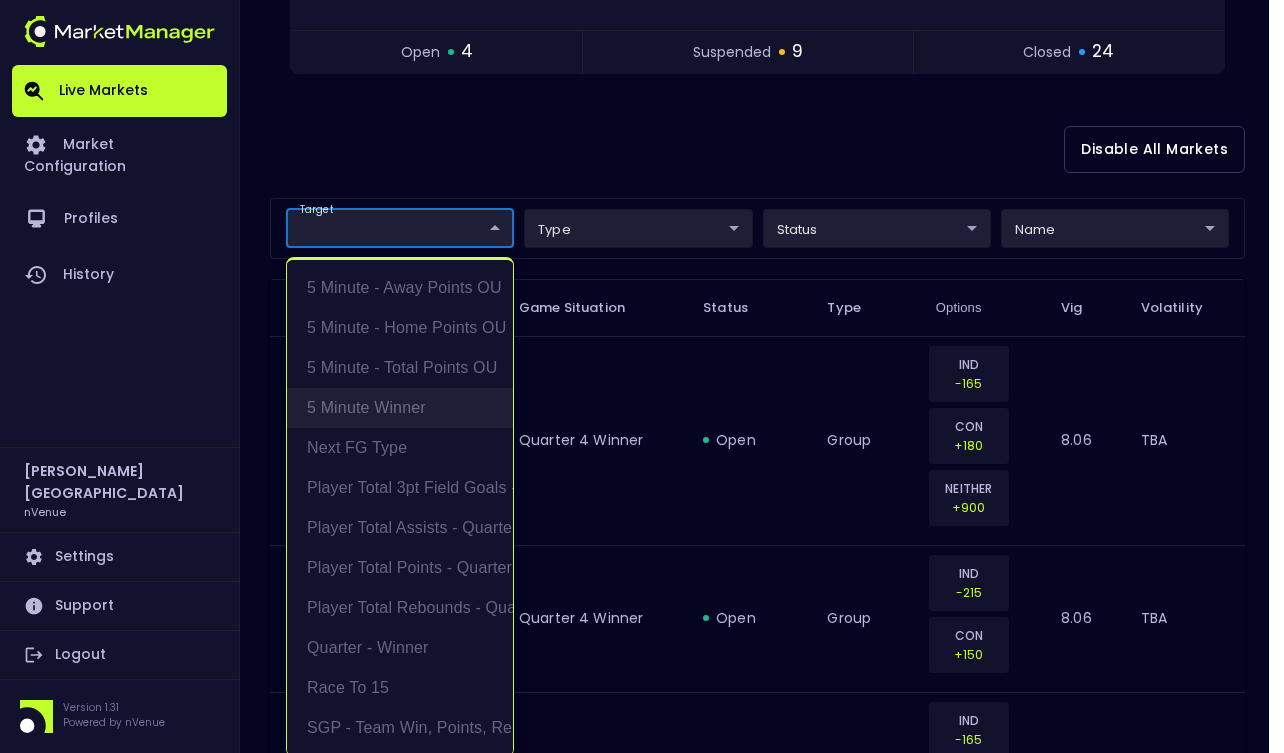 click on "5 Minute Winner" at bounding box center [400, 408] 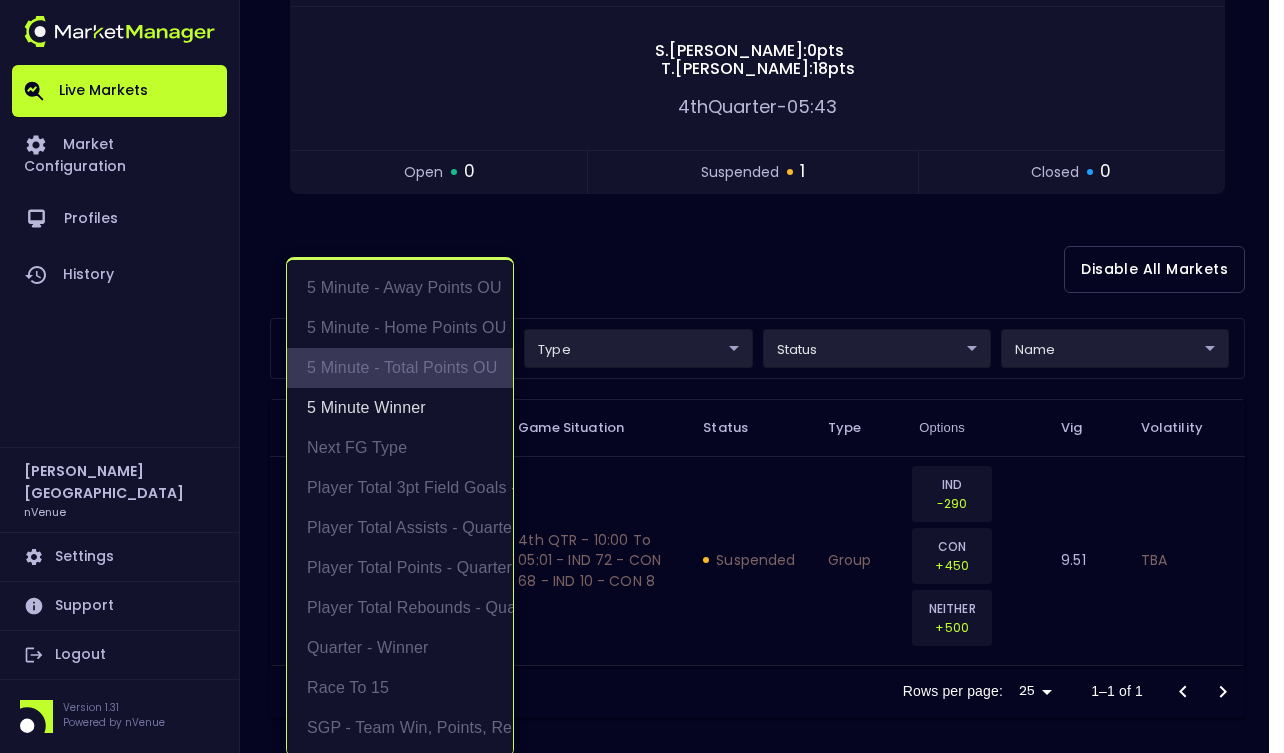 click on "5 Minute - Total Points OU" at bounding box center (400, 368) 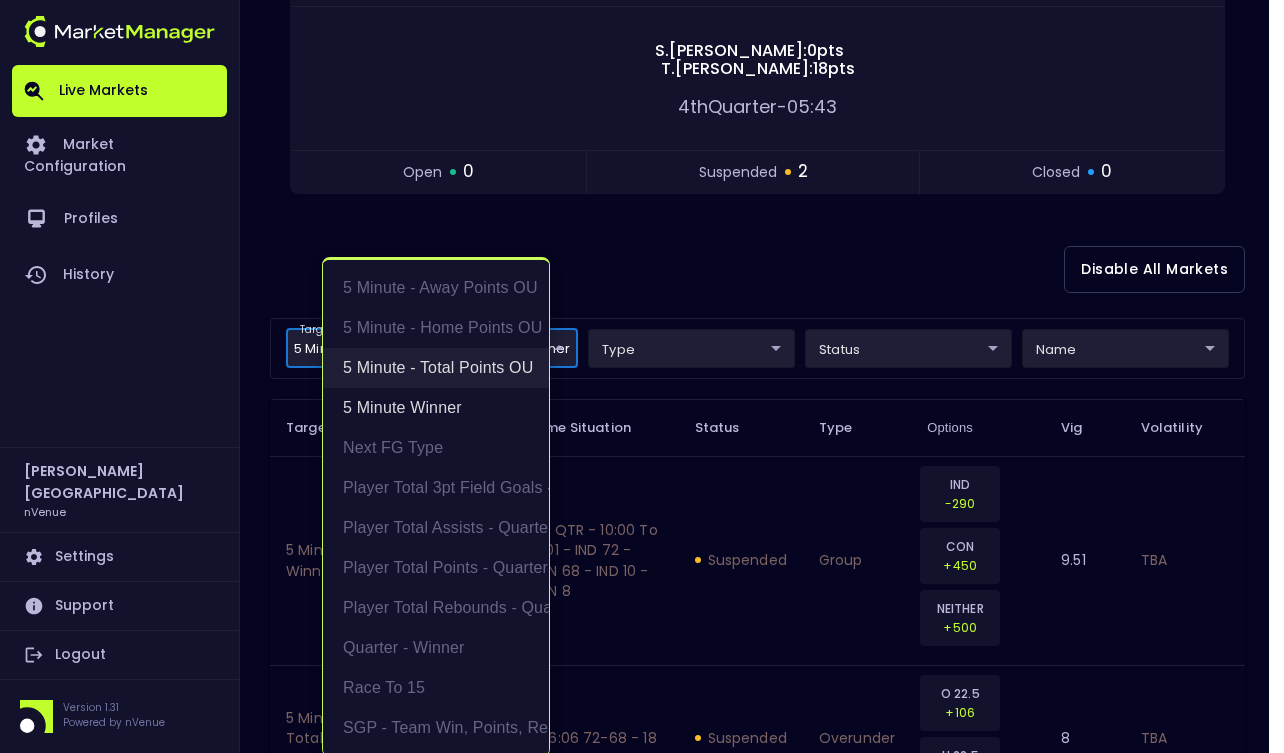 click on "5 Minute - Total Points OU" at bounding box center (436, 368) 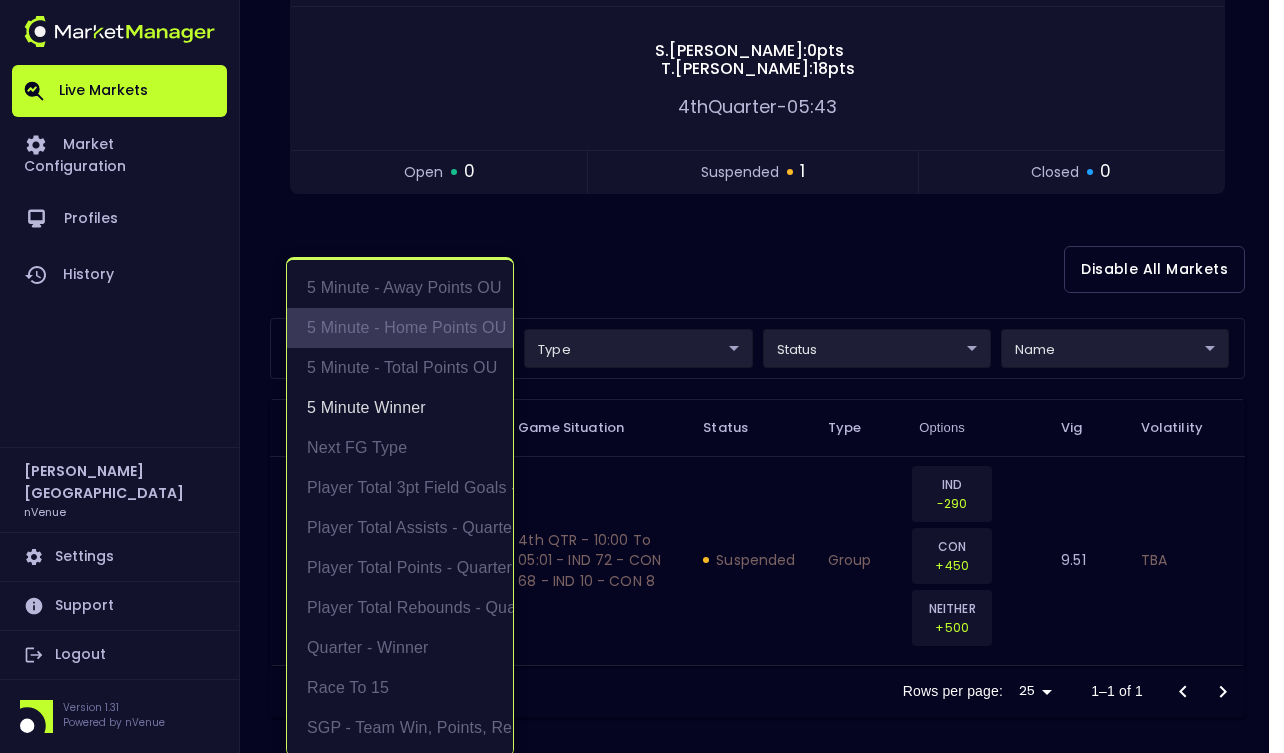 click on "5 Minute - Home Points OU" at bounding box center (400, 328) 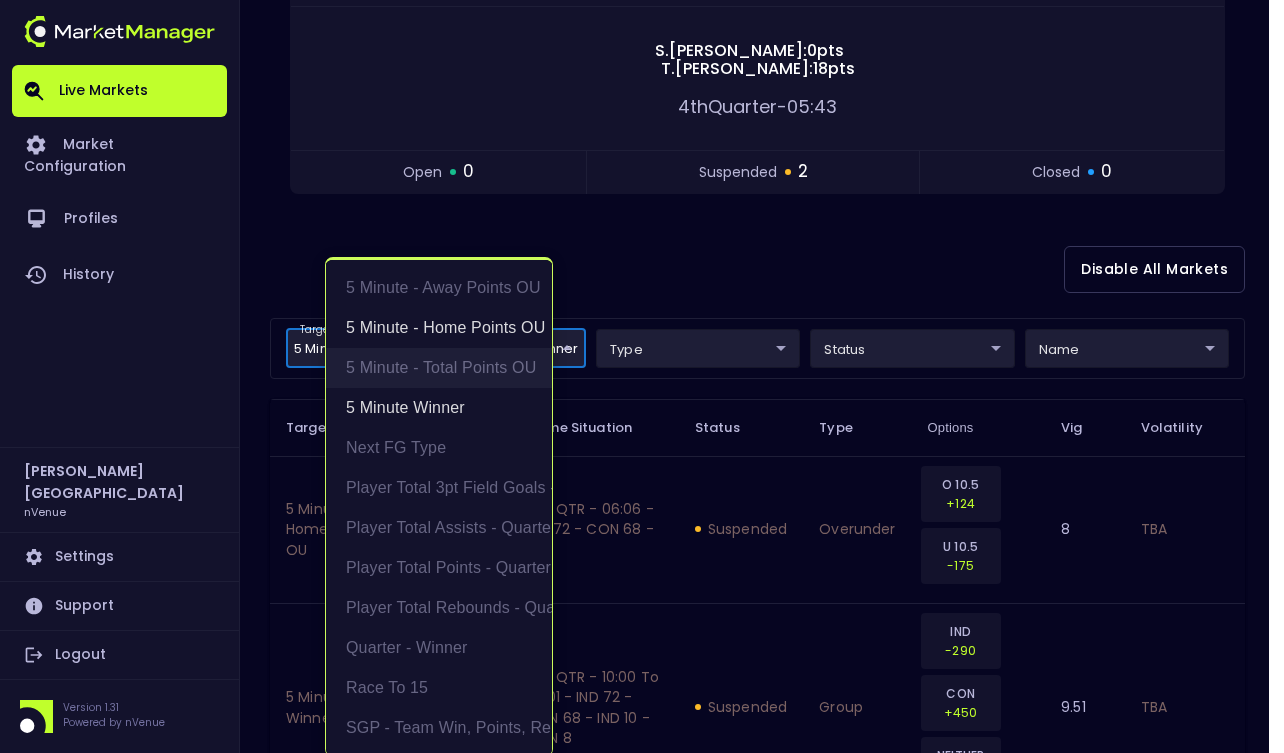 click on "5 Minute - Total Points OU" at bounding box center [439, 368] 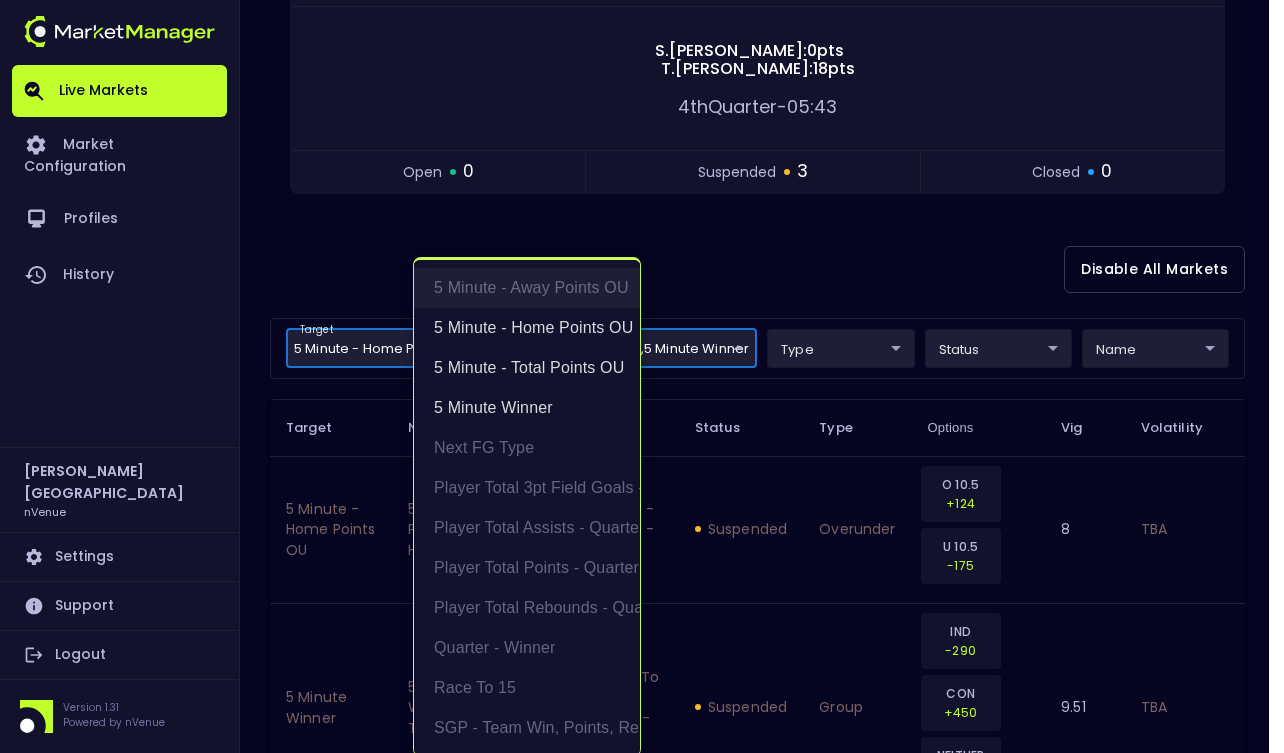 click on "5 Minute - Away Points OU" at bounding box center (527, 288) 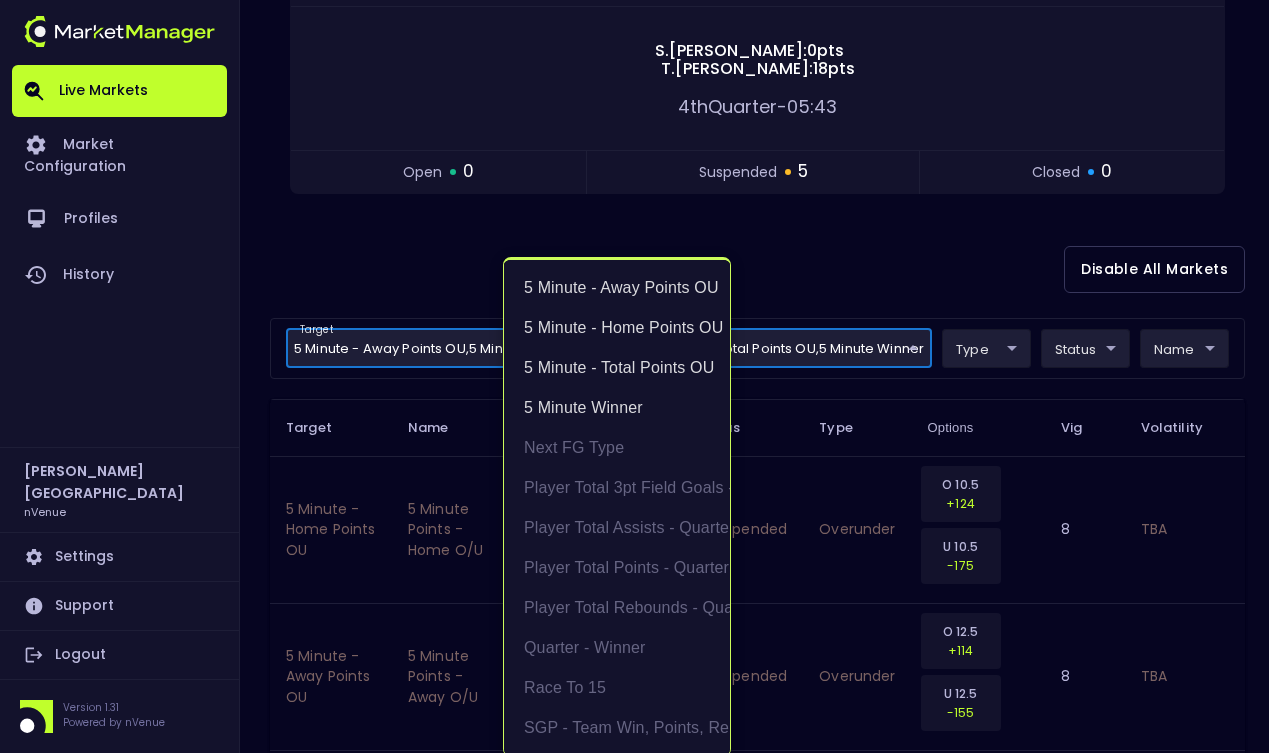 click at bounding box center (642, 376) 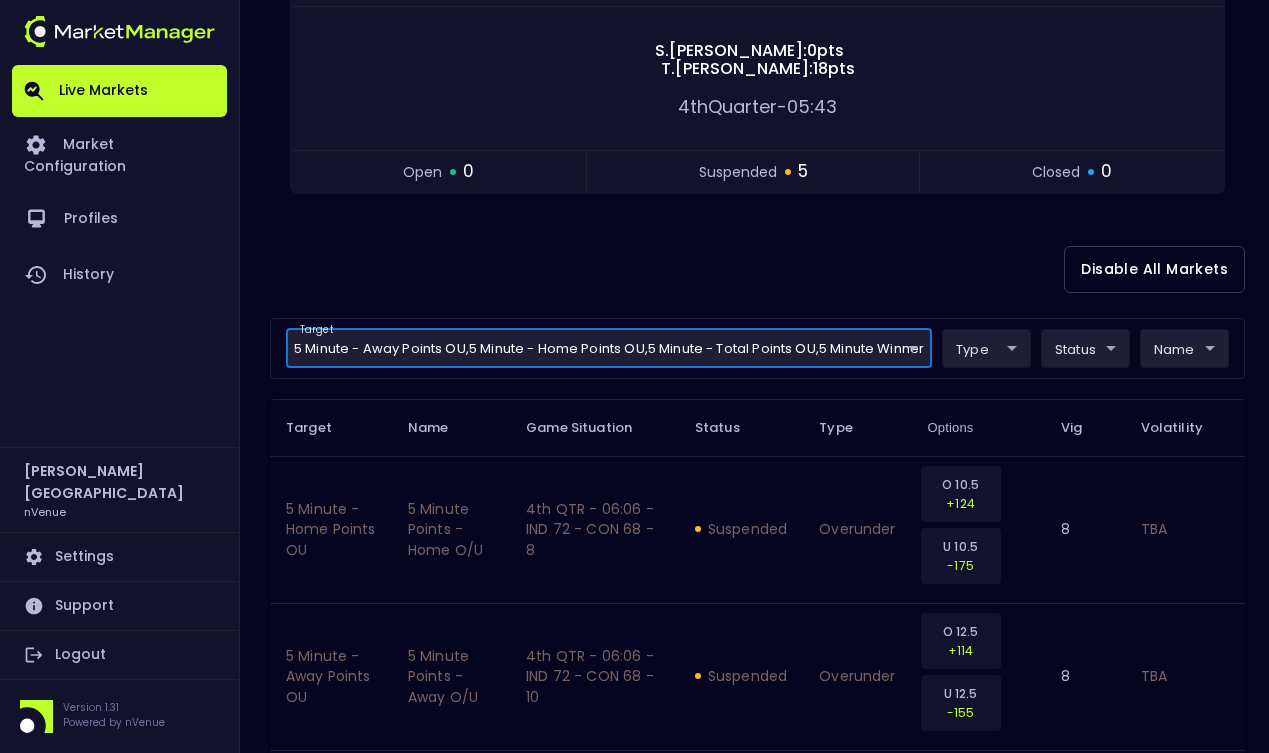 scroll, scrollTop: 0, scrollLeft: 0, axis: both 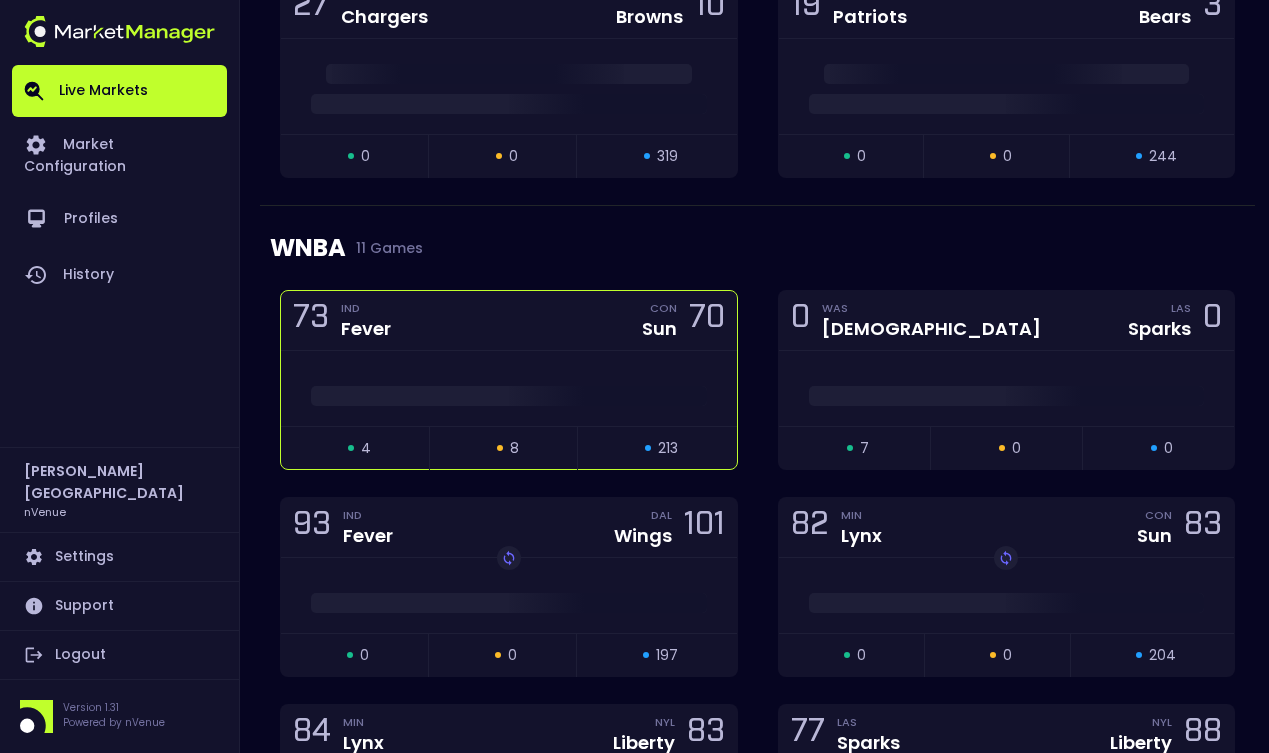 click at bounding box center (509, 396) 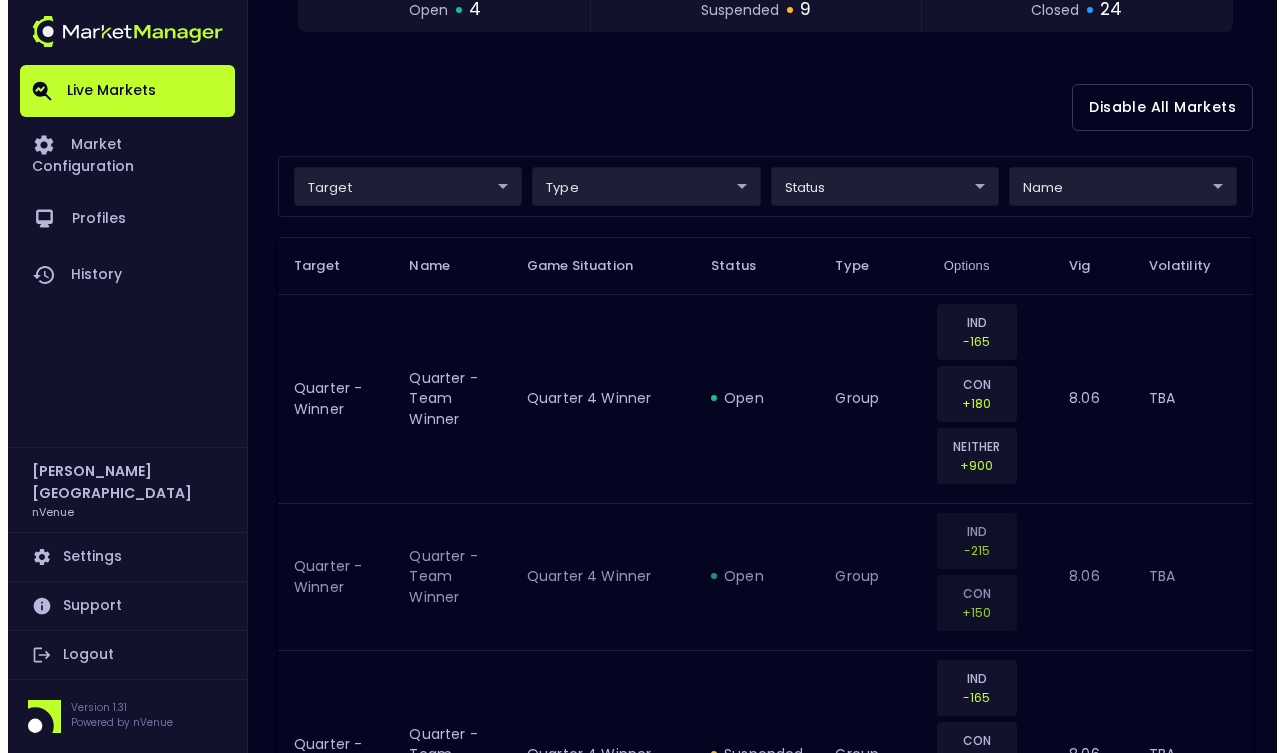 scroll, scrollTop: 494, scrollLeft: 0, axis: vertical 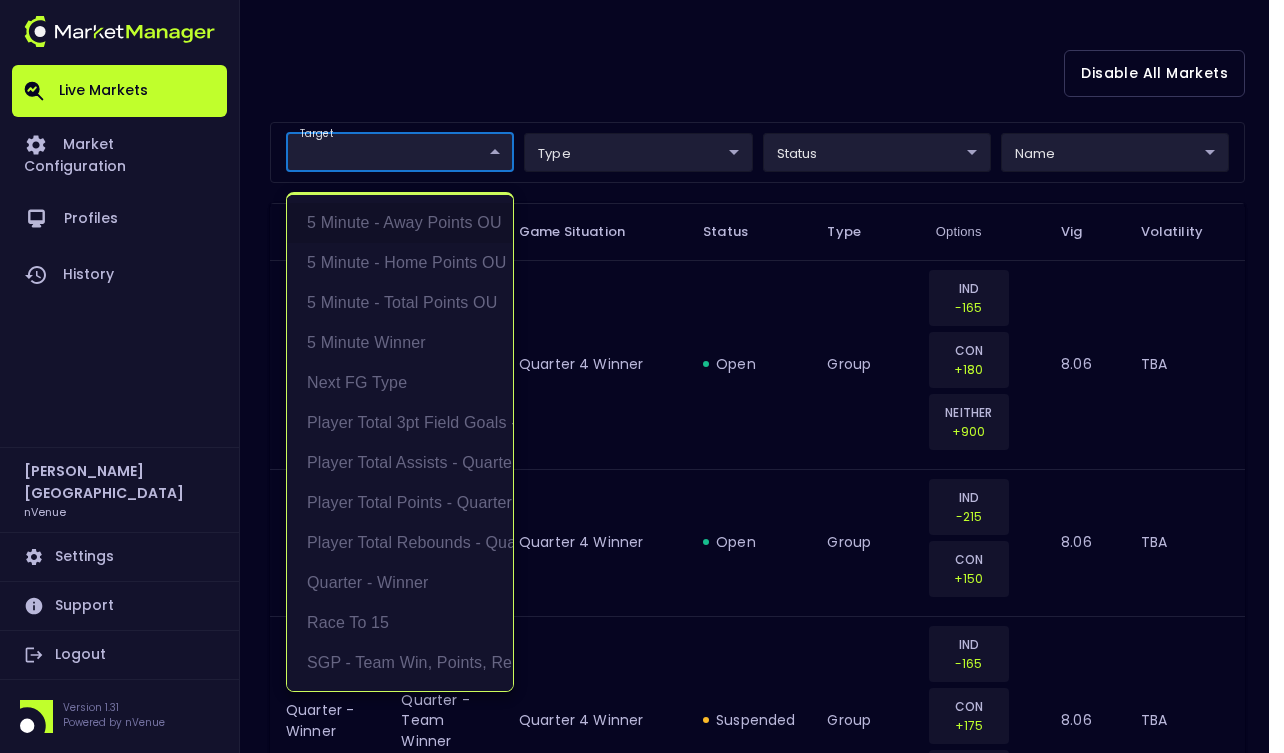 click on "Live Markets Market Configuration Profiles History Derek   Paris nVenue Settings Support Logout   Version 1.31  Powered by nVenue < All Games Tuesday ,  July   15 th 9:54:46 PM Current Profile Matt 0a763355-b225-40e6-8c79-2dda4ec7b2cf Select Target Market Status Type Vig Volatility Options Close 73 IND Fever CON Sun 70 open 4 suspended 9 closed 24 Disable All Markets target ​ ​ type ​ ​ status ​ ​ name ​ ​ Target Name Game Situation Status Type Options Vig Volatility Quarter - Winner Quarter - Team Winner Quarter 4 Winner  open group IND -165 CON +180 NEITHER +900 8.06 TBA Quarter - Winner Quarter - Team Winner Quarter 4 Winner  open group IND -215 CON +150 8.06 TBA Quarter - Winner Quarter - Team Winner Quarter 4 Winner  suspended group IND -165 CON +175 NEITHER +1000 8.06 TBA Quarter - Winner Quarter - Team Winner Quarter 4 Winner  suspended group IND -205 CON +146 8.06 TBA Next FG Type Next Field Goal Made 4th 04:49 - IND 73 - CON 70  open group CON-2PT +128 CON-3PT +550 IND-2PT +146 +700 8" at bounding box center (642, 1908) 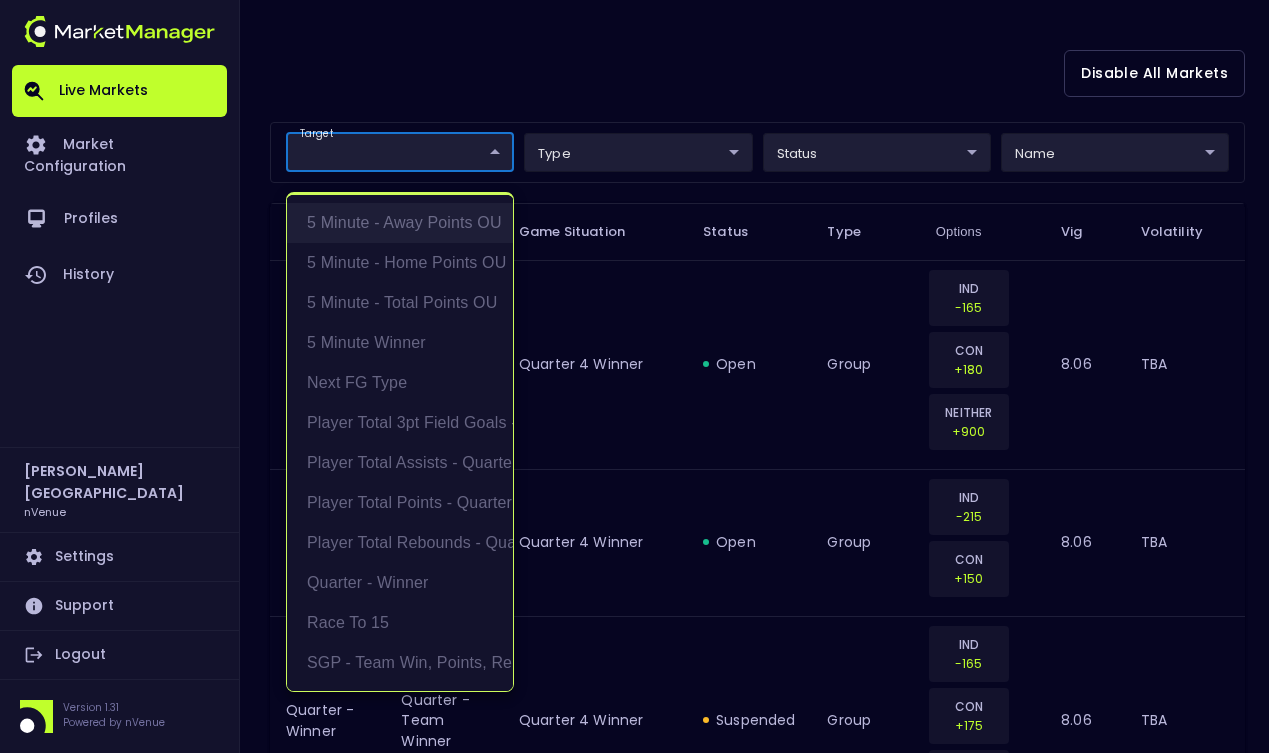 click on "5 Minute - Away Points OU" at bounding box center (400, 223) 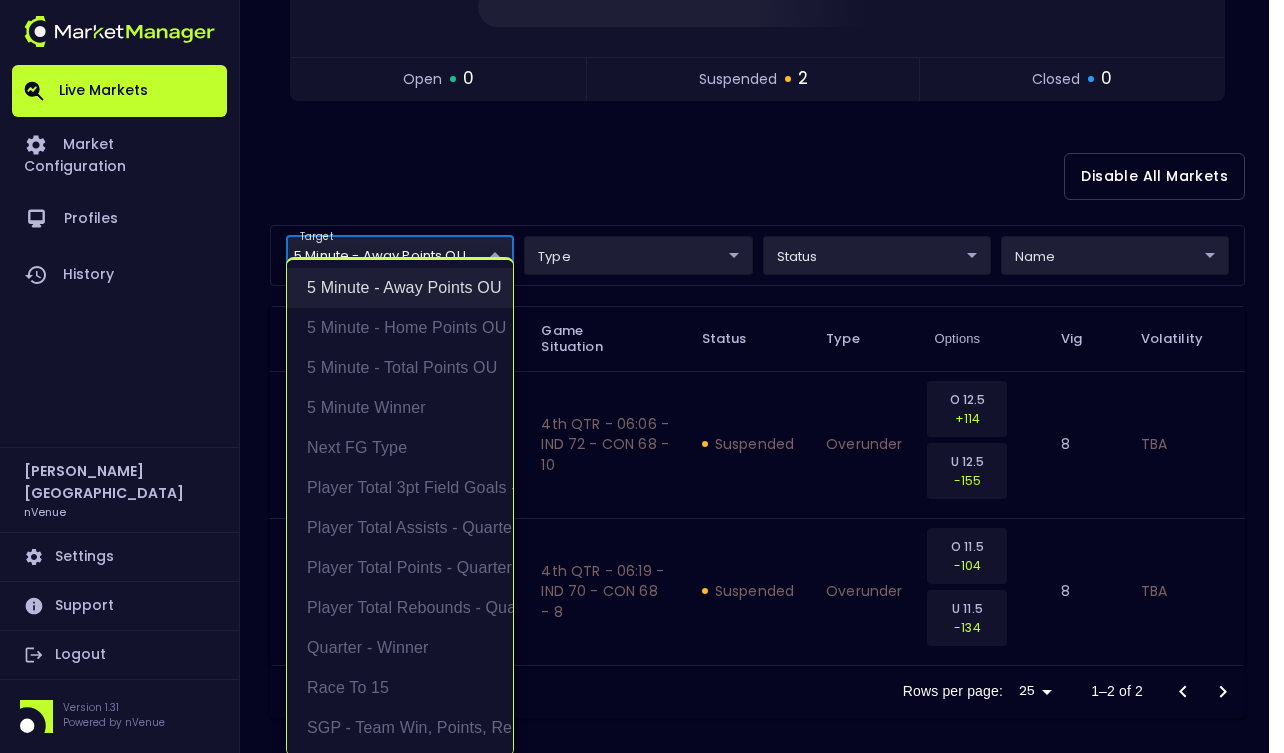 scroll, scrollTop: 391, scrollLeft: 0, axis: vertical 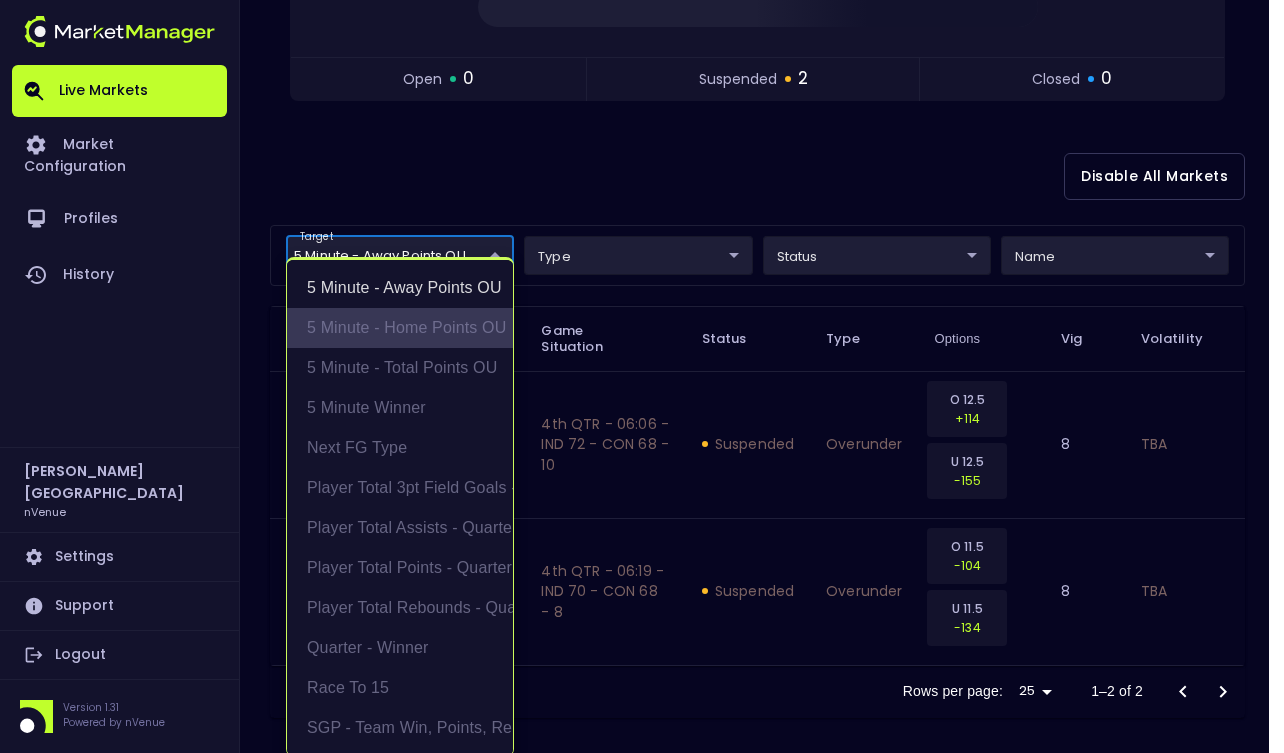 click on "5 Minute - Home Points OU" at bounding box center [400, 328] 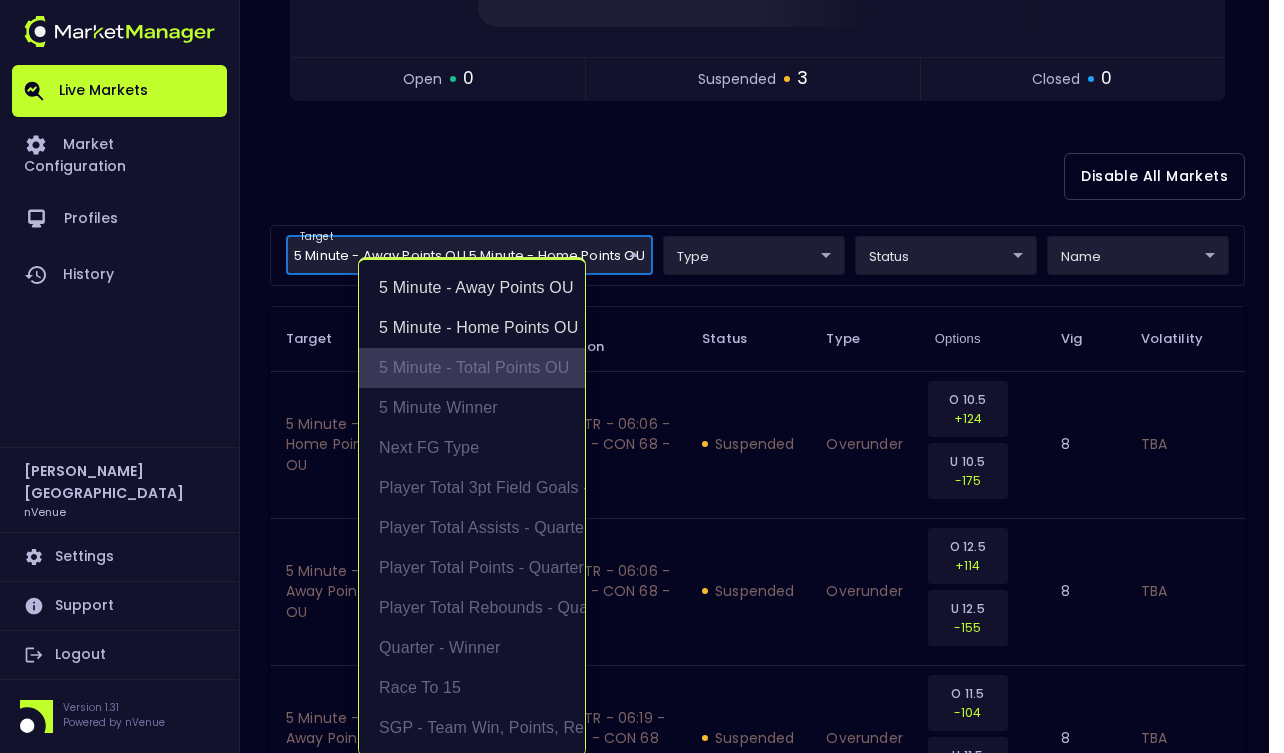 click on "5 Minute - Total Points OU" at bounding box center (472, 368) 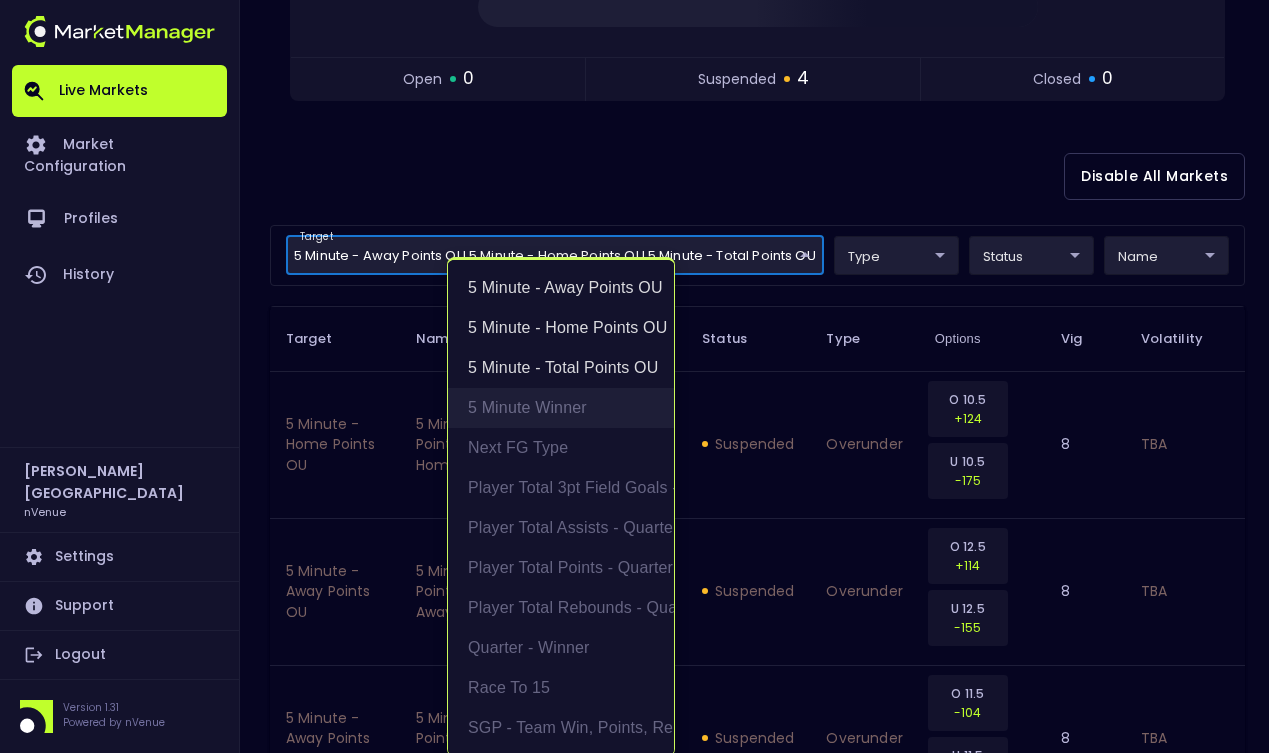 click on "5 Minute Winner" at bounding box center (561, 408) 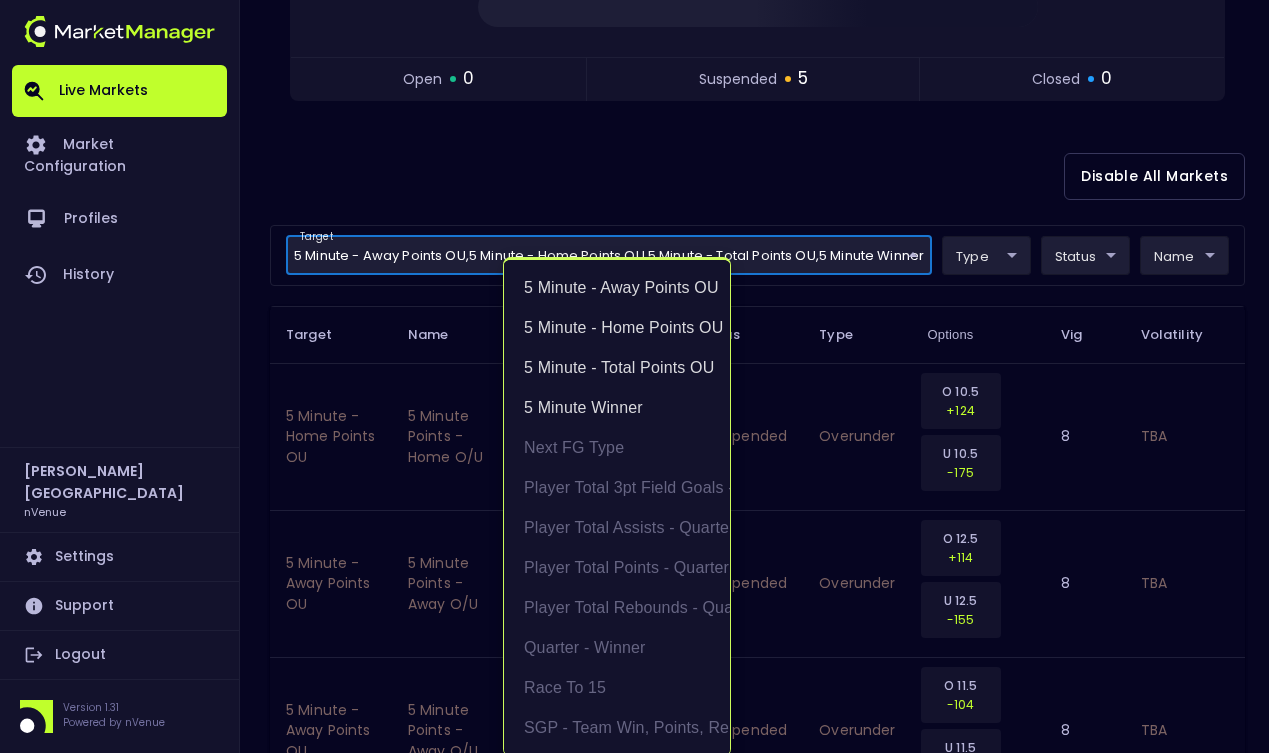 click at bounding box center [642, 376] 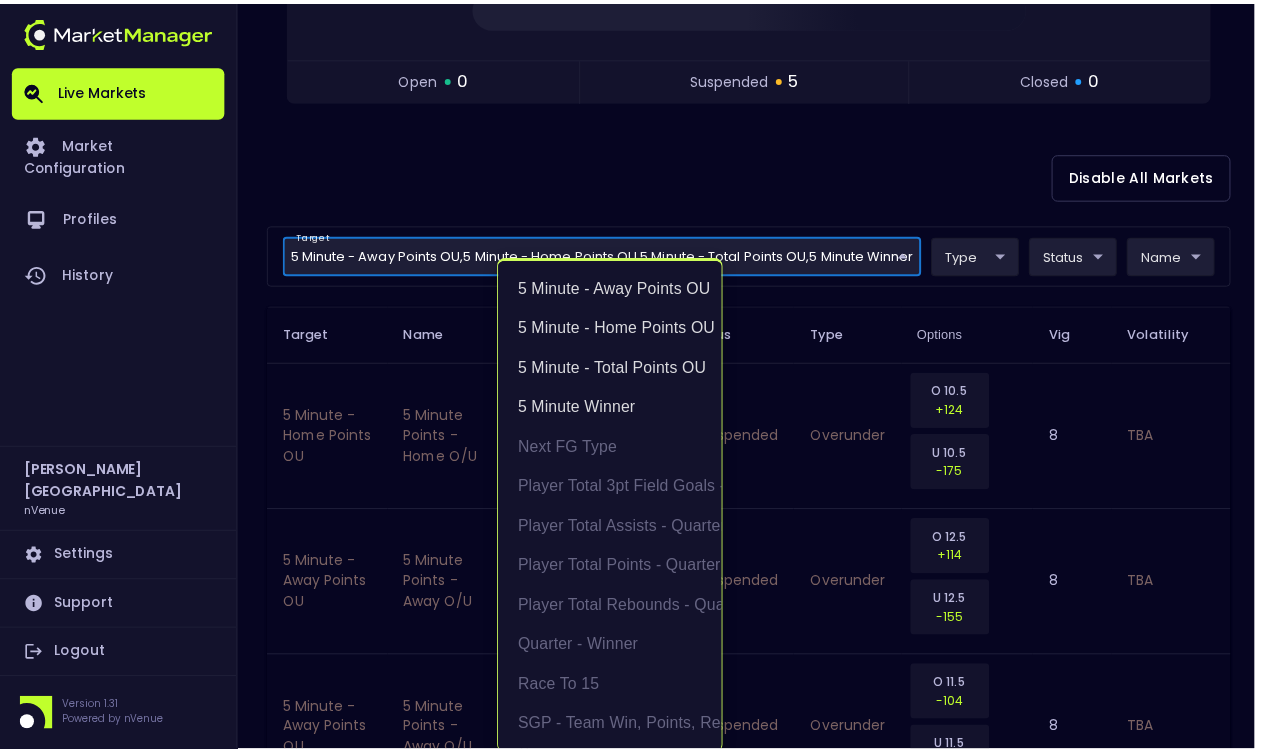 scroll, scrollTop: 3, scrollLeft: 0, axis: vertical 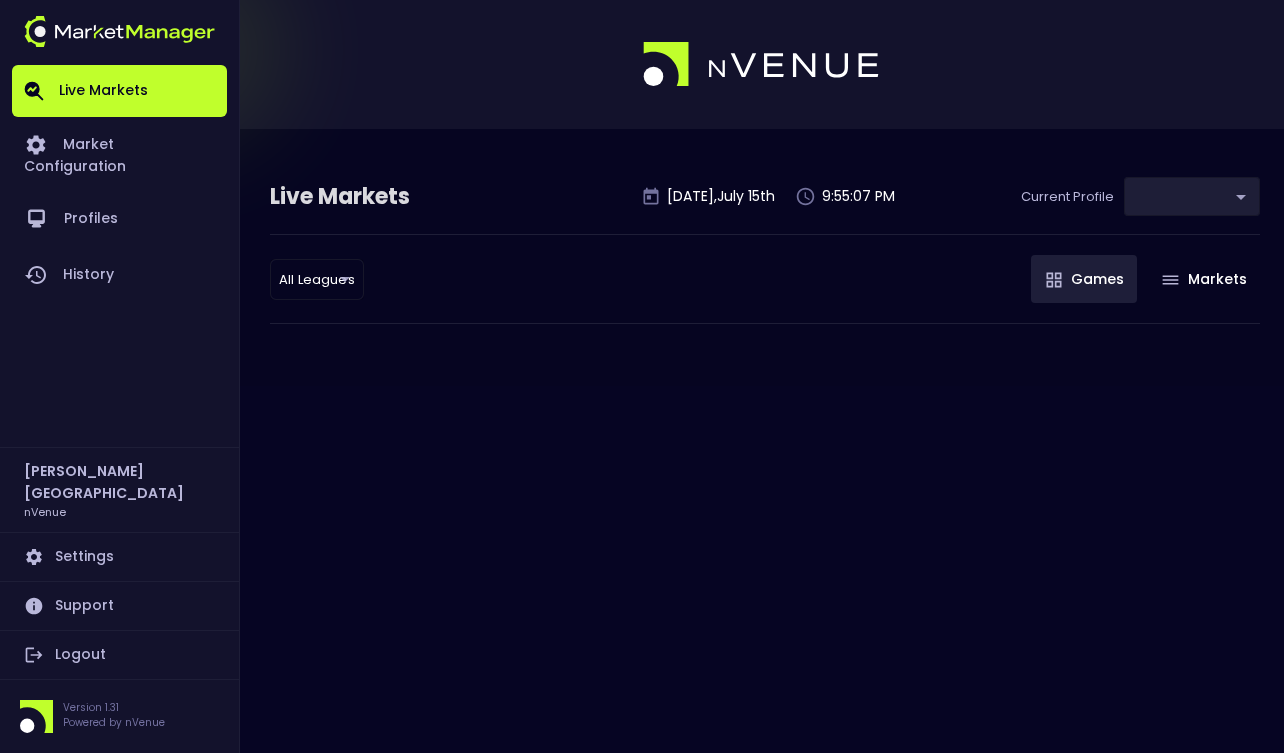 type on "0a763355-b225-40e6-8c79-2dda4ec7b2cf" 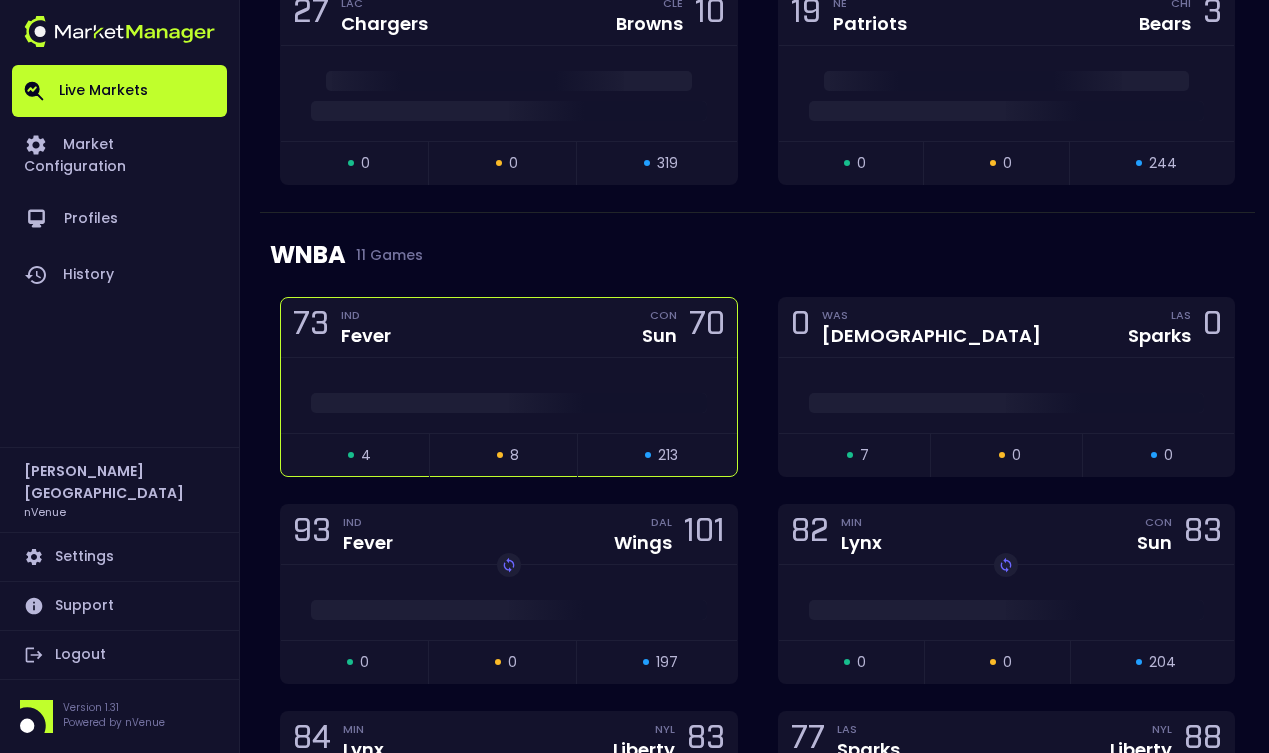 click at bounding box center [509, 403] 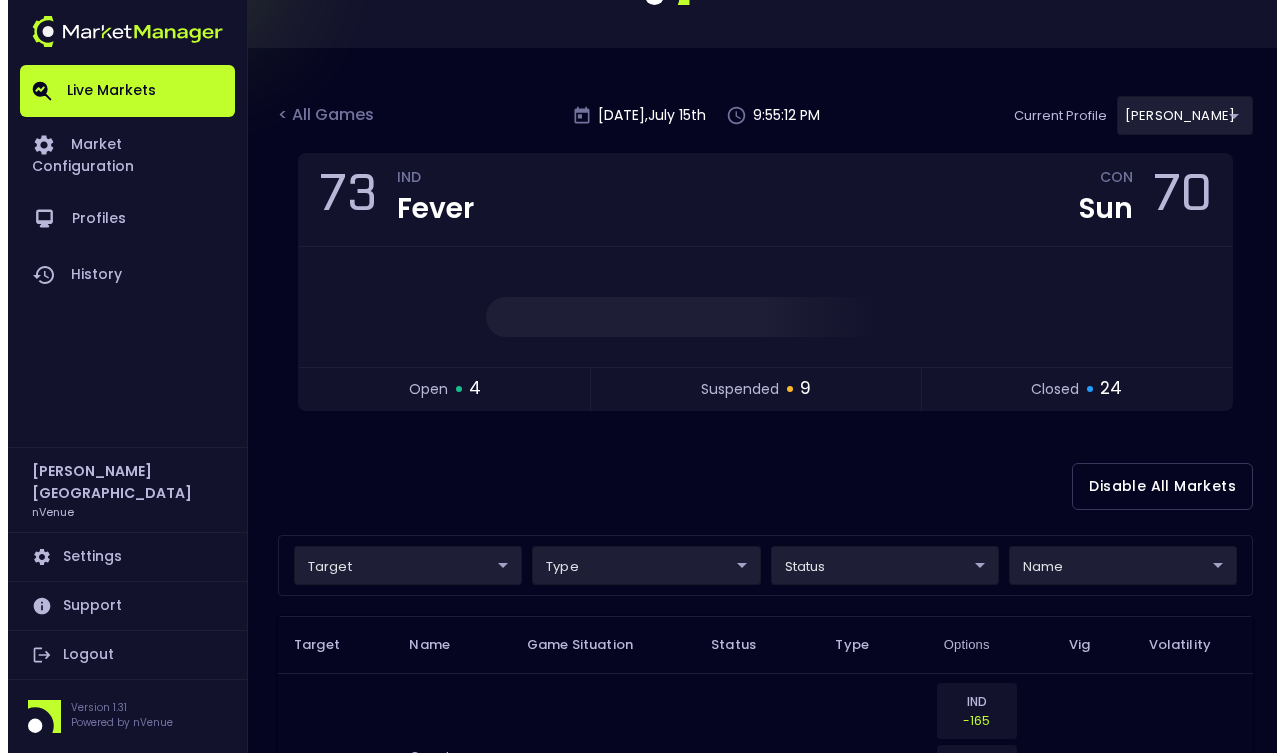 scroll, scrollTop: 180, scrollLeft: 0, axis: vertical 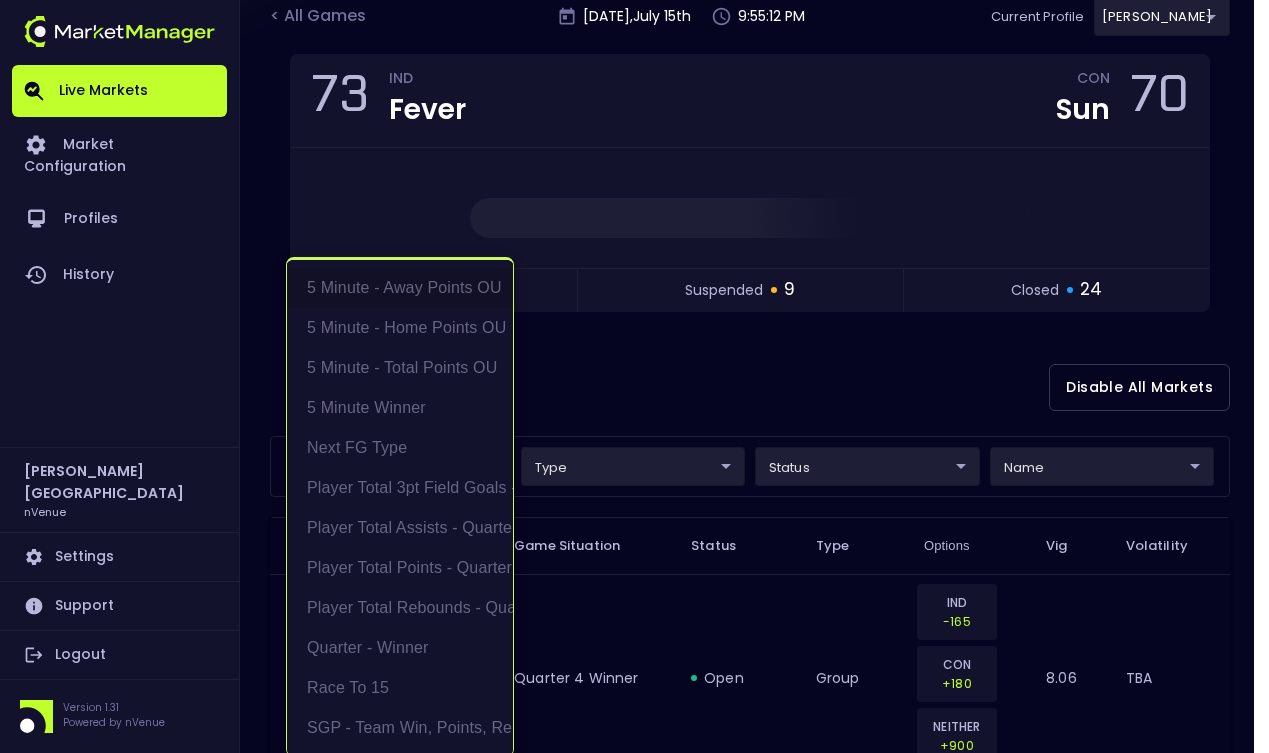 click on "Live Markets Market Configuration Profiles History Derek   Paris nVenue Settings Support Logout   Version 1.31  Powered by nVenue < All Games Tuesday ,  July   15 th 9:55:12 PM Current Profile Matt 0a763355-b225-40e6-8c79-2dda4ec7b2cf Select Target Market Status Type Vig Volatility Options Close 73 IND Fever CON Sun 70 open 4 suspended 9 closed 24 Disable All Markets target ​ ​ type ​ ​ status ​ ​ name ​ ​ Target Name Game Situation Status Type Options Vig Volatility Quarter - Winner Quarter - Team Winner Quarter 4 Winner  open group IND -165 CON +180 NEITHER +900 8.06 TBA Quarter - Winner Quarter - Team Winner Quarter 4 Winner  open group IND -215 CON +150 8.06 TBA Quarter - Winner Quarter - Team Winner Quarter 4 Winner  suspended group IND -165 CON +175 NEITHER +1000 8.06 TBA Quarter - Winner Quarter - Team Winner Quarter 4 Winner  suspended group IND -205 CON +146 8.06 TBA Next FG Type Next Field Goal Made 4th 04:49 - IND 73 - CON 70  open group CON-2PT +128 CON-3PT +550 IND-2PT +146 +700 8" at bounding box center (634, 2222) 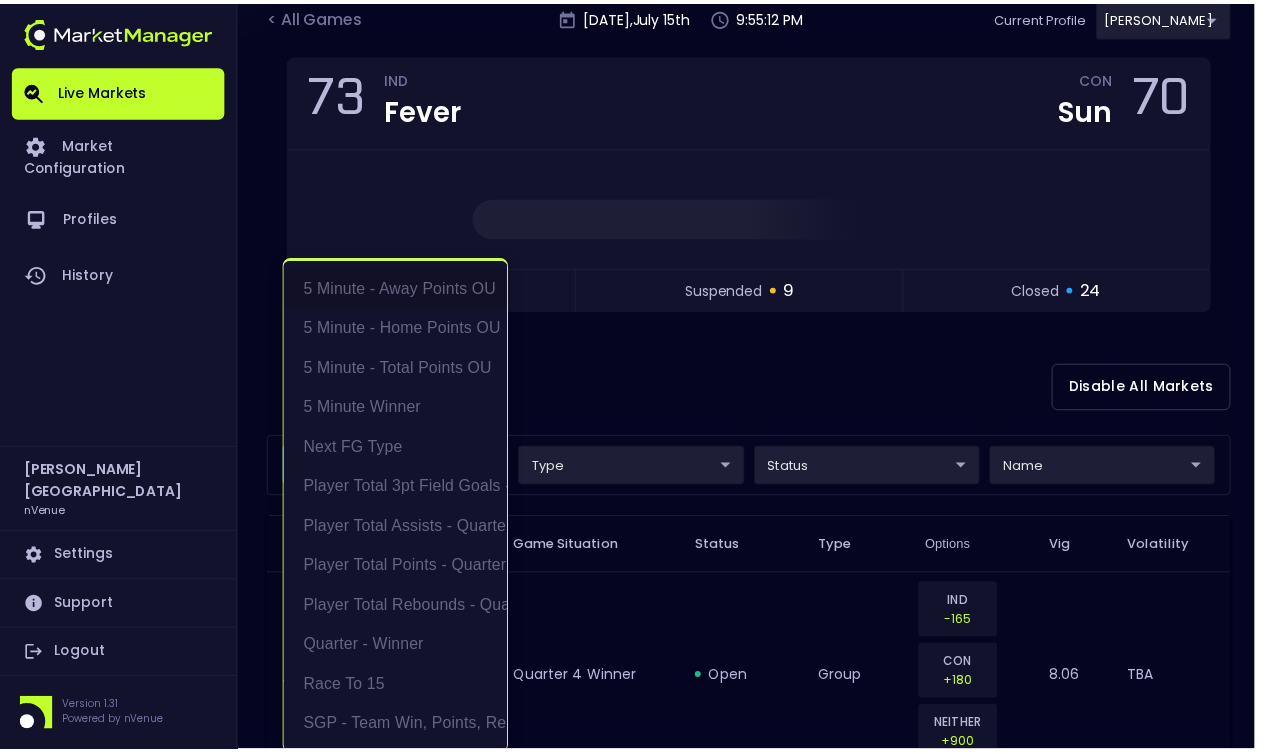 scroll, scrollTop: 4, scrollLeft: 0, axis: vertical 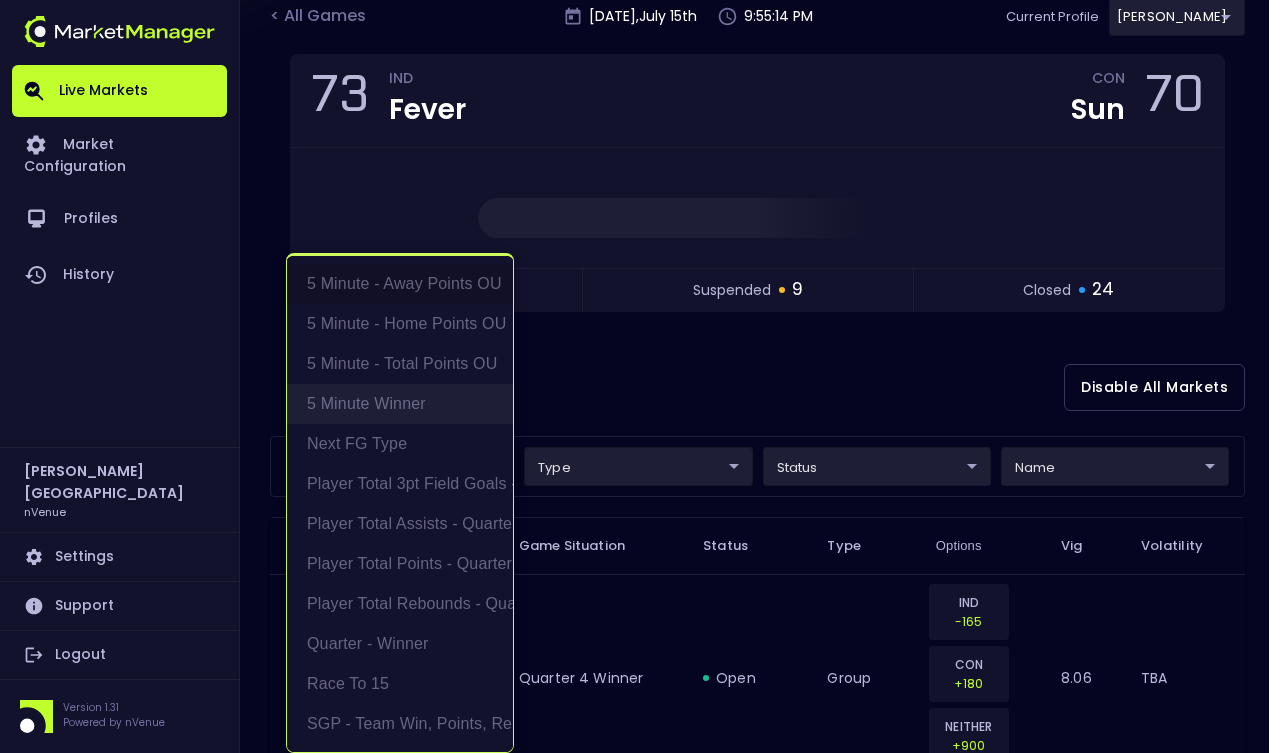 click on "5 Minute Winner" at bounding box center (400, 404) 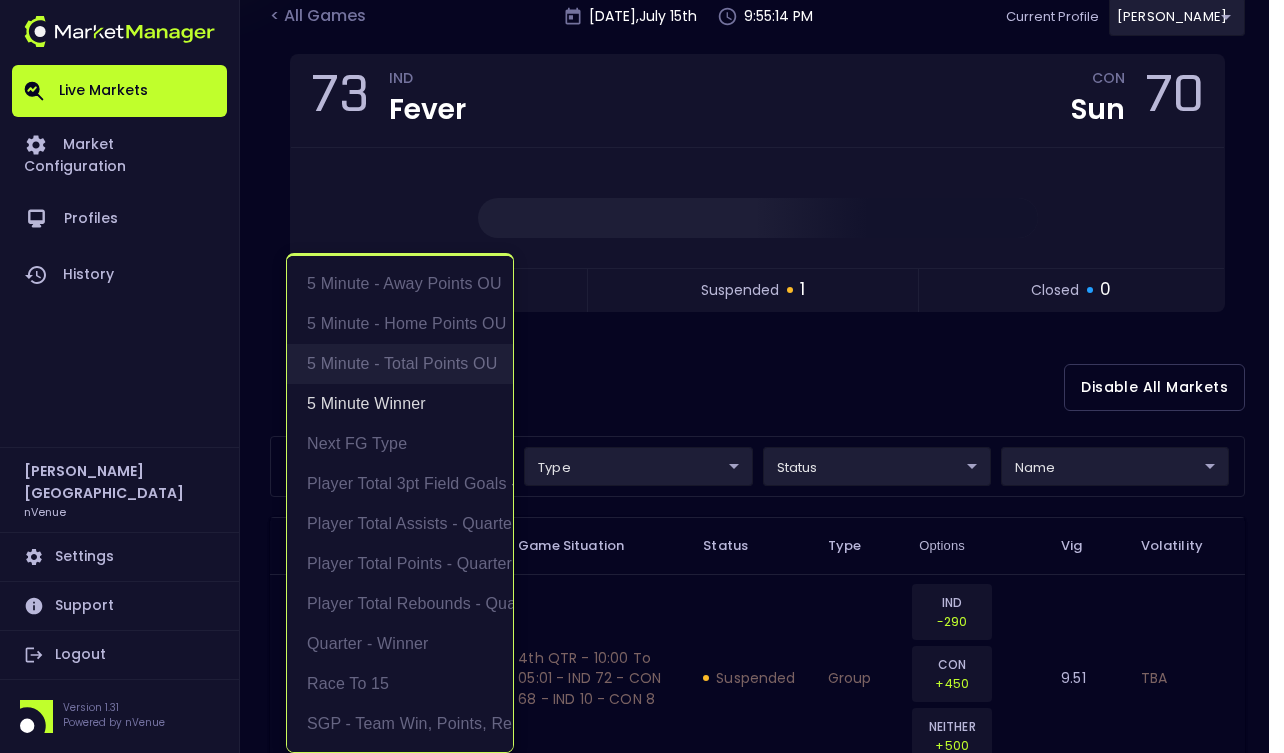 click on "5 Minute - Total Points OU" at bounding box center [400, 364] 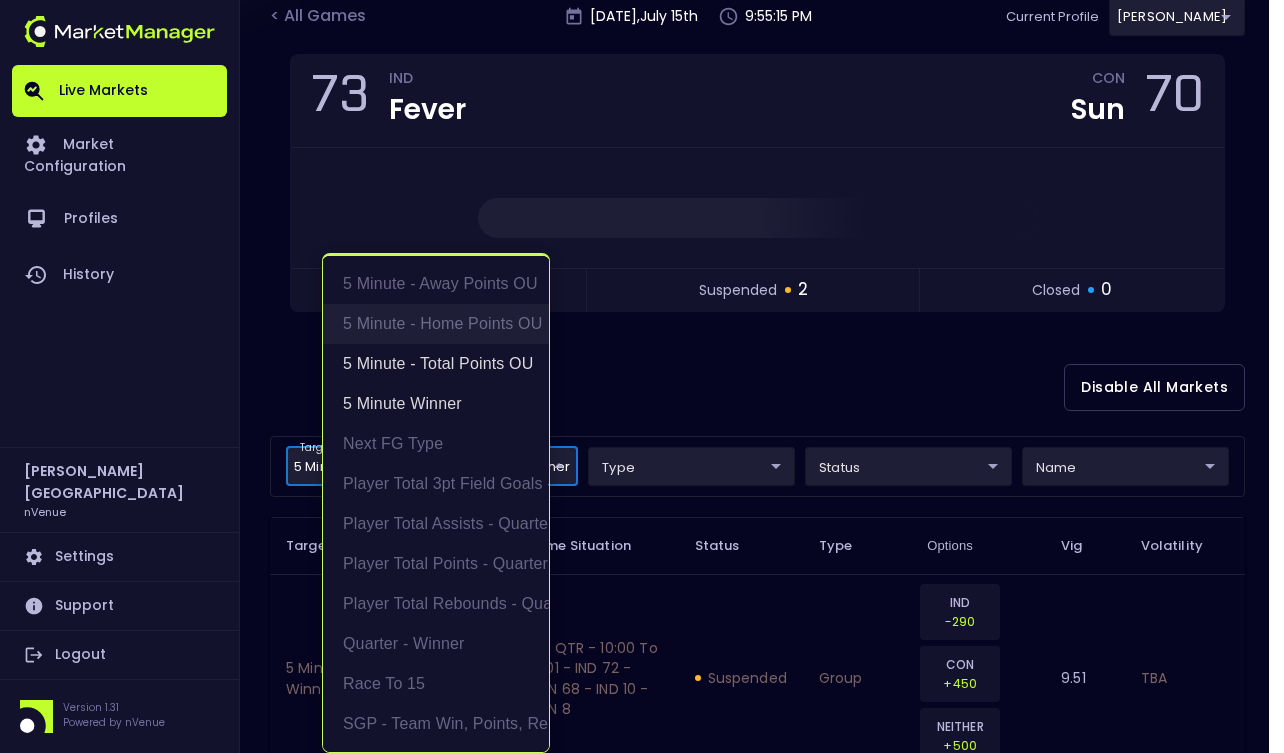 click on "5 Minute - Home Points OU" at bounding box center (436, 324) 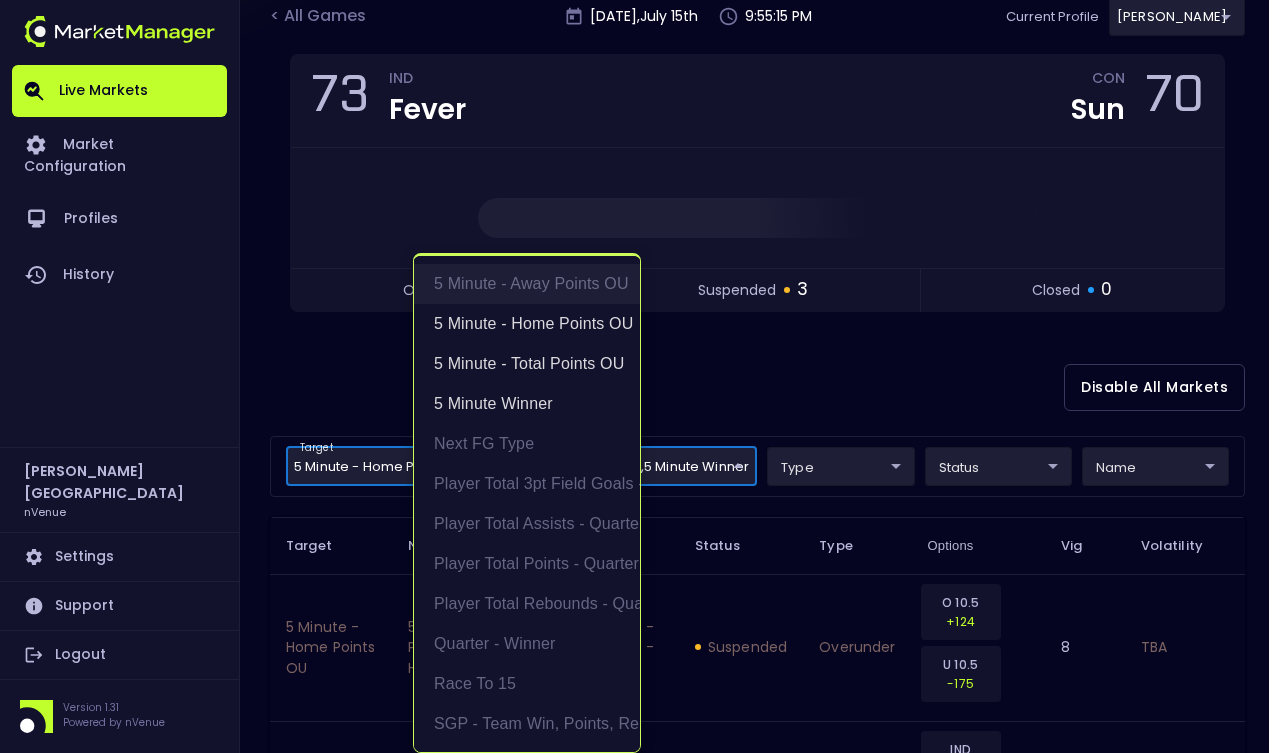 click on "5 Minute - Away Points OU" at bounding box center [527, 284] 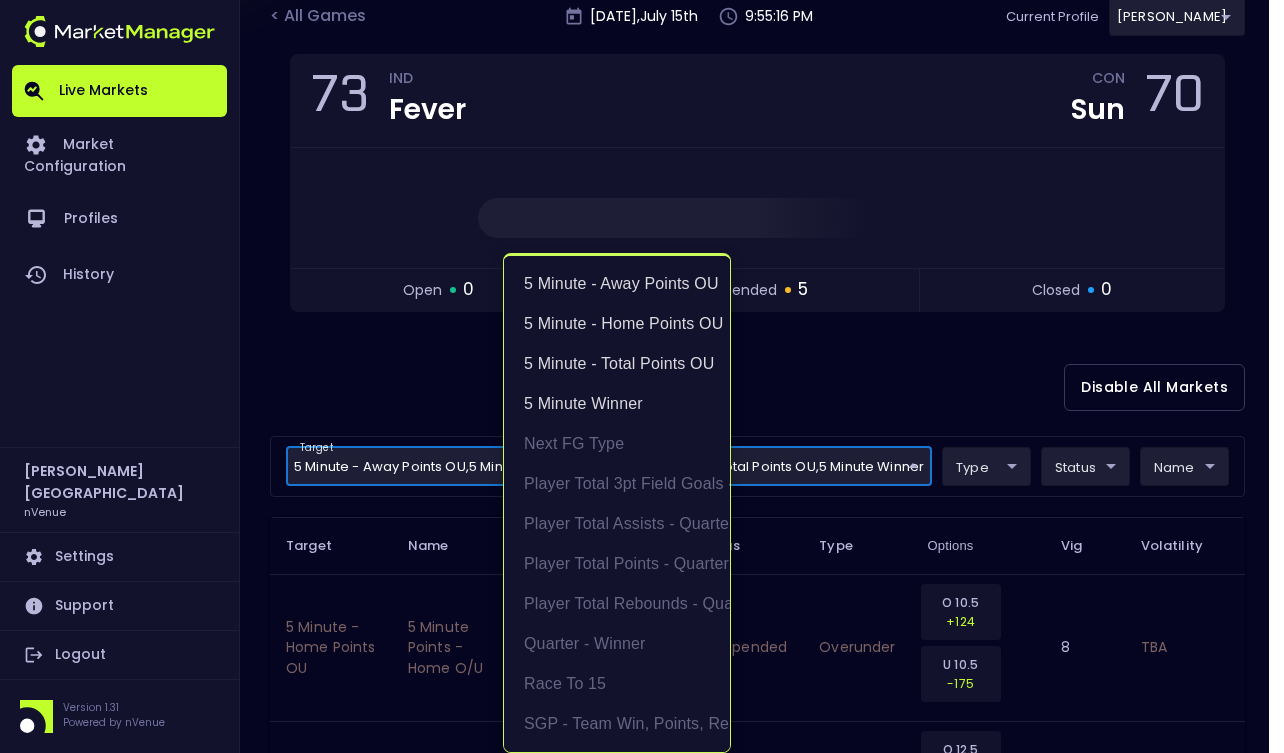 click at bounding box center (642, 376) 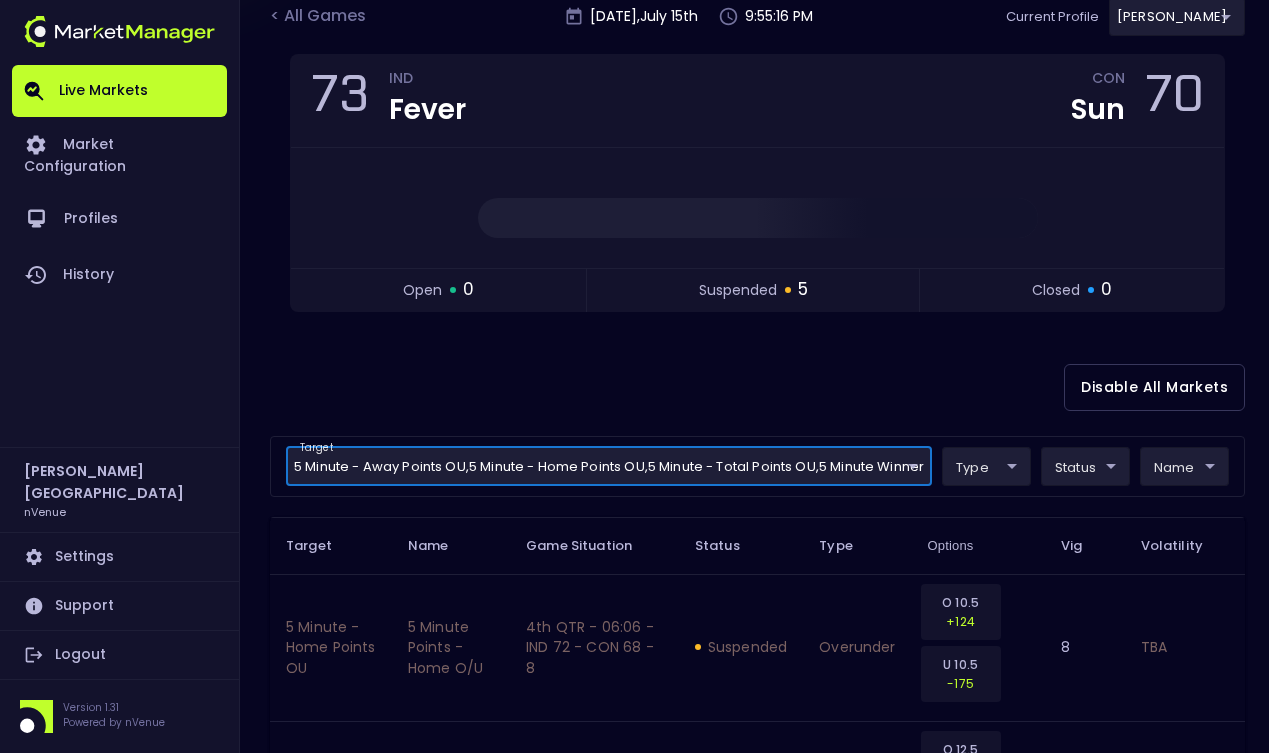 scroll, scrollTop: 0, scrollLeft: 0, axis: both 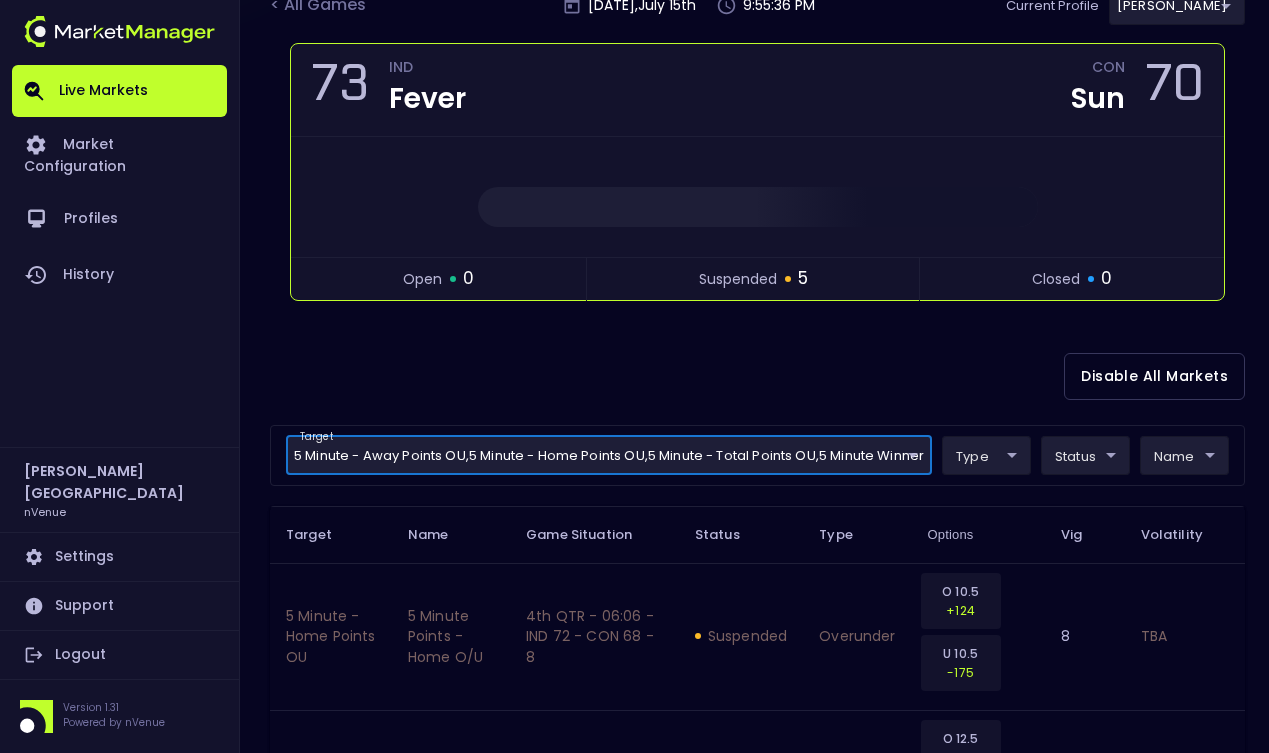 click at bounding box center (757, 197) 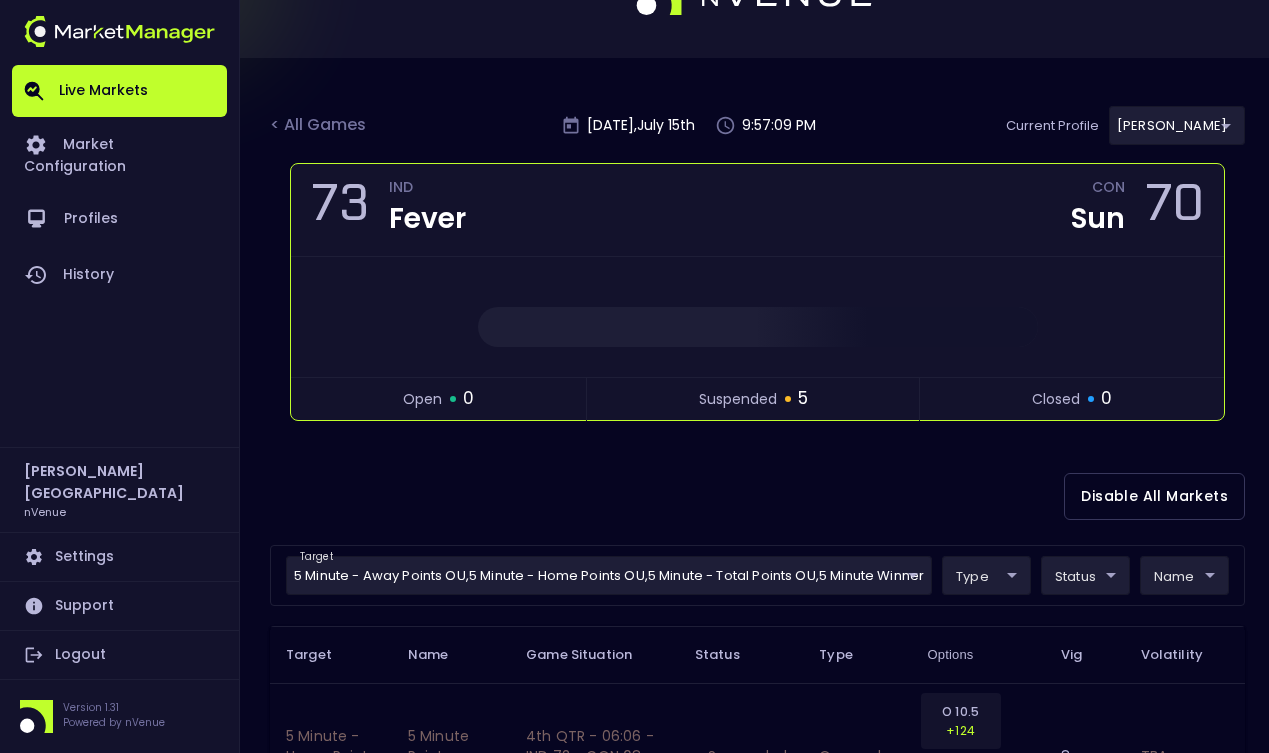 scroll, scrollTop: 0, scrollLeft: 0, axis: both 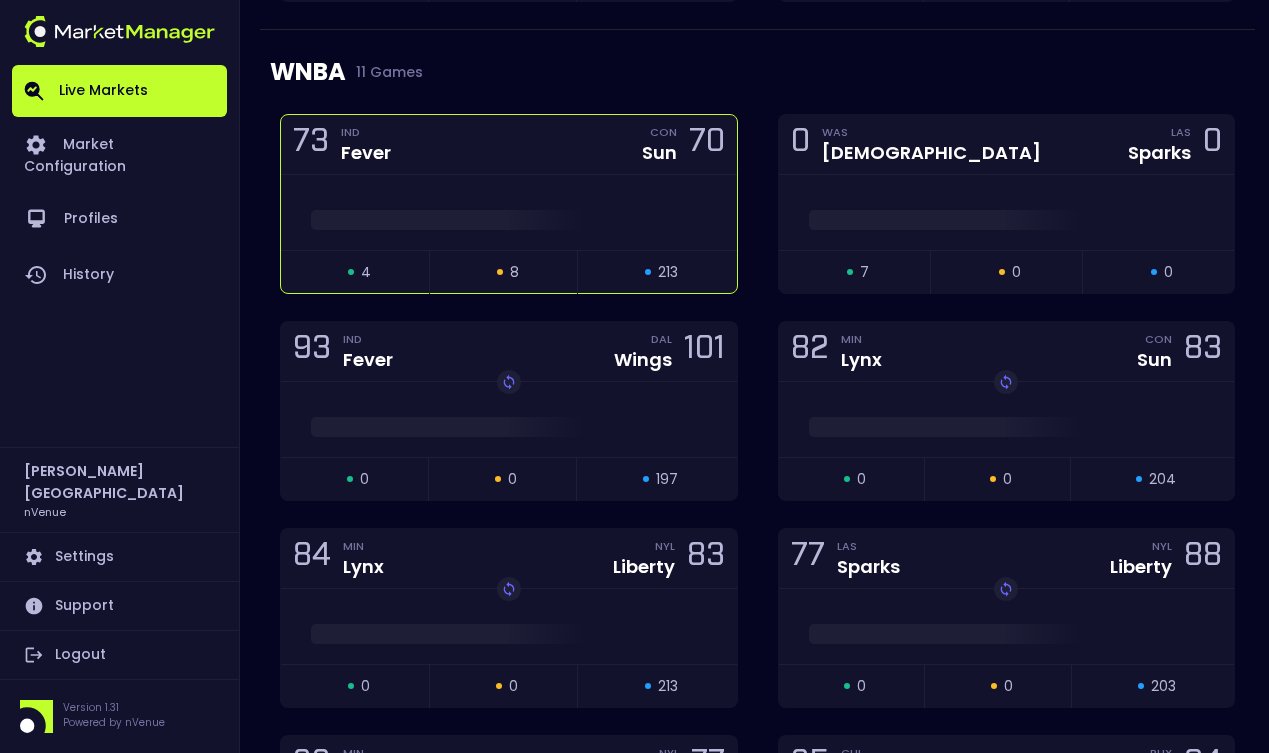 click at bounding box center [509, 220] 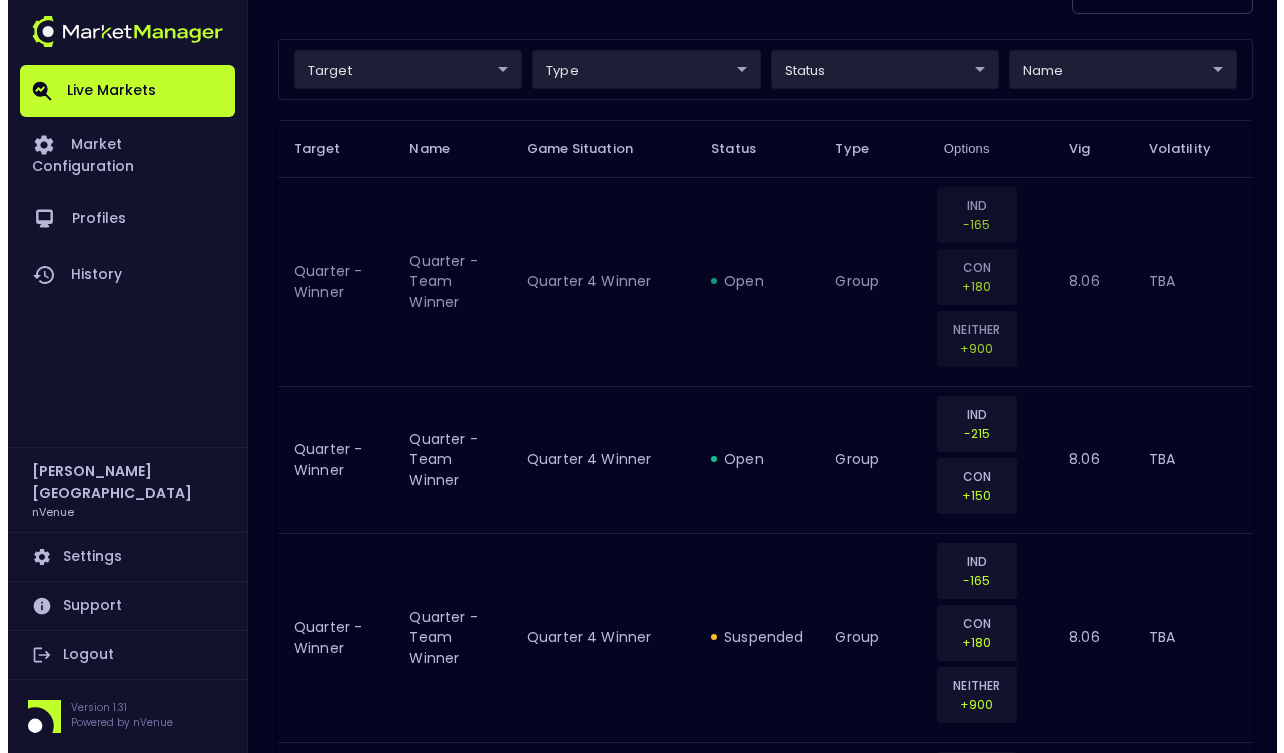 scroll, scrollTop: 550, scrollLeft: 0, axis: vertical 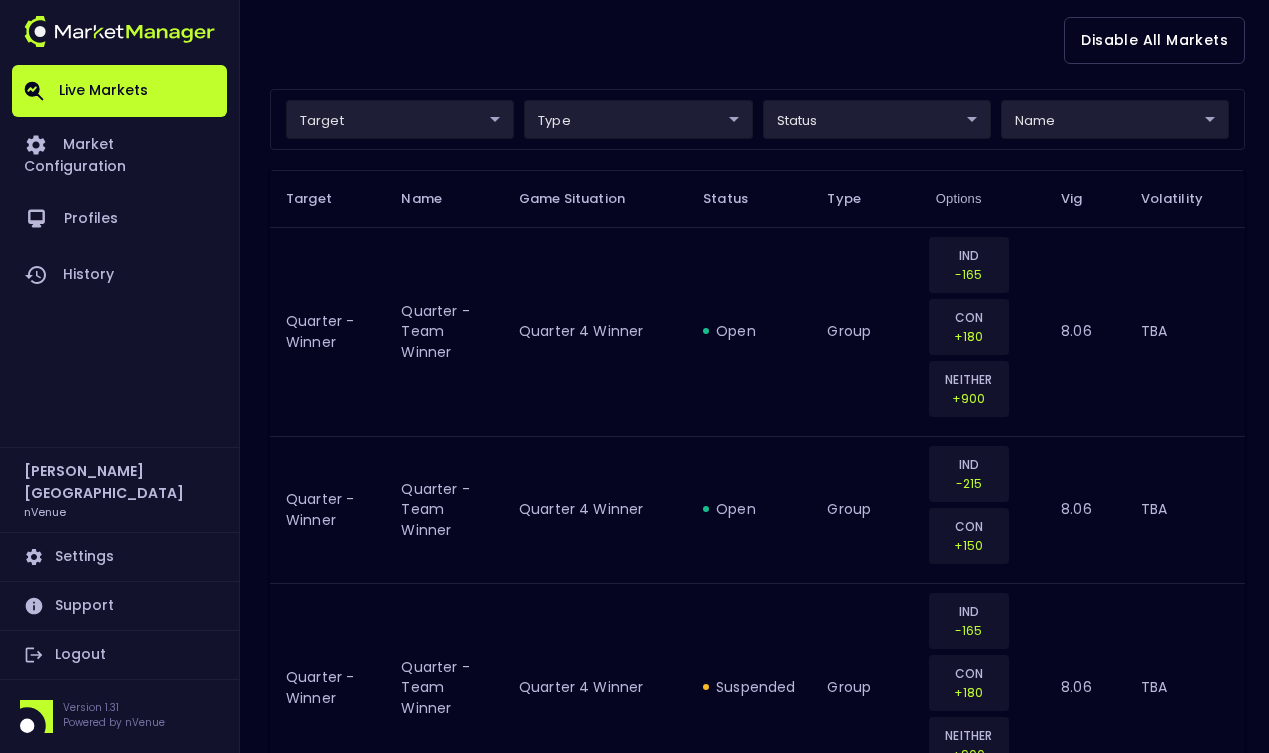 click on "Live Markets Market Configuration Profiles History Derek   Paris nVenue Settings Support Logout   Version 1.31  Powered by nVenue < All Games Tuesday ,  July   15 th 9:57:44 PM Current Profile Matt 0a763355-b225-40e6-8c79-2dda4ec7b2cf Select Target Market Status Type Vig Volatility Options Close 73 IND Fever CON Sun 70 S .  Cunningham :  0  pts T .  Charles :  20  pts 4th  Quarter  -  04:46 open 4 suspended 12 closed 24 Disable All Markets target ​ ​ type ​ ​ status ​ ​ name ​ ​ Target Name Game Situation Status Type Options Vig Volatility Quarter - Winner Quarter - Team Winner Quarter 4 Winner  open group IND -165 CON +180 NEITHER +900 8.06 TBA Quarter - Winner Quarter - Team Winner Quarter 4 Winner  open group IND -215 CON +150 8.06 TBA Quarter - Winner Quarter - Team Winner Quarter 4 Winner  suspended group IND -165 CON +180 NEITHER +900 8.06 TBA Quarter - Winner Quarter - Team Winner Quarter 4 Winner  suspended group IND -215 CON +150 8.06 TBA Quarter - Winner Quarter - Team Winner group 8" at bounding box center [634, 1971] 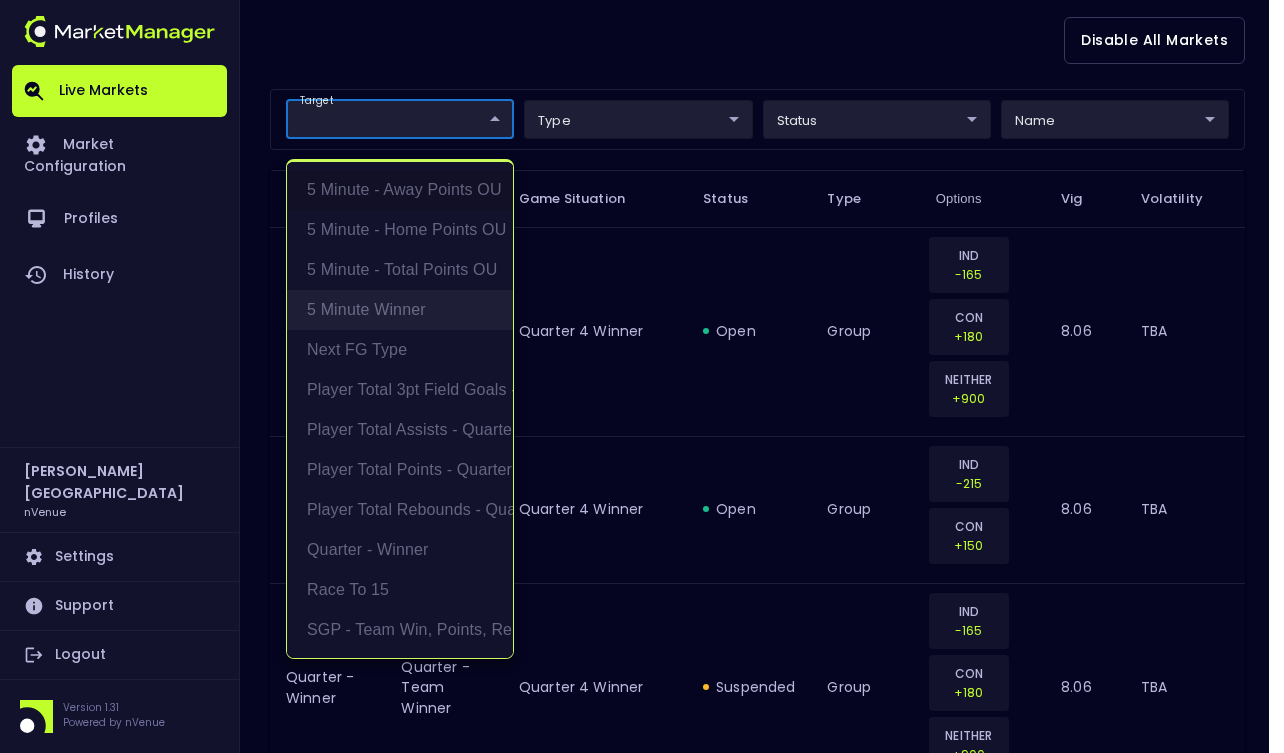 click on "5 Minute Winner" at bounding box center (400, 310) 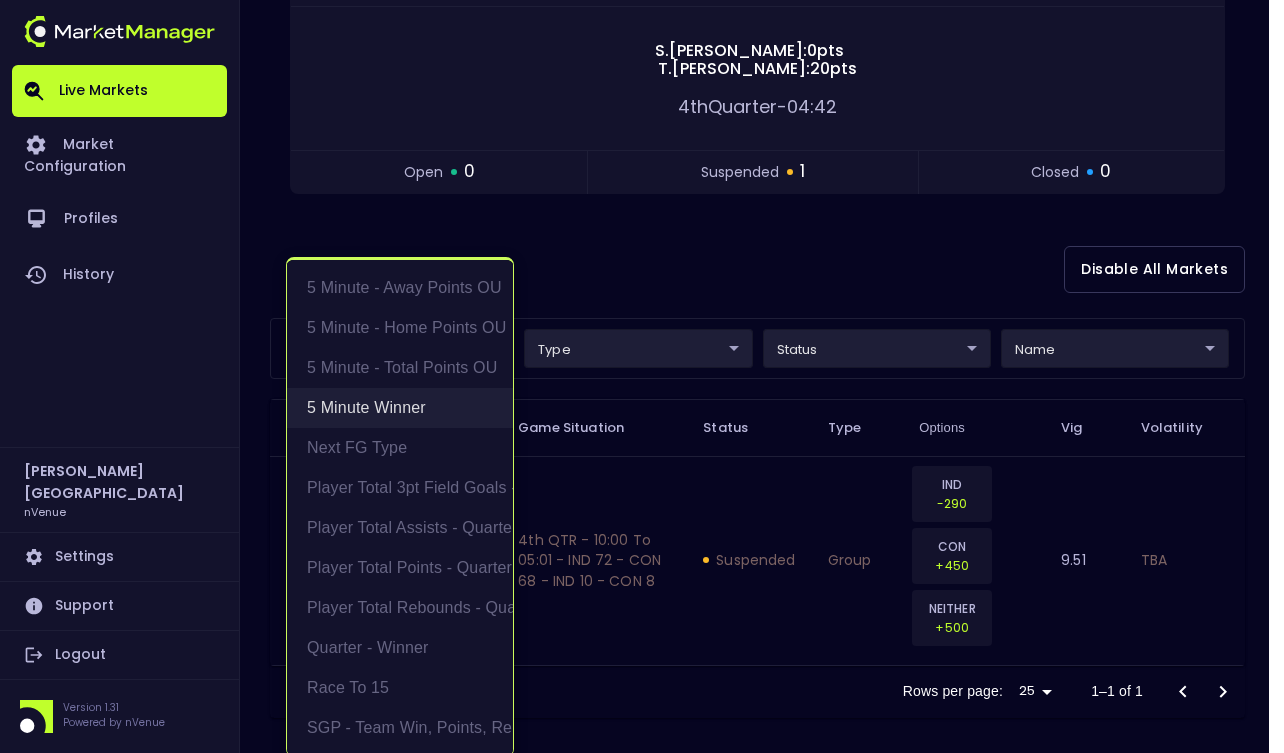 scroll, scrollTop: 321, scrollLeft: 0, axis: vertical 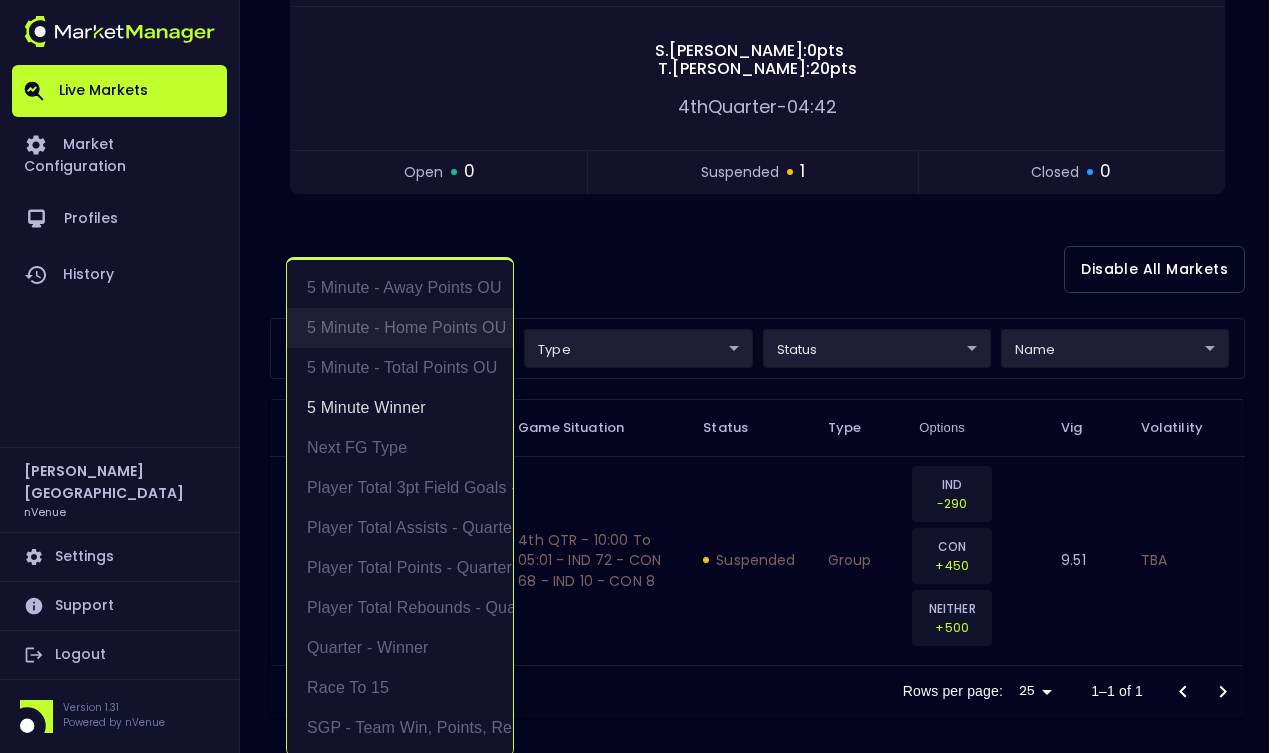 click on "5 Minute - Home Points OU" at bounding box center [400, 328] 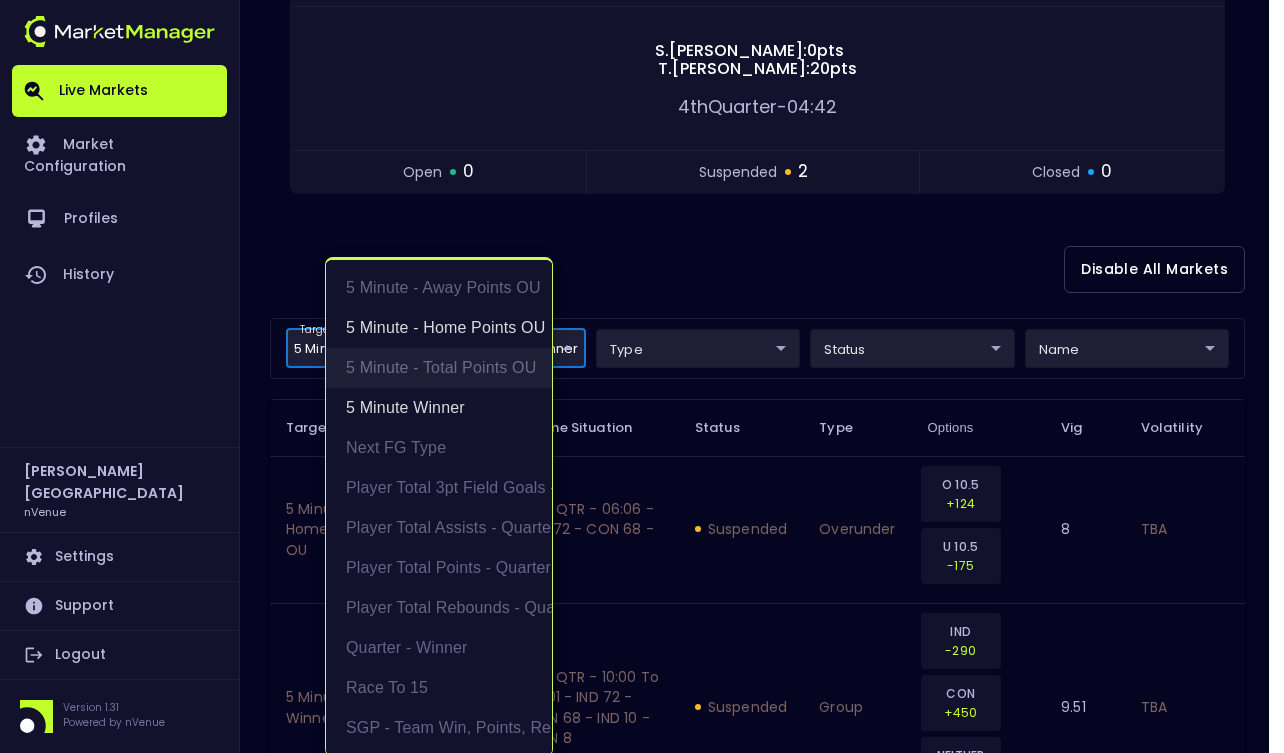 click on "5 Minute - Total Points OU" at bounding box center (439, 368) 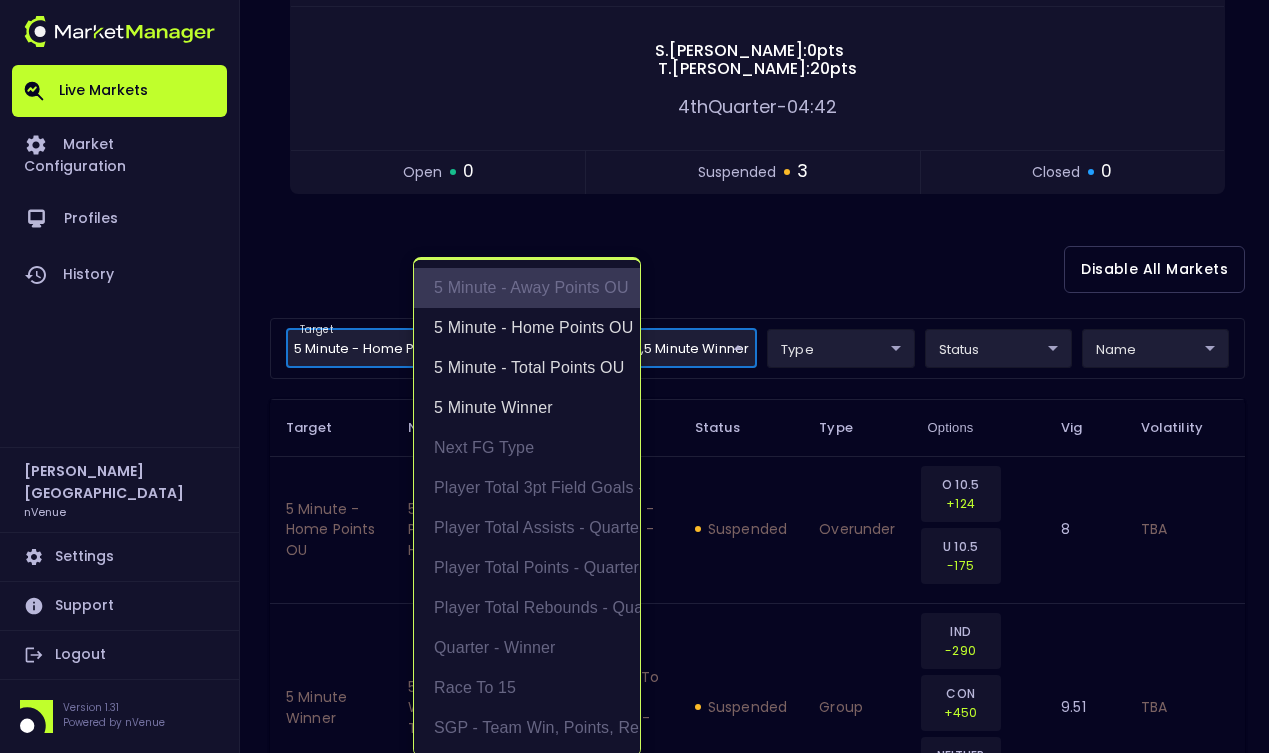 click on "5 Minute - Away Points OU" at bounding box center (527, 288) 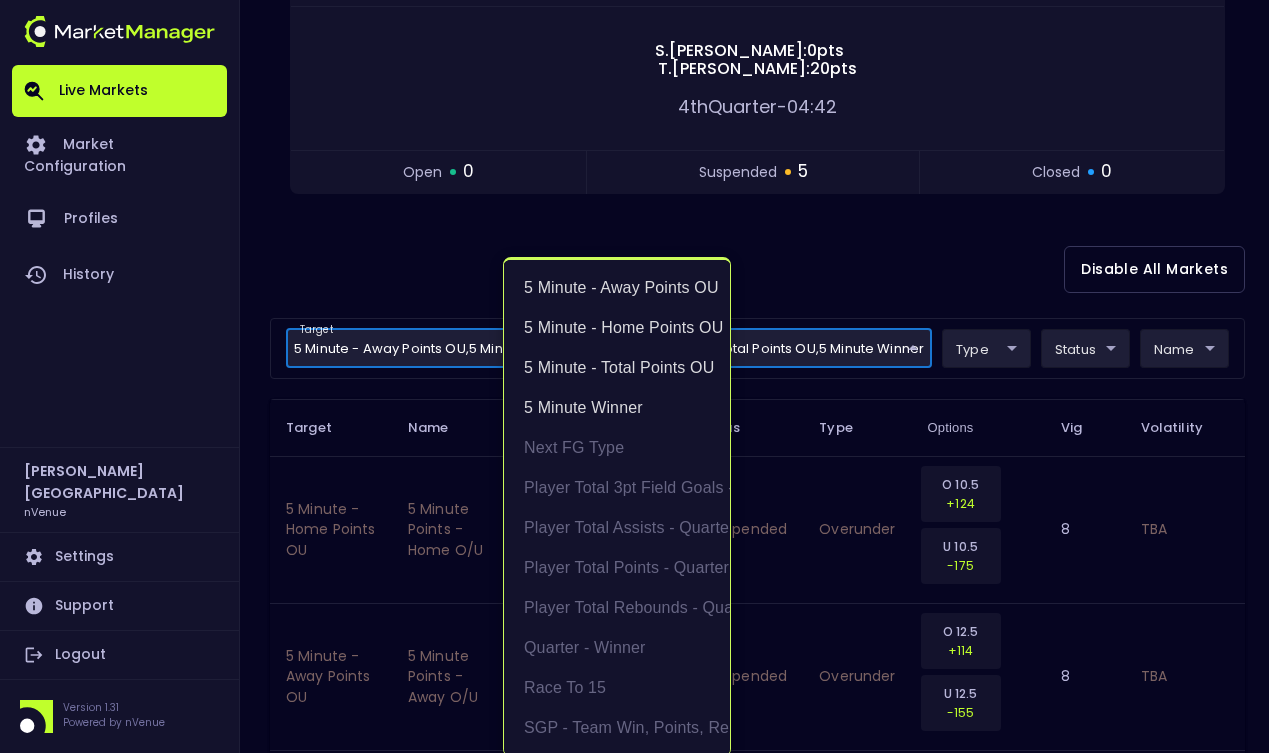 click at bounding box center [642, 376] 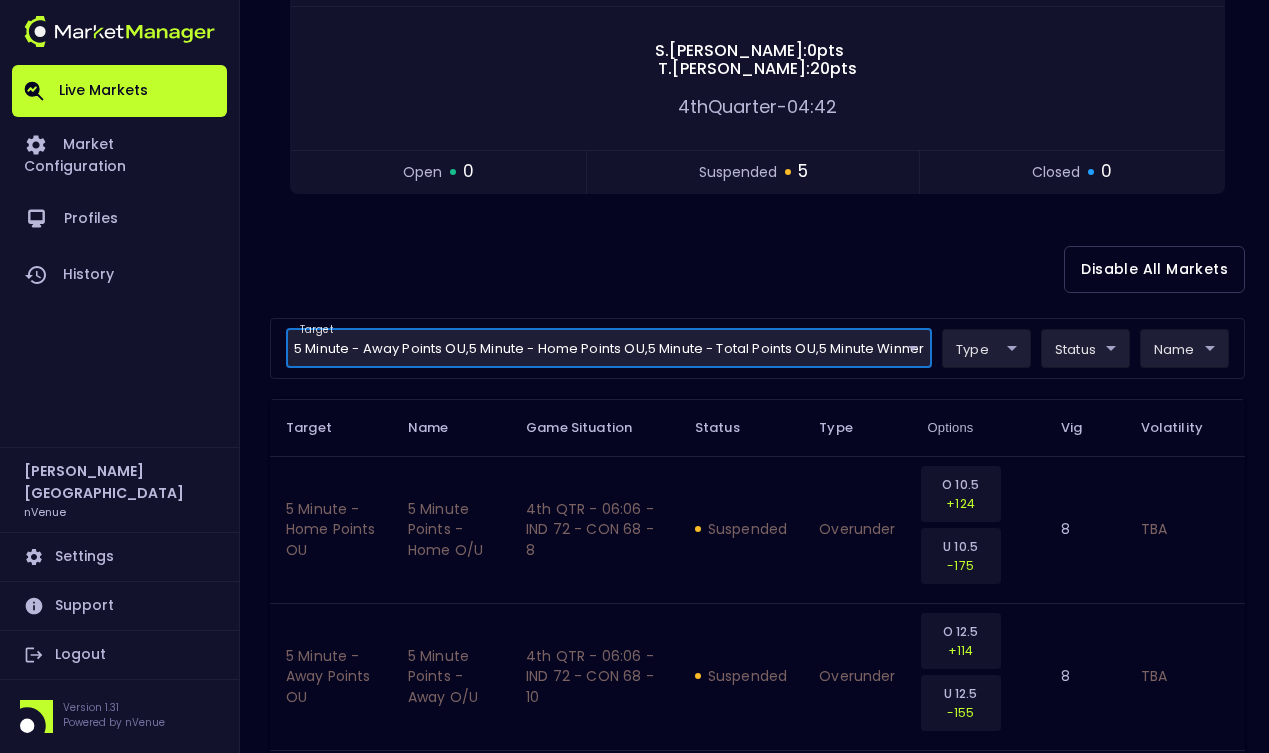 scroll, scrollTop: 0, scrollLeft: 0, axis: both 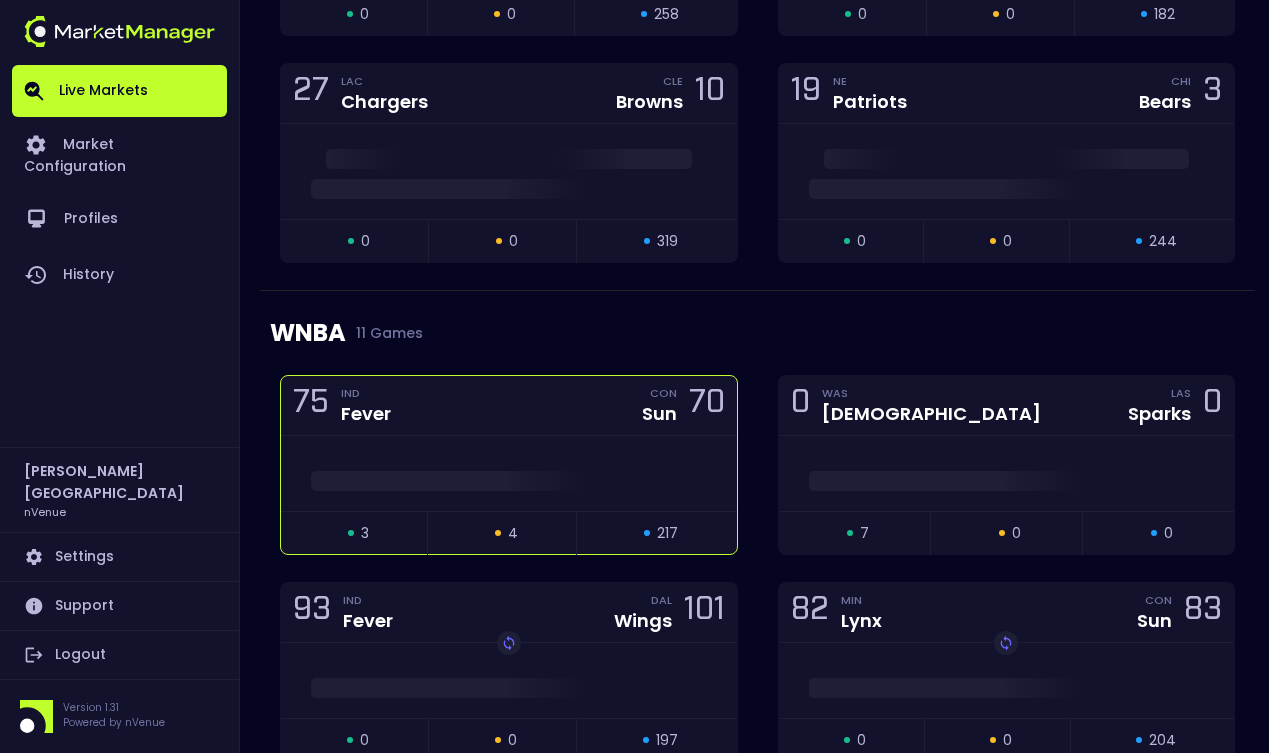 click at bounding box center [509, 473] 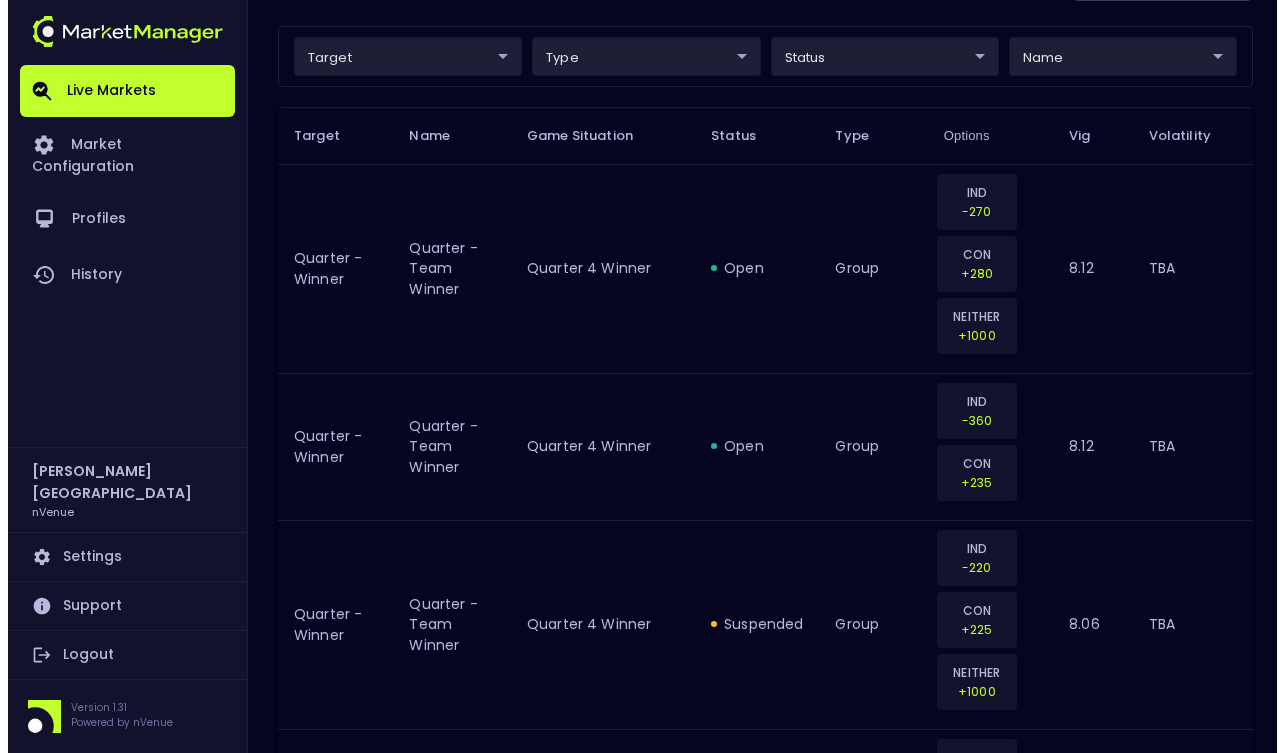 scroll, scrollTop: 572, scrollLeft: 0, axis: vertical 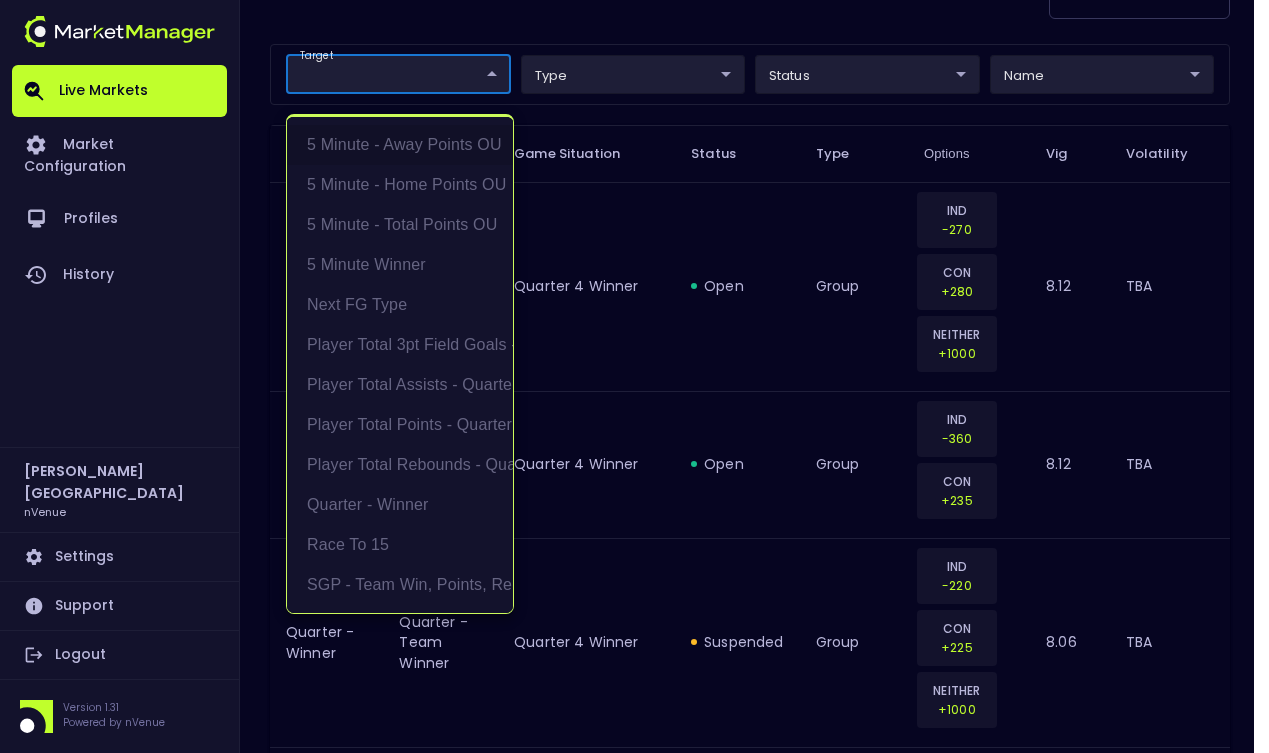 click on "Live Markets Market Configuration Profiles History [PERSON_NAME] nVenue Settings Support Logout   Version 1.31  Powered by nVenue < All Games [DATE] 9:58:23 PM Current Profile [PERSON_NAME] 0a763355-b225-40e6-8c79-2dda4ec7b2cf Select Target Market Status Type Vig Volatility Options Close 75 IND Fever CON Sun 70 open 3 suspended 4 closed 32 Disable All Markets target ​ ​ type ​ ​ status ​ ​ name ​ ​ Target Name Game Situation Status Type Options Vig Volatility Quarter - Winner Quarter - Team Winner Quarter 4 Winner  open group IND -270 CON +280 NEITHER +1000 8.12 TBA Quarter - Winner Quarter - Team Winner Quarter 4 Winner  open group IND -360 CON +235 8.12 TBA Quarter - Winner Quarter - Team Winner Quarter 4 Winner  suspended group IND -220 CON +225 NEITHER +1000 8.06 TBA Quarter - Winner Quarter - Team Winner Quarter 4 Winner  suspended group IND -280 CON +190 8.06 TBA Next FG Type Next Field Goal Made 4th 04:14 - IND 75 - CON 70  open group CON-2PT +124 CON-3PT +550 IND-2PT +155 +650" at bounding box center [634, 1878] 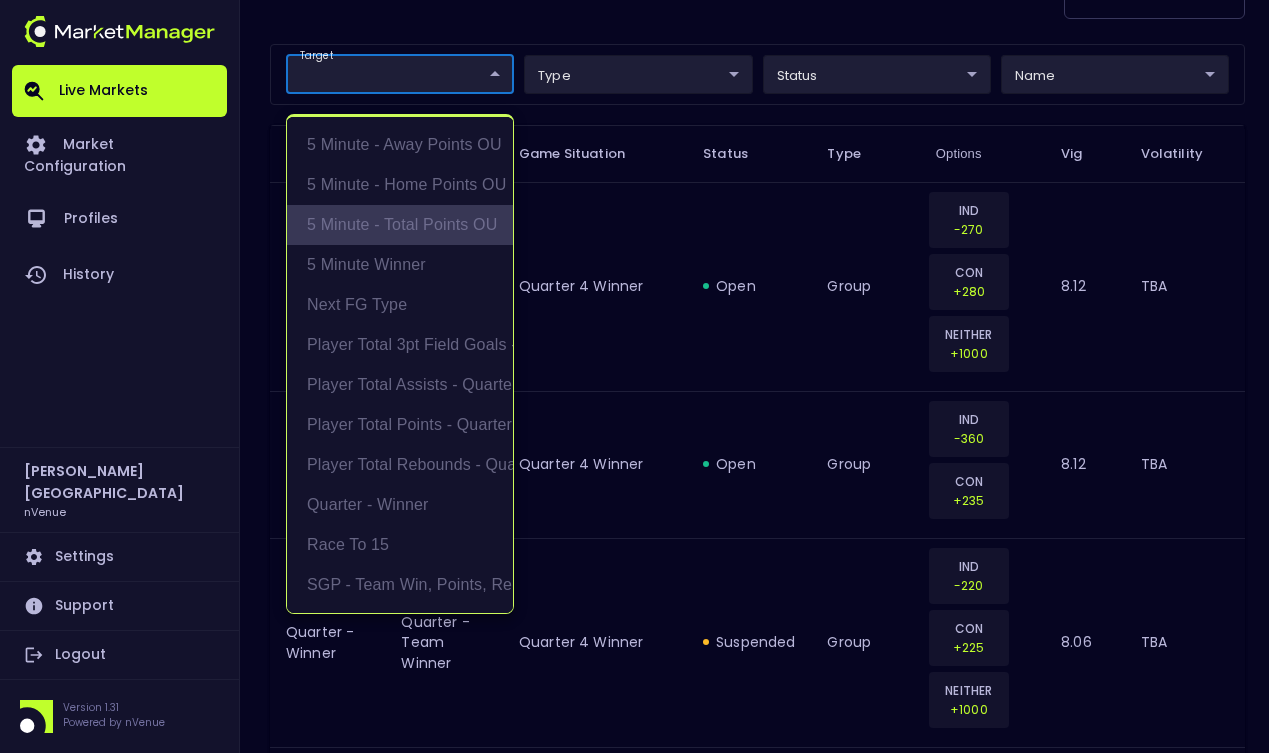click on "5 Minute - Total Points OU" at bounding box center [400, 225] 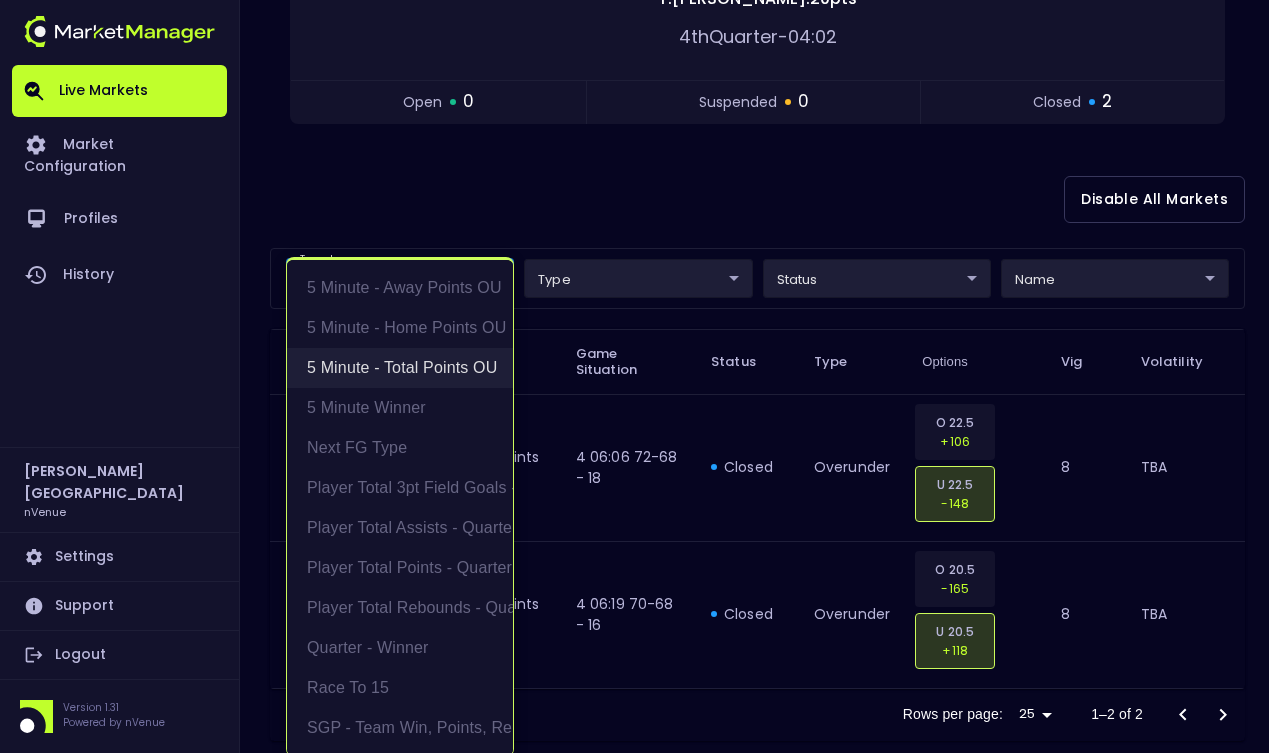 scroll, scrollTop: 414, scrollLeft: 0, axis: vertical 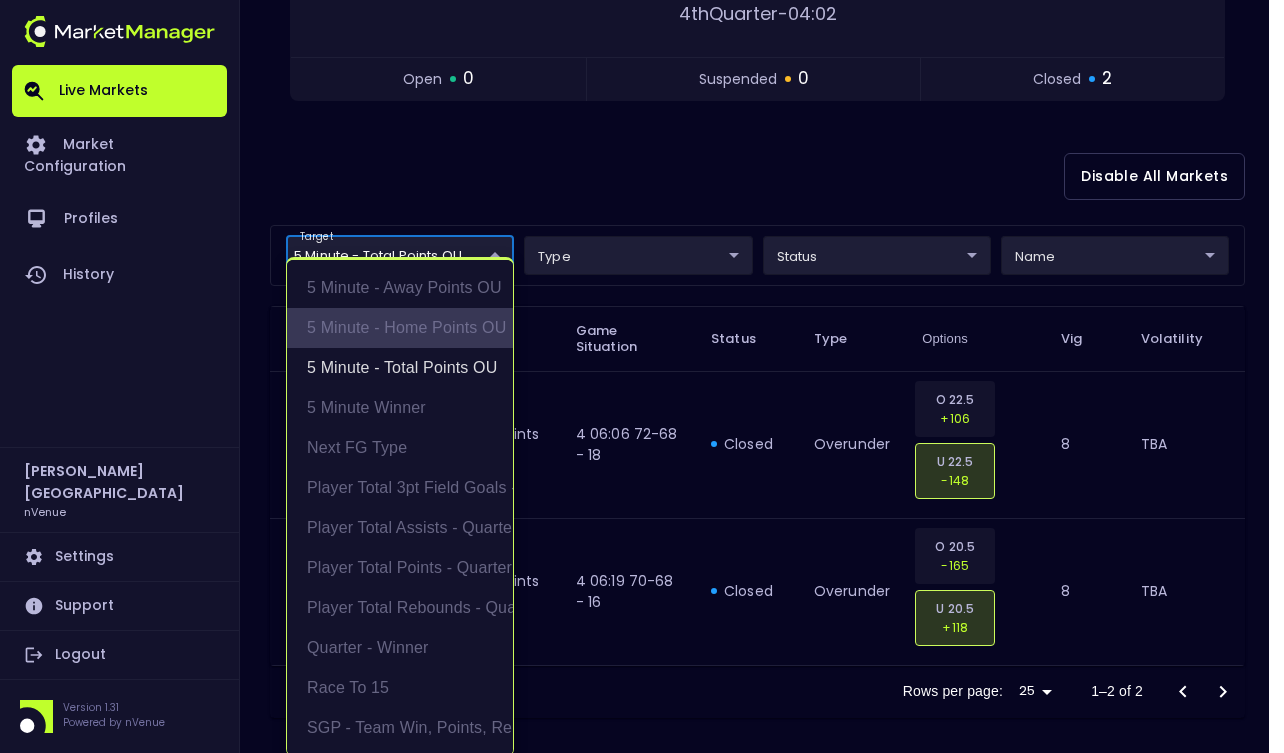 click on "5 Minute - Home Points OU" at bounding box center (400, 328) 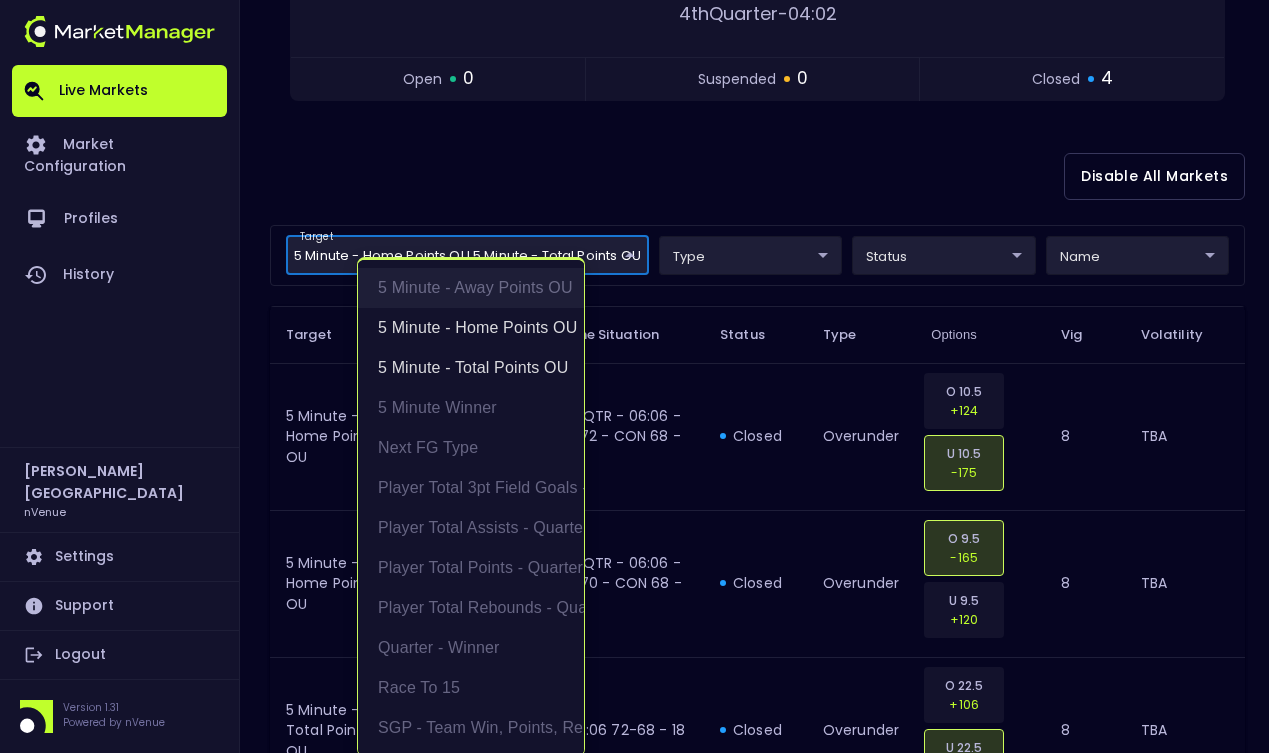 click on "5 Minute - Away Points OU" at bounding box center (471, 288) 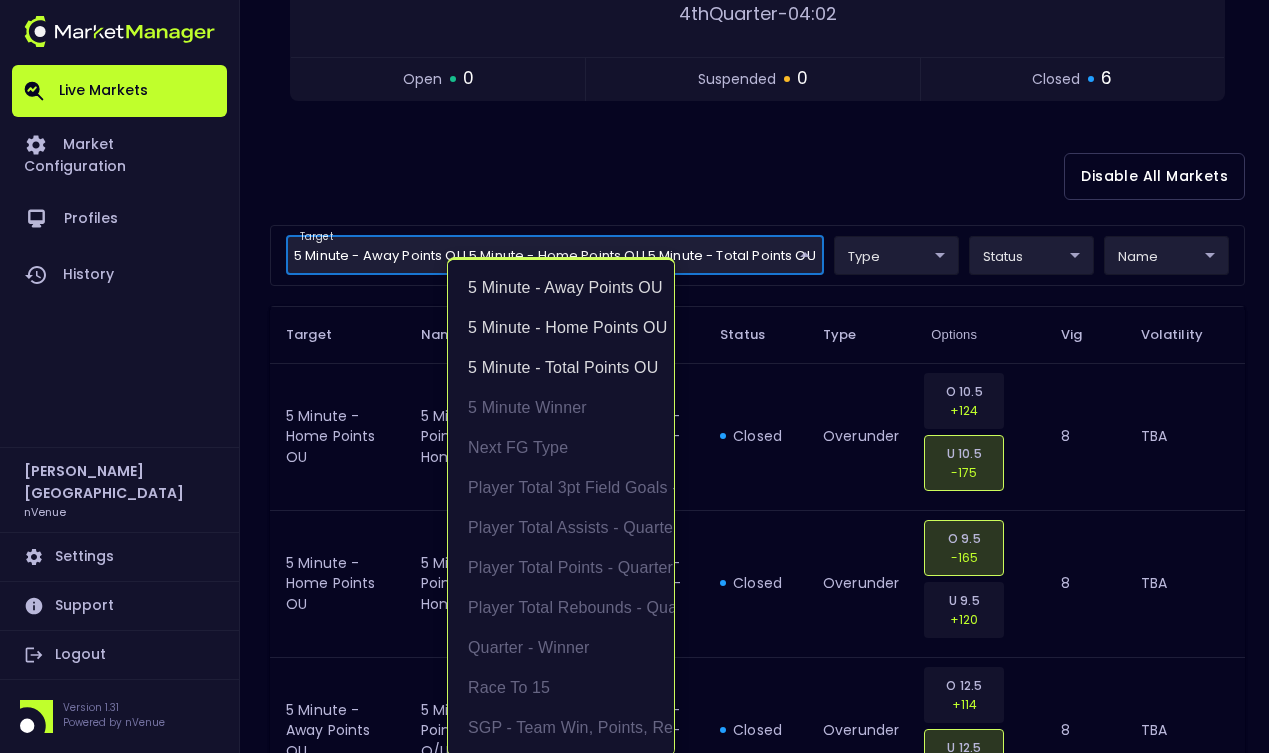 click at bounding box center [642, 376] 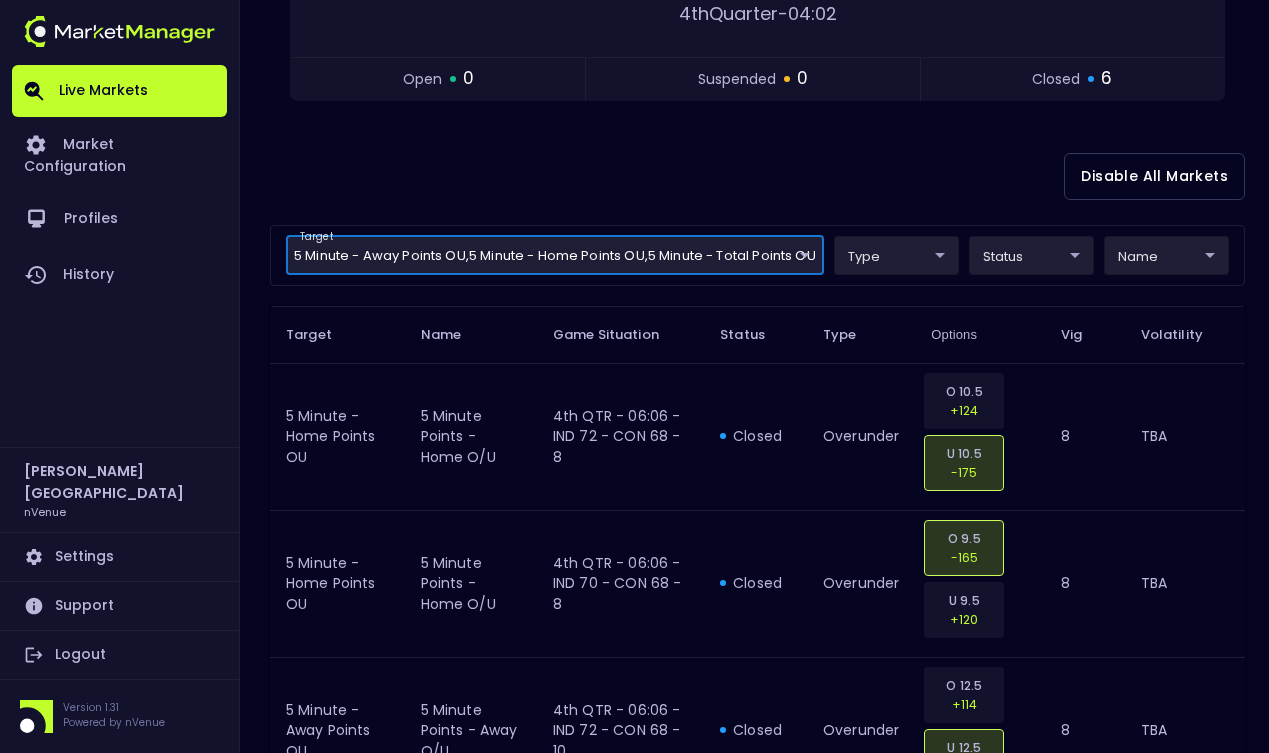 scroll, scrollTop: 0, scrollLeft: 0, axis: both 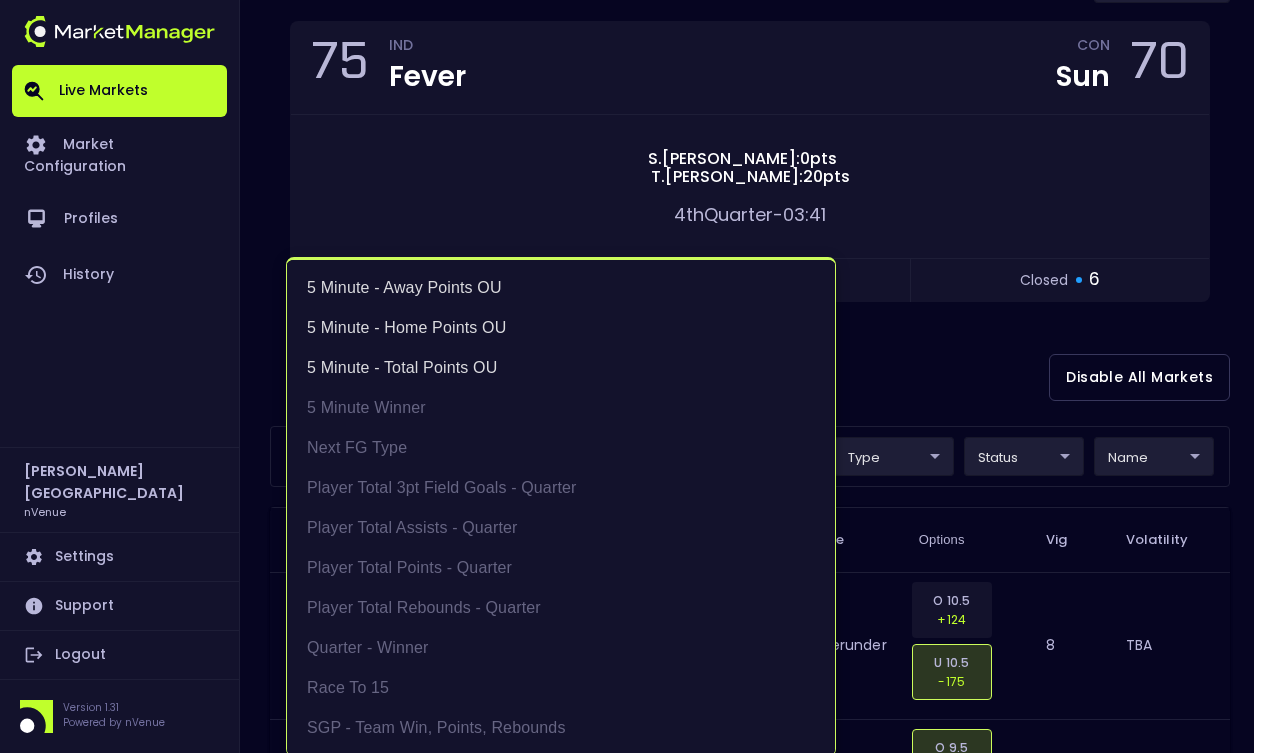 click on "Live Markets Market Configuration Profiles History Derek   Paris nVenue Settings Support Logout   Version 1.31  Powered by nVenue < All Games Tuesday ,  July   15 th 9:58:51 PM Current Profile Matt 0a763355-b225-40e6-8c79-2dda4ec7b2cf Select Target Market Status Type Vig Volatility Options Close 75 IND Fever CON Sun 70 S .  Cunningham :  0  pts T .  Charles :  20  pts 4th  Quarter  -  03:41 open 0 suspended 0 closed 6 Disable All Markets target 5 Minute - Away Points OU ,  5 Minute - Home Points OU ,  5 Minute - Total Points OU 5 Minute - Total Points OU,5 Minute - Home Points OU,5 Minute - Away Points OU ​ type ​ ​ status ​ ​ name ​ ​ Target Name Game Situation Status Type Options Vig Volatility 5 Minute - Home Points OU 5 minute points - home O/U 4th QTR - 06:06 - IND 72 - CON 68 - 8  closed overunder O 10.5 +124 U 10.5 -175 8 TBA 5 Minute - Home Points OU 5 minute points - home O/U 4th QTR - 06:06 - IND 70 - CON 68 - 8  closed overunder O 9.5 -165 U 9.5 +120 8 TBA 5 Minute - Away Points OU 8" at bounding box center (634, 664) 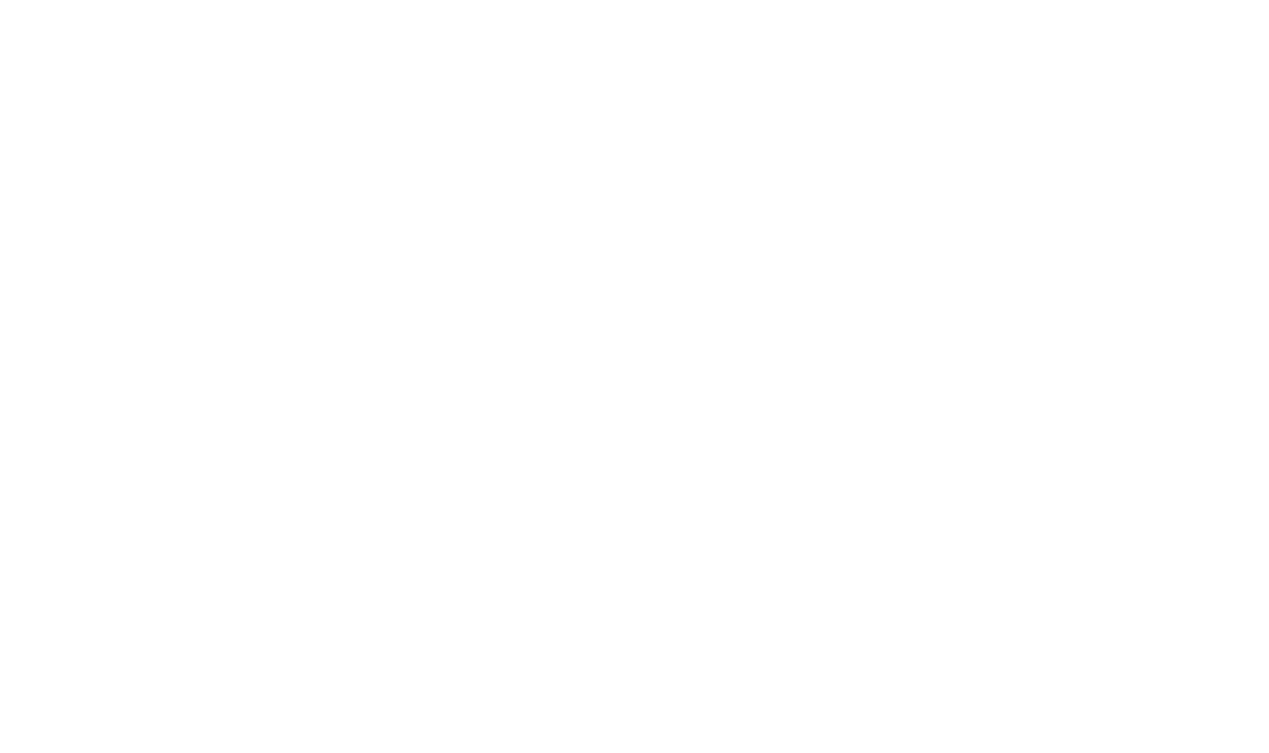 scroll, scrollTop: 0, scrollLeft: 0, axis: both 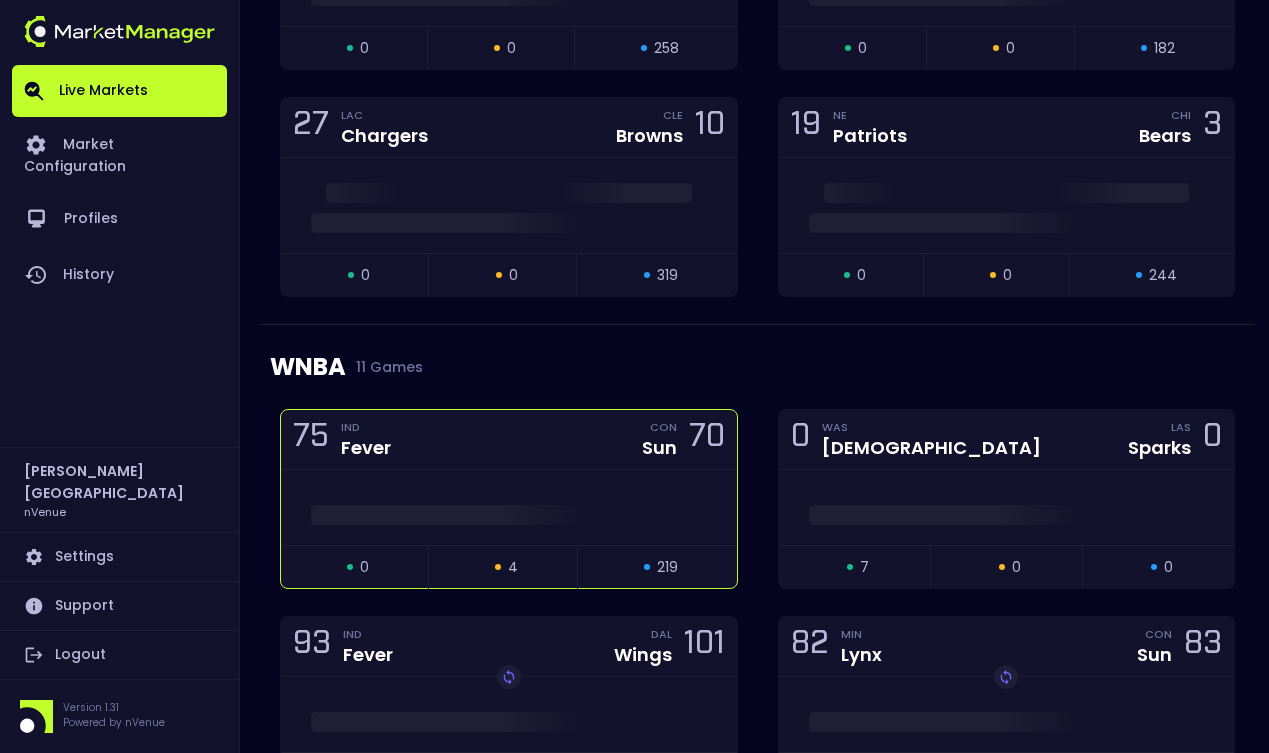 click on "75 IND Fever CON Sun 70" at bounding box center (509, 440) 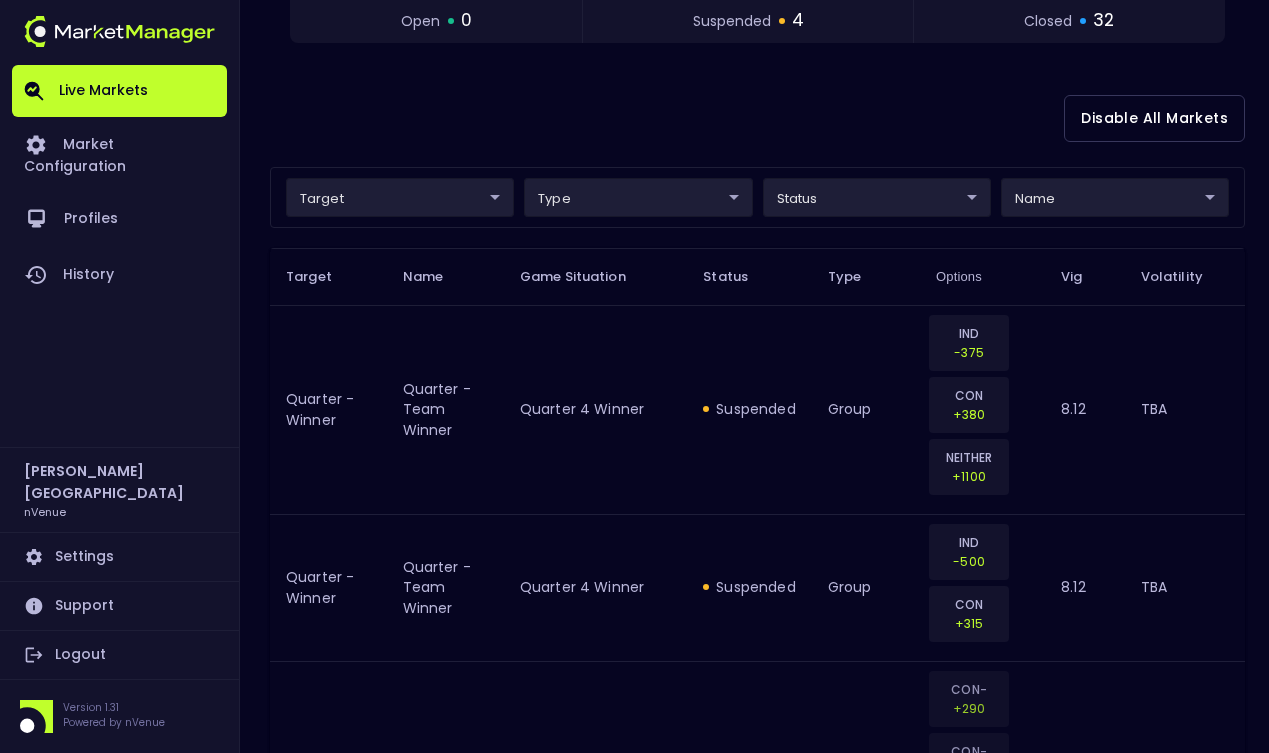 scroll, scrollTop: 0, scrollLeft: 0, axis: both 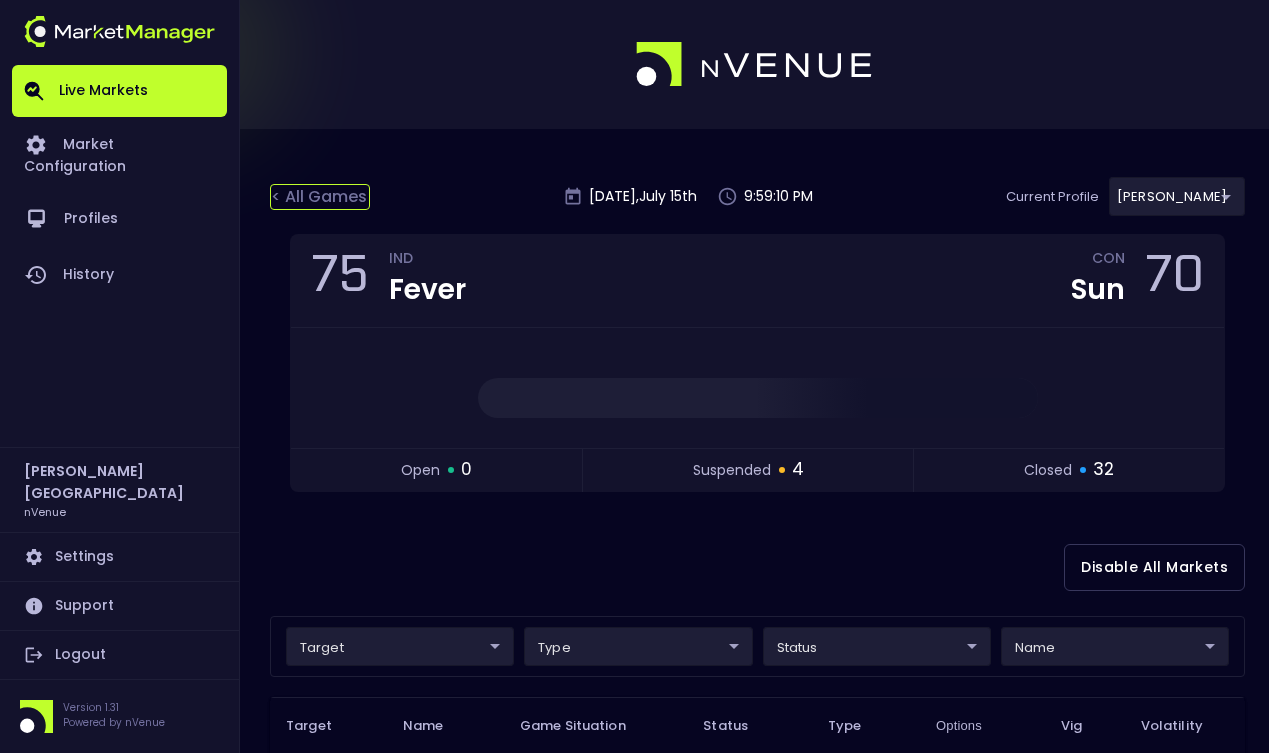 click on "< All Games" at bounding box center [320, 197] 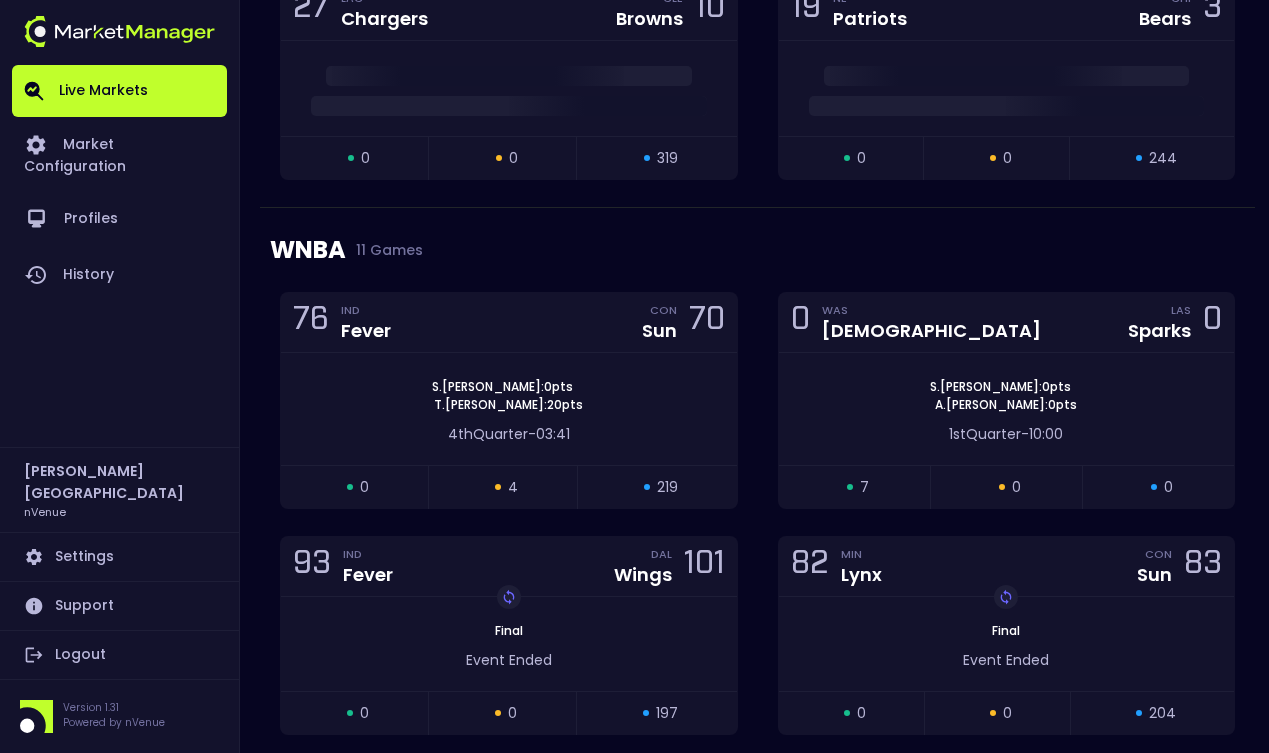 scroll, scrollTop: 1075, scrollLeft: 0, axis: vertical 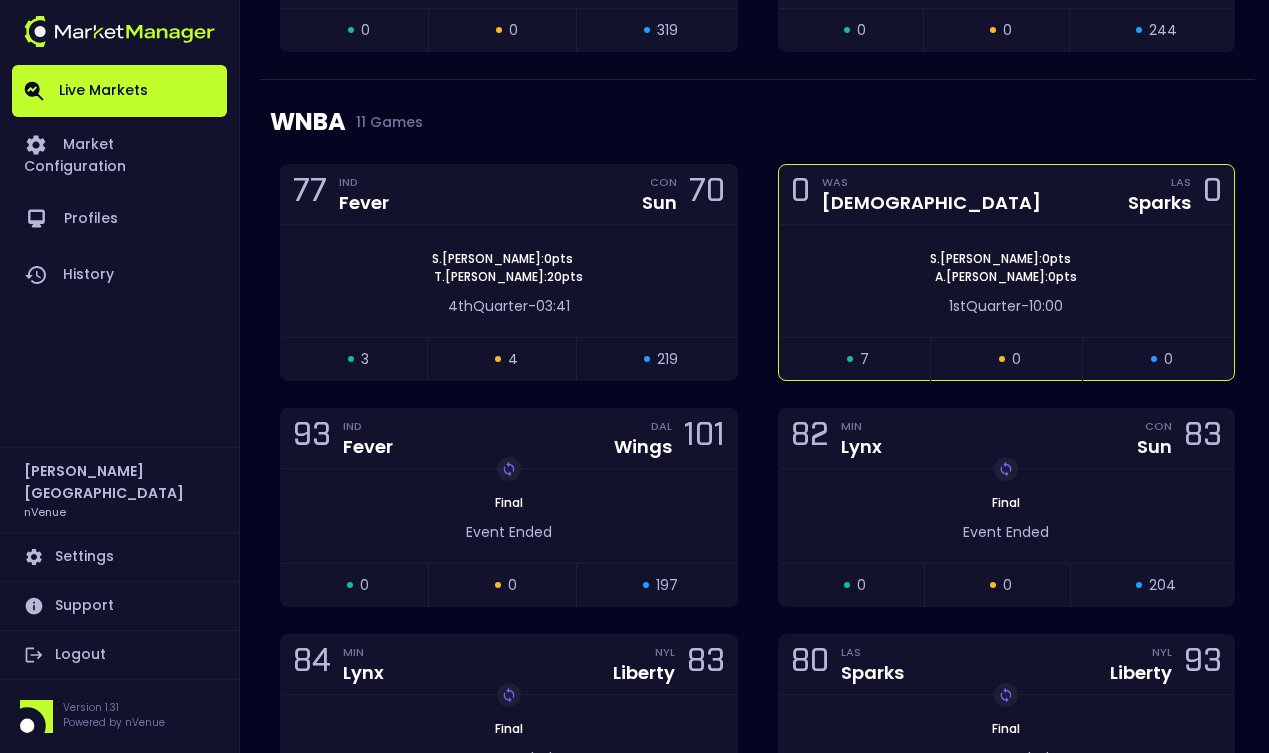 click on "1st  Quarter  -  10:00" at bounding box center [1007, 306] 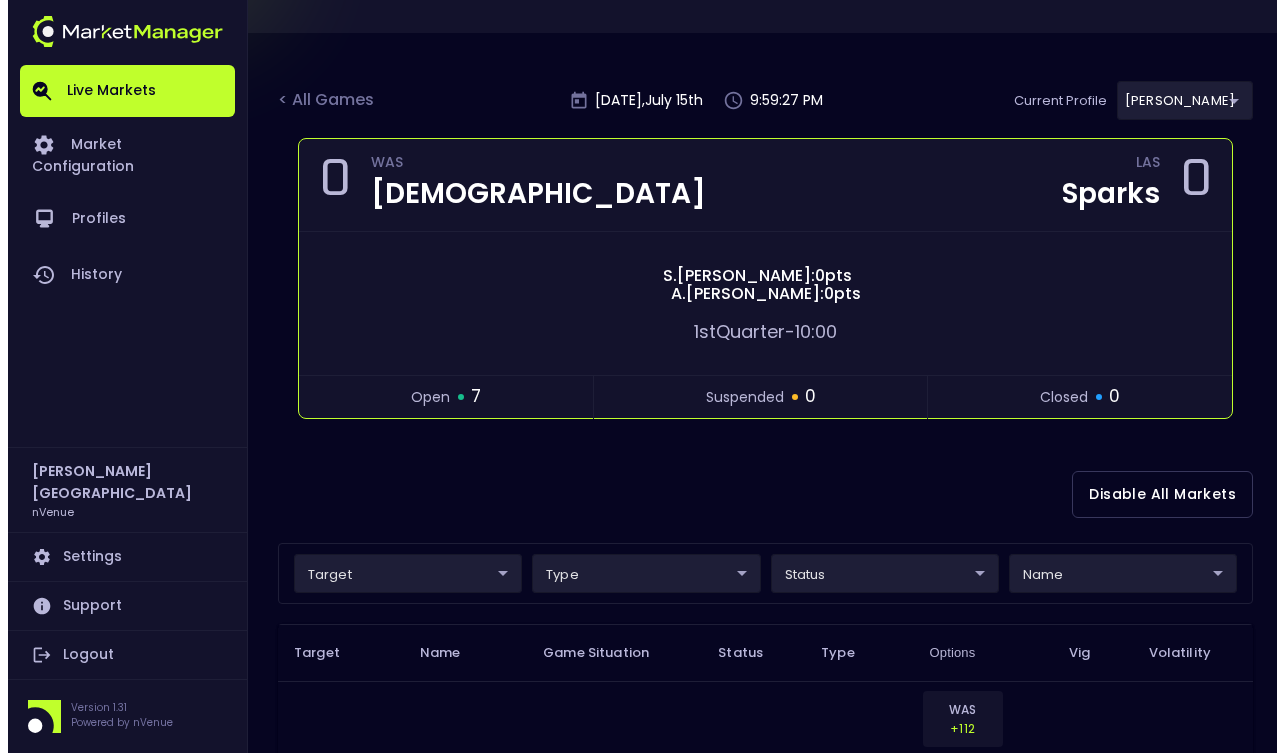 scroll, scrollTop: 263, scrollLeft: 0, axis: vertical 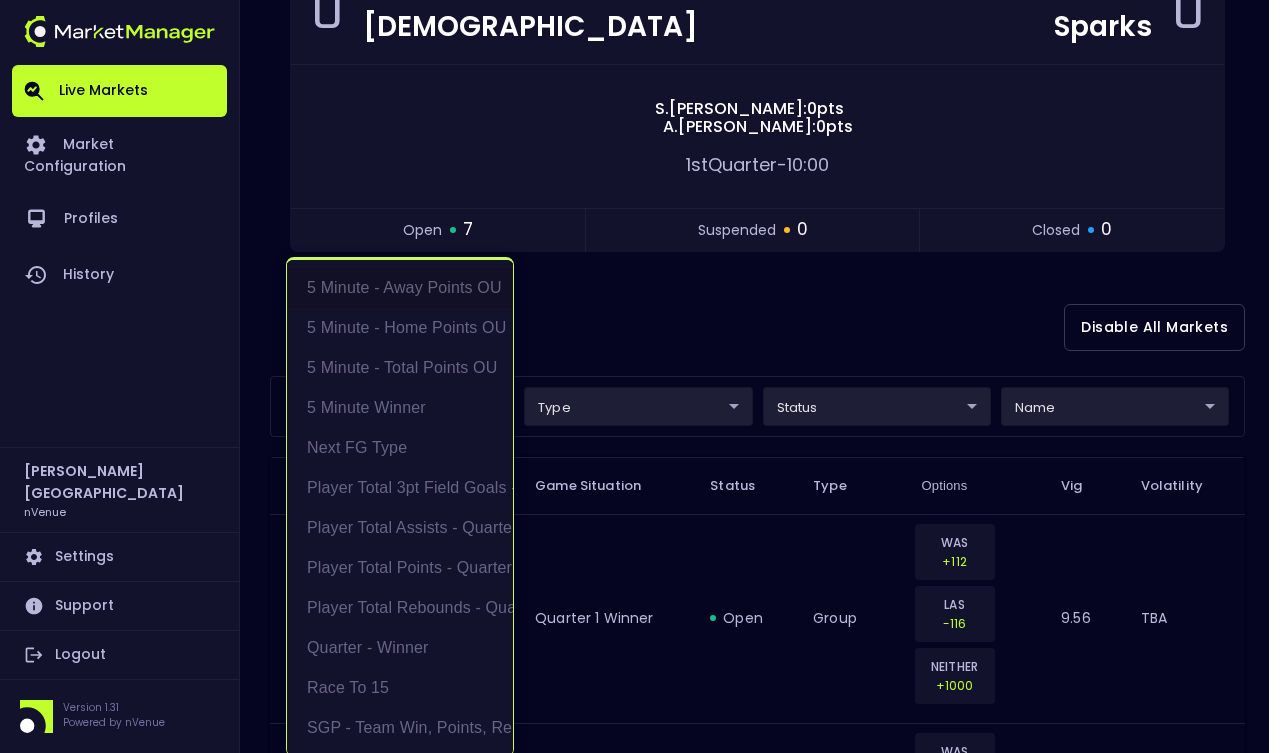click on "Live Markets Market Configuration Profiles History [PERSON_NAME] nVenue Settings Support Logout   Version 1.31  Powered by nVenue < All Games [DATE] 9:59:28 PM Current Profile [PERSON_NAME] 0a763355-b225-40e6-8c79-2dda4ec7b2cf Select Target Market Status Type Vig Volatility Options Close 0 WAS Mystics LAS Sparks 0 [PERSON_NAME] :  0  pts [PERSON_NAME] :  0  pts 1st  Quarter  -  10:00 open 7 suspended 0 closed 0 Disable All Markets target ​ ​ type ​ ​ status ​ ​ name ​ ​ Target Name Game Situation Status Type Options Vig Volatility Quarter - Winner Quarter - Team Winner Quarter 1 Winner  open group WAS +112 LAS -116 NEITHER +1000 9.56 TBA Quarter - Winner Quarter - Team Winner Quarter 1 Winner  open group WAS -106 LAS -138 9.56 TBA 5 Minute - Home Points OU 5 minute points - home O/U 1st QTR - 10:00 - WAS 0 - LAS 0 - 0  open overunder O 10.5 -106 U 10.5 -130 8 TBA 5 Minute - Total Points OU 5 minute points - total O/U 1 10:00 0-0 - 0  open overunder O 20.5 -108 U 20.5 -128 8 TBA open -108" at bounding box center (642, 746) 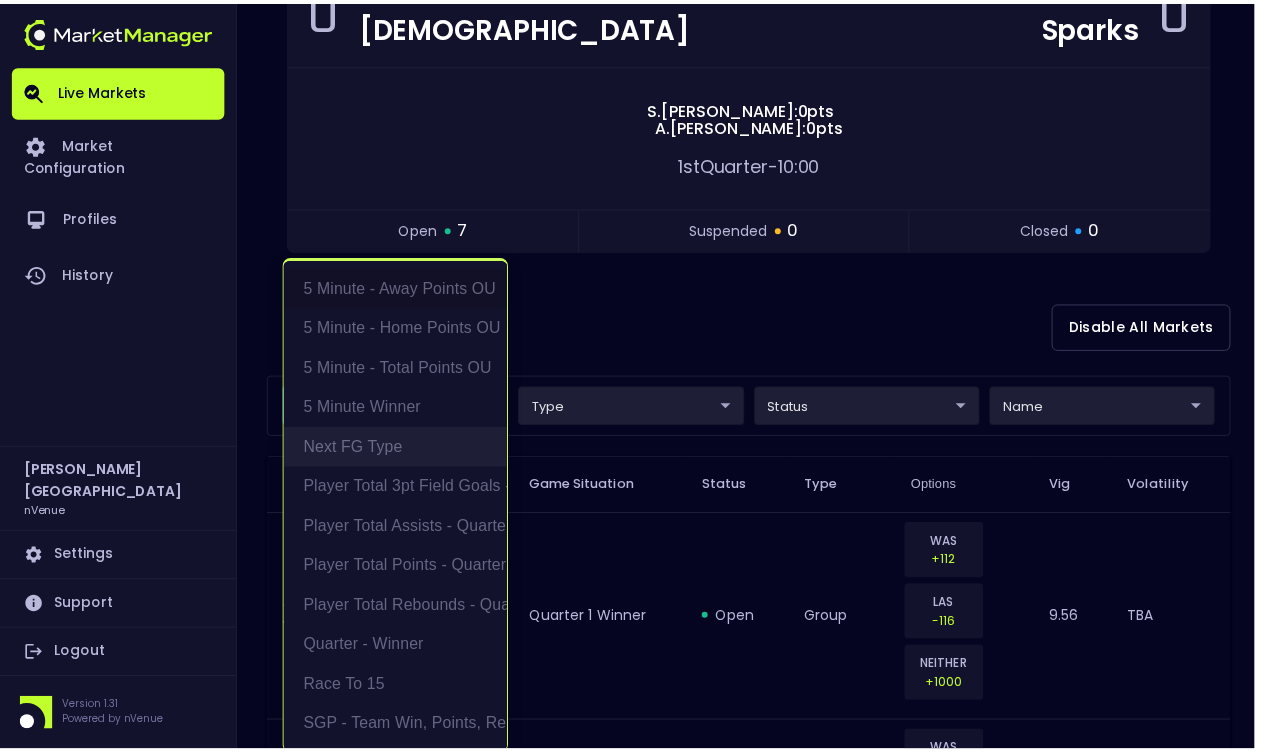scroll, scrollTop: 4, scrollLeft: 0, axis: vertical 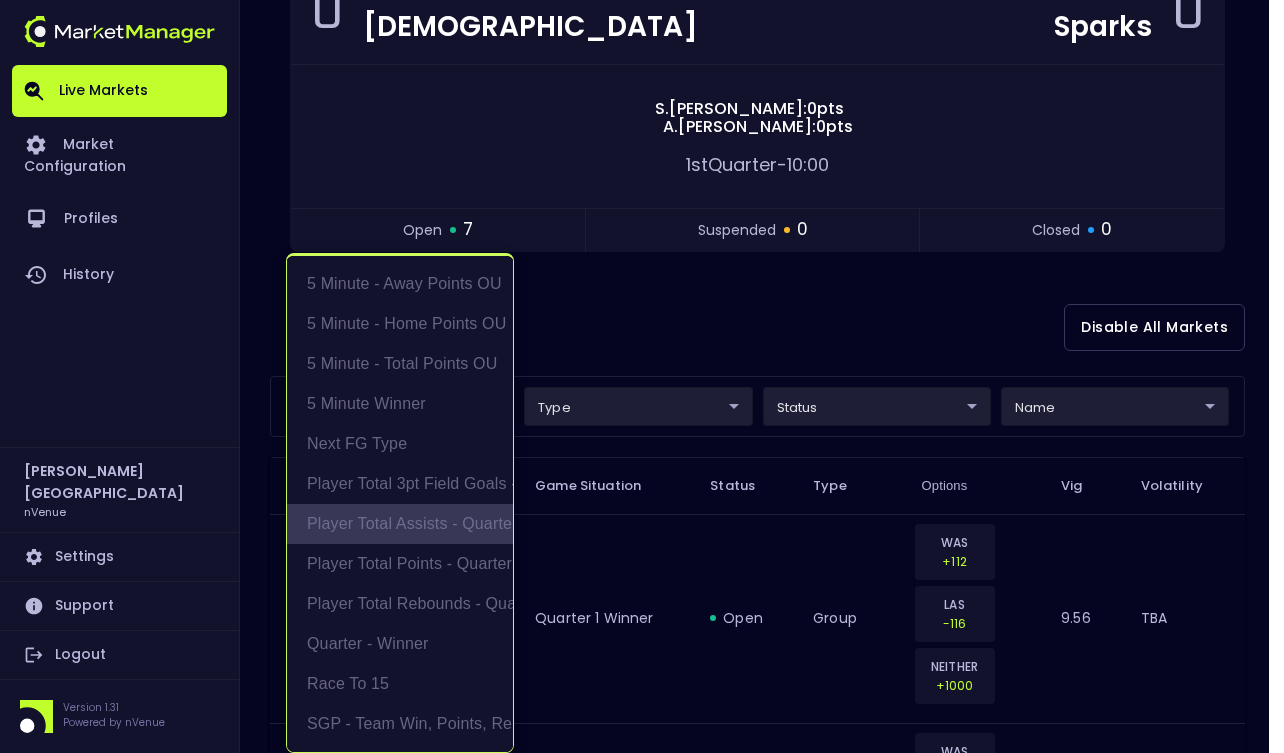 click on "Player Total Assists - Quarter" at bounding box center [400, 524] 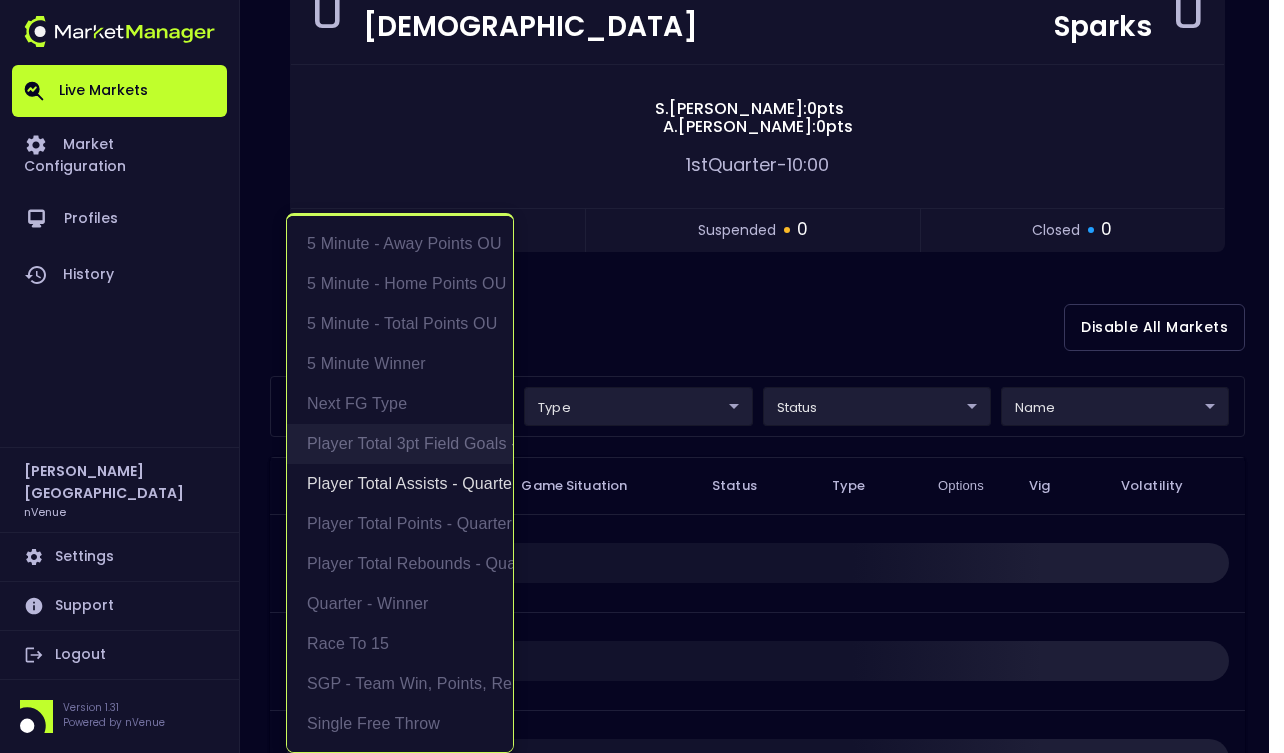 click on "Player Total 3pt Field Goals - Quarter" at bounding box center [400, 444] 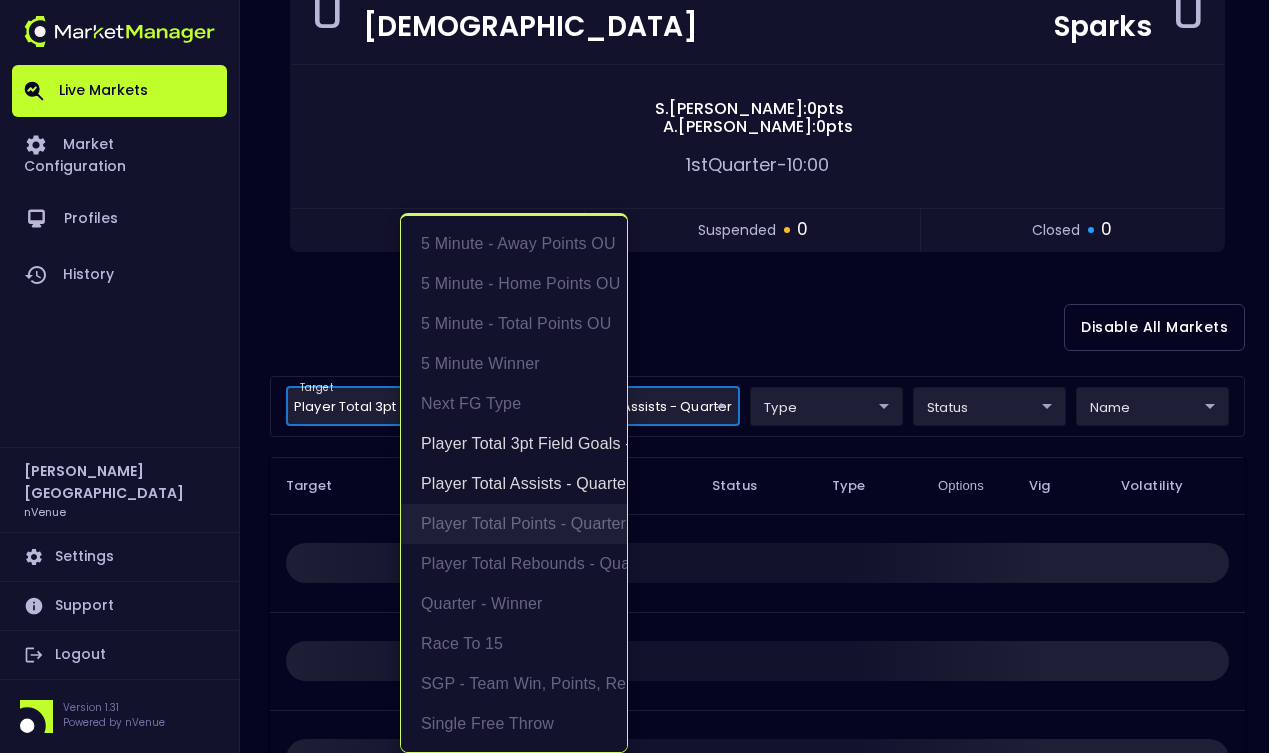 click on "Player Total Points - Quarter" at bounding box center (514, 524) 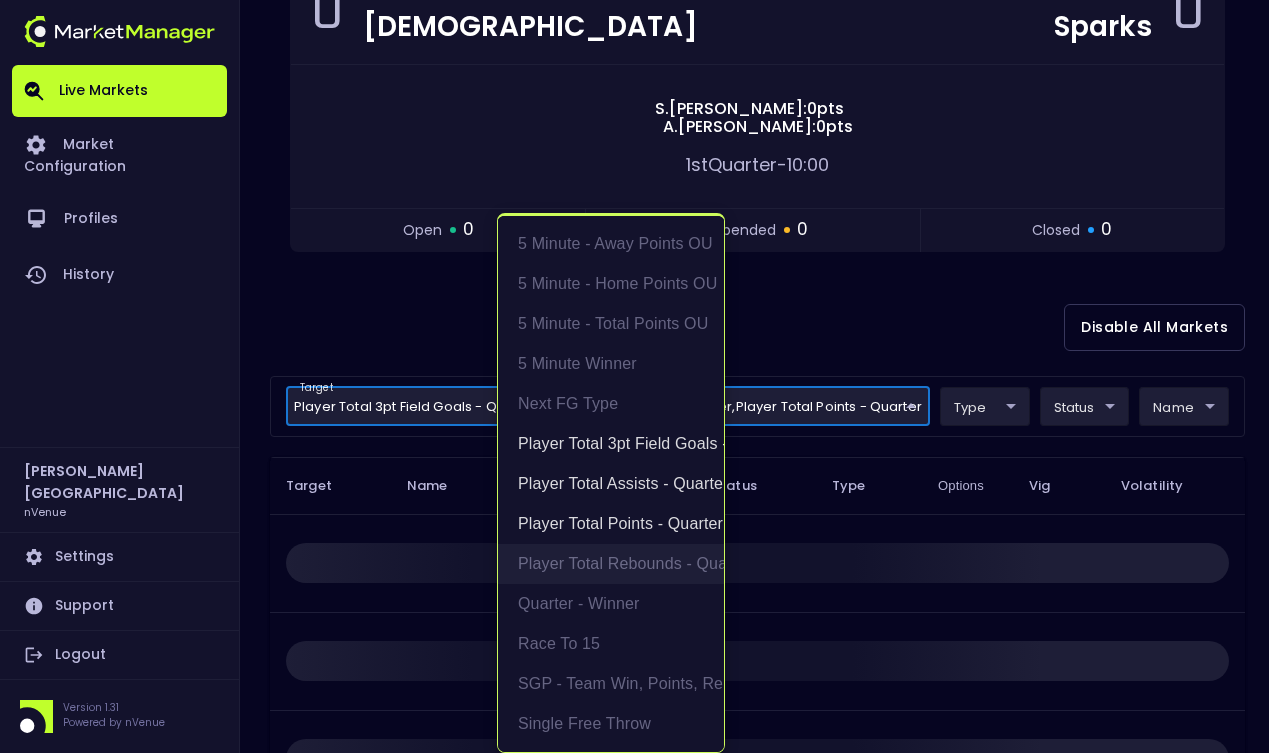 click on "Player Total Rebounds - Quarter" at bounding box center [611, 564] 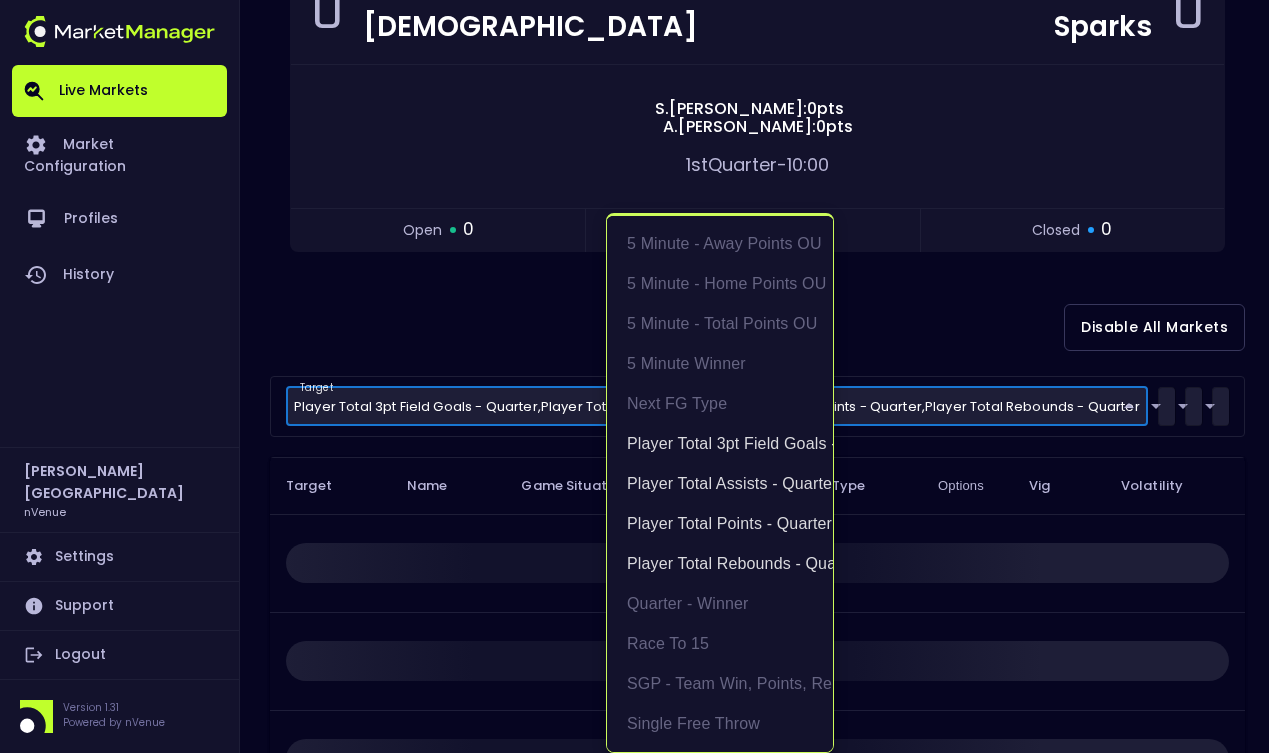 click at bounding box center (642, 376) 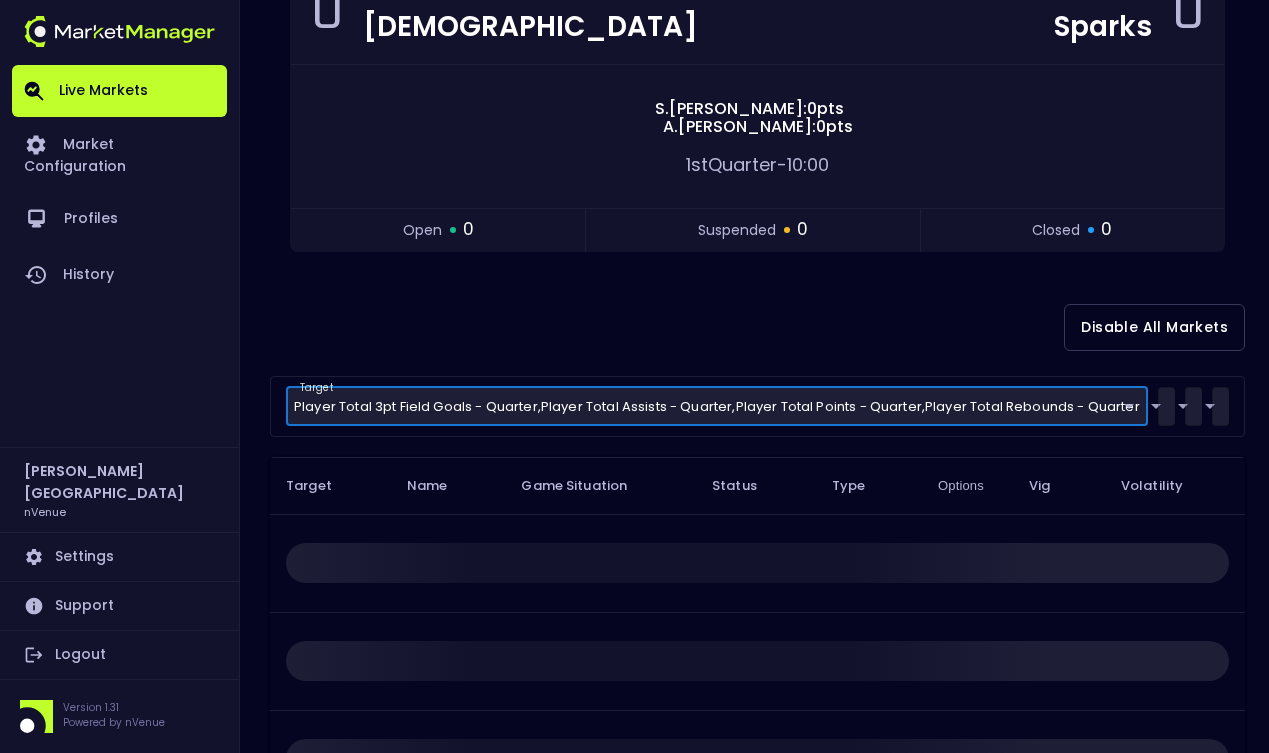 scroll, scrollTop: 0, scrollLeft: 0, axis: both 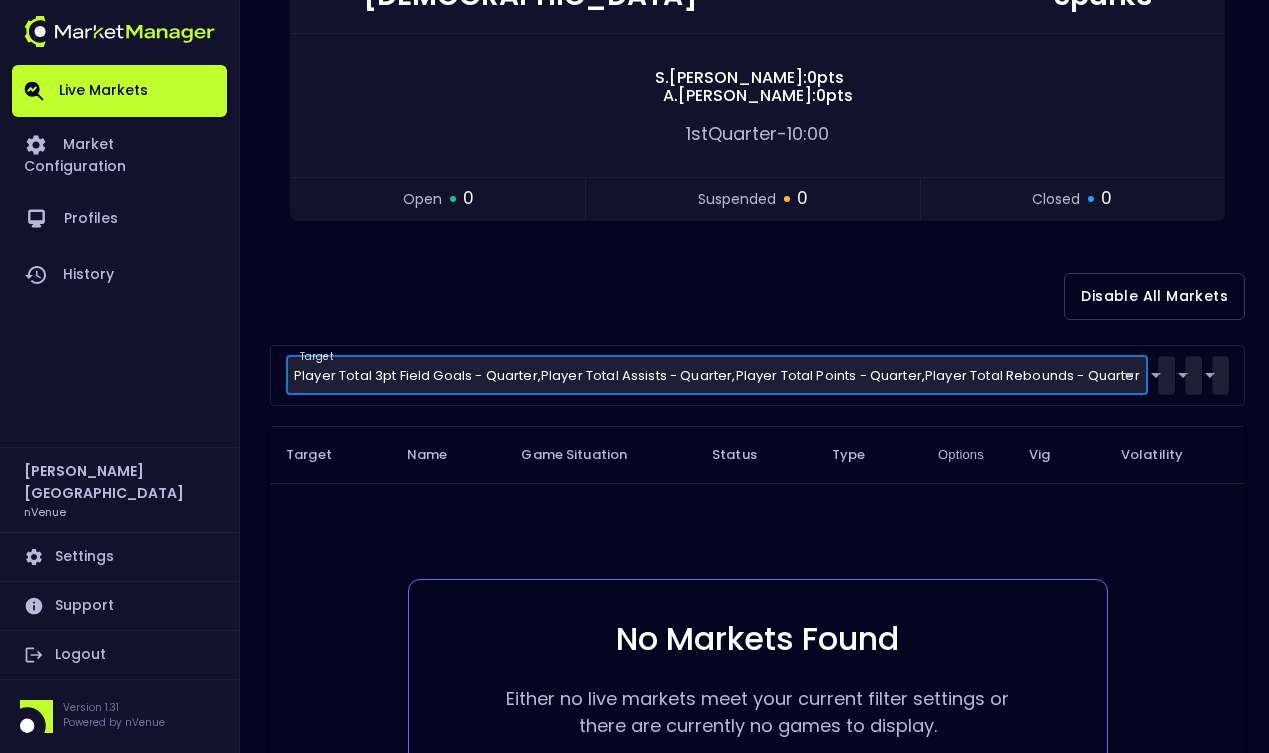 click on "Live Markets Market Configuration Profiles History [PERSON_NAME] nVenue Settings Support Logout   Version 1.31  Powered by nVenue < All Games [DATE] 10:01:49 PM Current Profile [PERSON_NAME] 0a763355-b225-40e6-8c79-2dda4ec7b2cf Select Target Market Status Type Vig Volatility Options Close 0 WAS Mystics LAS Sparks 0 [PERSON_NAME] :  0  pts [PERSON_NAME] :  0  pts 1st  Quarter  -  10:00 open 0 suspended 0 closed 0 Disable All Markets target Player Total 3pt Field Goals - Quarter ,  Player Total Assists - Quarter ,  Player Total Points - Quarter ,  Player Total Rebounds - Quarter Player Total Assists - Quarter,Player Total 3pt Field Goals - Quarter,Player Total Points - Quarter,Player Total Rebounds - Quarter ​ type ​ ​ status ​ ​ name ​ ​ Target Name Game Situation Status Type Options Vig Volatility No Markets Found Either no live markets meet your current filter settings or there are currently no games to display. Rows per page: 25 25 0–0 of 0" at bounding box center [634, 334] 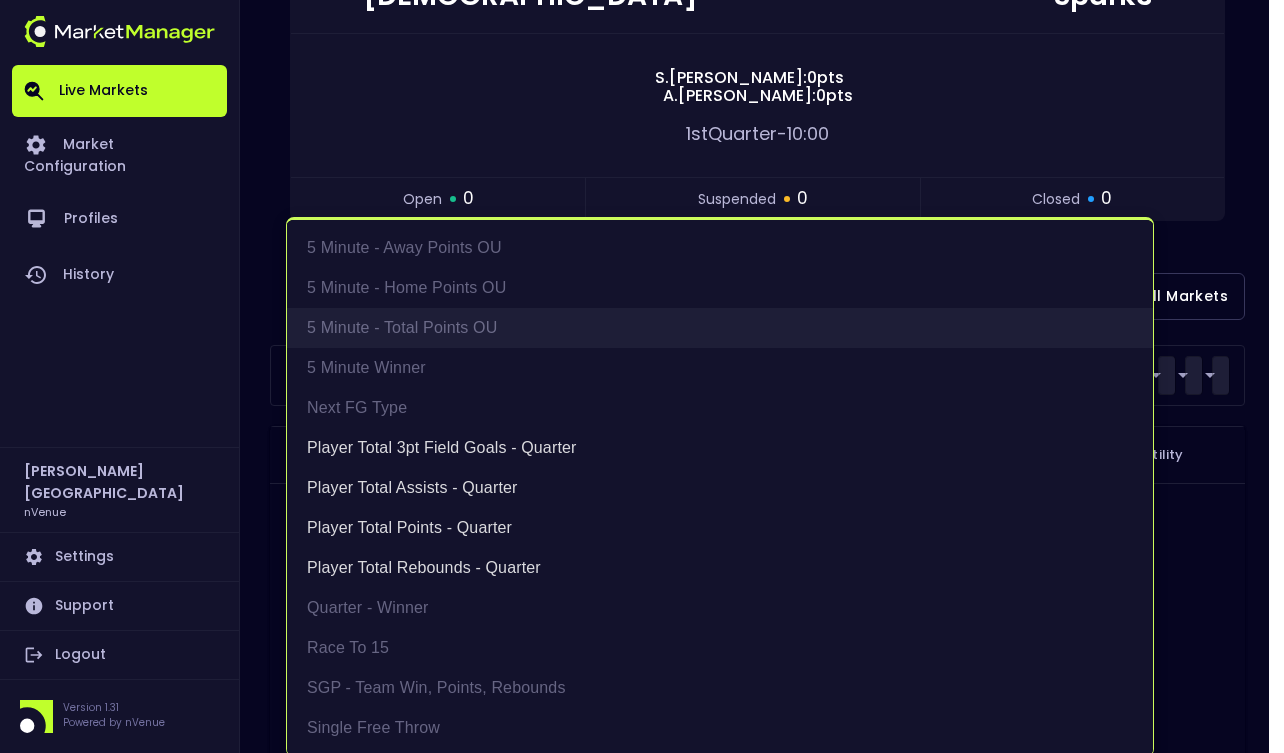 click on "5 Minute - Total Points OU" at bounding box center (720, 328) 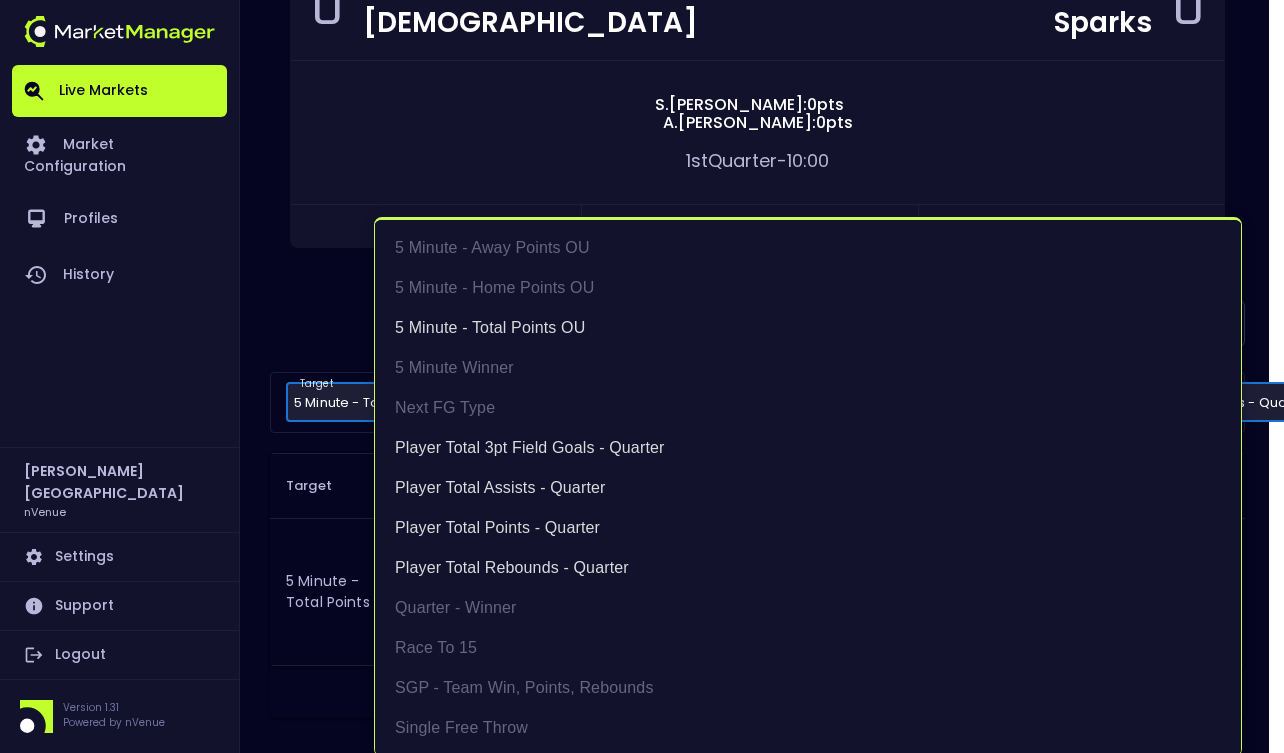 click at bounding box center (642, 376) 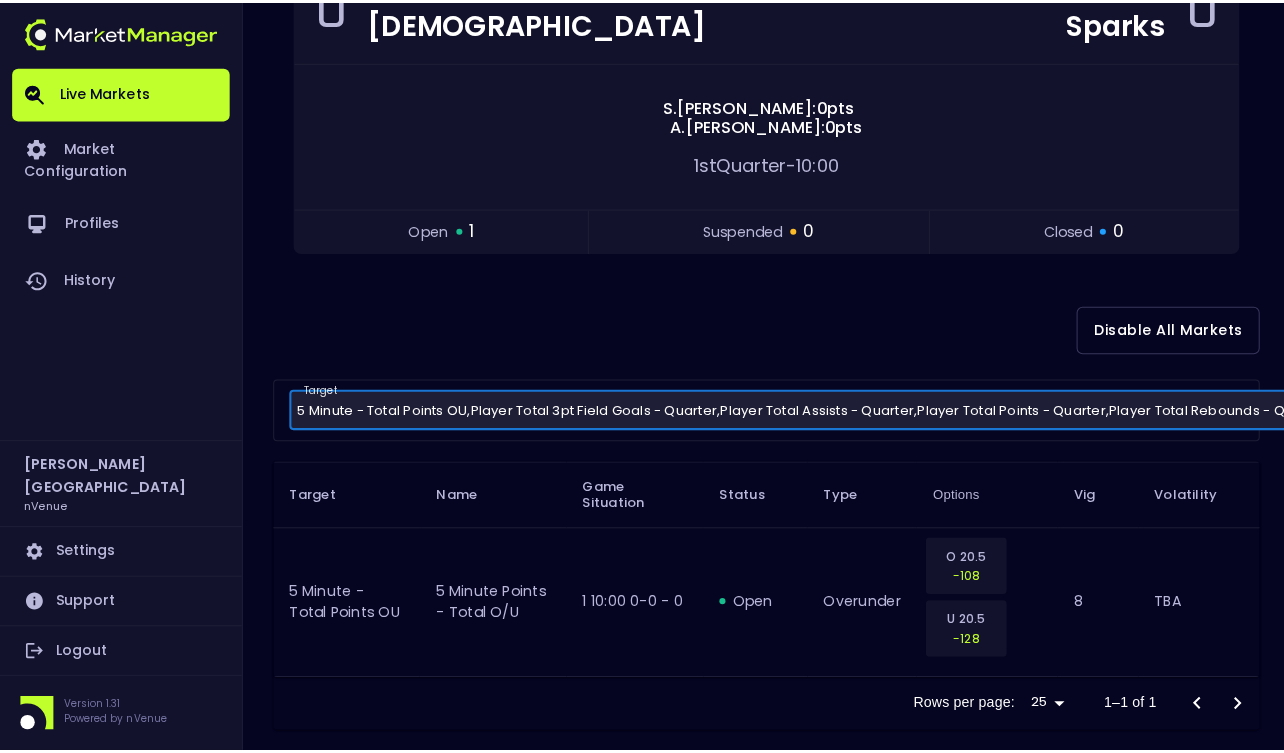 scroll, scrollTop: 0, scrollLeft: 0, axis: both 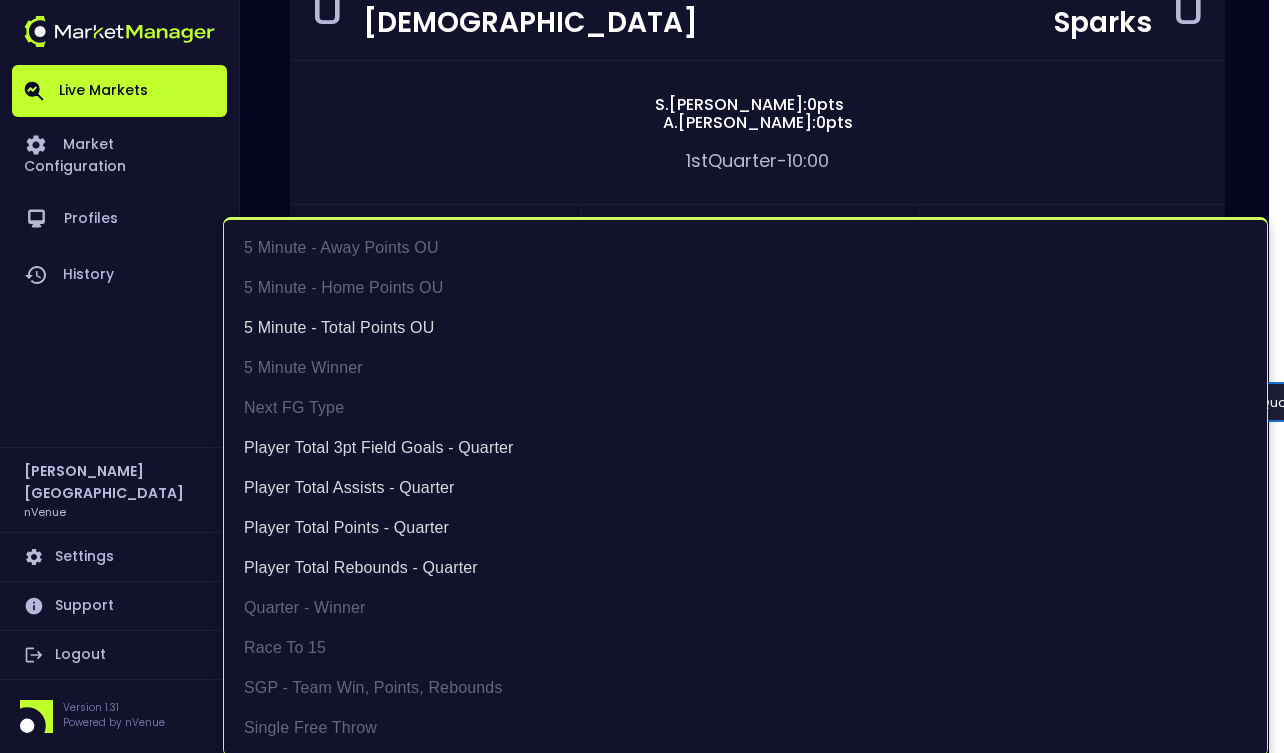 click on "Live Markets Market Configuration Profiles History [PERSON_NAME] nVenue Settings Support Logout   Version 1.31  Powered by nVenue < All Games [DATE] 10:01:52 PM Current Profile [PERSON_NAME] 0a763355-b225-40e6-8c79-2dda4ec7b2cf Select Target Market Status Type Vig Volatility Options Close 0 WAS Mystics LAS Sparks 0 [PERSON_NAME] :  0  pts [PERSON_NAME] :  0  pts 1st  Quarter  -  10:00 open 1 suspended 0 closed 0 Disable All Markets target 5 Minute - Total Points OU ,  Player Total 3pt Field Goals - Quarter ,  Player Total Assists - Quarter ,  Player Total Points - Quarter ,  Player Total Rebounds - Quarter Player Total Assists - Quarter,Player Total 3pt Field Goals - Quarter,Player Total Points - Quarter,Player Total Rebounds - Quarter,5 Minute - Total Points OU ​ type ​ ​ status ​ ​ name ​ ​ Target Name Game Situation Status Type Options Vig Volatility 5 Minute - Total Points OU 5 minute points - total O/U 1 10:00 0-0 - 0  open overunder O 20.5 -108 U 20.5 -128 8 TBA Rows per page: 25 25" at bounding box center (642, 243) 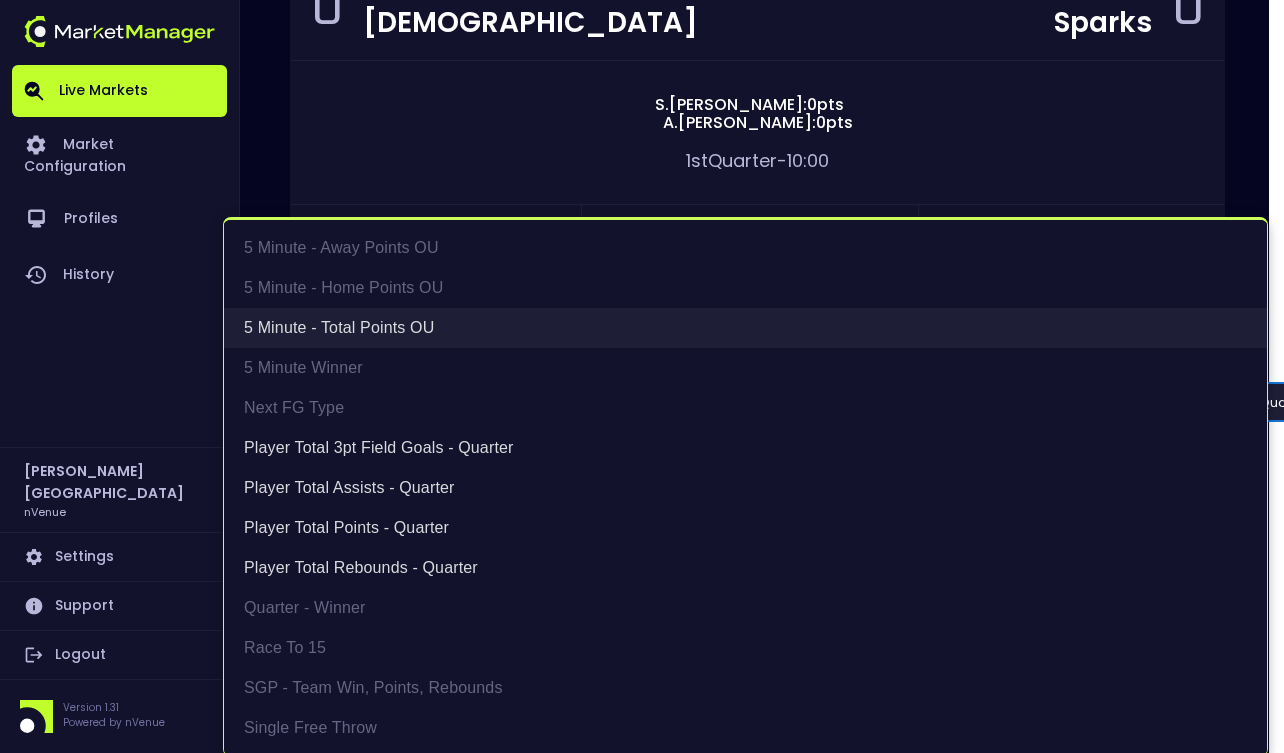 click on "5 Minute - Total Points OU" at bounding box center (745, 328) 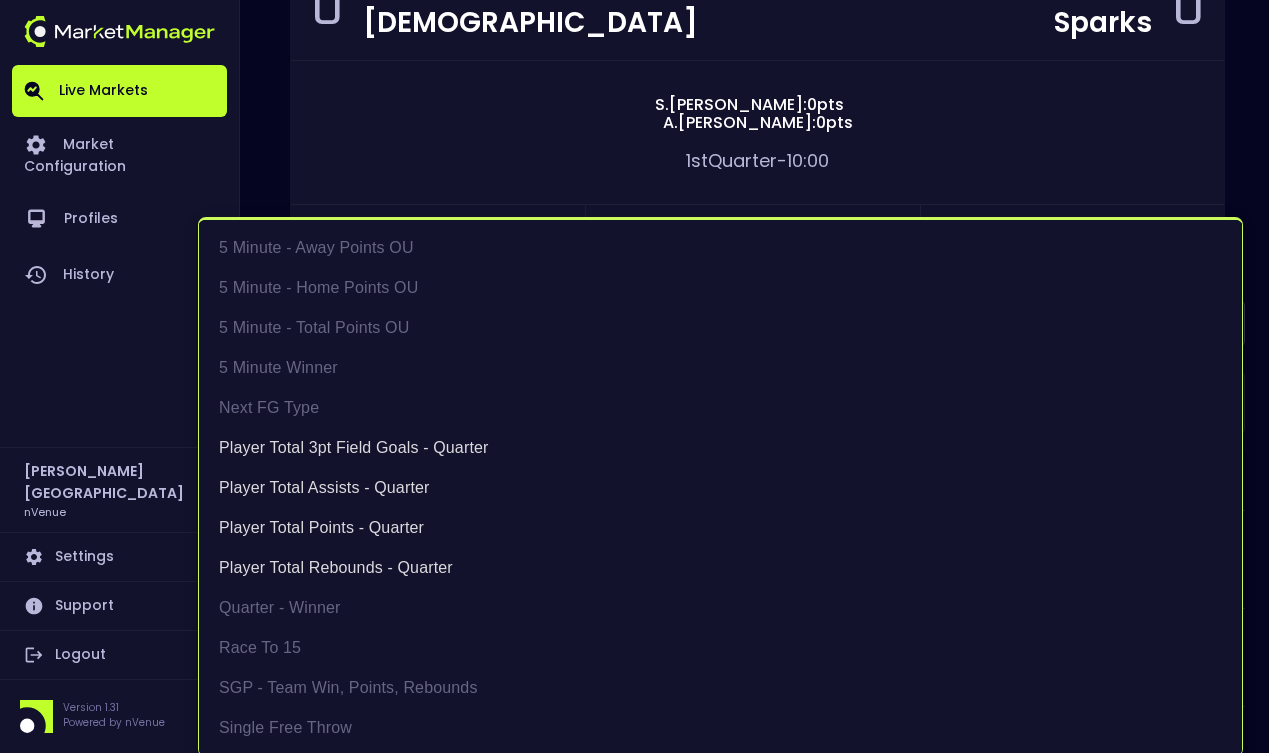 click at bounding box center (642, 376) 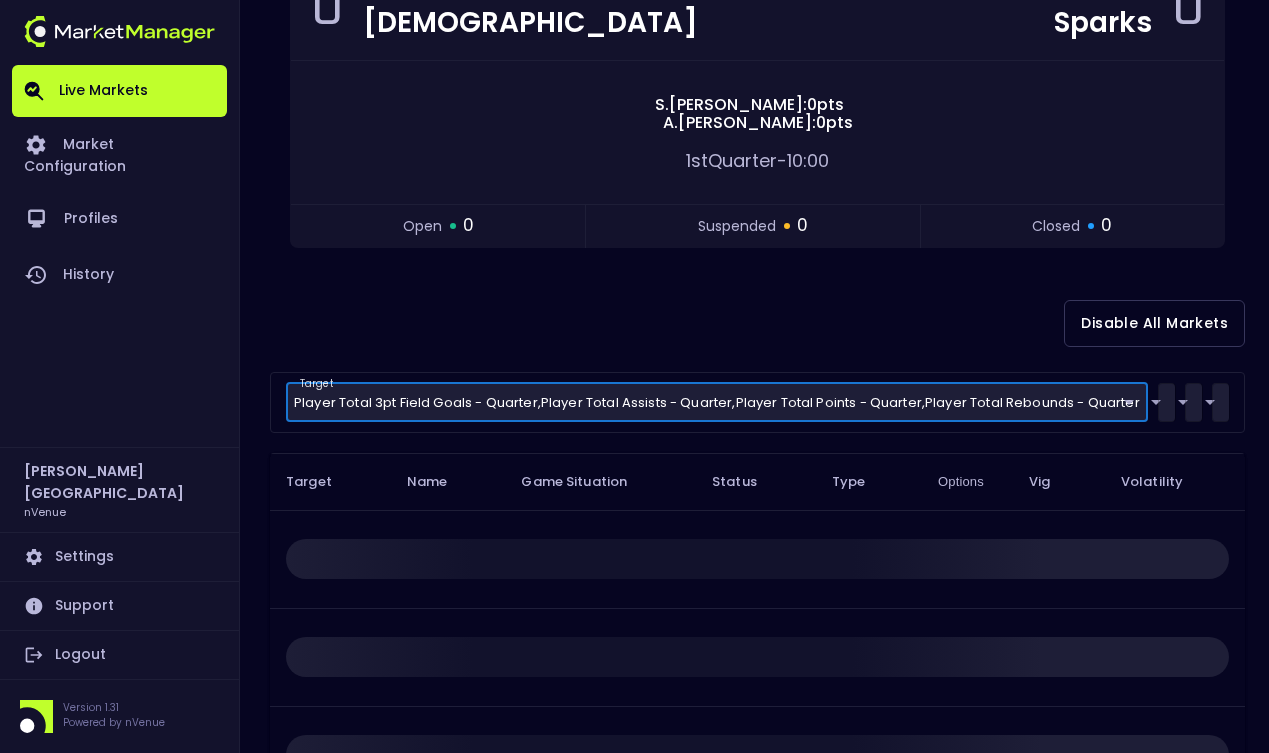scroll, scrollTop: 0, scrollLeft: 0, axis: both 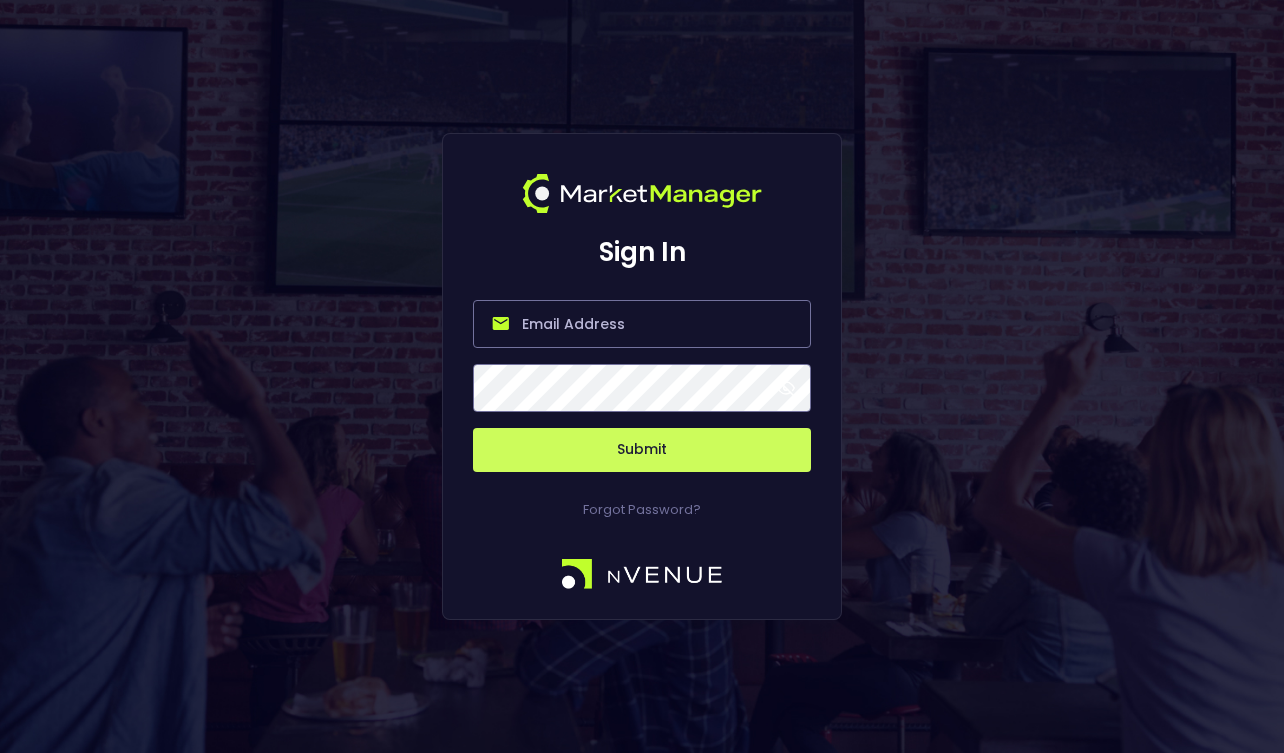 click at bounding box center [642, 324] 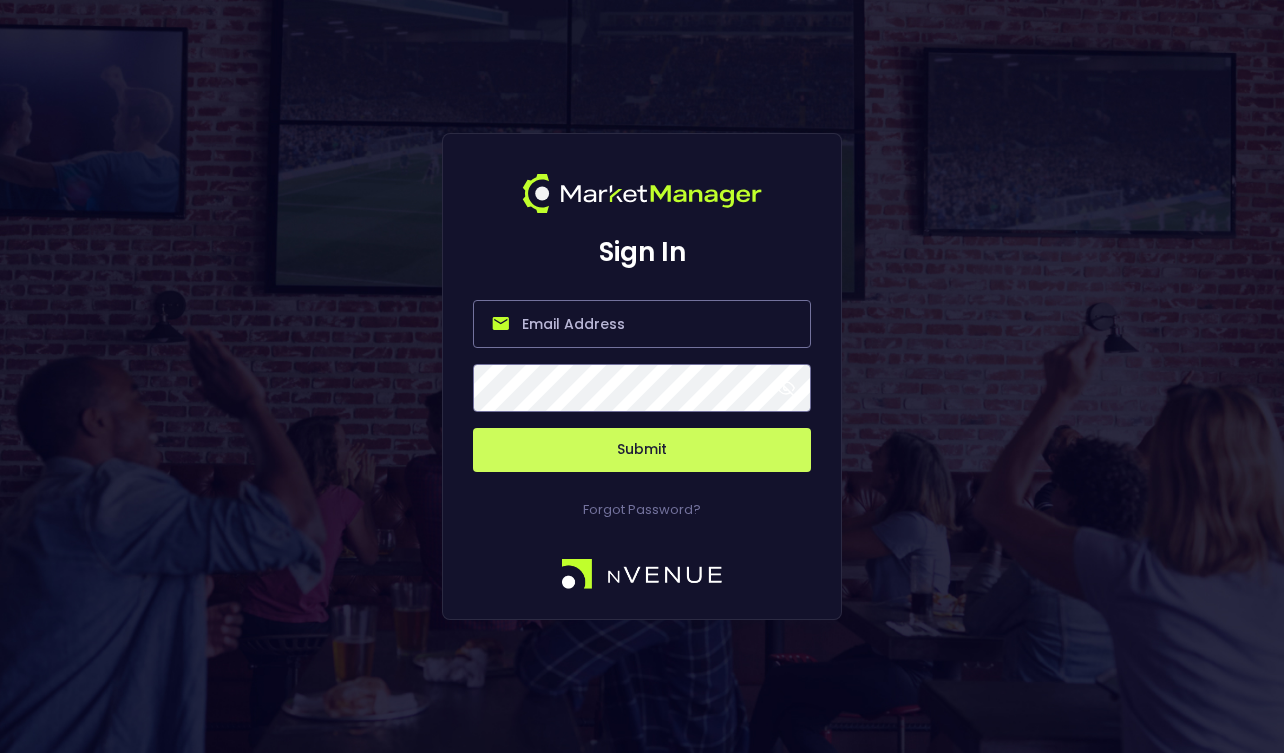 type on "[PERSON_NAME][EMAIL_ADDRESS][DOMAIN_NAME]" 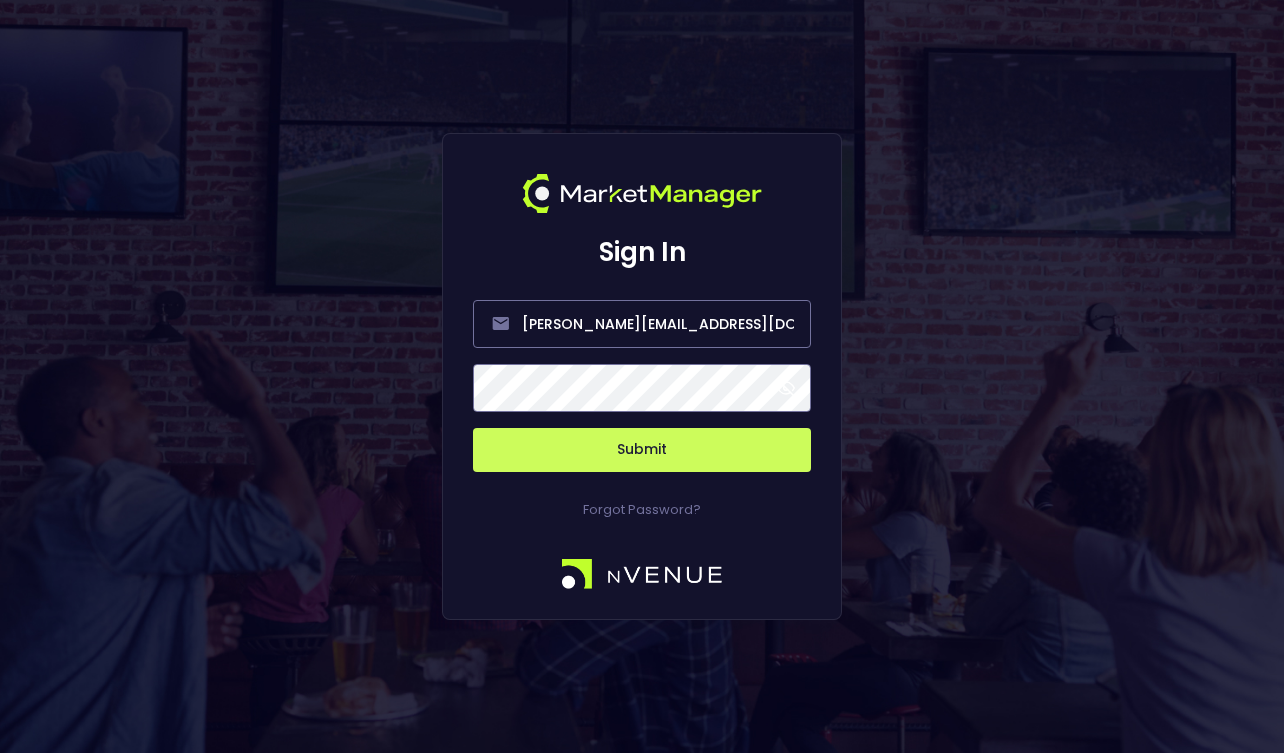 click on "Submit" at bounding box center (642, 450) 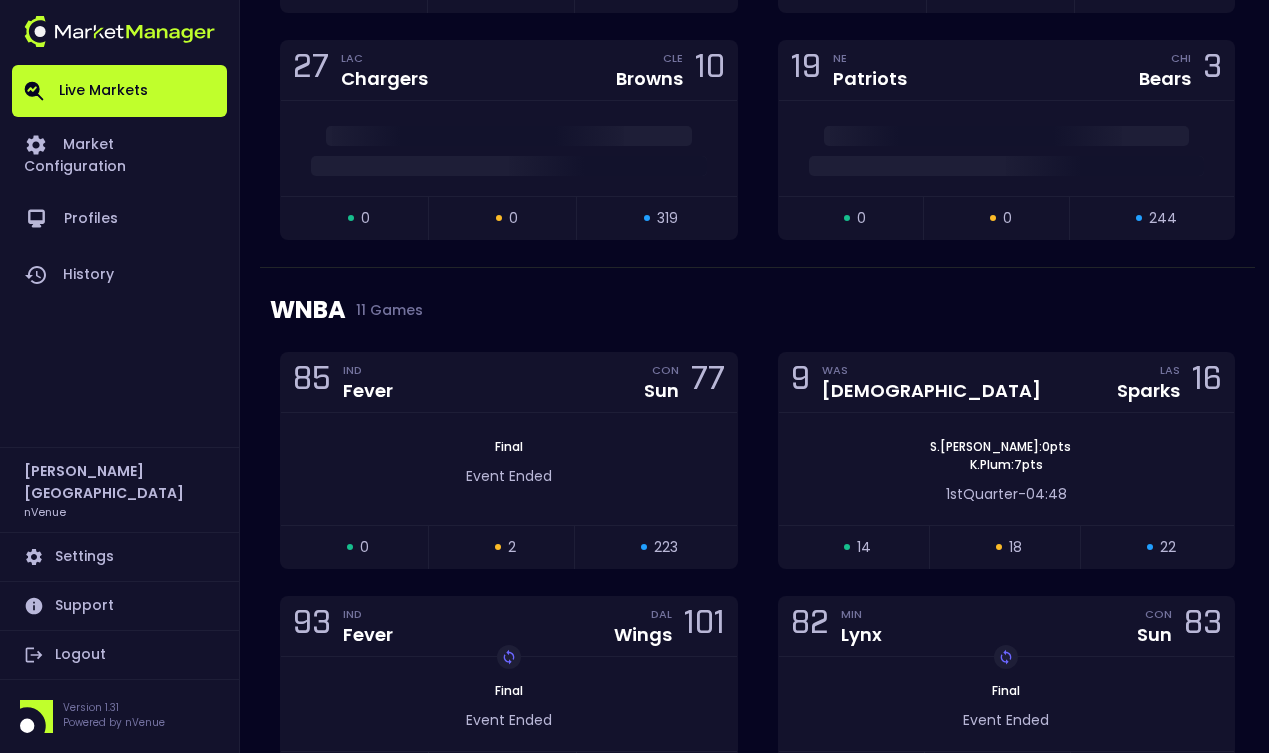 scroll, scrollTop: 903, scrollLeft: 0, axis: vertical 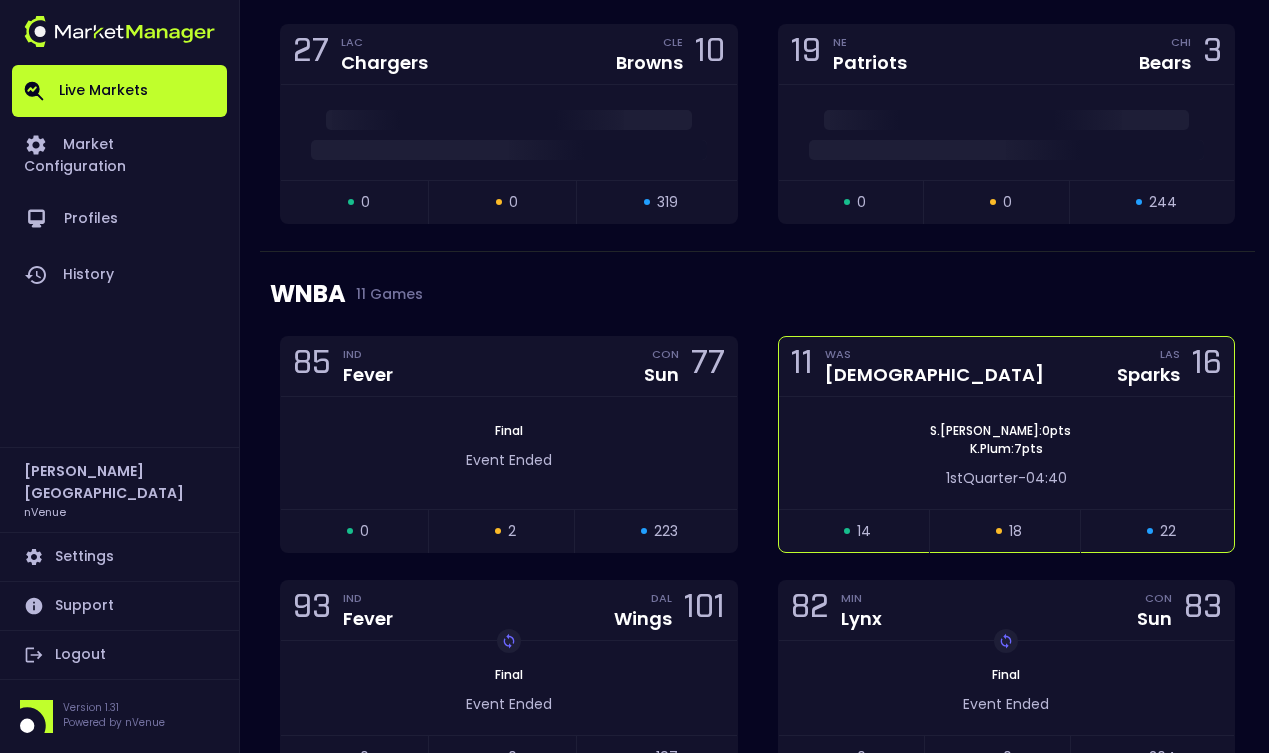 click on "[PERSON_NAME] :  0  pts K .  Plum :  7  pts 1st  Quarter  -  04:40" at bounding box center [1007, 453] 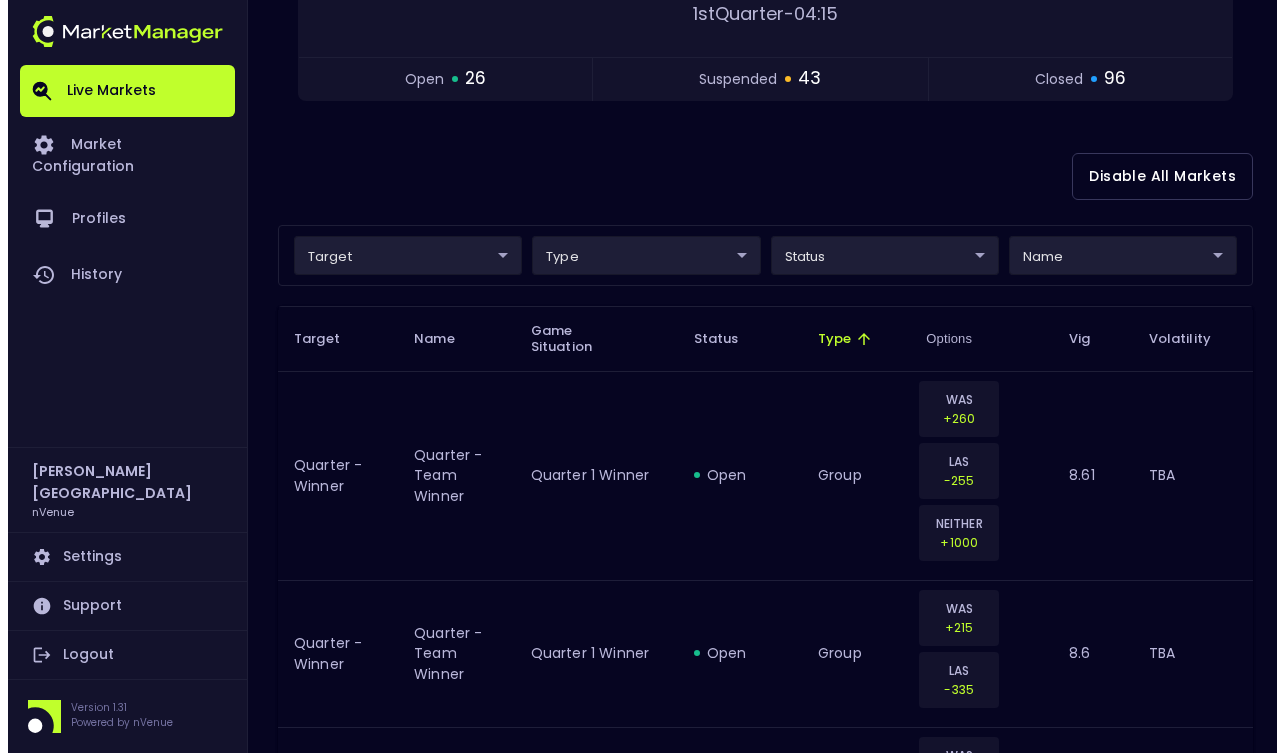 scroll, scrollTop: 432, scrollLeft: 0, axis: vertical 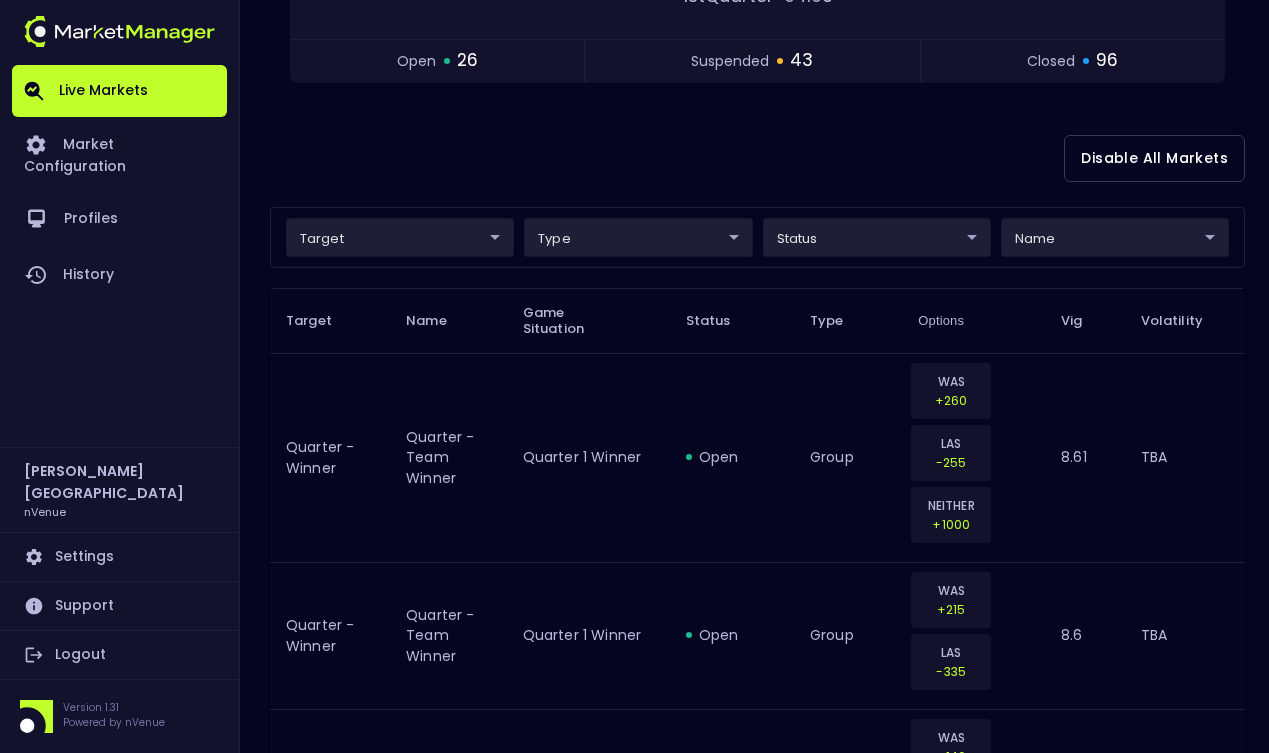 click on "target ​ ​ type ​ ​ status ​ ​ name ​ ​" at bounding box center (757, 237) 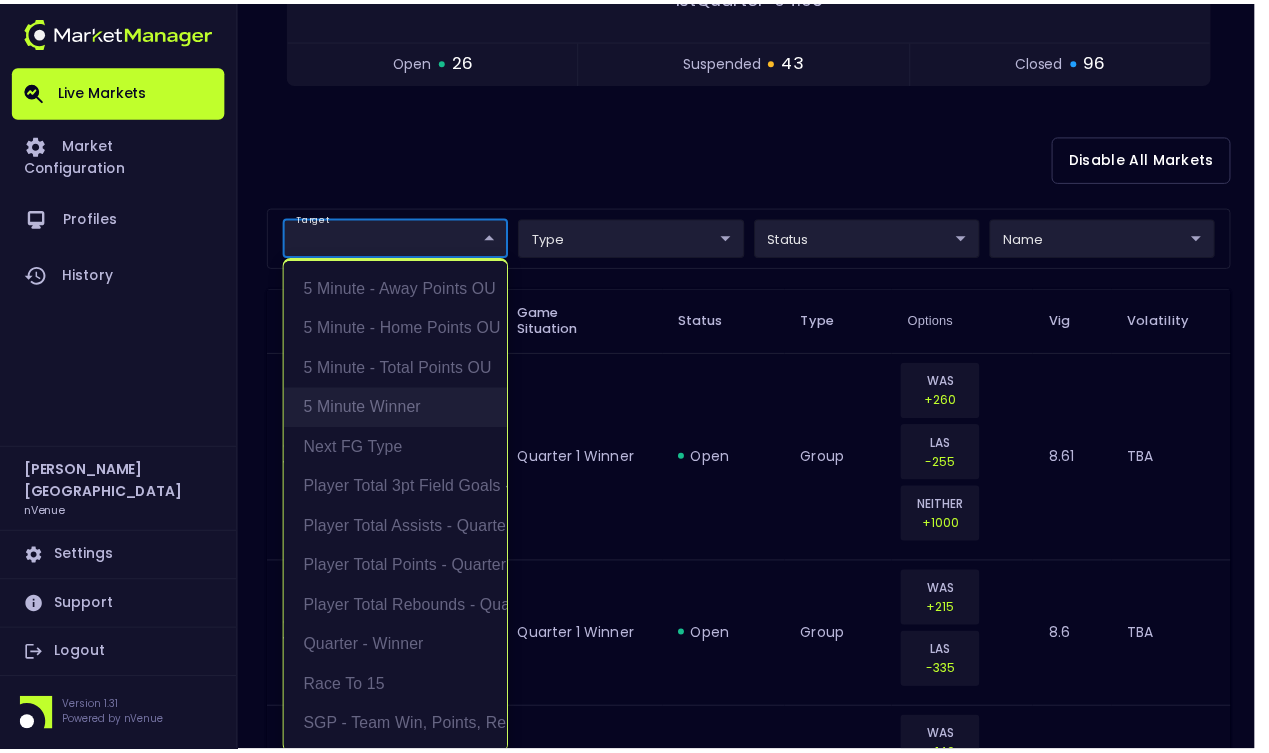 scroll, scrollTop: 4, scrollLeft: 0, axis: vertical 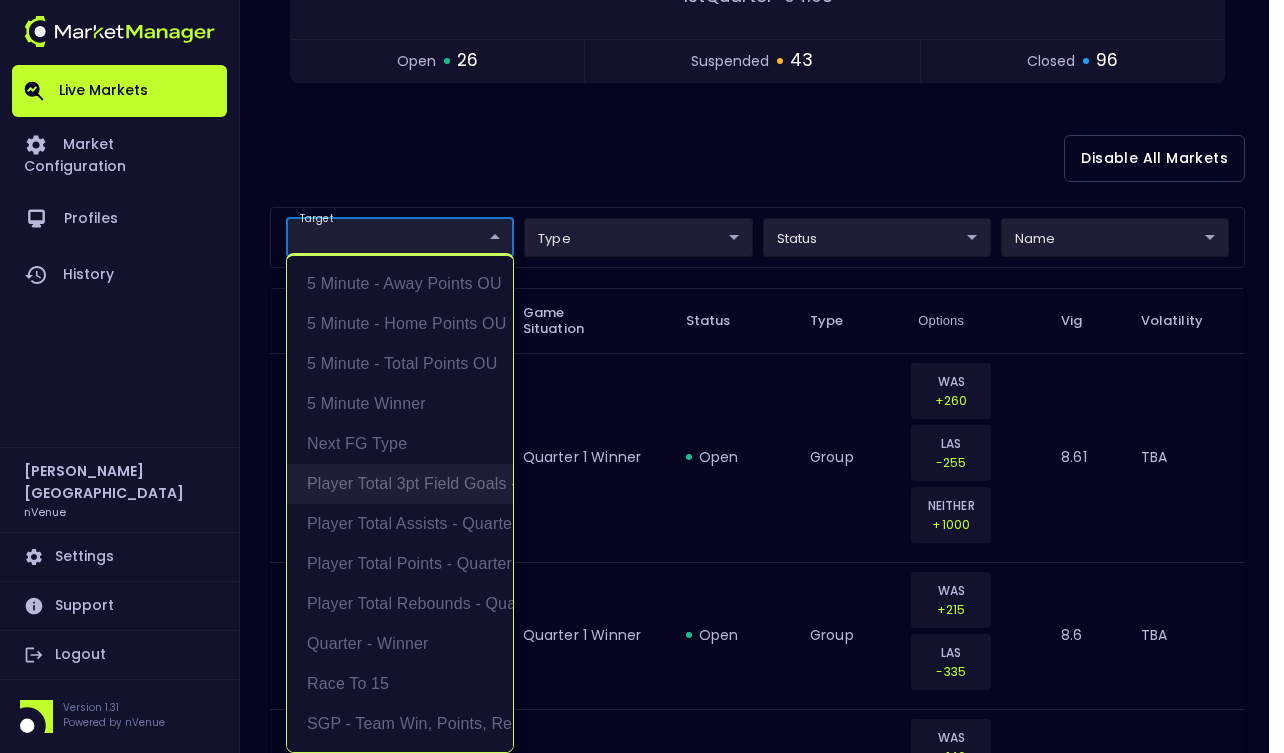 click on "Player Total 3pt Field Goals - Quarter" at bounding box center (400, 484) 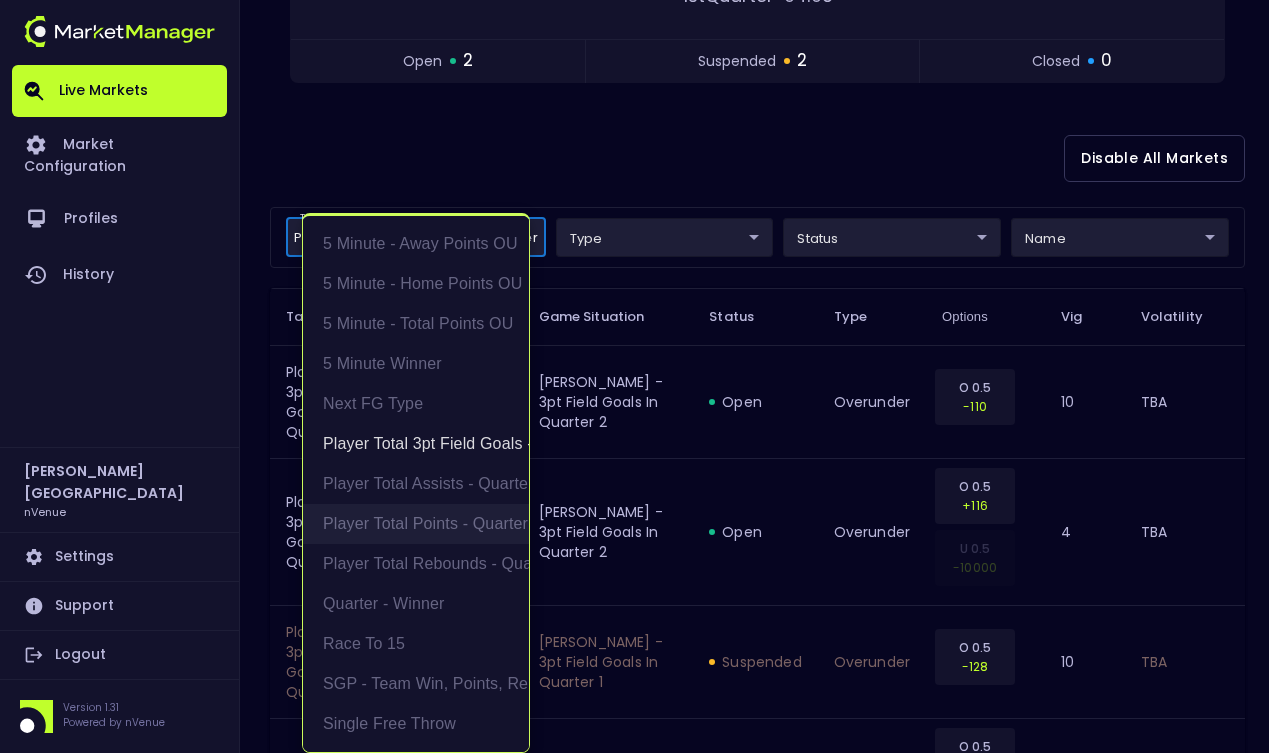 click on "5 Minute - Away Points OU 5 Minute - Home Points OU 5 Minute - Total Points OU 5 Minute Winner Next FG Type Player Total 3pt Field Goals - Quarter Player Total Assists - Quarter Player Total Points - Quarter Player Total Rebounds - Quarter Quarter - Winner Race to 15 SGP - Team Win, Points, Rebounds Single Free Throw" at bounding box center [416, 484] 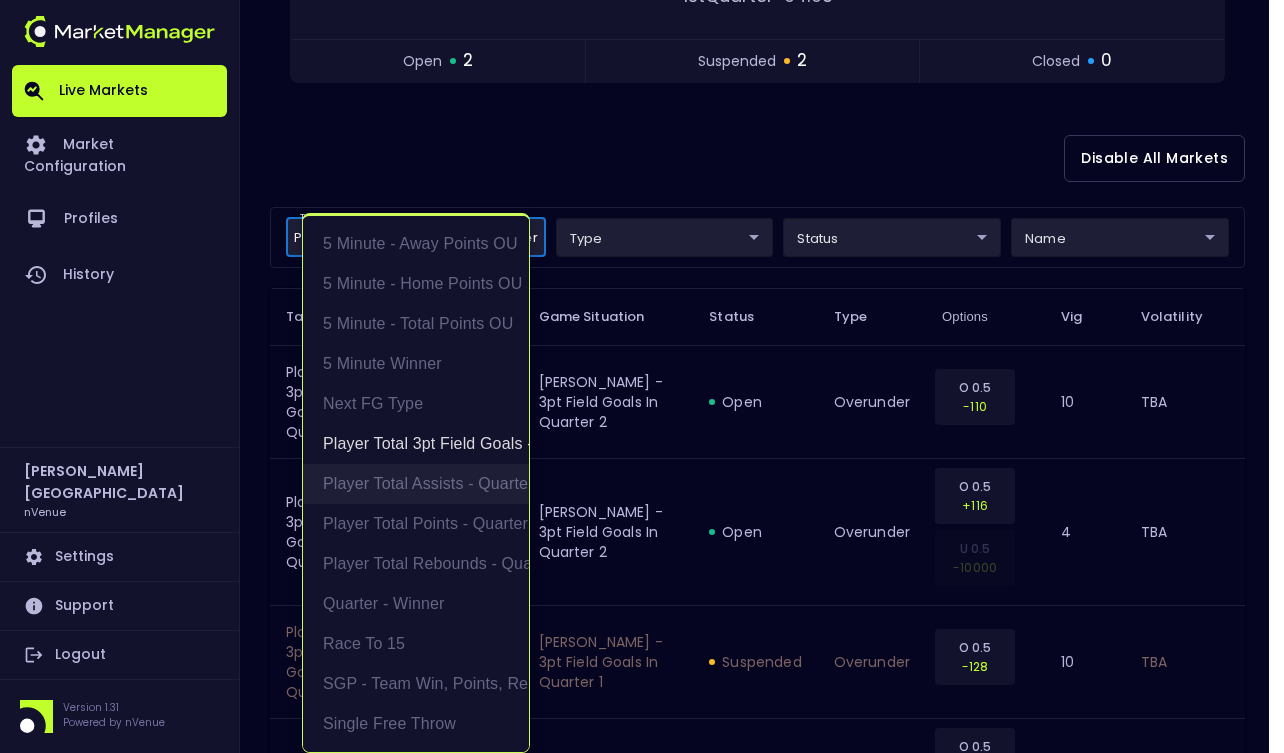 click on "Player Total Assists - Quarter" at bounding box center [416, 484] 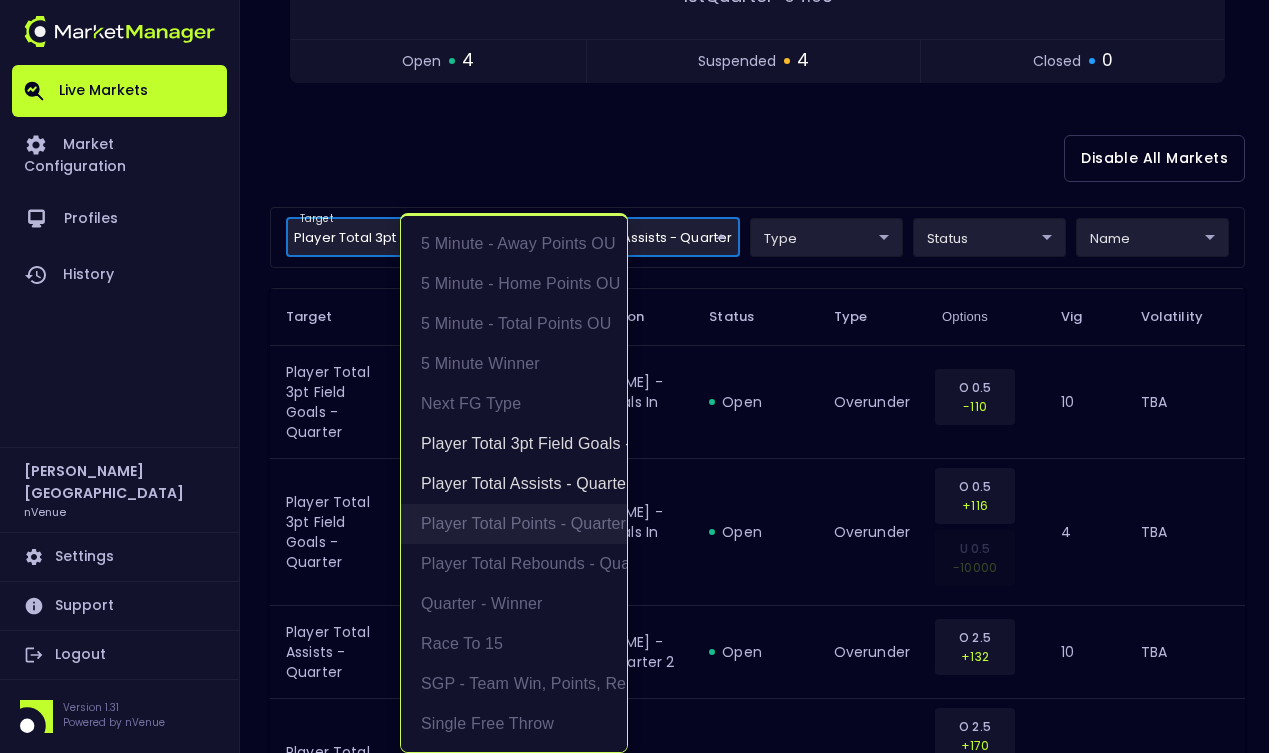 click on "Player Total Points - Quarter" at bounding box center (514, 524) 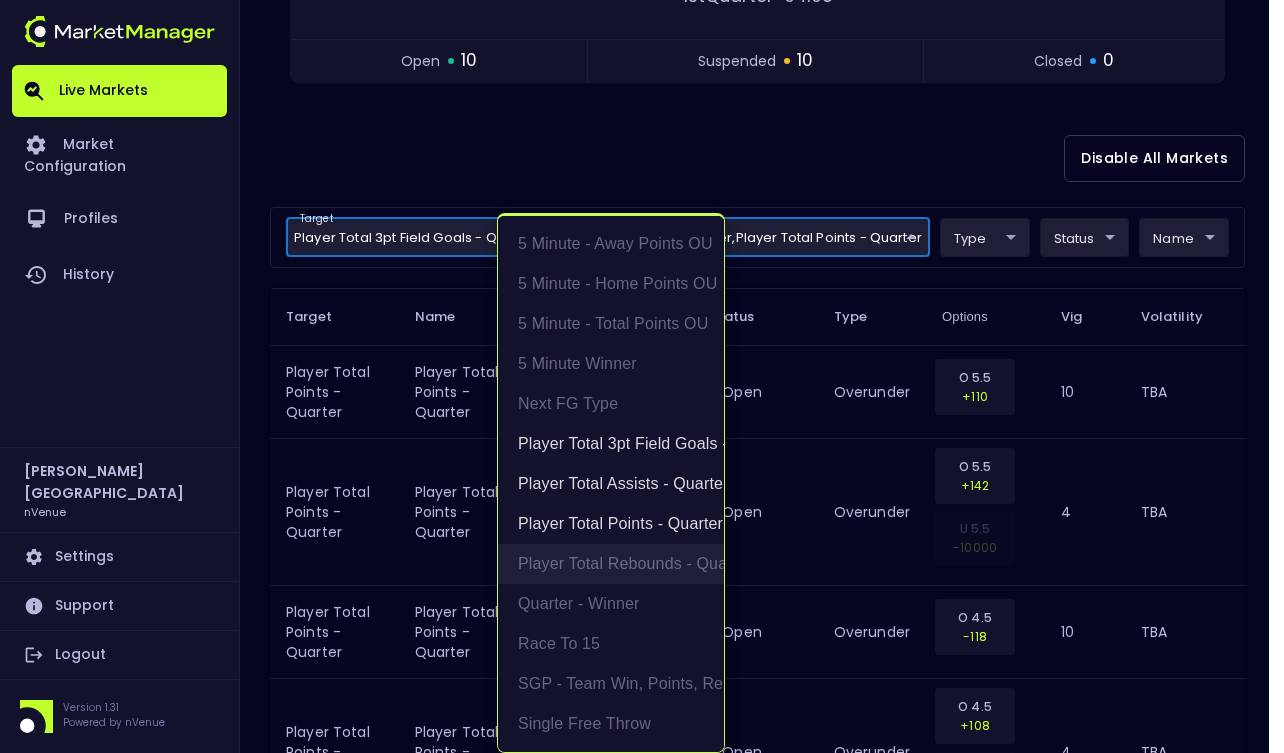 click on "Player Total Rebounds - Quarter" at bounding box center [611, 564] 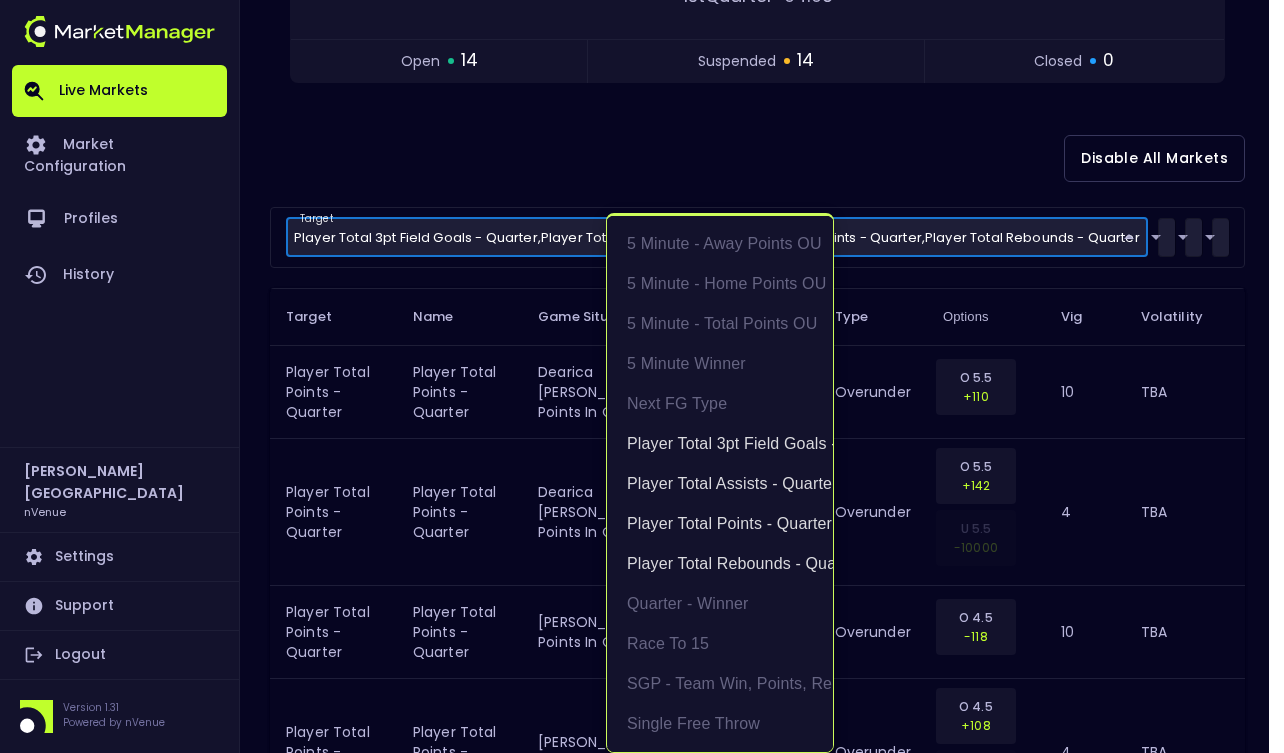 click at bounding box center [642, 376] 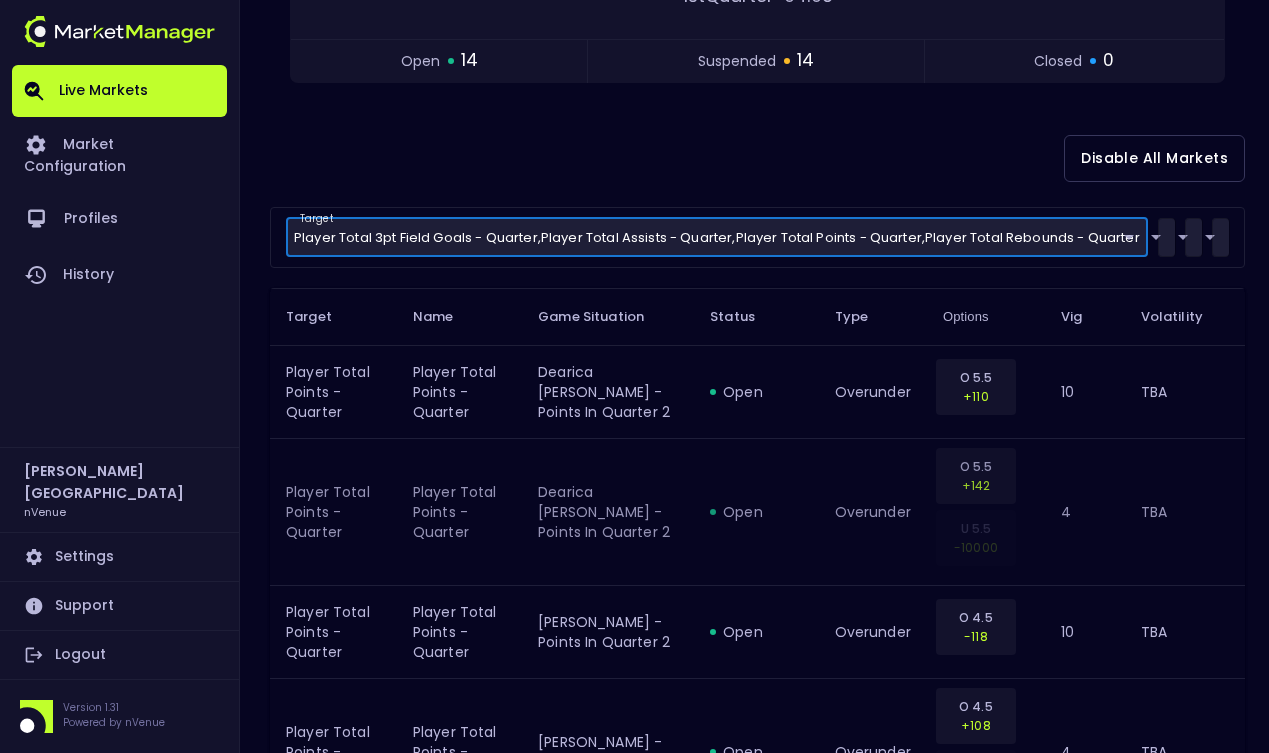 scroll, scrollTop: 0, scrollLeft: 0, axis: both 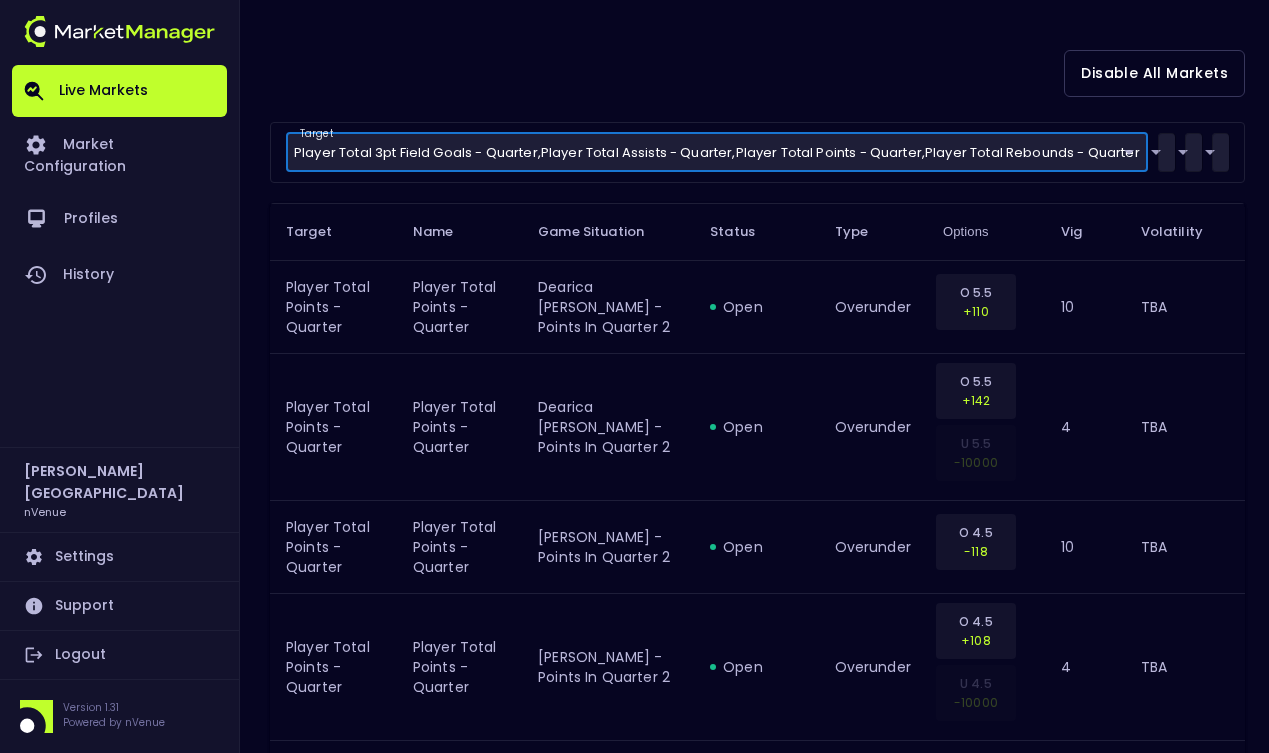 click on "Live Markets Market Configuration Profiles History [PERSON_NAME] nVenue Settings Support Logout   Version 1.31  Powered by nVenue < All Games [DATE] 10:15:11 PM Current Profile [PERSON_NAME] 0a763355-b225-40e6-8c79-2dda4ec7b2cf Select Target Market Status Type Vig Volatility Options Close 15 WAS Mystics LAS Sparks 18 [PERSON_NAME] :  0  pts K .  Plum :  7  pts 1st  Quarter  -  03:15 open 14 suspended 14 closed 0 Disable All Markets target Player Total 3pt Field Goals - Quarter ,  Player Total Assists - Quarter ,  Player Total Points - Quarter ,  Player Total Rebounds - Quarter Player Total 3pt Field Goals - Quarter,Player Total Assists - Quarter,Player Total Points - Quarter,Player Total Rebounds - Quarter ​ type ​ ​ status ​ ​ name ​ ​ Target Name Game Situation Status Type Options Vig Volatility Player Total Points - Quarter Player Total Points - Quarter Dearica [PERSON_NAME] - Points in Quarter 2  open overunder O 5.5 +110 10 TBA Player Total Points - Quarter Player Total Points - Quarter open" at bounding box center [634, 1442] 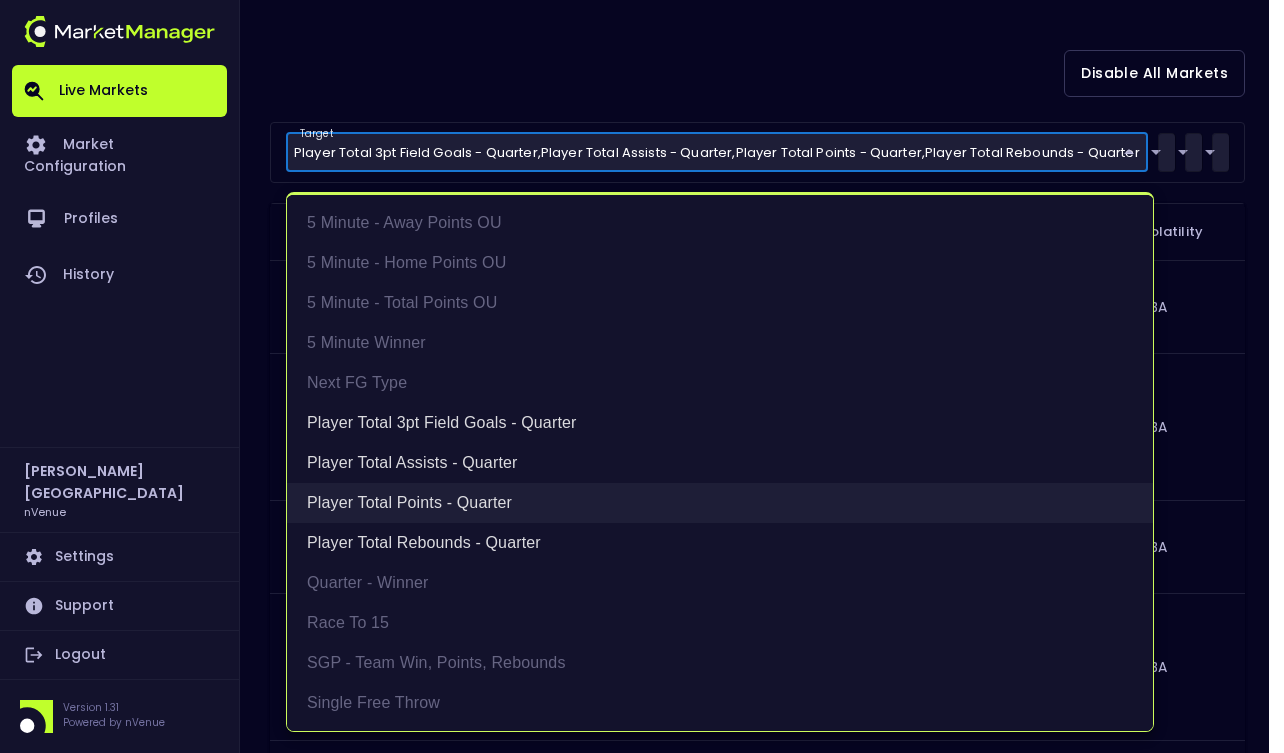 click on "Player Total Points - Quarter" at bounding box center (720, 503) 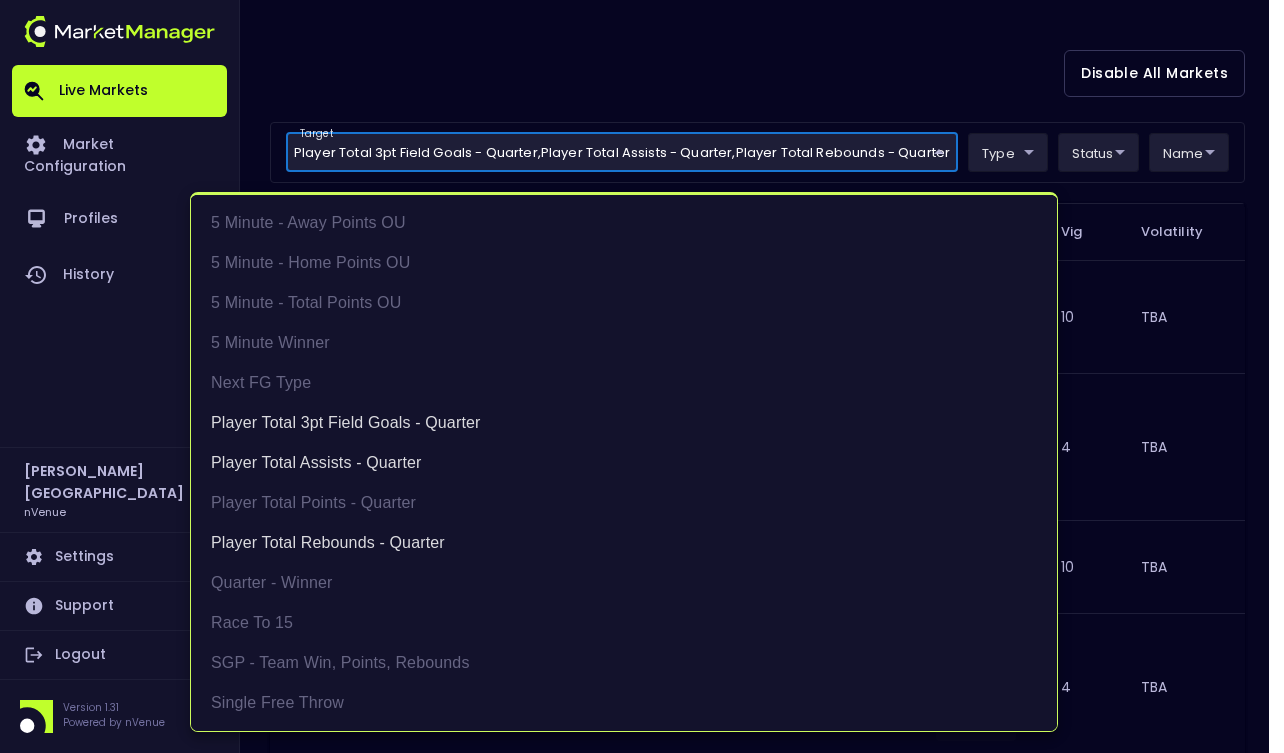 click at bounding box center [642, 376] 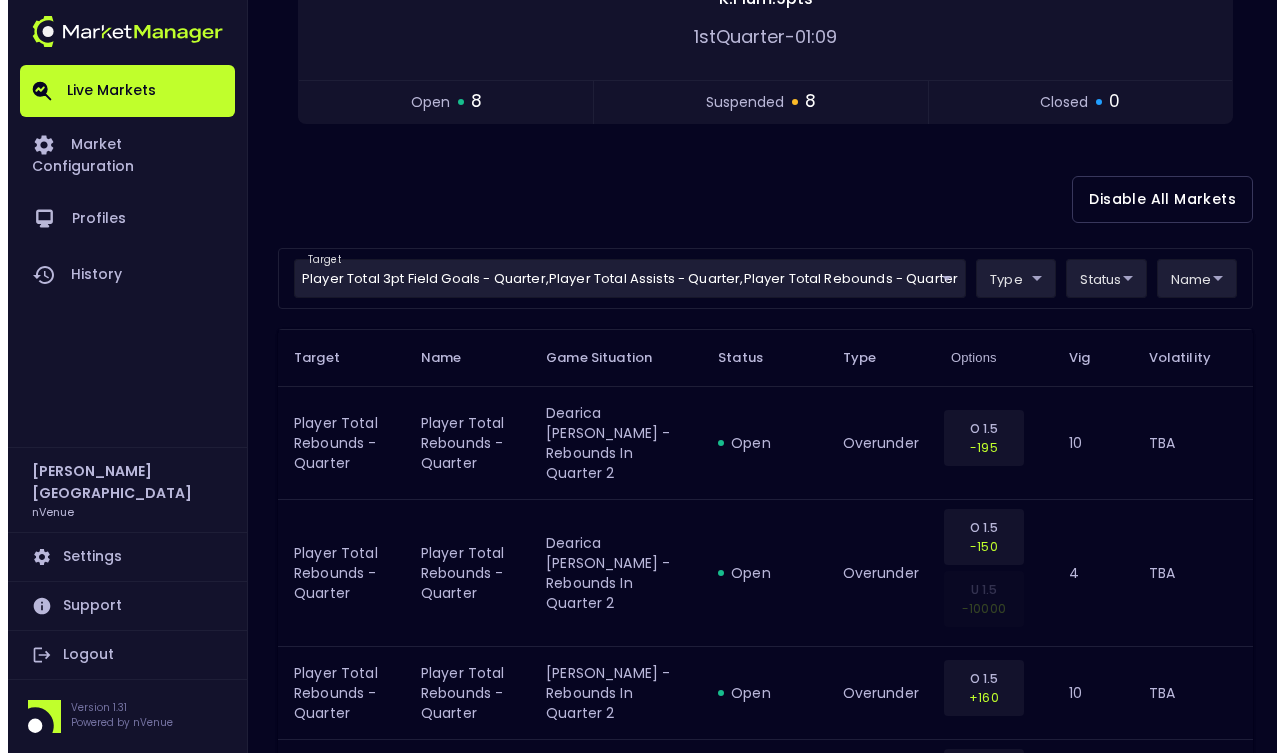 scroll, scrollTop: 373, scrollLeft: 0, axis: vertical 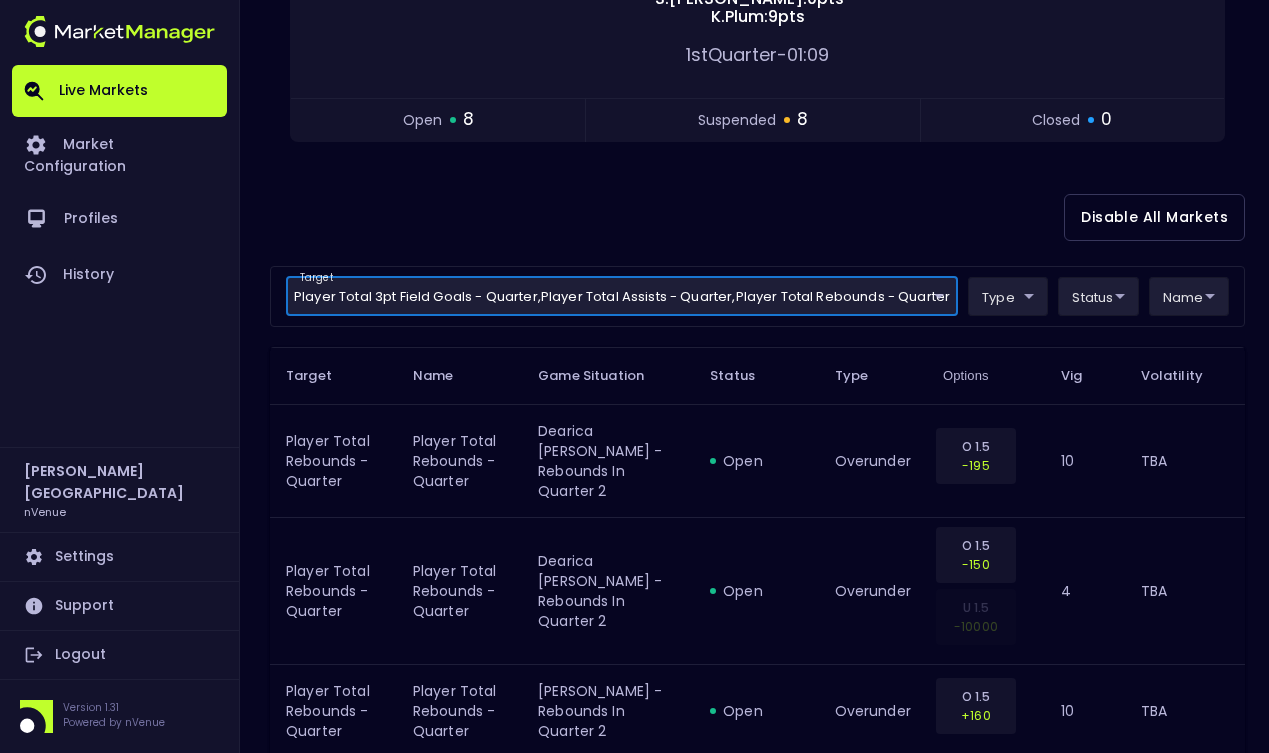 click on "Live Markets Market Configuration Profiles History [PERSON_NAME] nVenue Settings Support Logout   Version 1.31  Powered by nVenue < All Games [DATE] 10:19:01 PM Current Profile [PERSON_NAME] 0a763355-b225-40e6-8c79-2dda4ec7b2cf Select Target Market Status Type Vig Volatility Options Close 20 WAS Mystics LAS Sparks 24 [PERSON_NAME] :  0  pts K .  Plum :  9  pts 1st  Quarter  -  01:09 open 8 suspended 8 closed 0 Disable All Markets target Player Total 3pt Field Goals - Quarter ,  Player Total Assists - Quarter ,  Player Total Rebounds - Quarter Player Total 3pt Field Goals - Quarter,Player Total Assists - Quarter,Player Total Rebounds - Quarter ​ type ​ ​ status ​ ​ name ​ ​ Target Name Game Situation Status Type Options Vig Volatility Player Total Rebounds - Quarter Player Total Rebounds - Quarter Dearica [PERSON_NAME] - Rebounds in Quarter 2  open overunder O 1.5 -195 10 TBA Player Total Rebounds - Quarter Player Total Rebounds - Quarter Dearica [PERSON_NAME] - Rebounds in Quarter 2  open overunder O 1.5" at bounding box center (634, 1059) 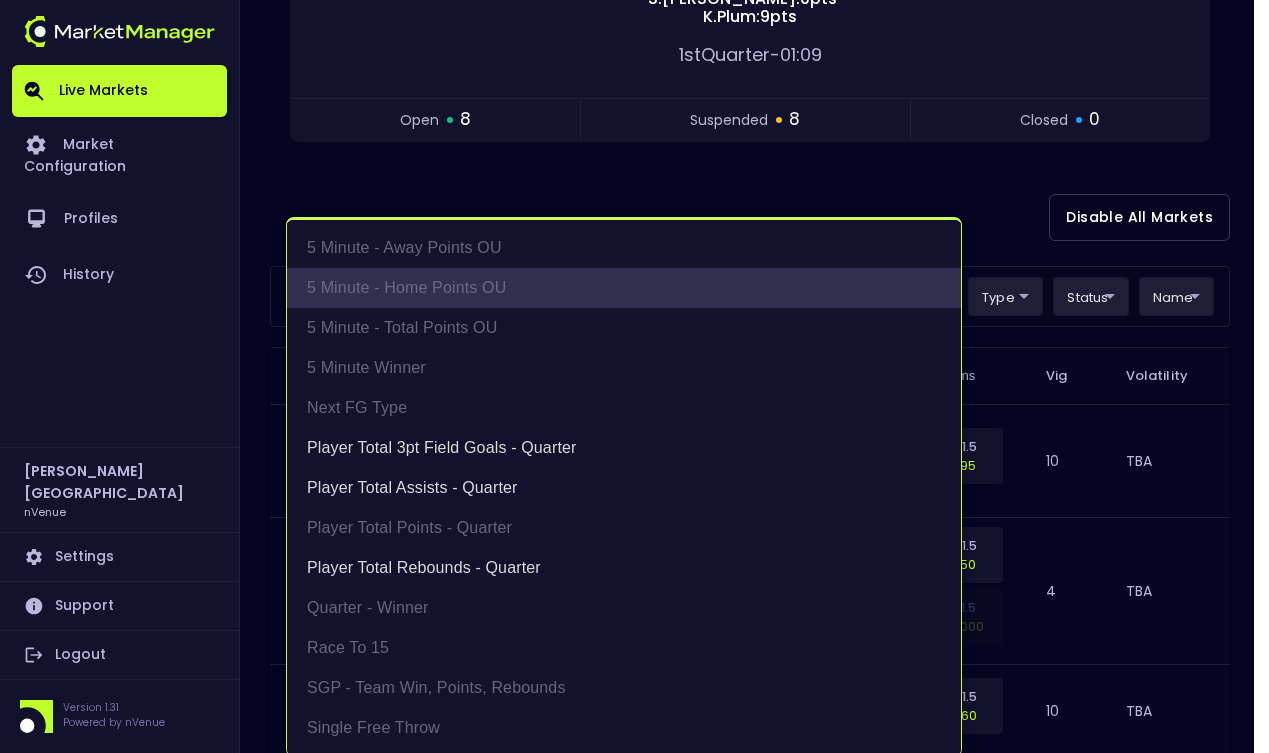click on "5 Minute - Home Points OU" at bounding box center (624, 288) 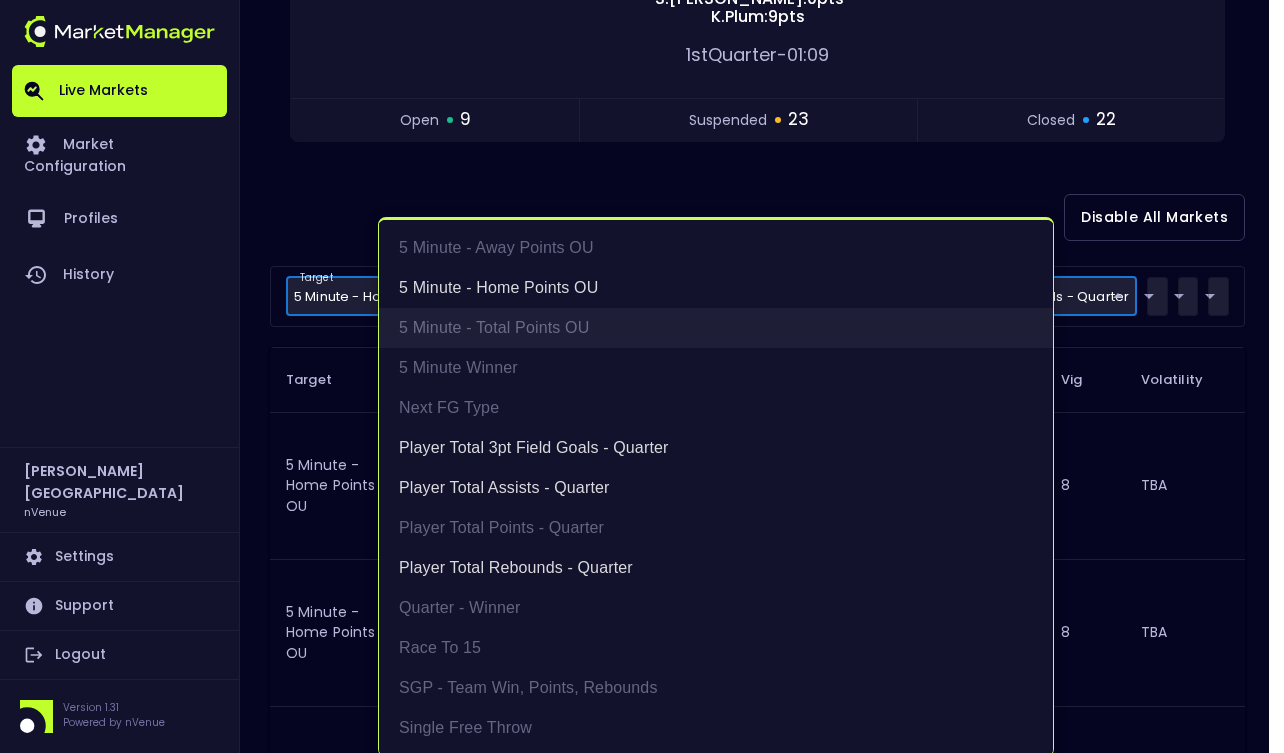 click on "5 Minute - Total Points OU" at bounding box center [716, 328] 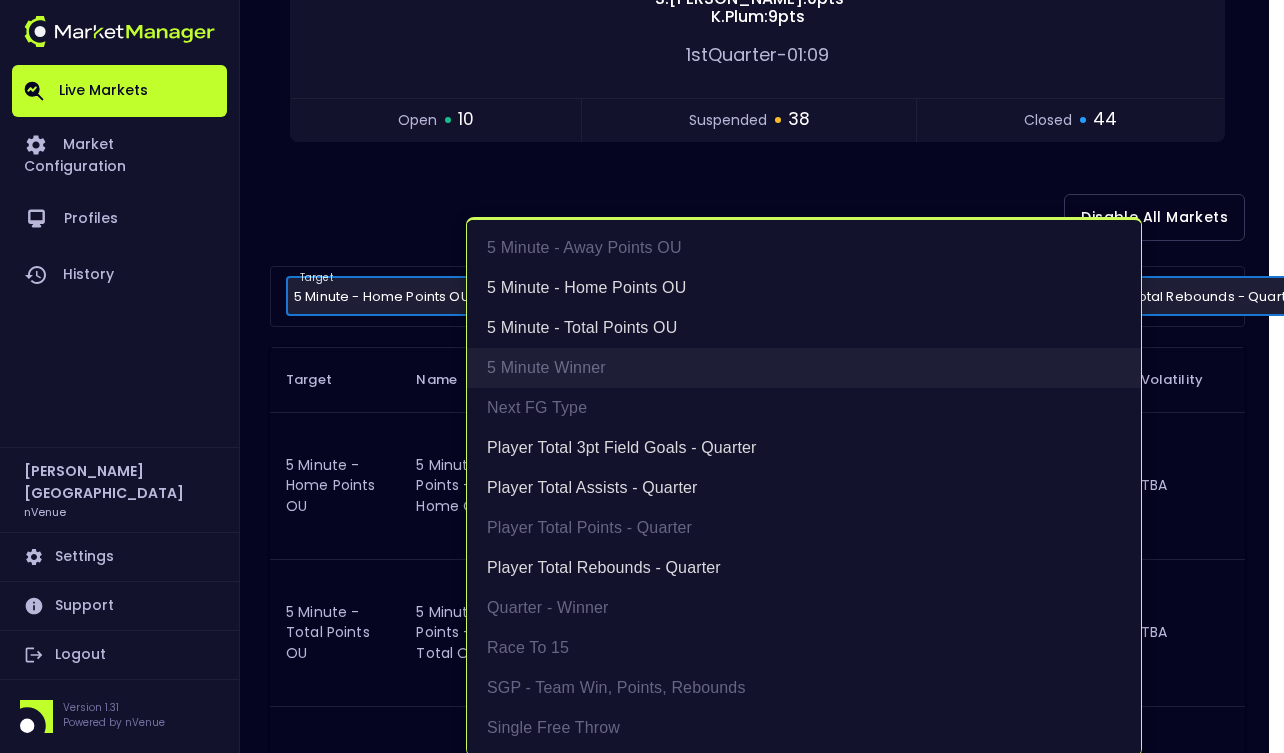 click on "5 Minute Winner" at bounding box center [804, 368] 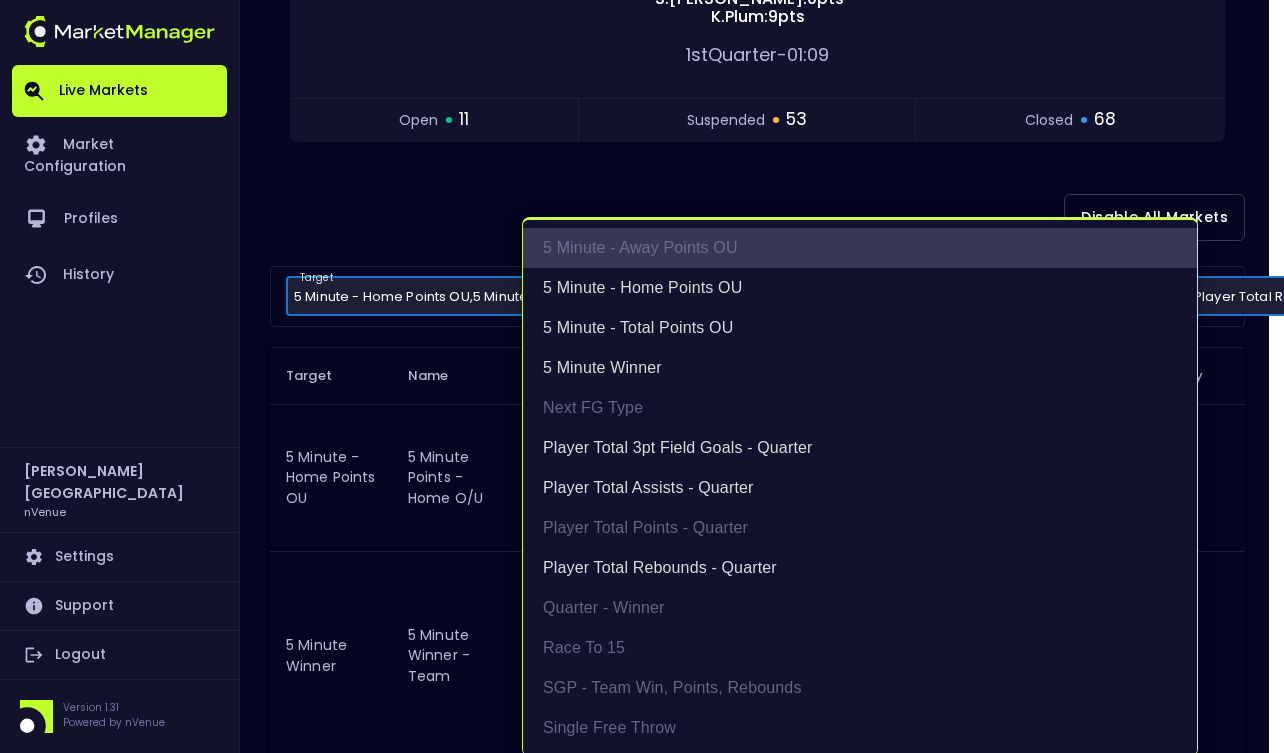 click on "5 Minute - Away Points OU" at bounding box center (860, 248) 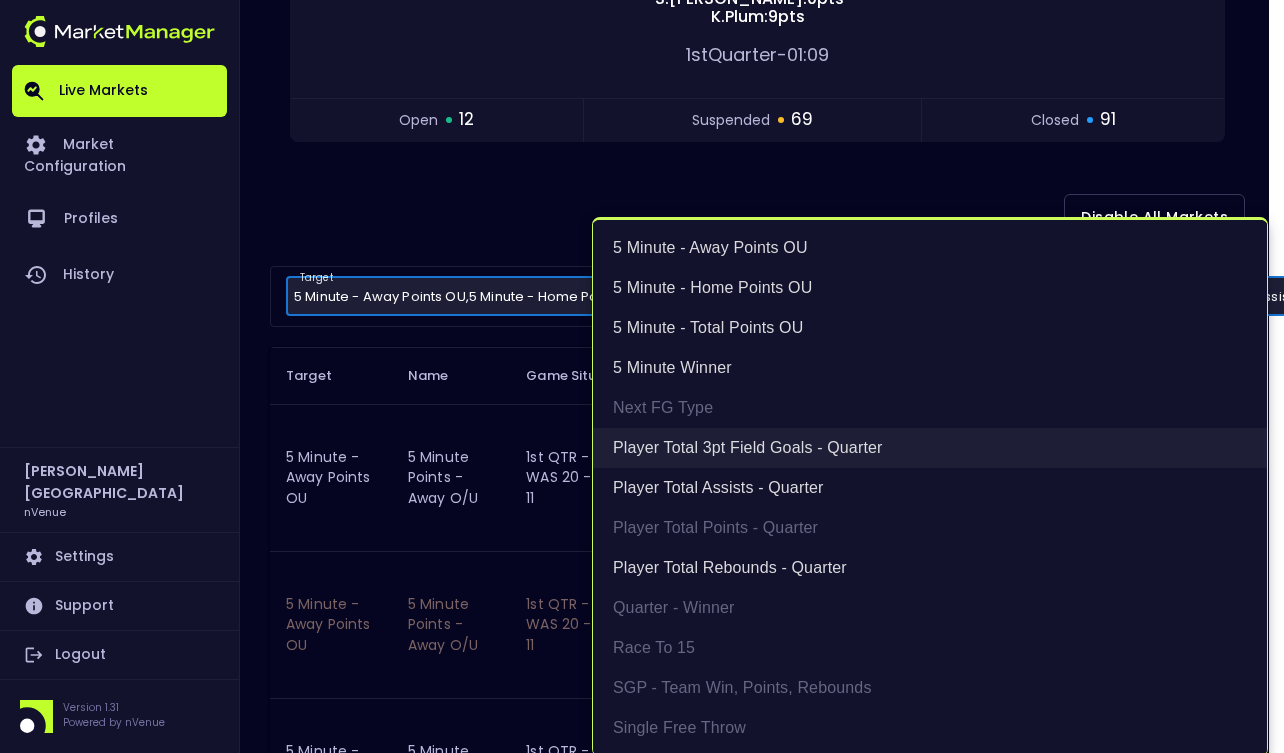 click on "Player Total 3pt Field Goals - Quarter" at bounding box center [930, 448] 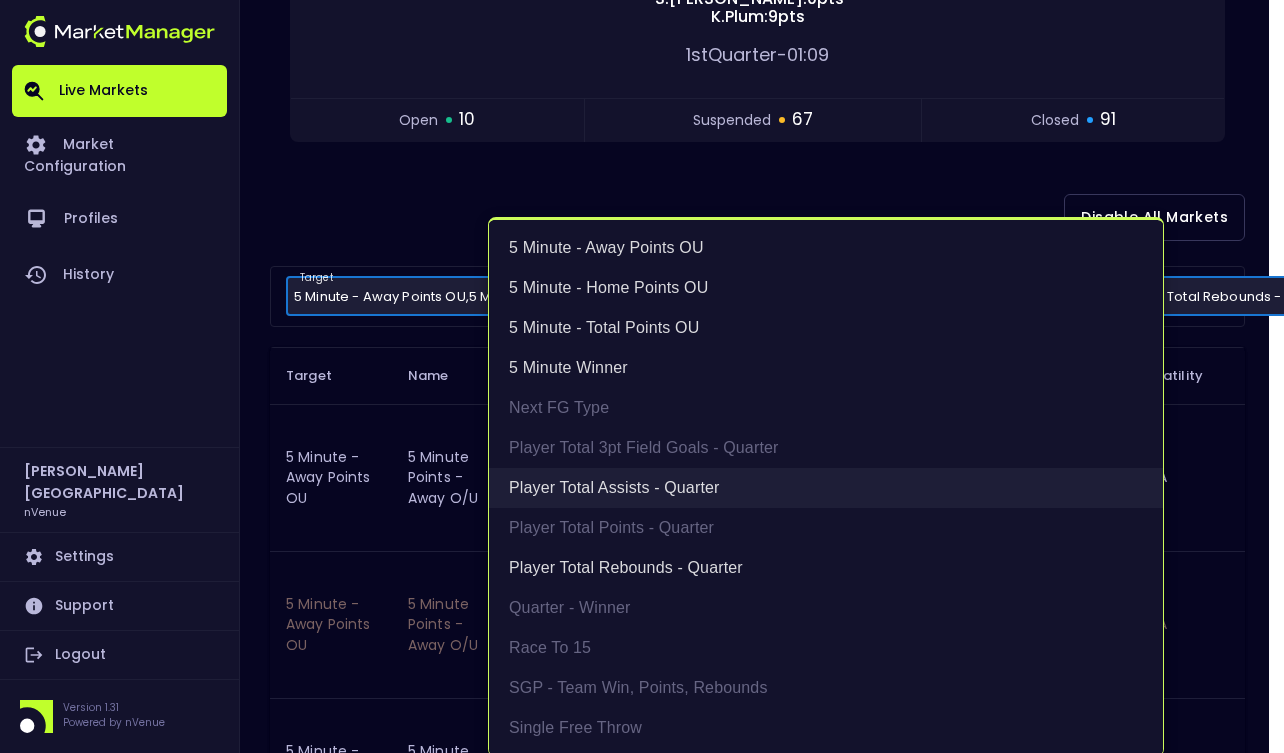 click on "Player Total Assists - Quarter" at bounding box center [826, 488] 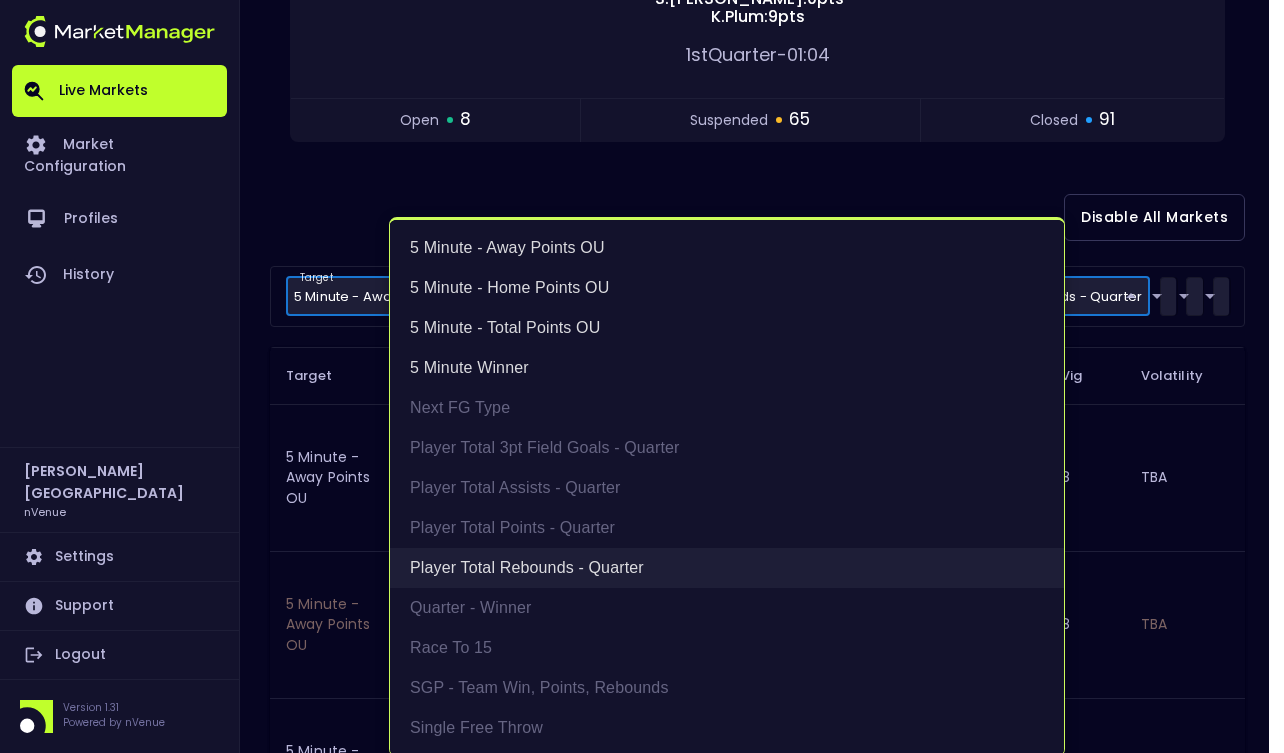 click on "Player Total Rebounds - Quarter" at bounding box center (727, 568) 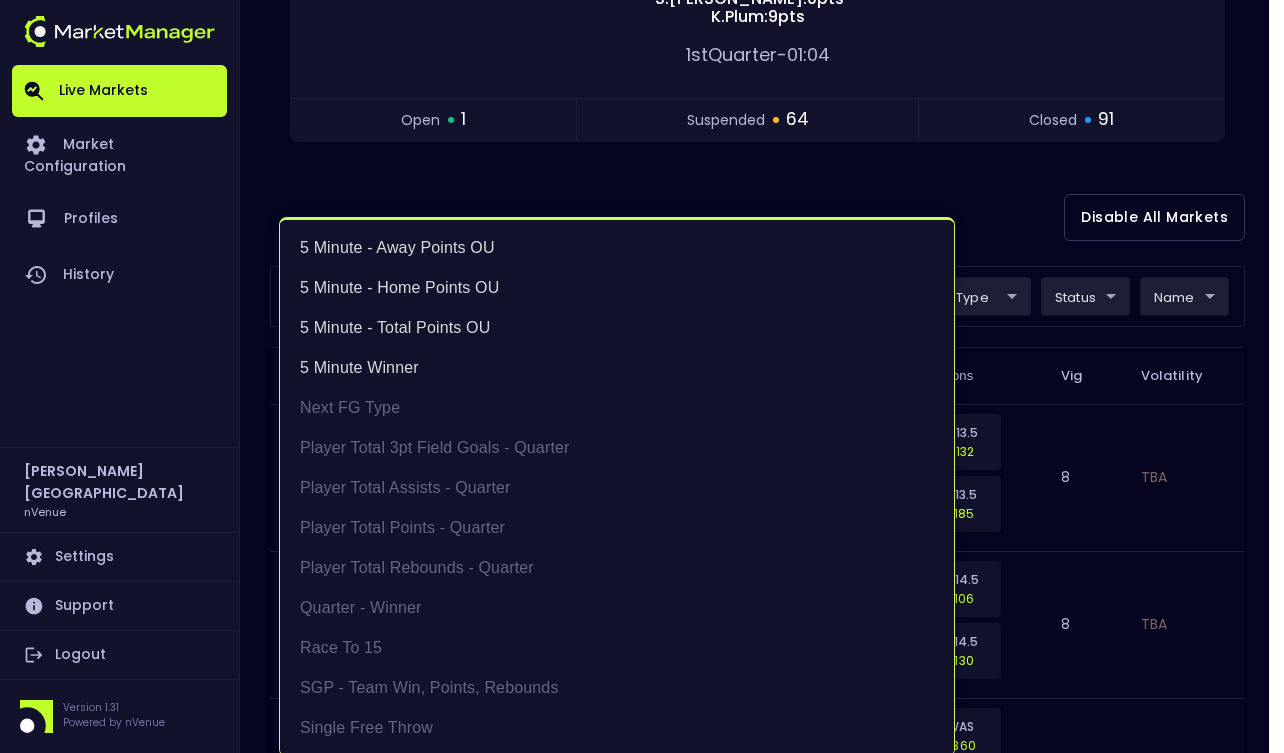 click at bounding box center [642, 376] 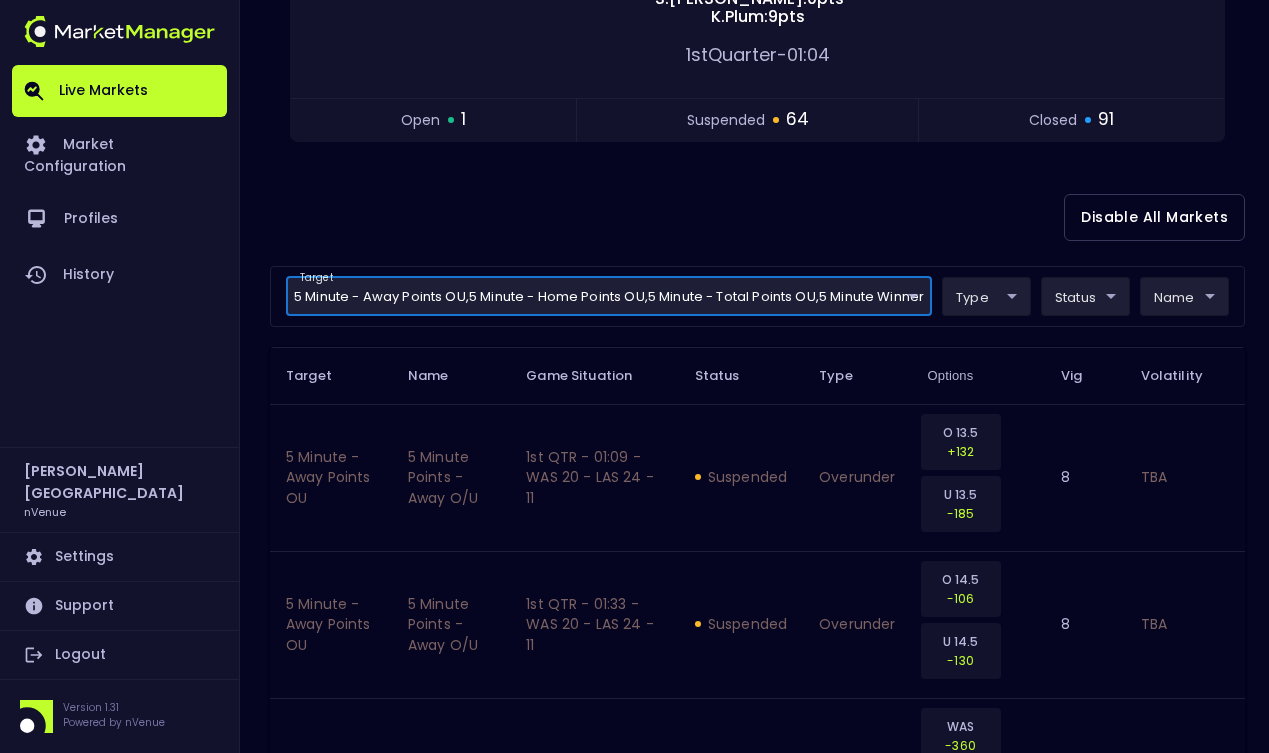 scroll, scrollTop: 0, scrollLeft: 0, axis: both 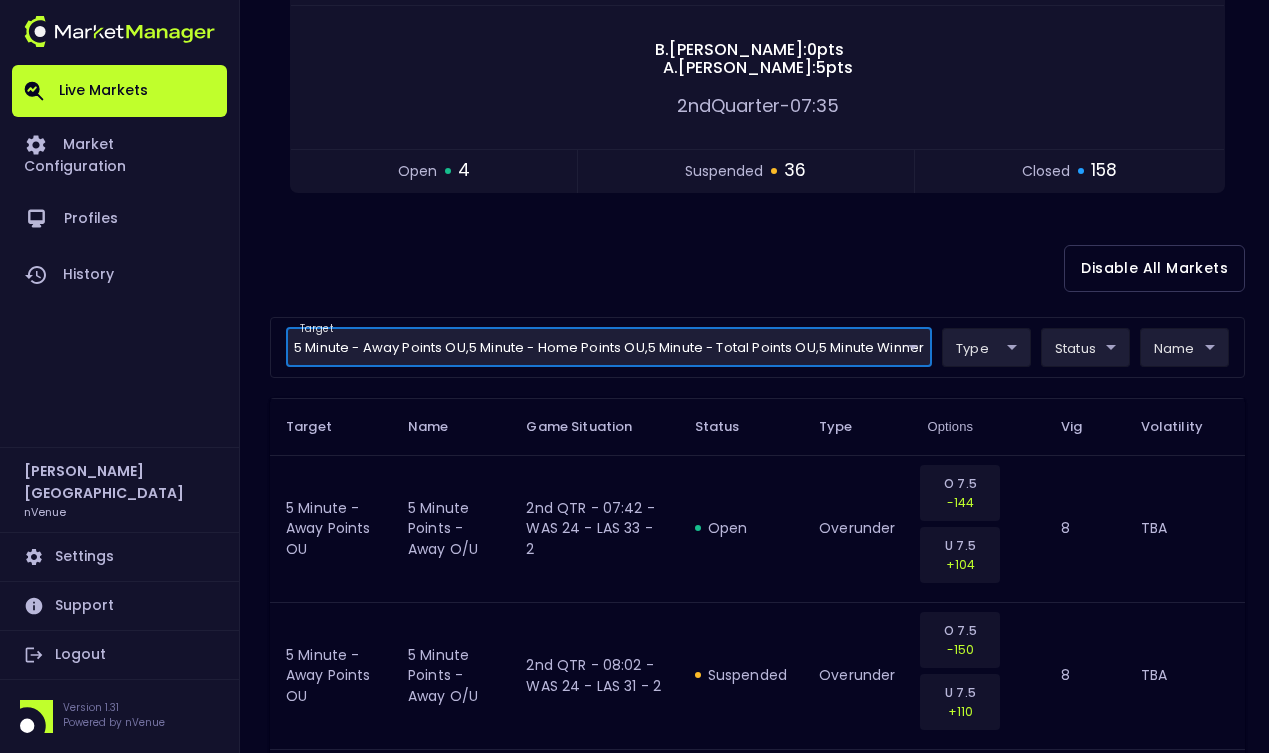 click on "Live Markets Market Configuration Profiles History [PERSON_NAME] nVenue Settings Support Logout   Version 1.31  Powered by nVenue < All Games [DATE] 10:29:42 PM Current Profile [PERSON_NAME] 0a763355-b225-40e6-8c79-2dda4ec7b2cf Select Target Market Status Type Vig Volatility Options Close 24 WAS Mystics LAS Sparks 33 [PERSON_NAME] :  0  pts [PERSON_NAME] :  5  pts 2nd  Quarter  -  07:35 open 4 suspended 36 closed 158 Disable All Markets target 5 Minute - Away Points OU ,  5 Minute - Home Points OU ,  5 Minute - Total Points OU ,  5 Minute Winner 5 Minute - Home Points OU,5 Minute - Total Points OU,5 Minute Winner,5 Minute - Away Points OU ​ type ​ ​ status ​ ​ name ​ ​ Target Name Game Situation Status Type Options Vig Volatility 5 Minute - Away Points OU 5 minute points - away O/U 2nd QTR - 07:42 - WAS 24 - LAS 33 - 2  open overunder O 7.5 -144 U 7.5 +104 8 TBA 5 Minute - Away Points OU 5 minute points - away O/U 2nd QTR - 08:02 - WAS 24 - LAS 31 - 2  suspended overunder O 7.5 -150 U 7.5 8" at bounding box center (634, 2134) 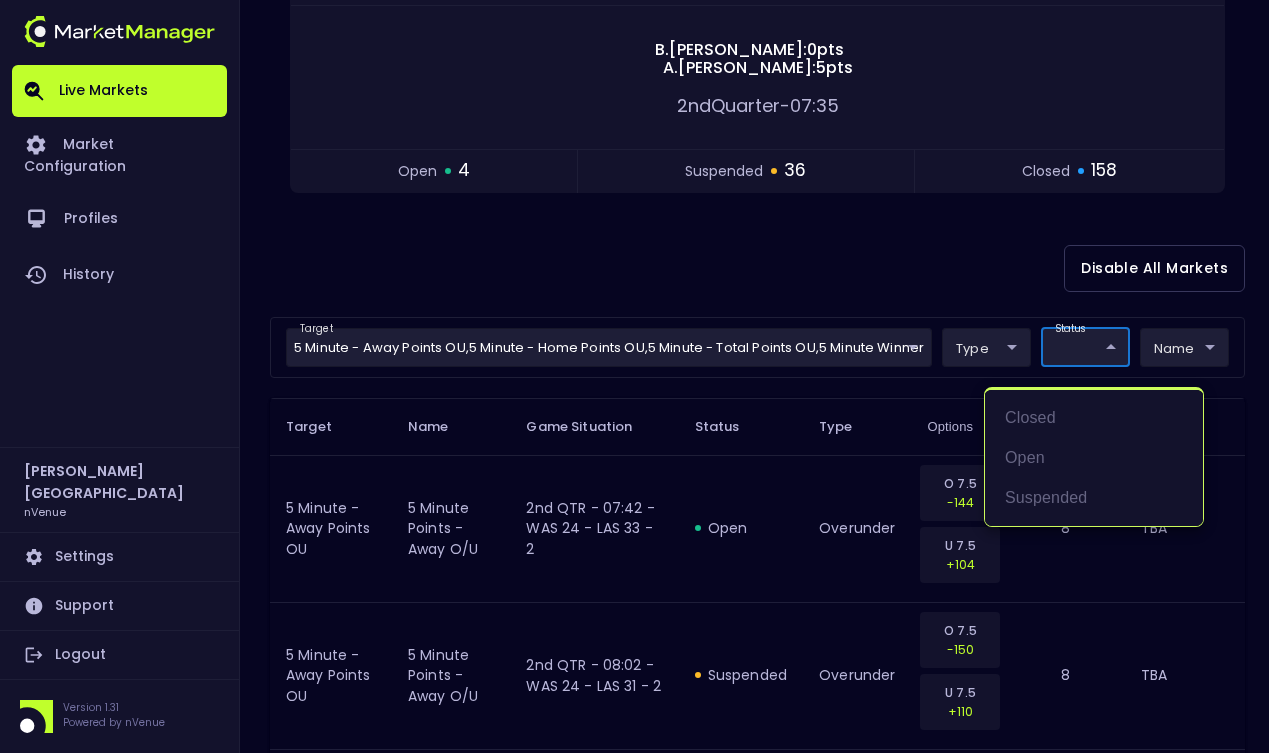 click on "Live Markets Market Configuration Profiles History [PERSON_NAME] nVenue Settings Support Logout   Version 1.31  Powered by nVenue < All Games [DATE] 10:29:43 PM Current Profile [PERSON_NAME] 0a763355-b225-40e6-8c79-2dda4ec7b2cf Select Target Market Status Type Vig Volatility Options Close 24 WAS Mystics LAS Sparks 33 [PERSON_NAME] :  0  pts [PERSON_NAME] :  5  pts 2nd  Quarter  -  07:35 open 4 suspended 36 closed 158 Disable All Markets target 5 Minute - Away Points OU ,  5 Minute - Home Points OU ,  5 Minute - Total Points OU ,  5 Minute Winner 5 Minute - Home Points OU,5 Minute - Total Points OU,5 Minute Winner,5 Minute - Away Points OU ​ type ​ ​ status ​ ​ name ​ ​ Target Name Game Situation Status Type Options Vig Volatility 5 Minute - Away Points OU 5 minute points - away O/U 2nd QTR - 07:42 - WAS 24 - LAS 33 - 2  open overunder O 7.5 -144 U 7.5 +104 8 TBA 5 Minute - Away Points OU 5 minute points - away O/U 2nd QTR - 08:02 - WAS 24 - LAS 31 - 2  suspended overunder O 7.5 -150 U 7.5 8" at bounding box center [642, 2134] 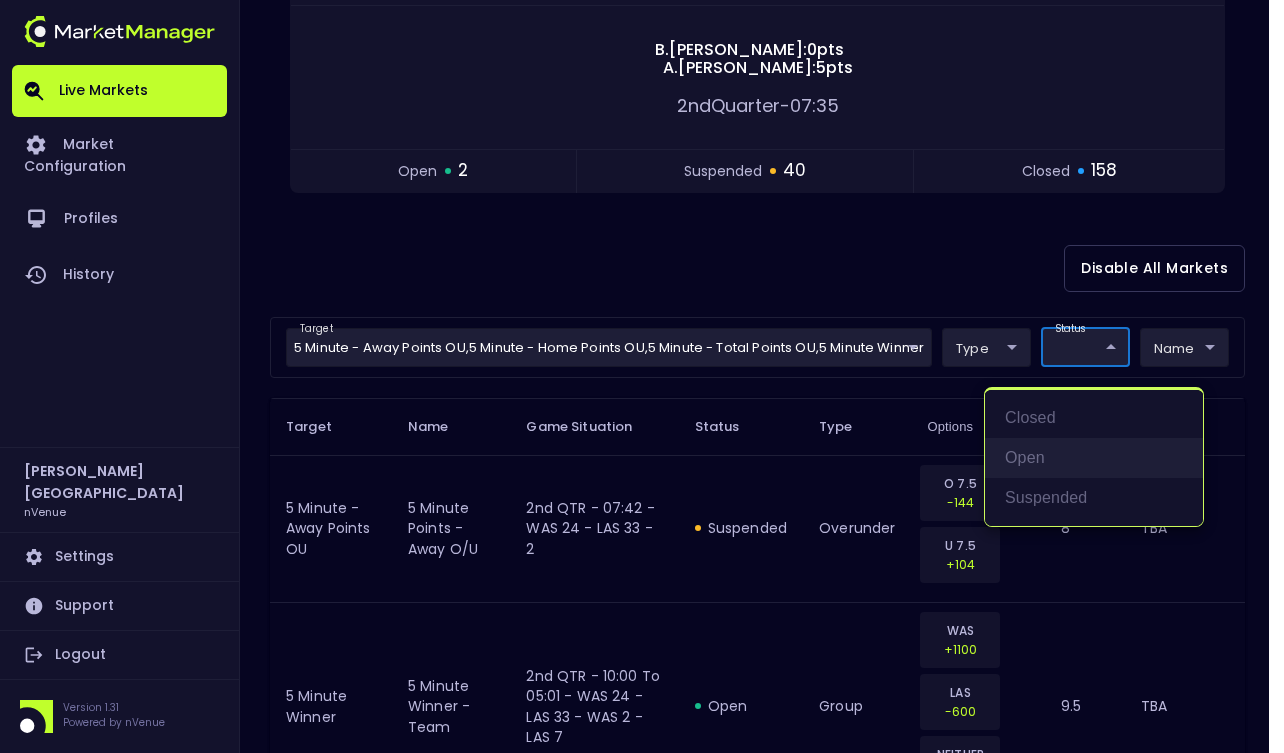 click on "open" at bounding box center (1094, 458) 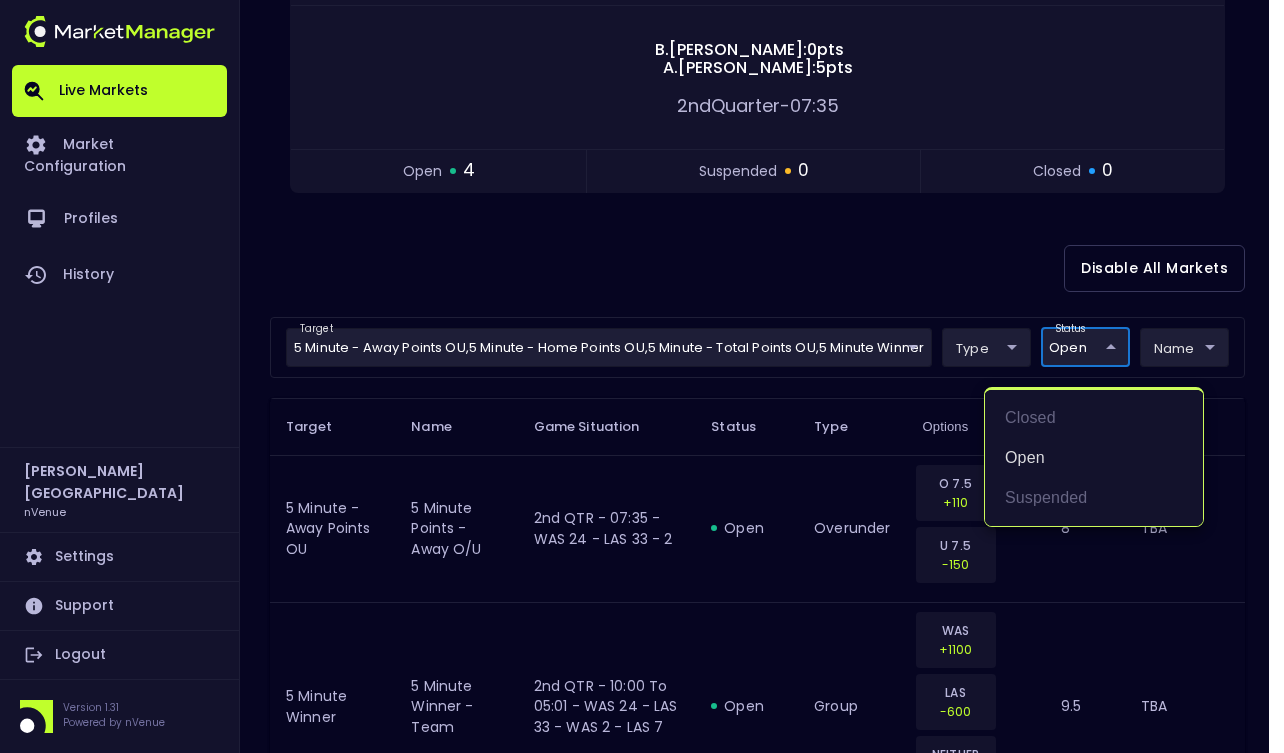 click at bounding box center [642, 376] 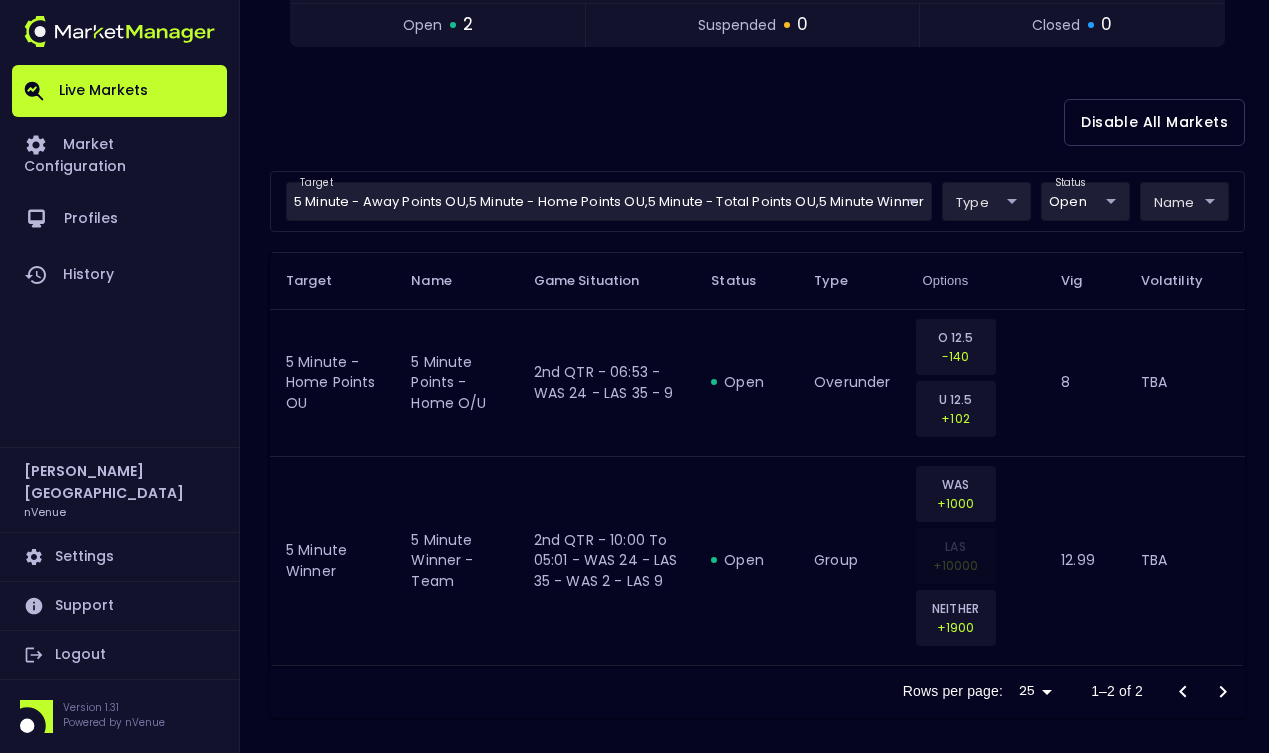 scroll, scrollTop: 707, scrollLeft: 0, axis: vertical 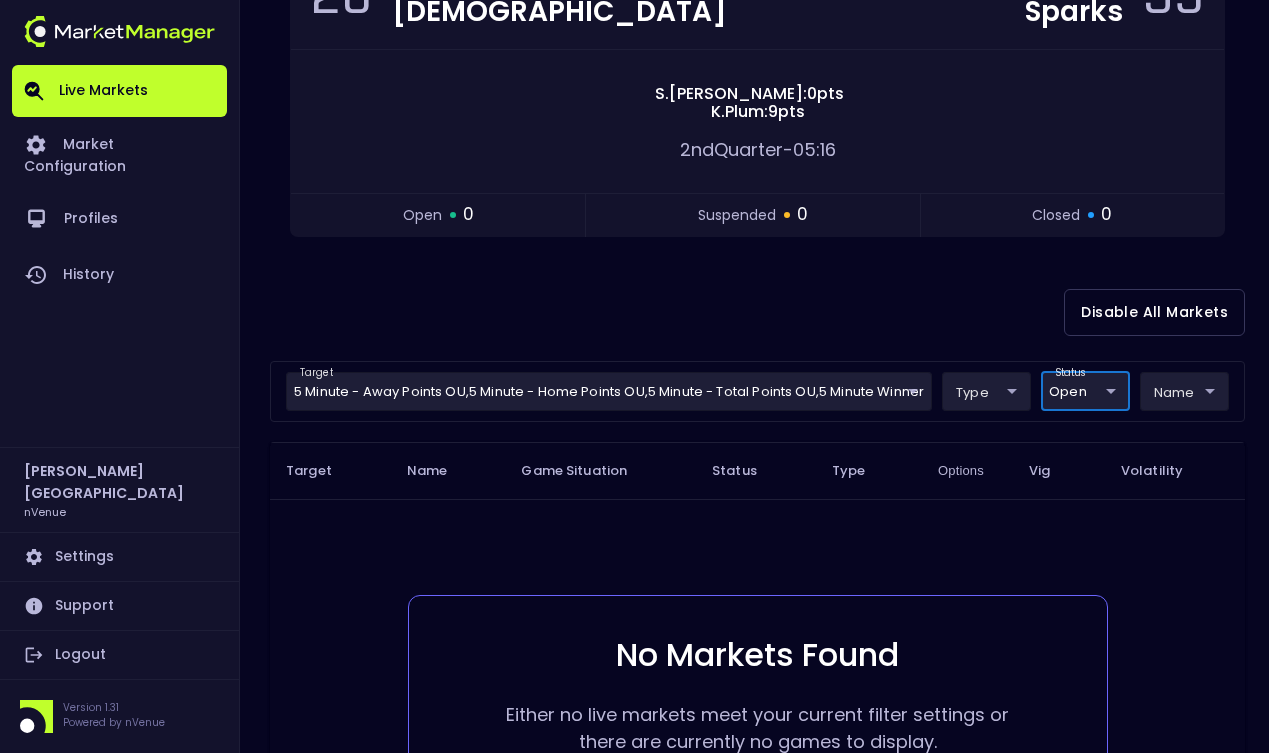 click on "Live Markets Market Configuration Profiles History [PERSON_NAME] nVenue Settings Support Logout   Version 1.31  Powered by nVenue < All Games [DATE] 10:37:37 PM Current Profile [PERSON_NAME] 0a763355-b225-40e6-8c79-2dda4ec7b2cf Select Target Market Status Type Vig Volatility Options Close 26 WAS Mystics LAS Sparks 39 [PERSON_NAME] :  0  pts K .  Plum :  9  pts 2nd  Quarter  -  05:16 open 0 suspended 0 closed 0 Disable All Markets target 5 Minute - Away Points OU ,  5 Minute - Home Points OU ,  5 Minute - Total Points OU ,  5 Minute Winner 5 Minute - Home Points OU,5 Minute - Total Points OU,5 Minute Winner,5 Minute - Away Points OU ​ type ​ ​ status open open ​ name ​ ​ Target Name Game Situation Status Type Options Vig Volatility No Markets Found Either no live markets meet your current filter settings or there are currently no games to display. Rows per page: 25 25 0–0 of 0" at bounding box center [634, 350] 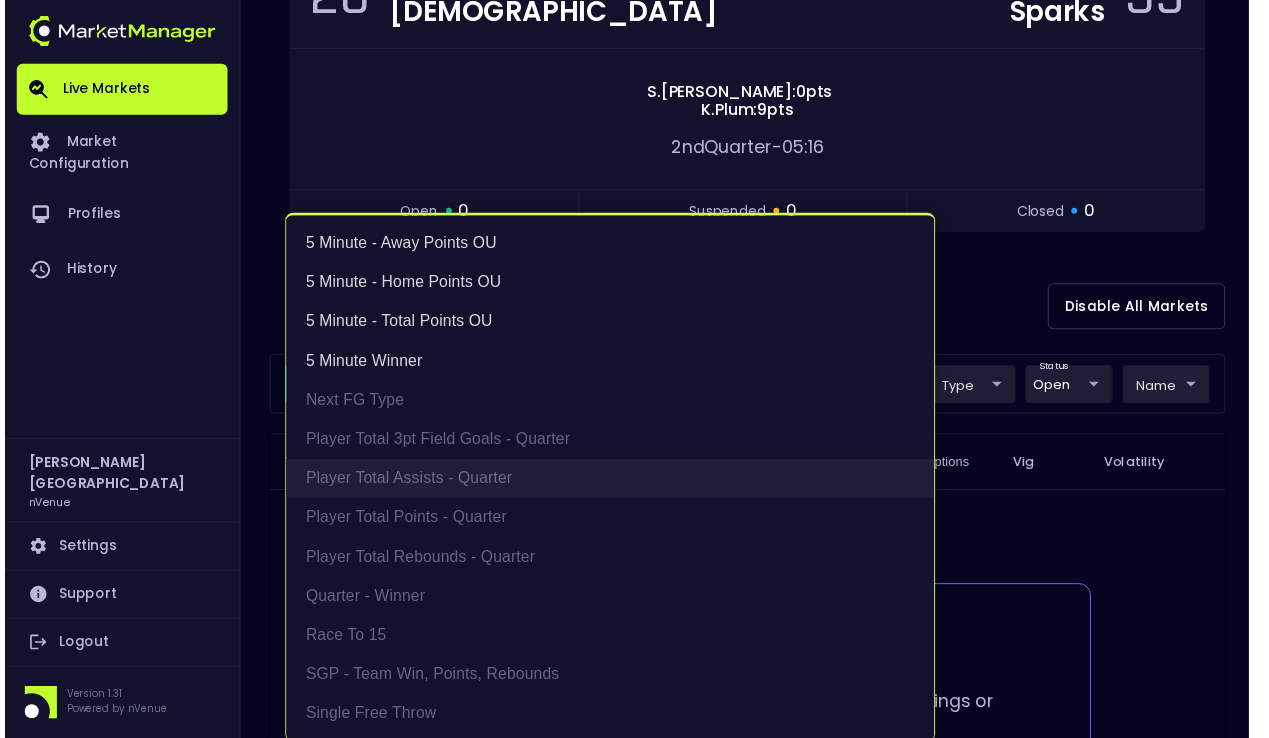 scroll, scrollTop: 4, scrollLeft: 0, axis: vertical 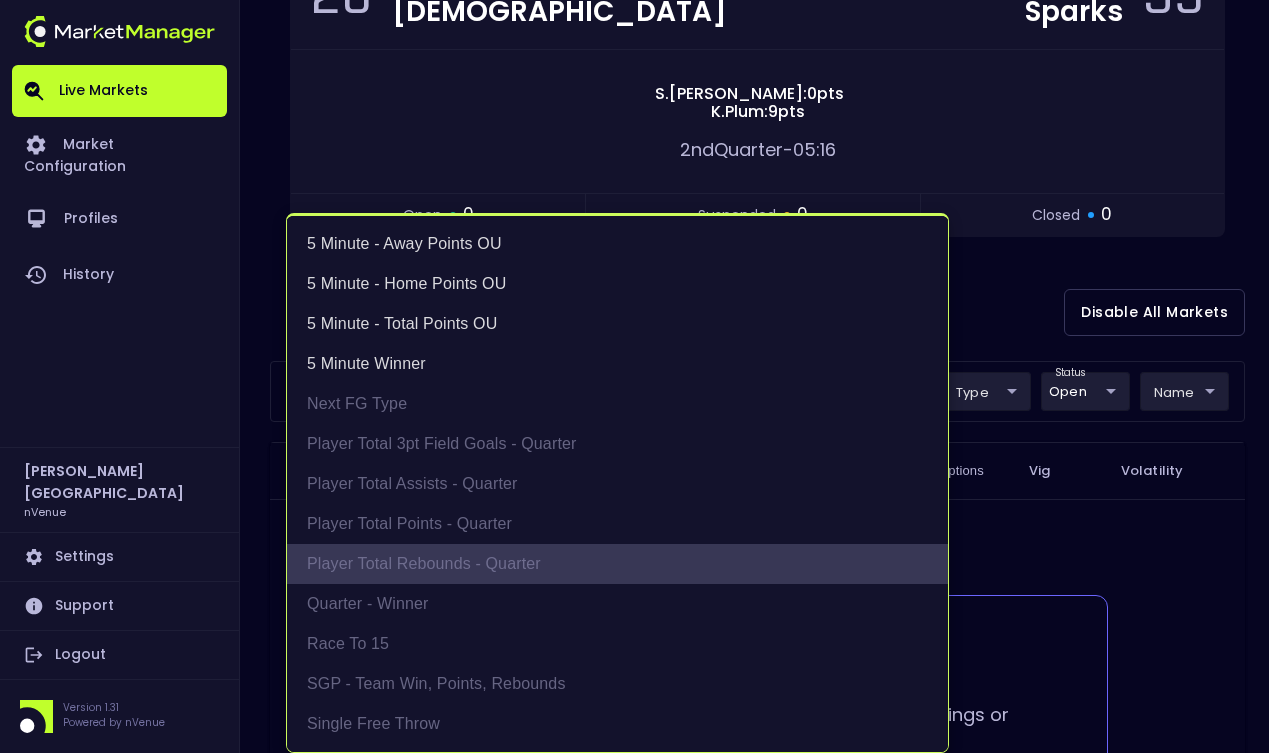 click on "Player Total Rebounds - Quarter" at bounding box center (617, 564) 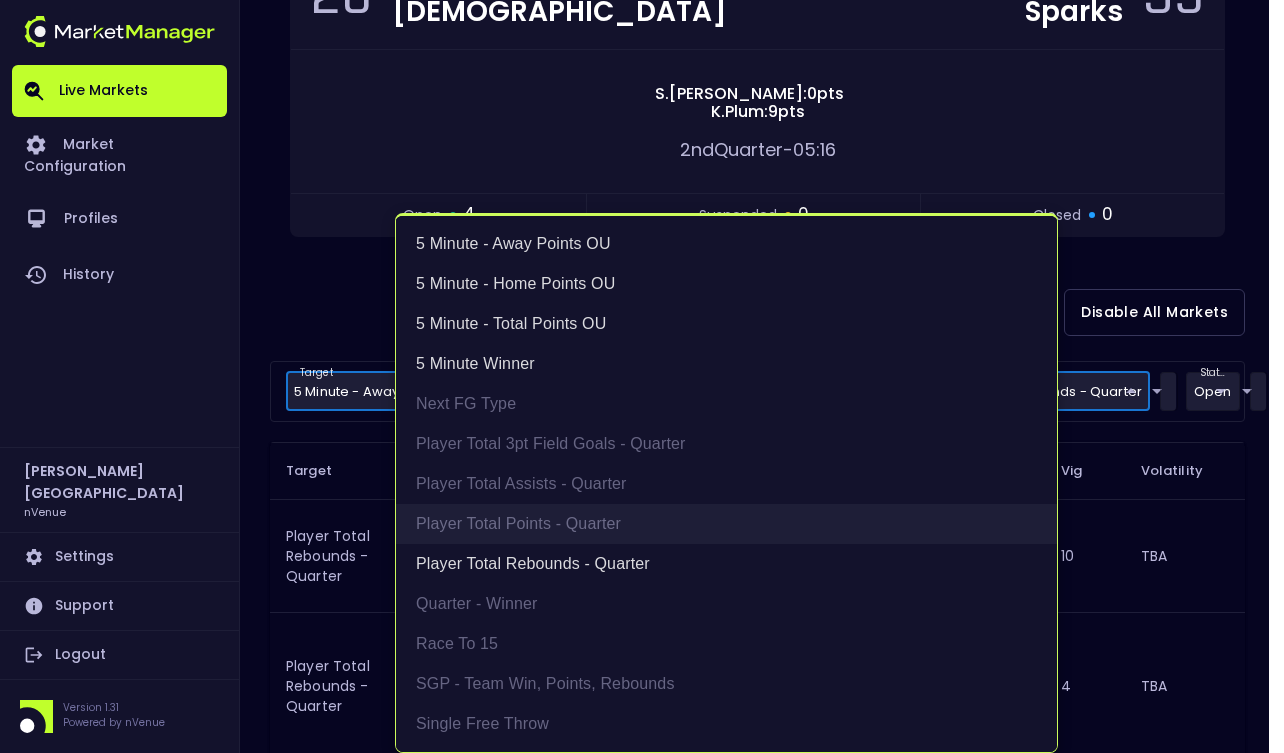 click on "Player Total Points - Quarter" at bounding box center (726, 524) 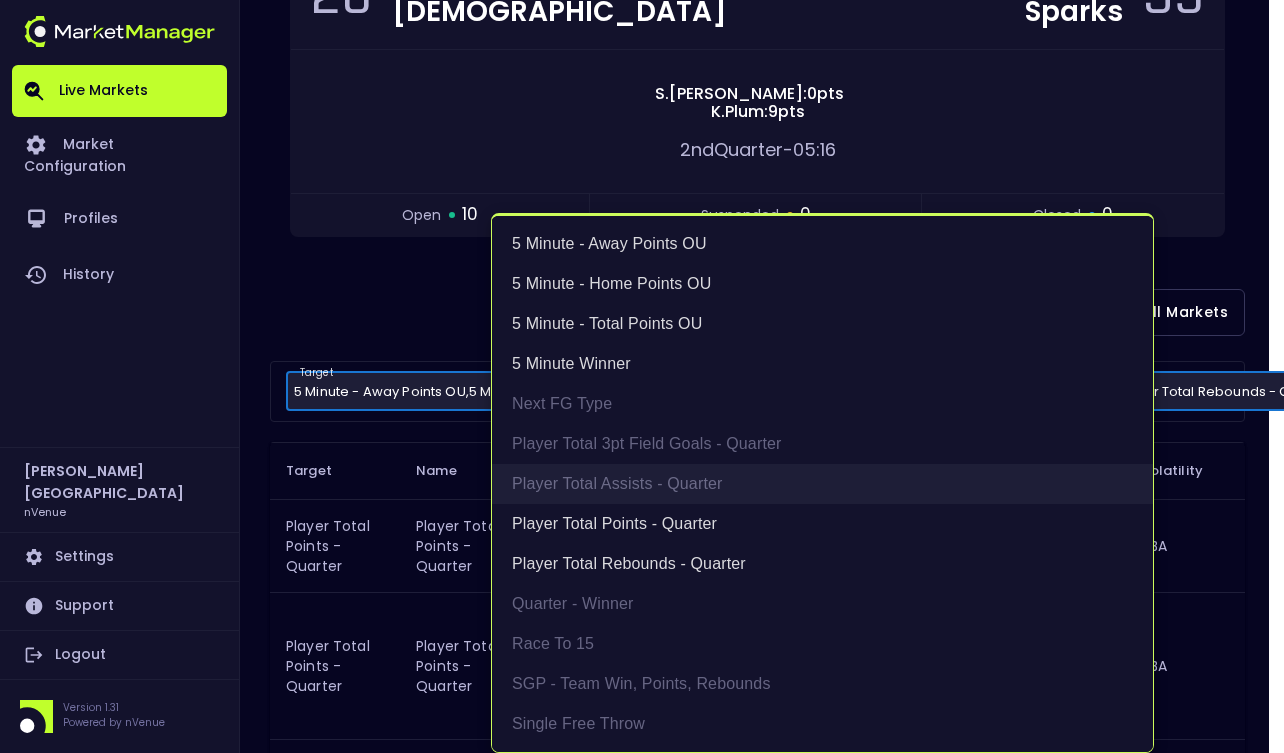 click on "Player Total Assists - Quarter" at bounding box center [822, 484] 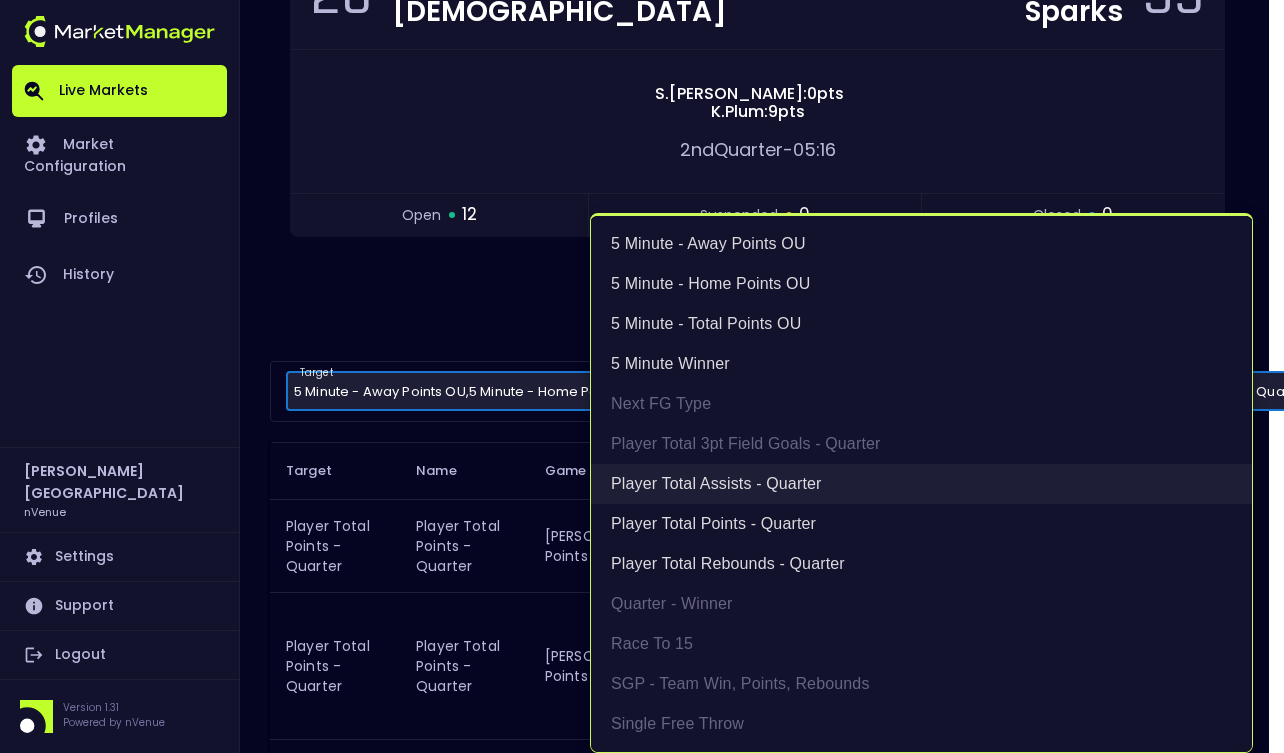 click on "Player Total Assists - Quarter" at bounding box center (921, 484) 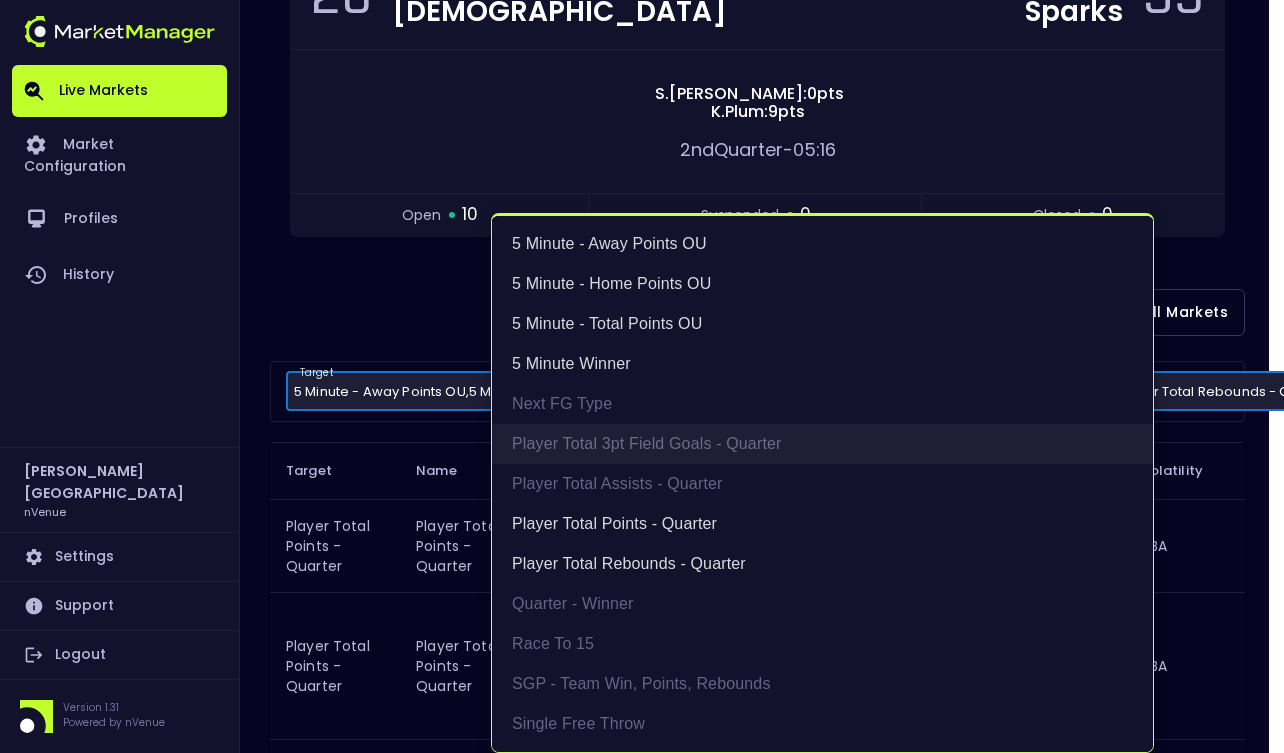 click on "Player Total 3pt Field Goals - Quarter" at bounding box center [822, 444] 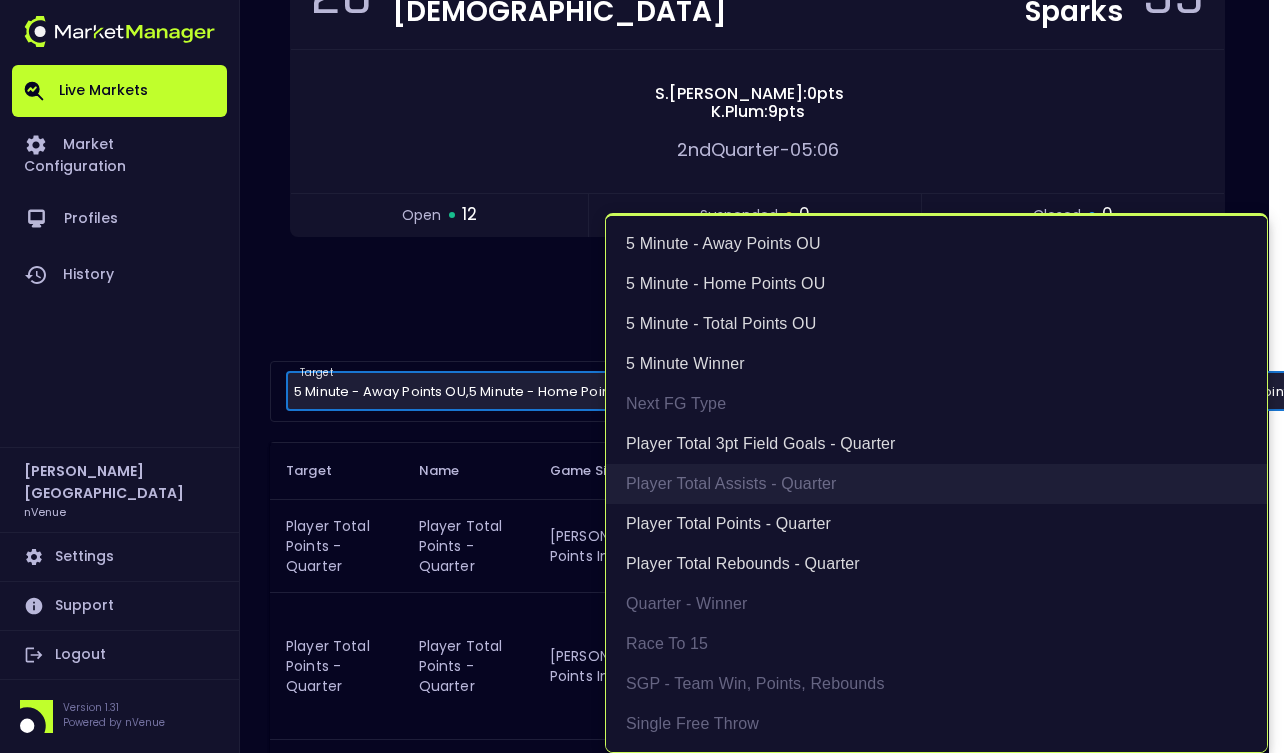 click on "Player Total Assists - Quarter" at bounding box center [936, 484] 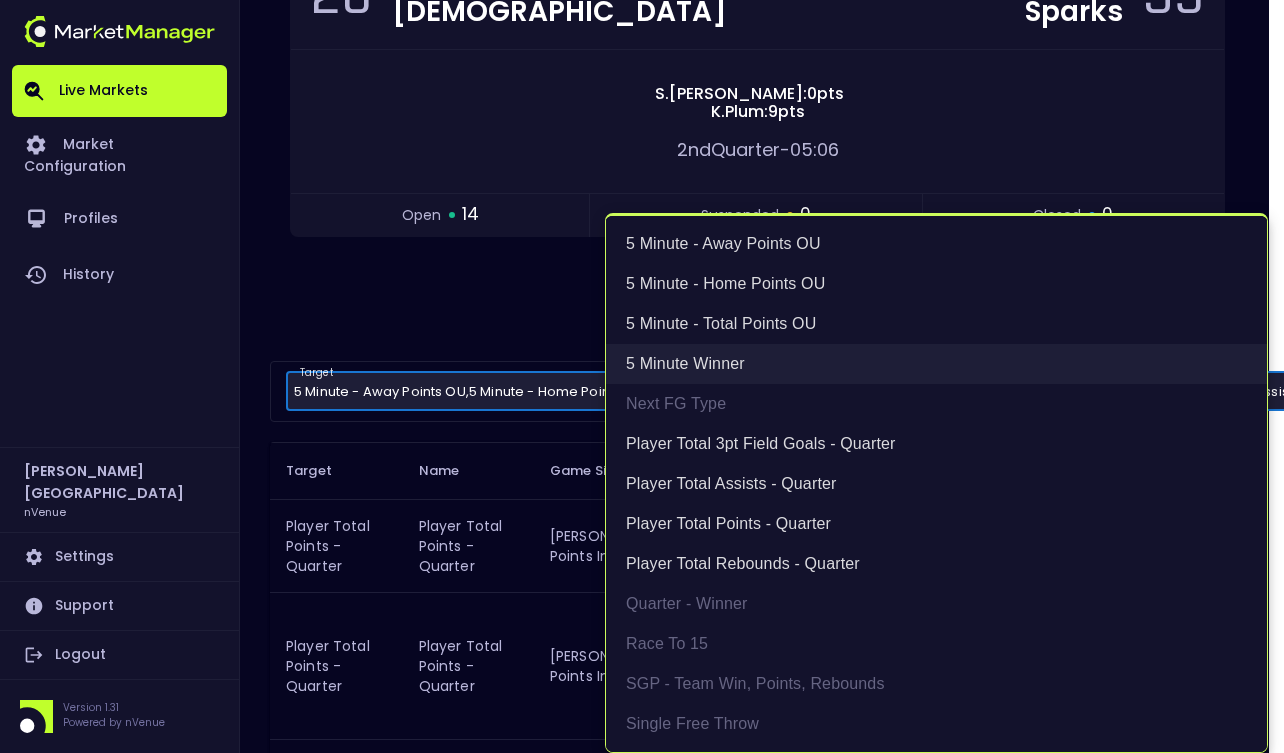 click on "5 Minute Winner" at bounding box center [936, 364] 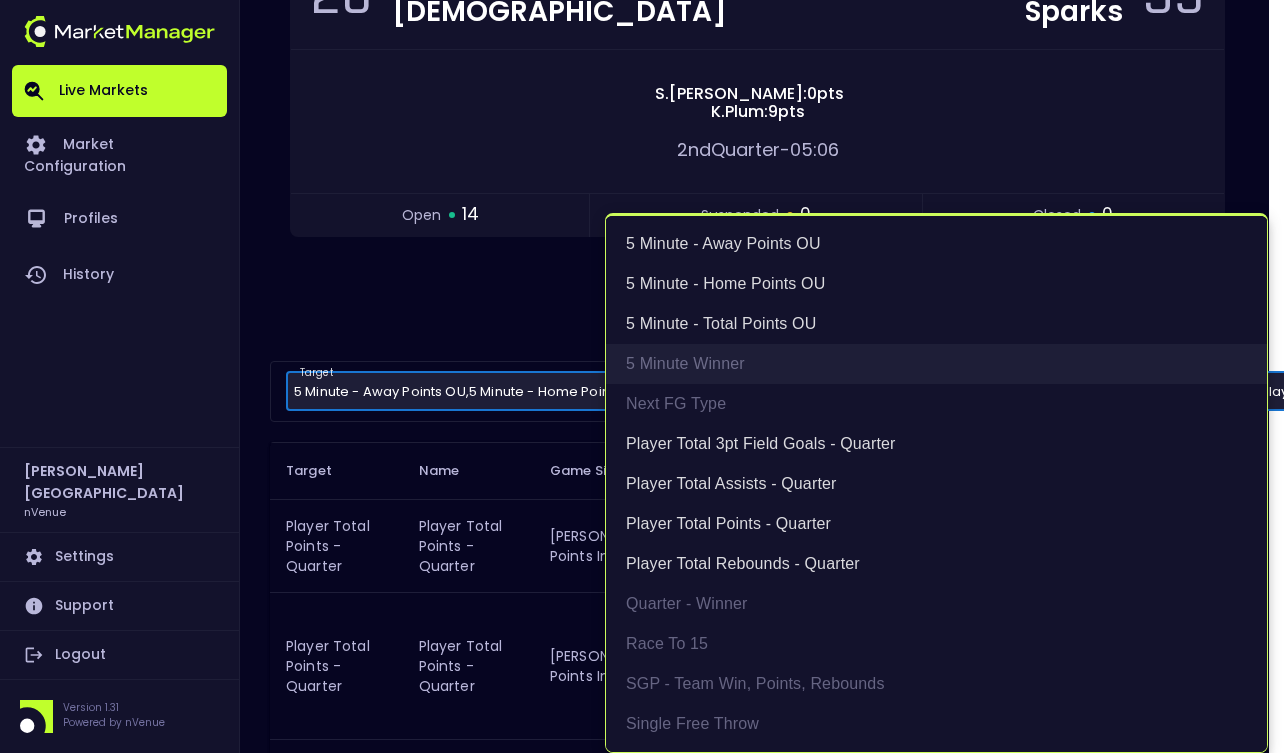 click on "5 Minute Winner" at bounding box center (936, 364) 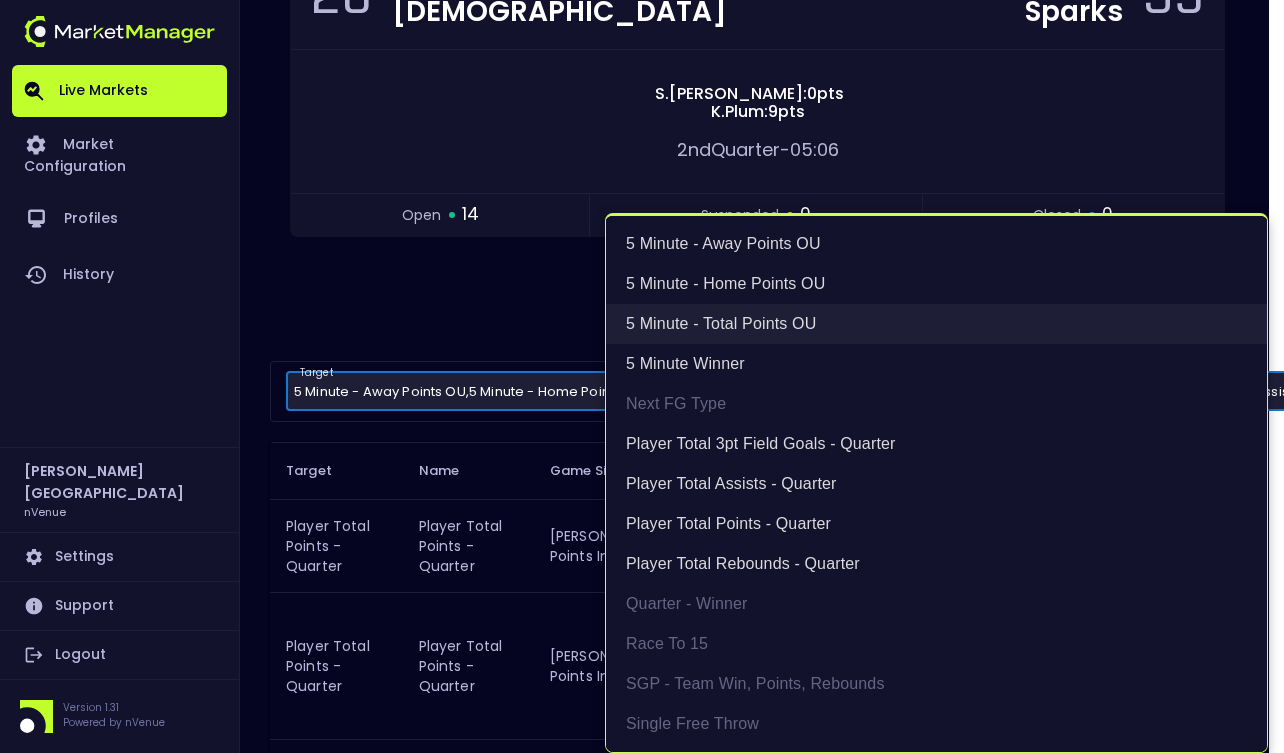 click on "5 Minute - Total Points OU" at bounding box center [936, 324] 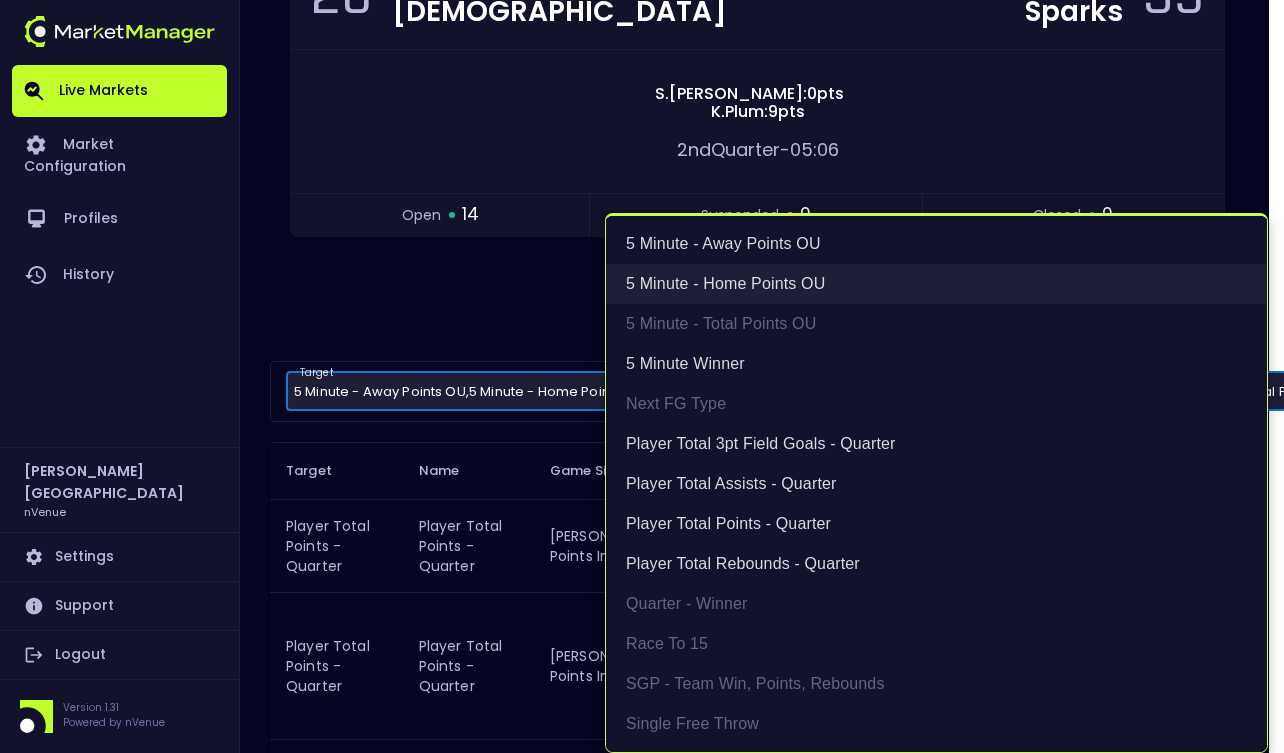click on "5 Minute - Home Points OU" at bounding box center [936, 284] 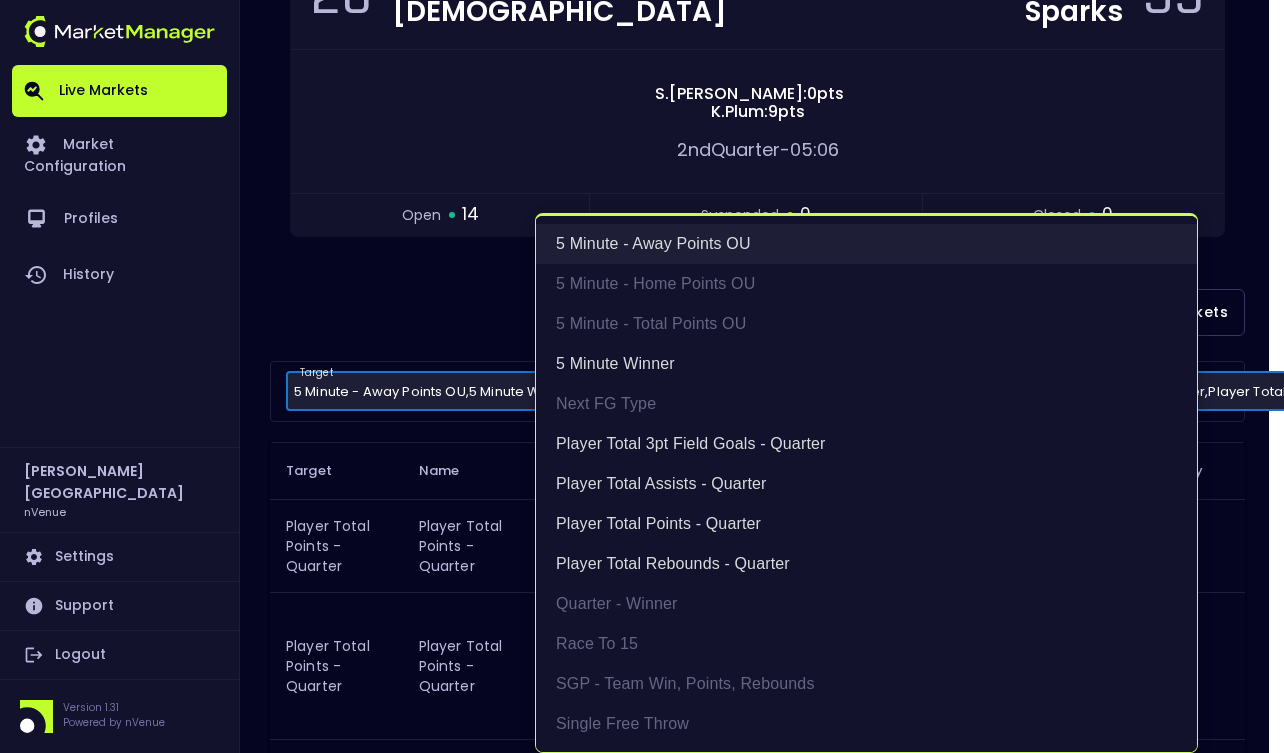 click on "5 Minute - Away Points OU" at bounding box center [866, 244] 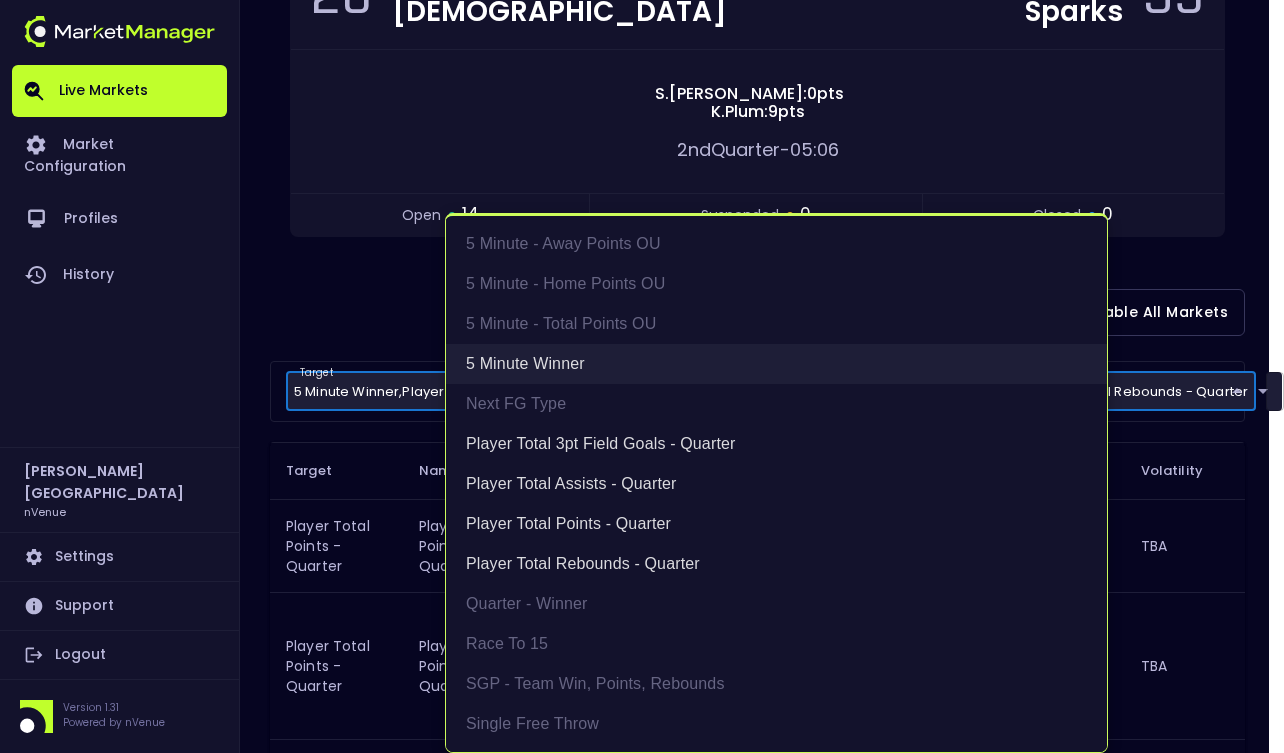 click on "5 Minute Winner" at bounding box center [776, 364] 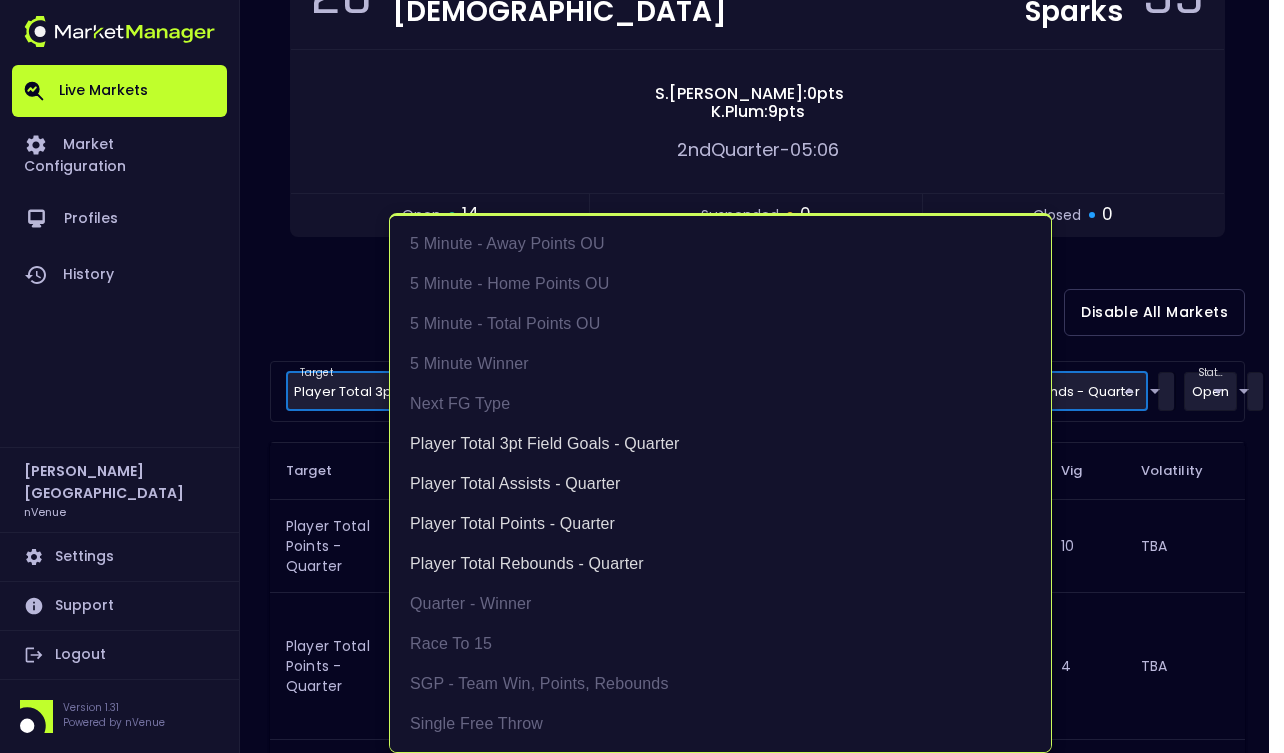 click at bounding box center [642, 376] 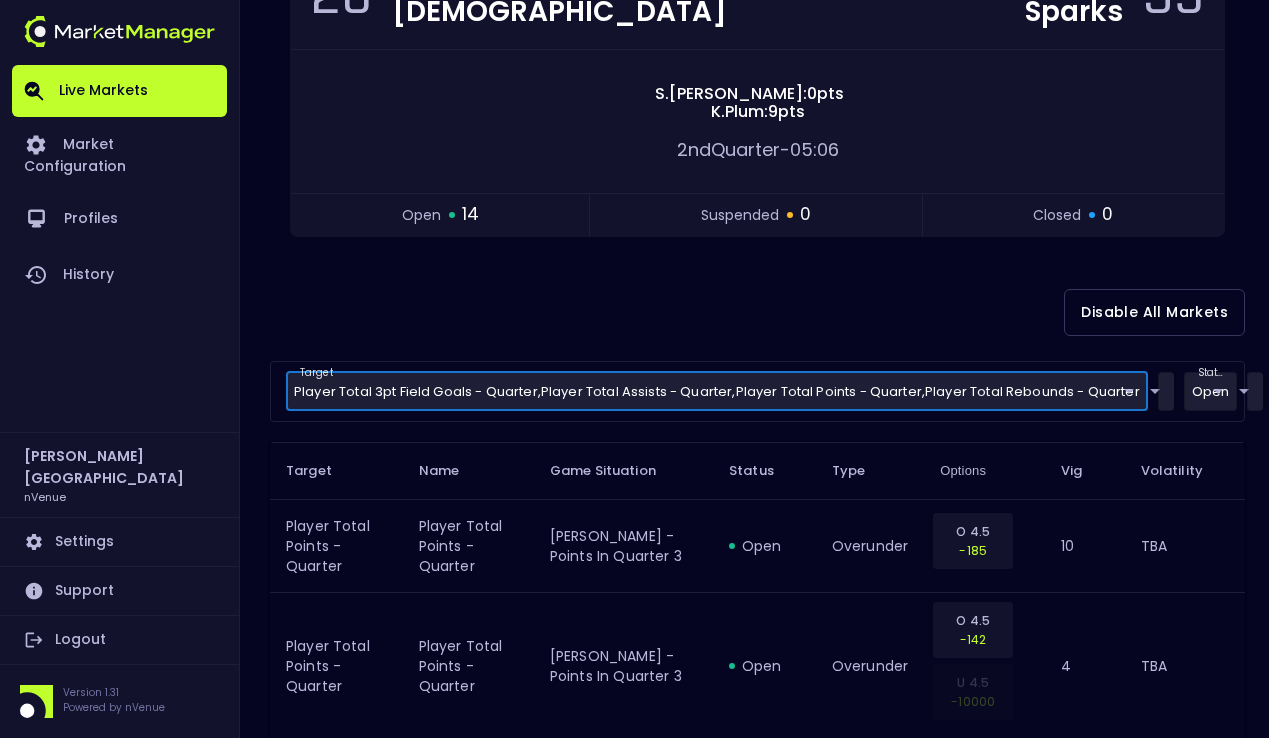 scroll, scrollTop: 0, scrollLeft: 0, axis: both 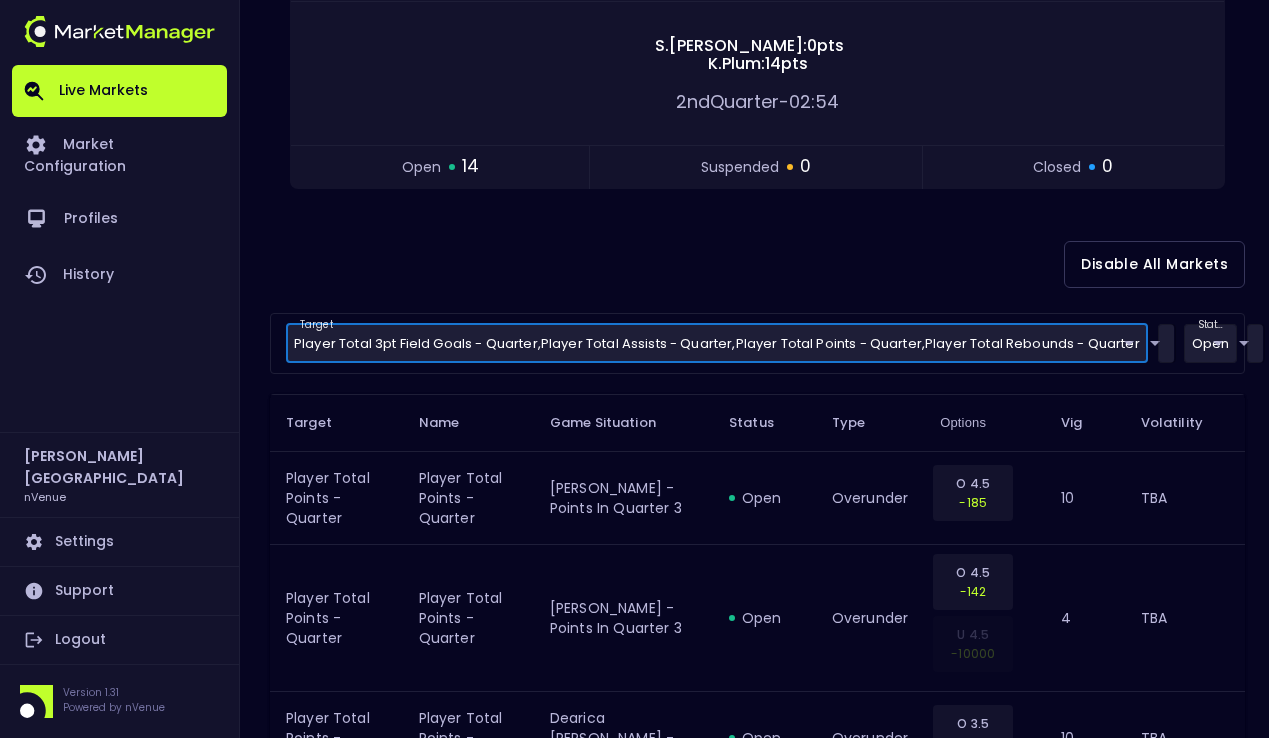 click on "Live Markets Market Configuration Profiles History [PERSON_NAME] nVenue Settings Support Logout   Version 1.31  Powered by nVenue < All Games [DATE] 10:44:14 PM Current Profile [PERSON_NAME] 0a763355-b225-40e6-8c79-2dda4ec7b2cf Select Target Market Status Type Vig Volatility Options Close 34 WAS Mystics LAS Sparks 48 [PERSON_NAME] :  0  pts K .  Plum :  14  pts 2nd  Quarter  -  02:54 open 14 suspended 0 closed 0 Disable All Markets target Player Total 3pt Field Goals - Quarter ,  Player Total Assists - Quarter ,  Player Total Points - Quarter ,  Player Total Rebounds - Quarter Player Total Rebounds - Quarter,Player Total Points - Quarter,Player Total 3pt Field Goals - Quarter,Player Total Assists - Quarter ​ type ​ ​ status open open ​ name ​ ​ Target Name Game Situation Status Type Options Vig Volatility Player Total Points - Quarter Player Total Points - Quarter [PERSON_NAME] - Points in Quarter 3  open overunder O 4.5 -185 10 TBA Player Total Points - Quarter Player Total Points - Quarter 4" at bounding box center (634, 966) 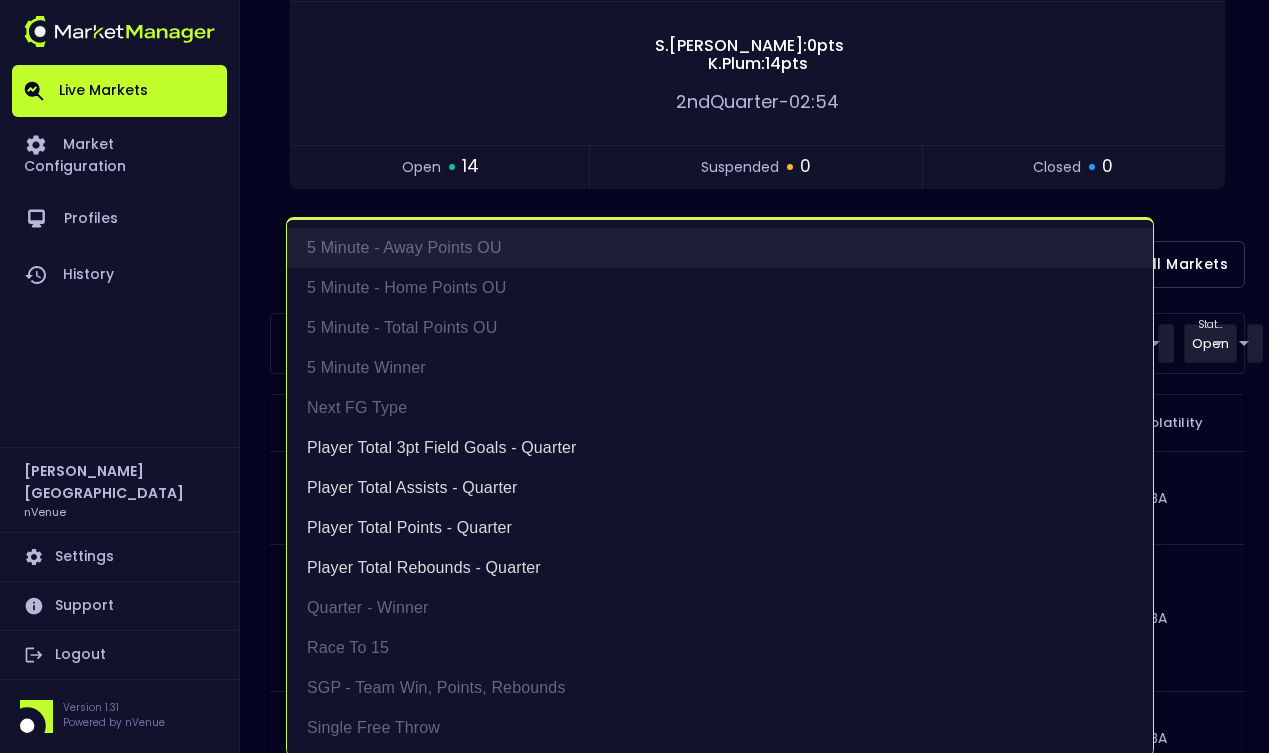 click on "5 Minute - Away Points OU" at bounding box center [720, 248] 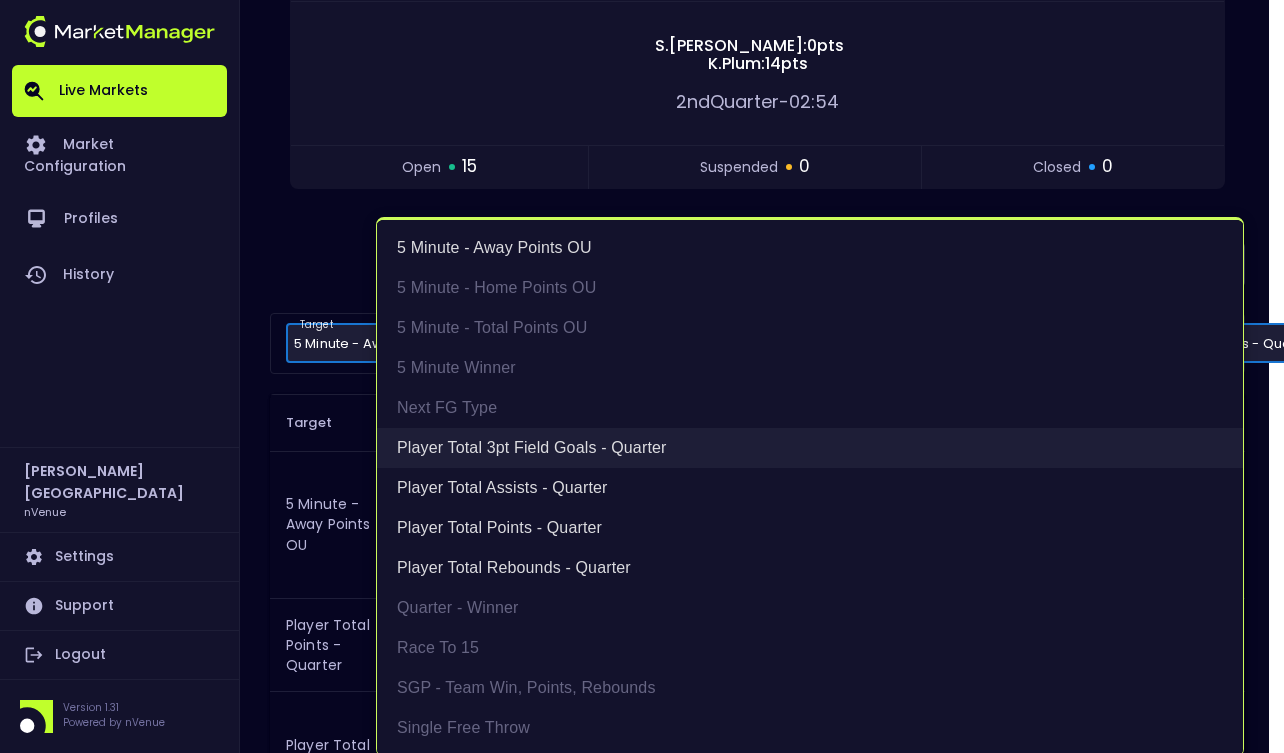 click on "Player Total 3pt Field Goals - Quarter" at bounding box center [810, 448] 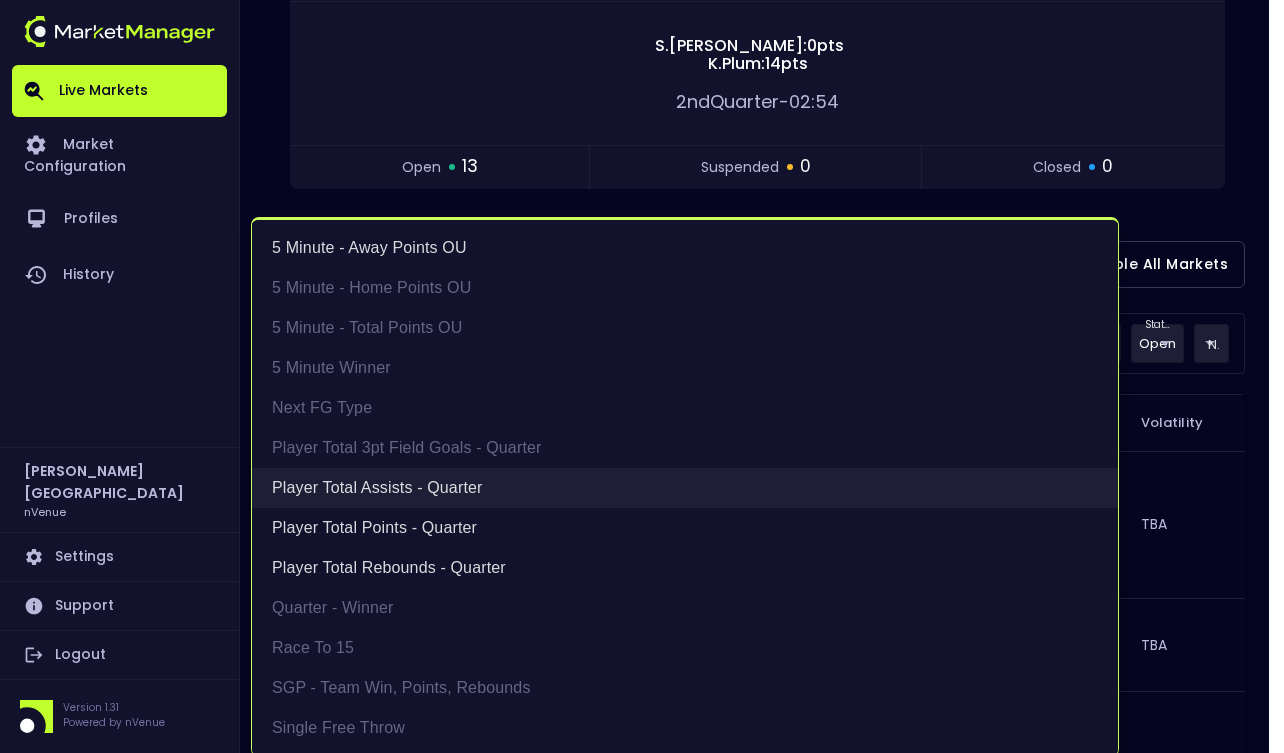 click on "Player Total Assists - Quarter" at bounding box center [685, 488] 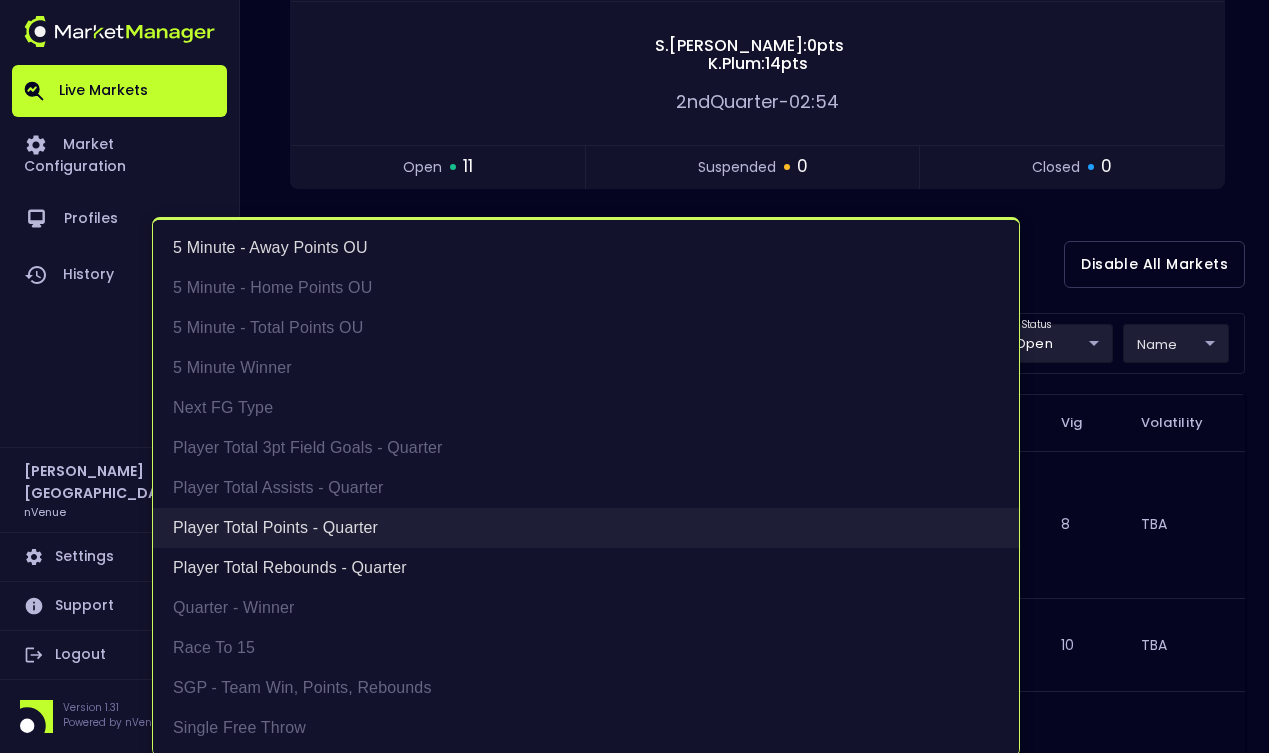 click on "Player Total Points - Quarter" at bounding box center [586, 528] 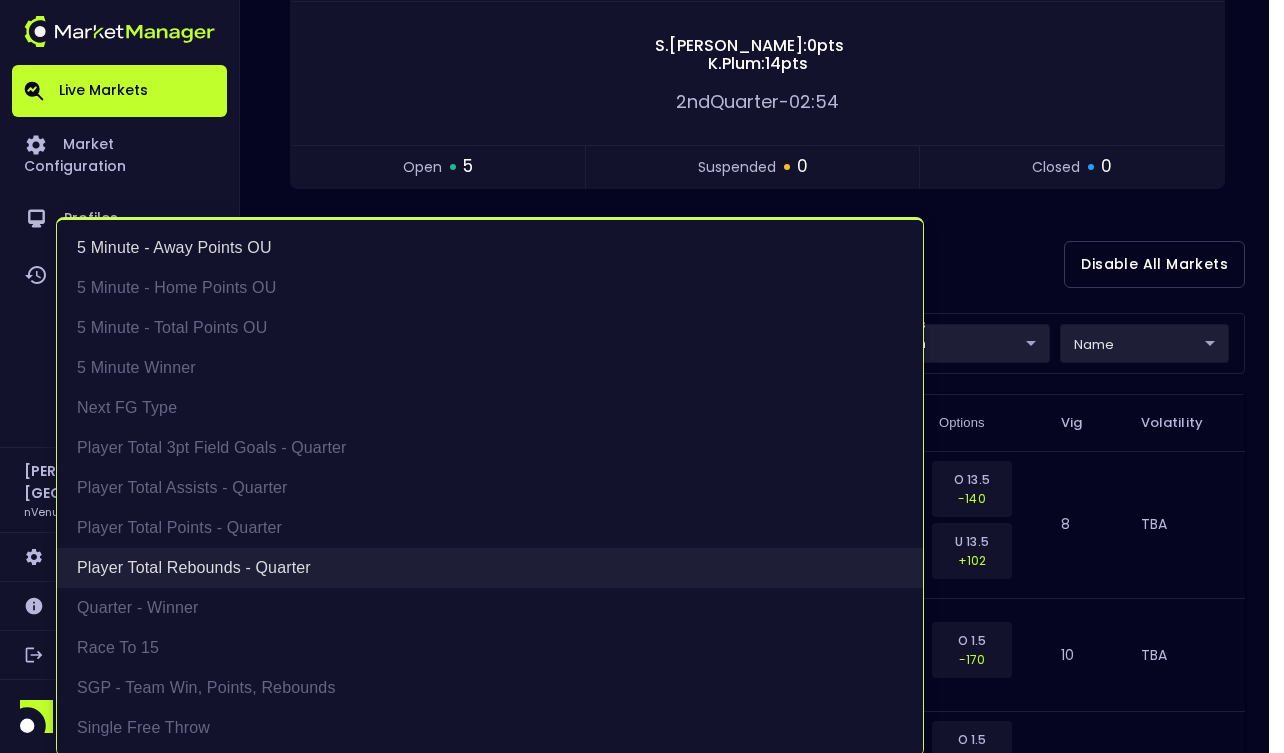 click on "Player Total Rebounds - Quarter" at bounding box center [490, 568] 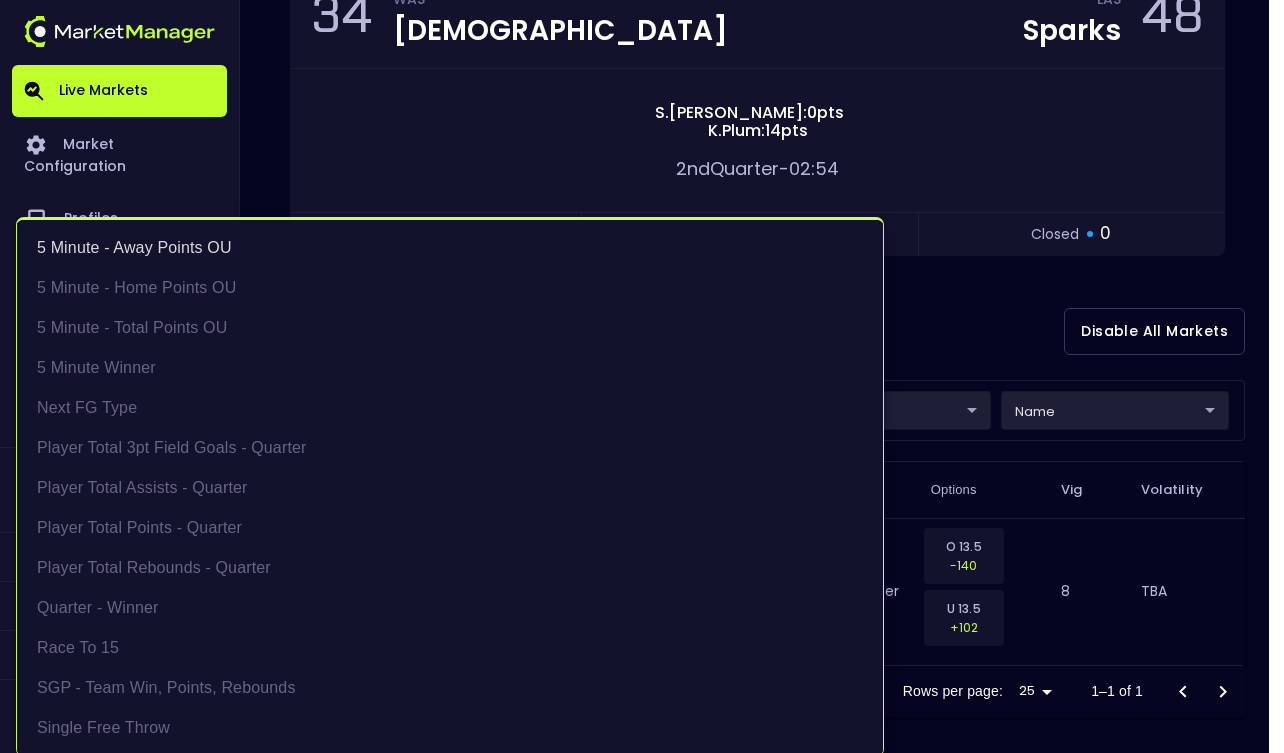 click at bounding box center (642, 376) 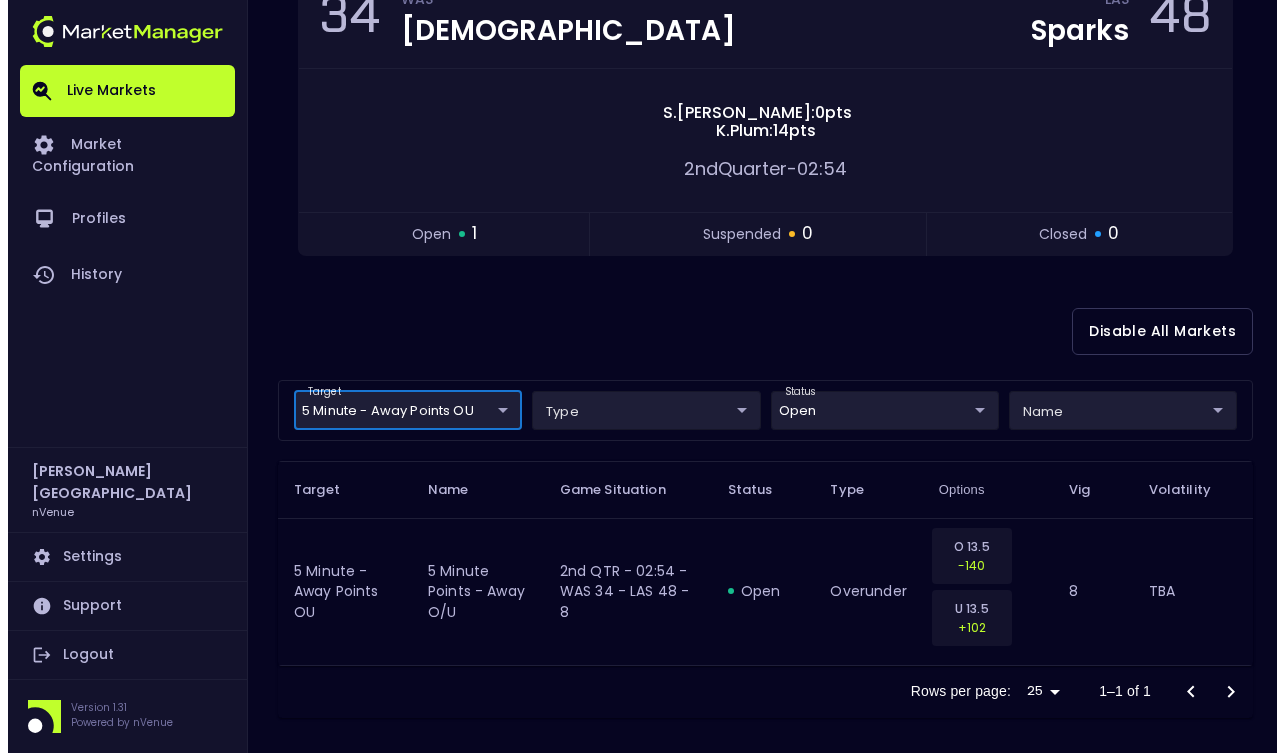 scroll, scrollTop: 0, scrollLeft: 0, axis: both 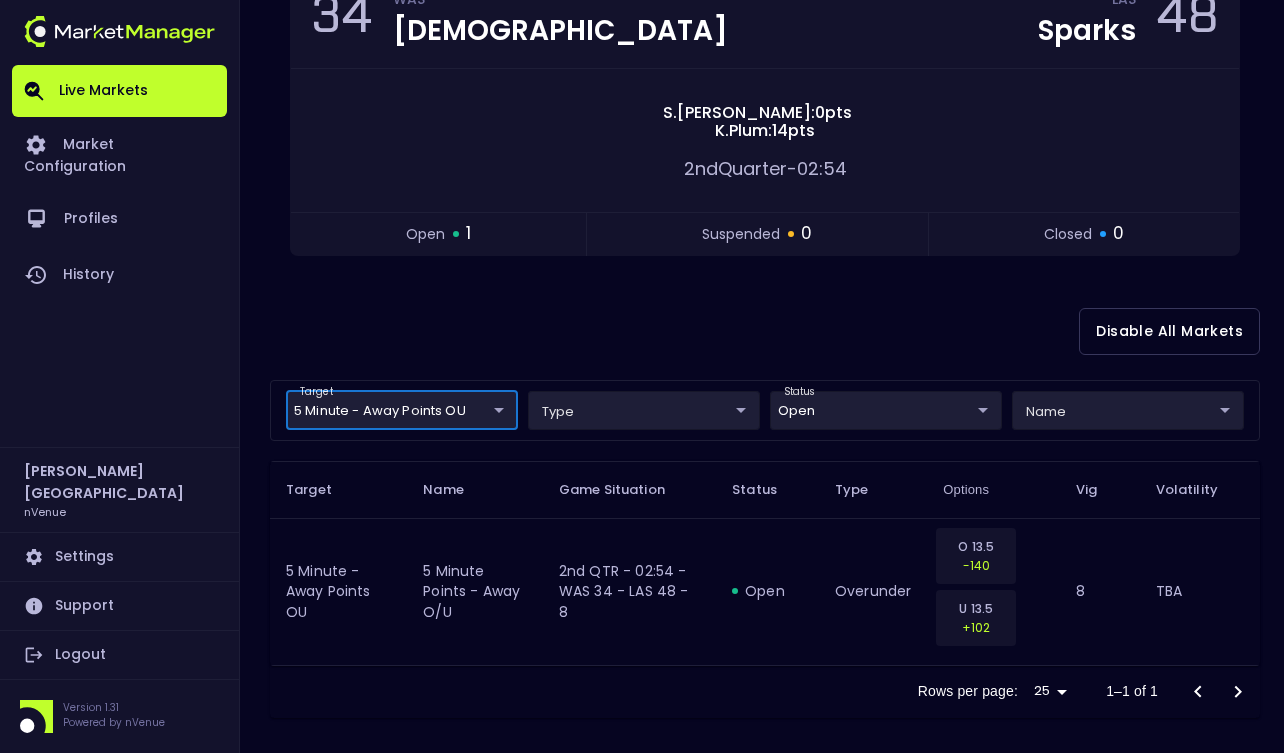 click on "Live Markets Market Configuration Profiles History [PERSON_NAME] nVenue Settings Support Logout   Version 1.31  Powered by nVenue < All Games [DATE] 10:44:29 PM Current Profile [PERSON_NAME] 0a763355-b225-40e6-8c79-2dda4ec7b2cf Select Target Market Status Type Vig Volatility Options Close 34 WAS Mystics LAS Sparks 48 [PERSON_NAME] :  0  pts K .  Plum :  14  pts 2nd  Quarter  -  02:54 open 1 suspended 0 closed 0 Disable All Markets target 5 Minute - Away Points OU 5 Minute - Away Points OU ​ type ​ ​ status open open ​ name ​ ​ Target Name Game Situation Status Type Options Vig Volatility 5 Minute - Away Points OU 5 minute points - away O/U 2nd QTR - 02:54 - WAS 34 - LAS 48 - 8  open overunder O 13.5 -140 U 13.5 +102 8 TBA Rows per page: 25 25 1–1 of 1" at bounding box center [642, 247] 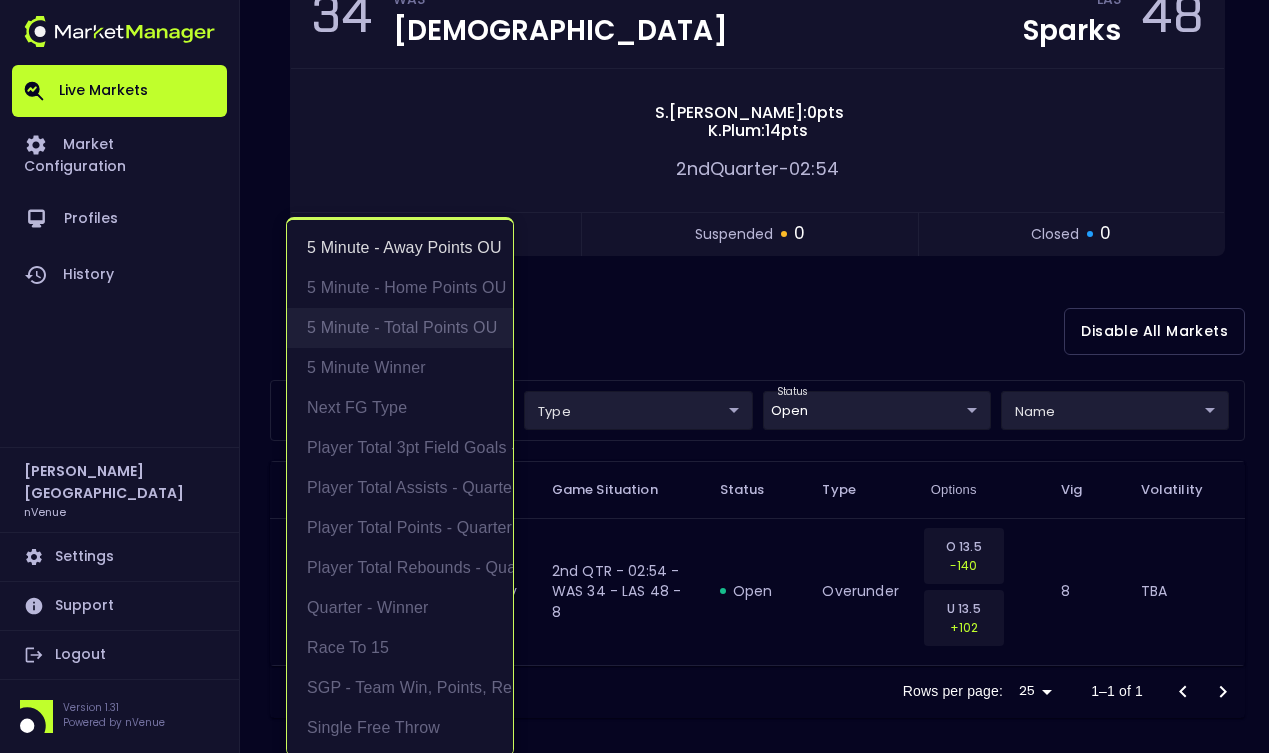 click on "5 Minute - Total Points OU" at bounding box center [400, 328] 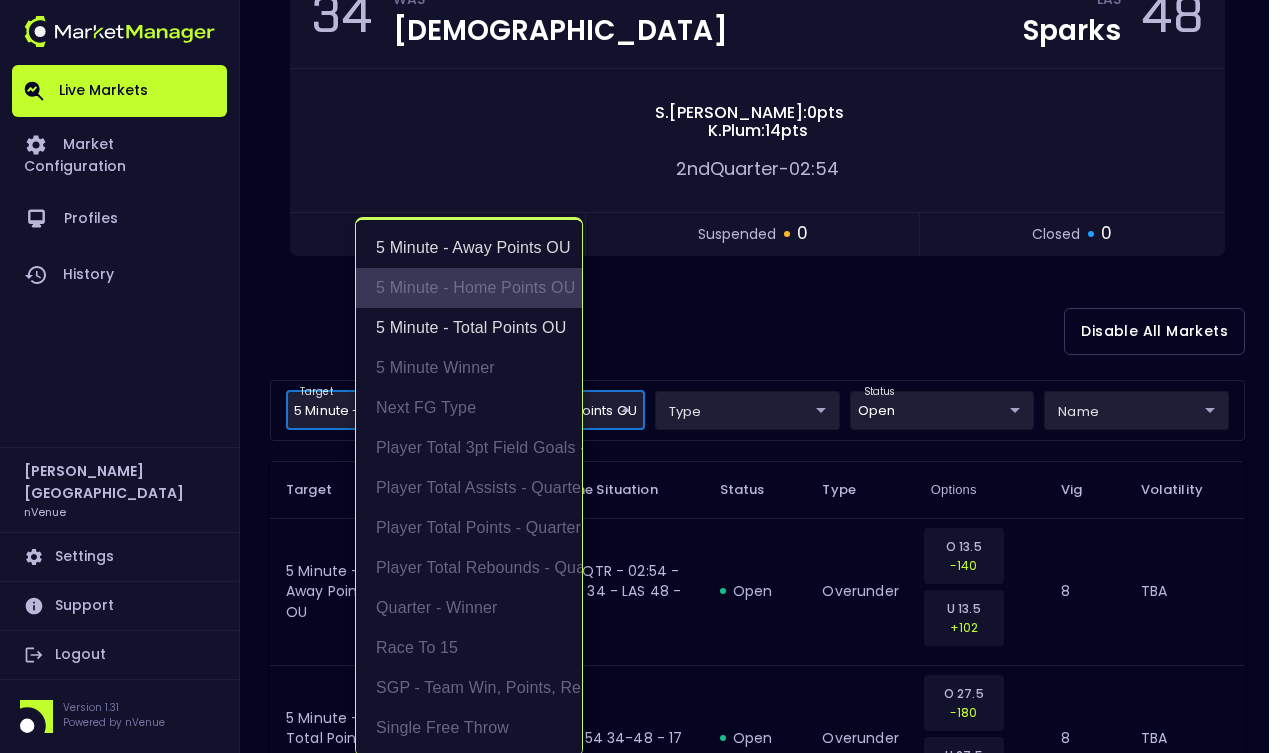 click on "5 Minute - Home Points OU" at bounding box center [469, 288] 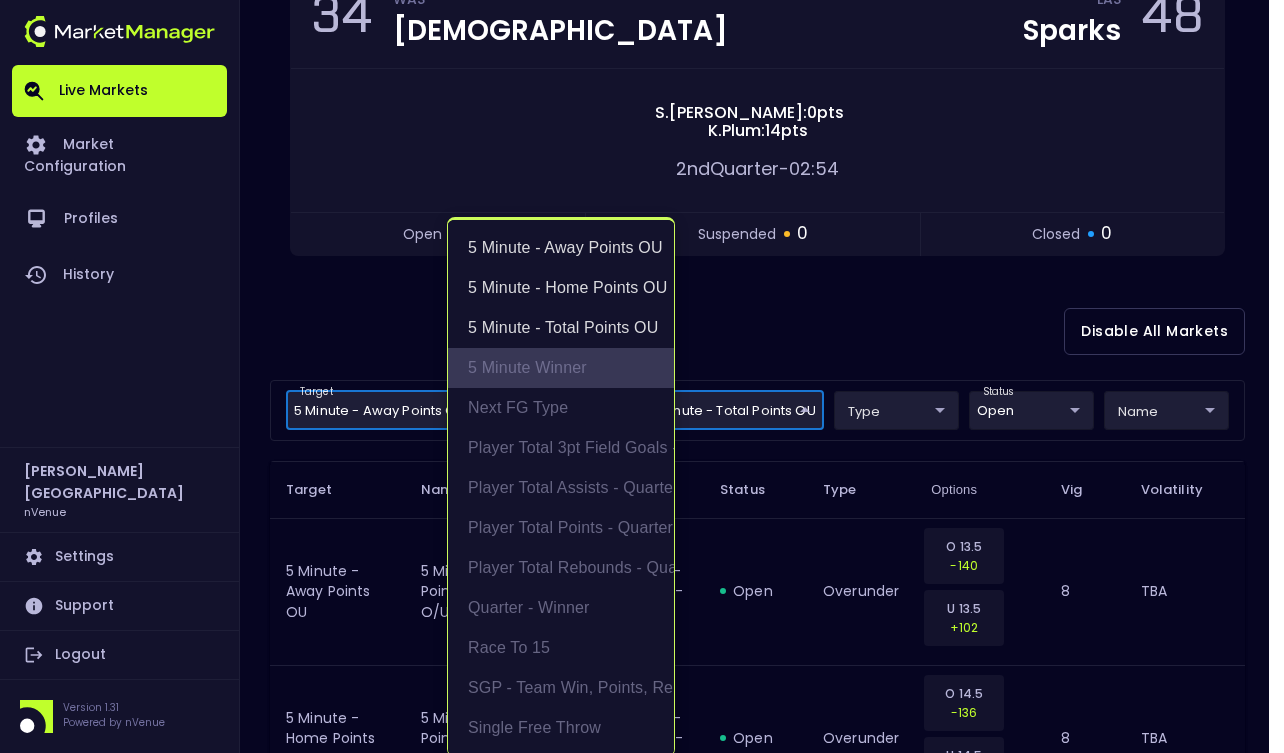 click on "5 Minute Winner" at bounding box center [561, 368] 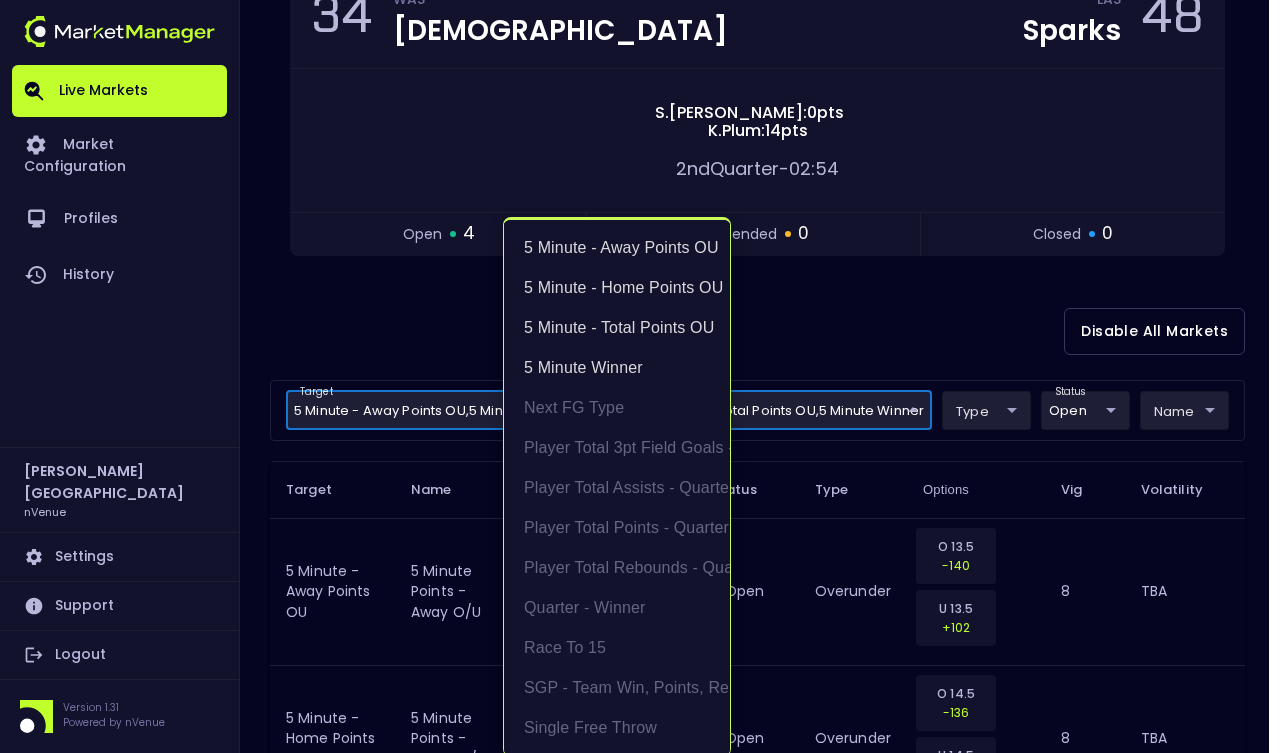 click at bounding box center [642, 376] 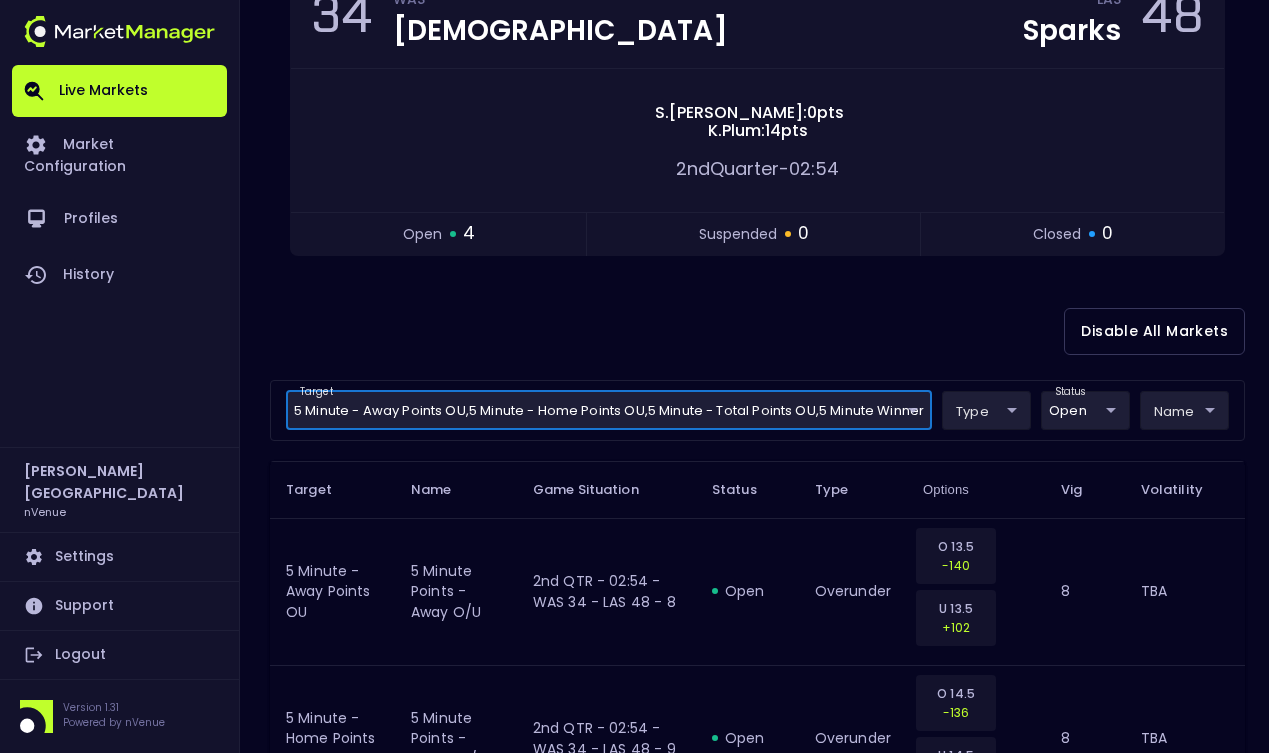 scroll, scrollTop: 0, scrollLeft: 0, axis: both 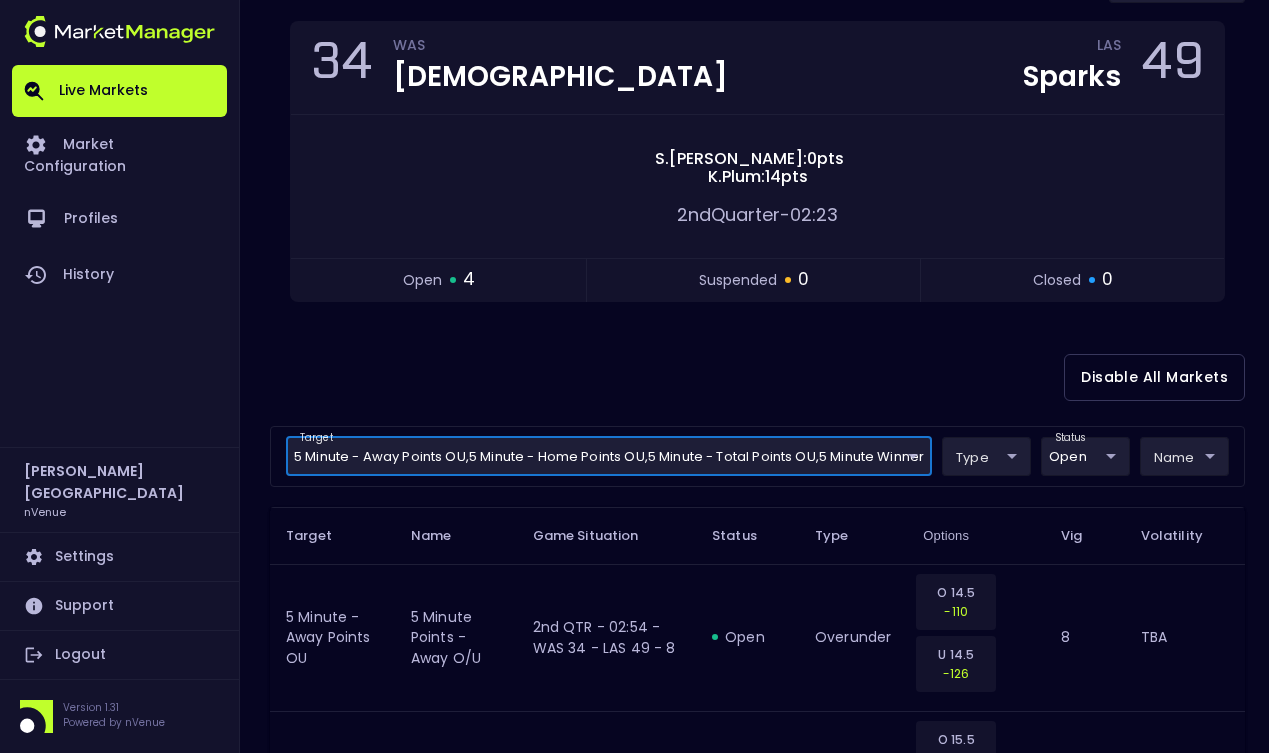 click on "Live Markets Market Configuration Profiles History [PERSON_NAME] nVenue Settings Support Logout   Version 1.31  Powered by nVenue < All Games [DATE] 10:48:50 PM Current Profile [PERSON_NAME] 0a763355-b225-40e6-8c79-2dda4ec7b2cf Select Target Market Status Type Vig Volatility Options Close 34 WAS Mystics LAS Sparks 49 [PERSON_NAME] :  0  pts K .  Plum :  14  pts 2nd  Quarter  -  02:23 open 4 suspended 0 closed 0 Disable All Markets target 5 Minute - Away Points OU ,  5 Minute - Home Points OU ,  5 Minute - Total Points OU ,  5 Minute Winner 5 Minute - Away Points OU,5 Minute - Total Points OU,5 Minute - Home Points OU,5 Minute Winner ​ type ​ ​ status open open ​ name ​ ​ Target Name Game Situation Status Type Options Vig Volatility 5 Minute - Away Points OU 5 minute points - away O/U 2nd QTR - 02:54 - WAS 34 - LAS 49 - 8  open overunder O 14.5 -110 U 14.5 -126 8 TBA 5 Minute - Home Points OU 5 minute points - home O/U 2nd QTR - 02:54 - WAS 34 - LAS 49 - 10  open overunder O 15.5 -106 U 15.5" at bounding box center (634, 544) 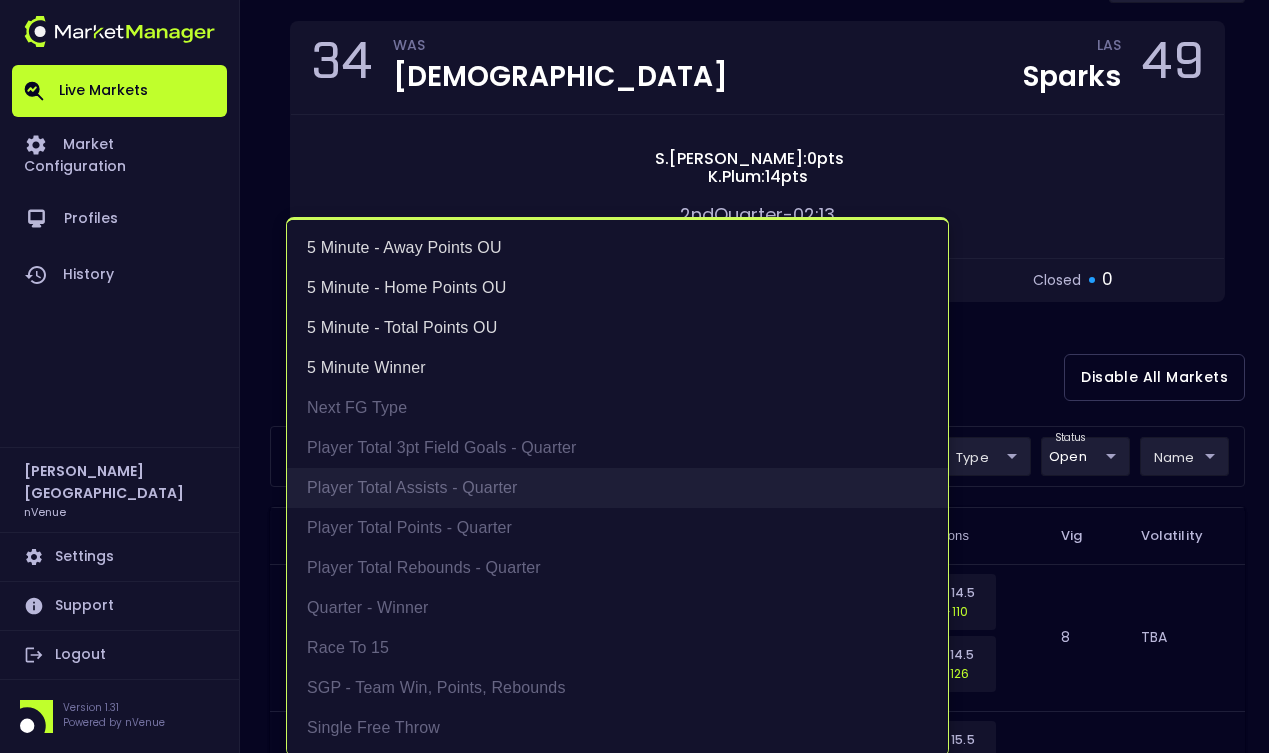 scroll, scrollTop: 4, scrollLeft: 0, axis: vertical 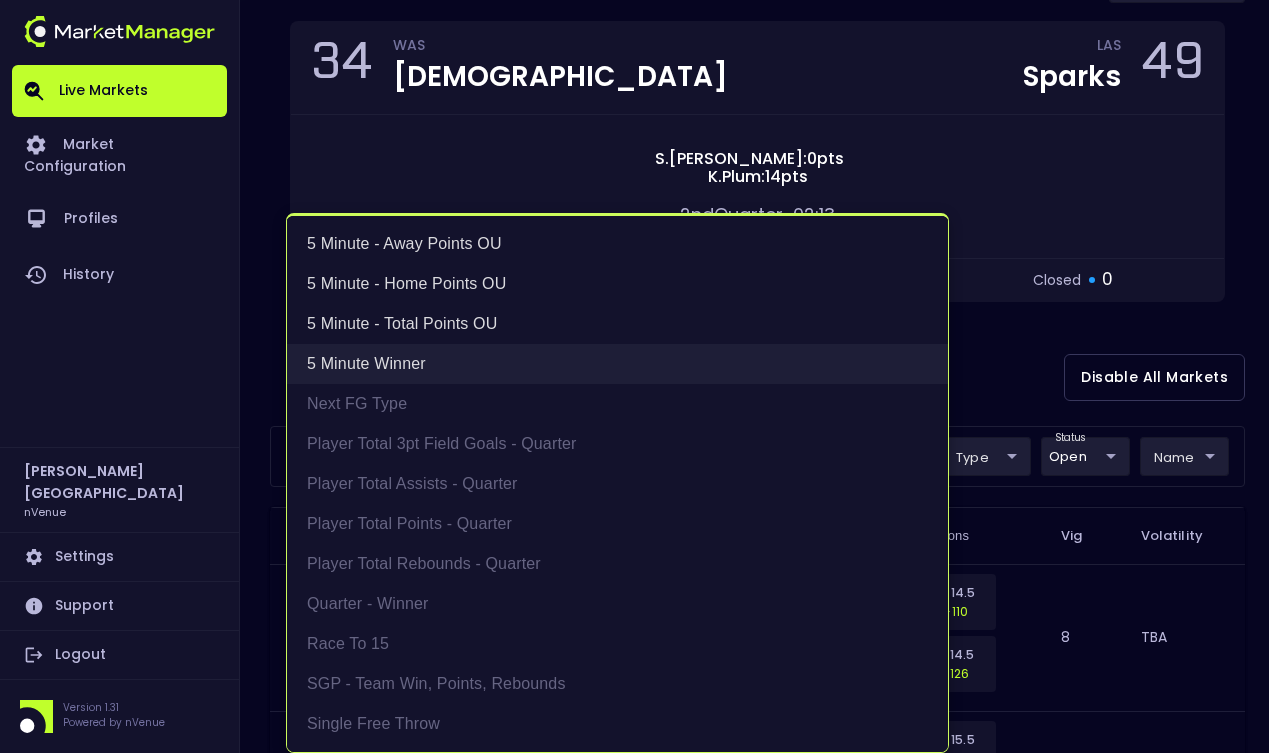 click on "5 Minute Winner" at bounding box center (617, 364) 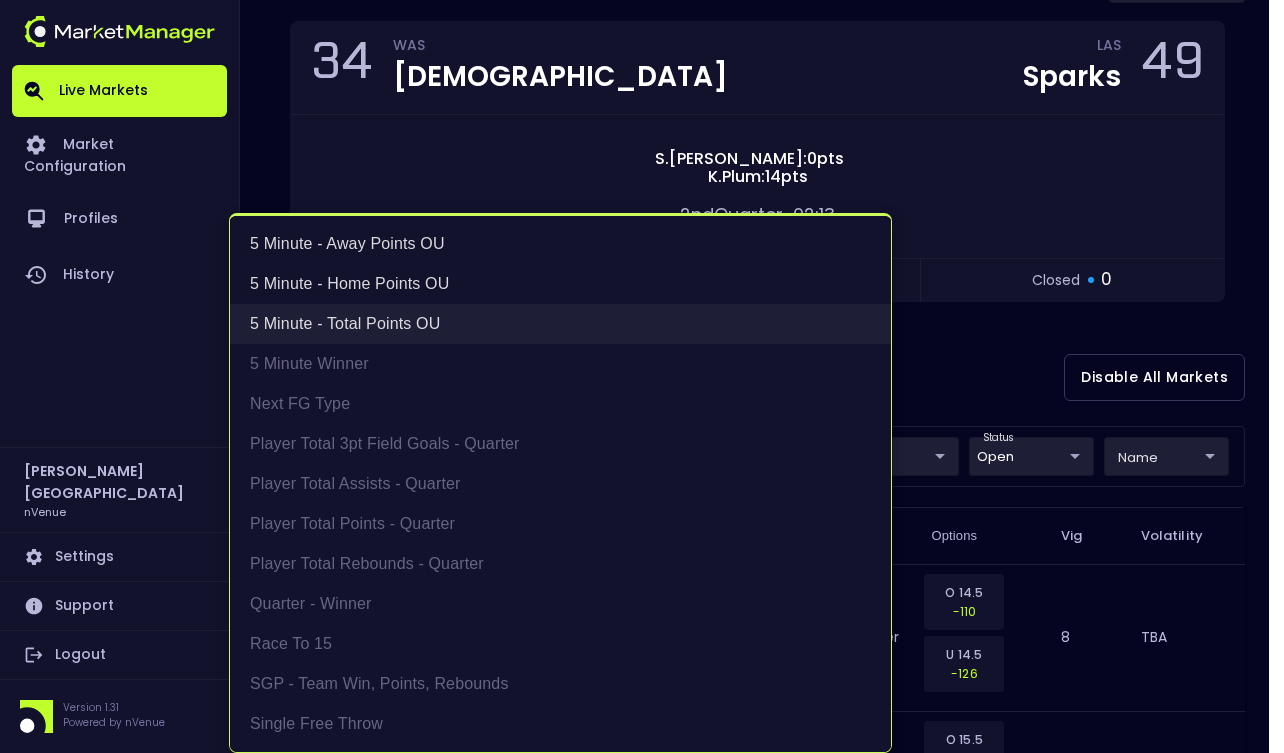 click on "5 Minute - Total Points OU" at bounding box center (560, 324) 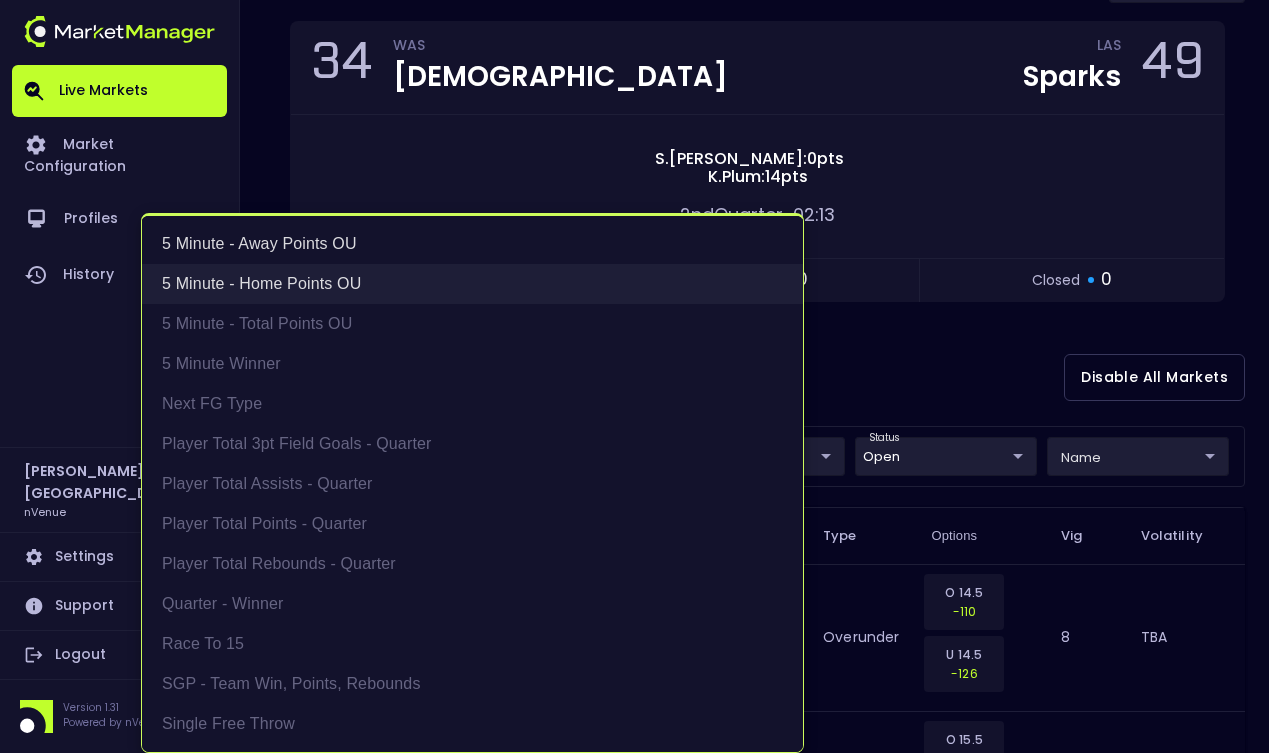 click on "5 Minute - Home Points OU" at bounding box center [472, 284] 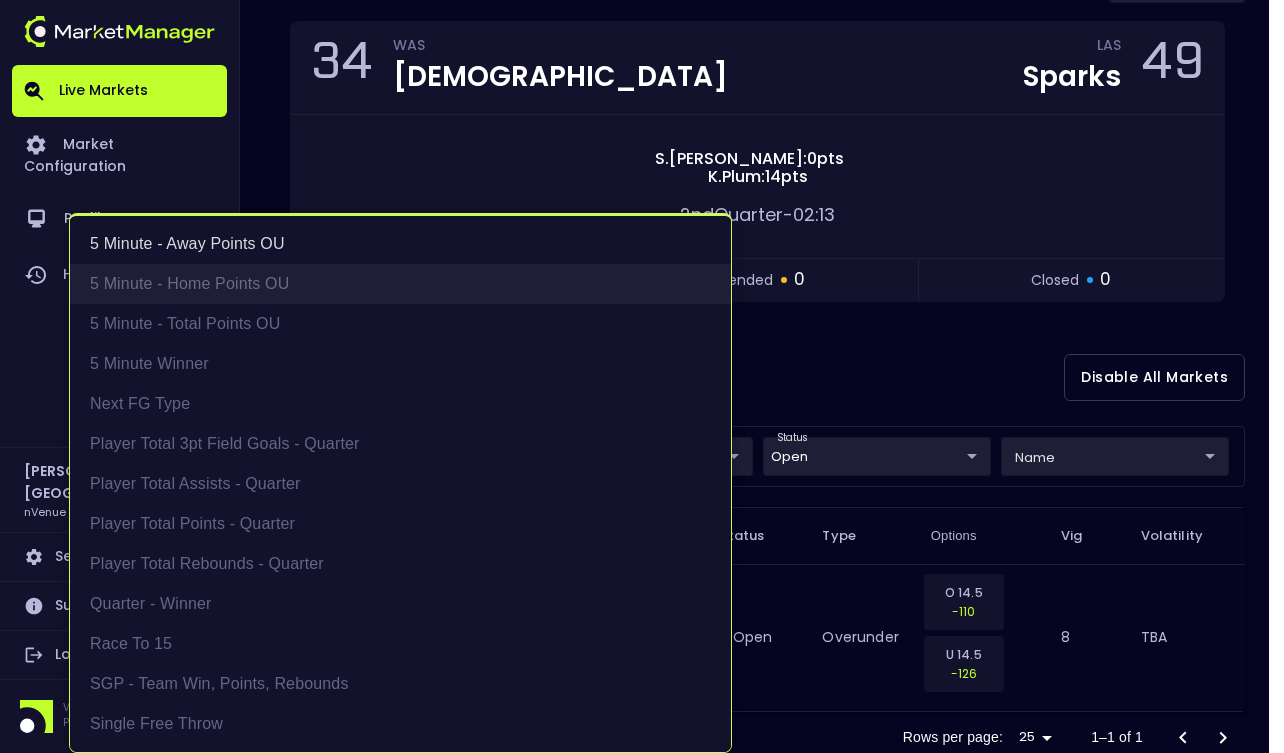 click on "5 Minute - Home Points OU" at bounding box center [400, 284] 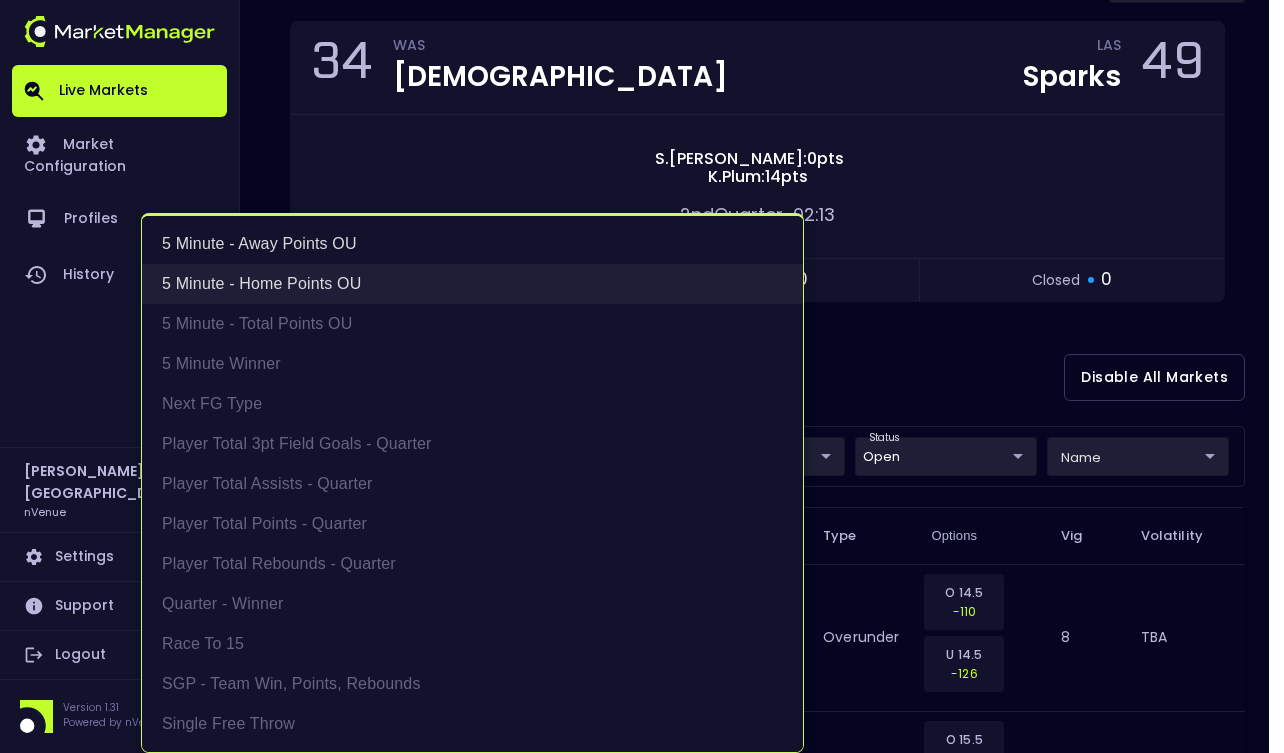 click on "5 Minute - Home Points OU" at bounding box center [472, 284] 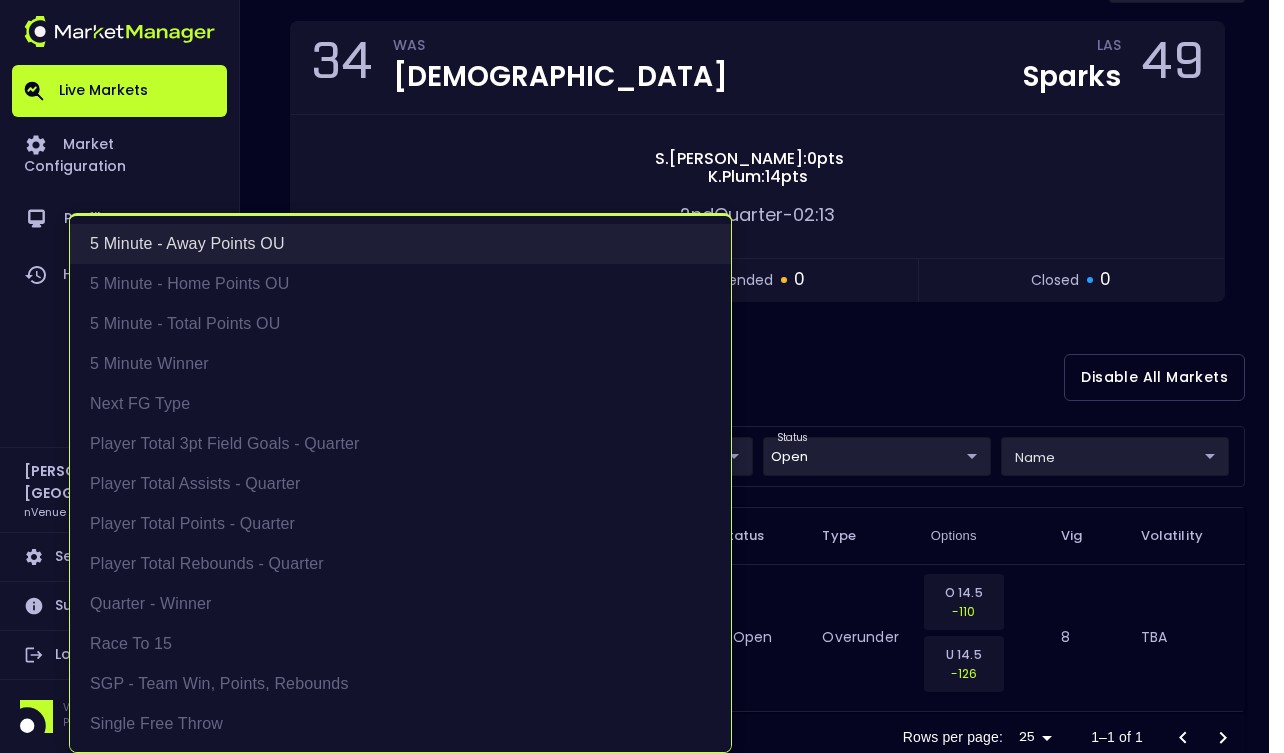 click on "5 Minute - Away Points OU" at bounding box center (400, 244) 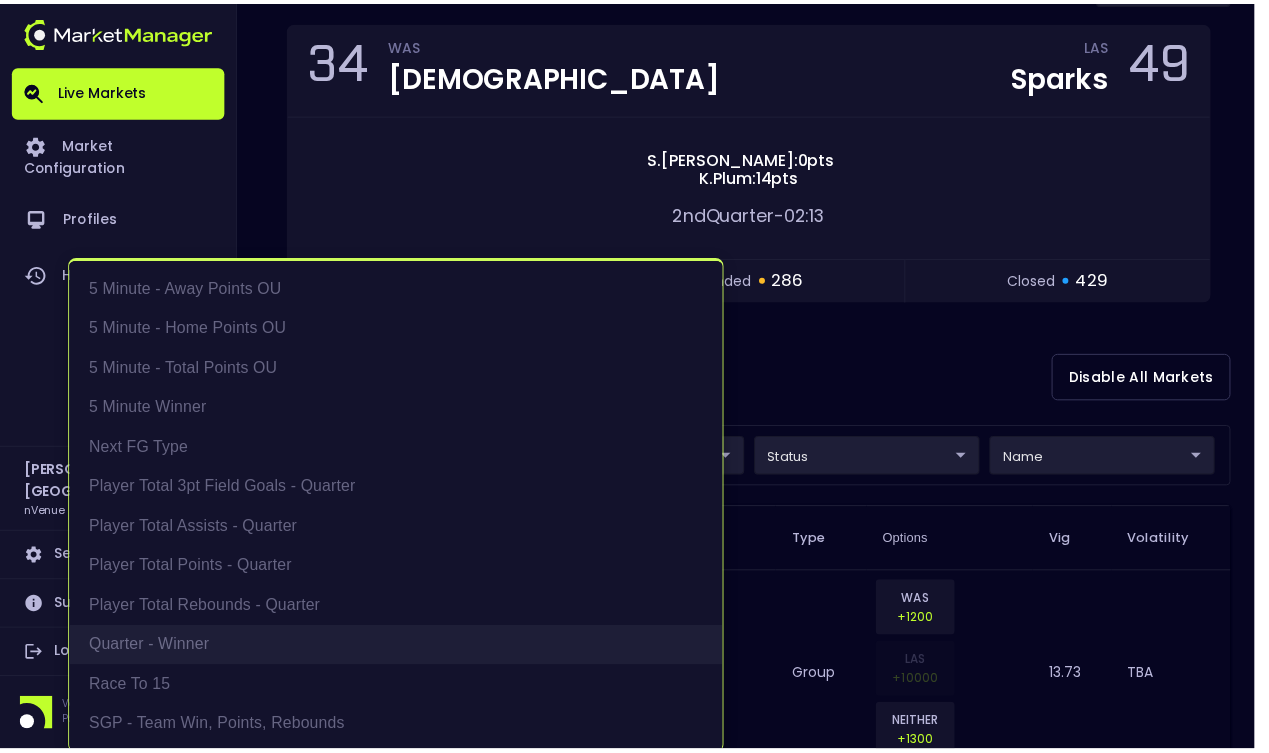 scroll, scrollTop: 4, scrollLeft: 0, axis: vertical 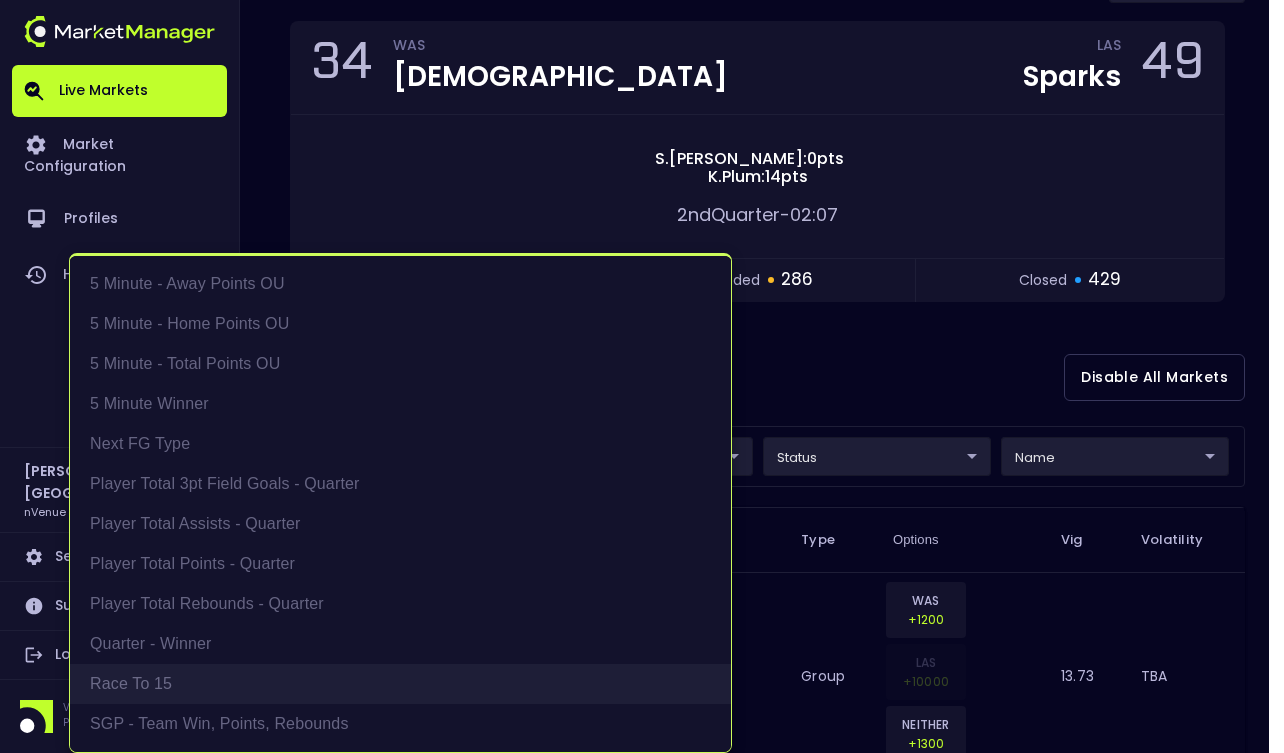 click on "Race to 15" at bounding box center [400, 684] 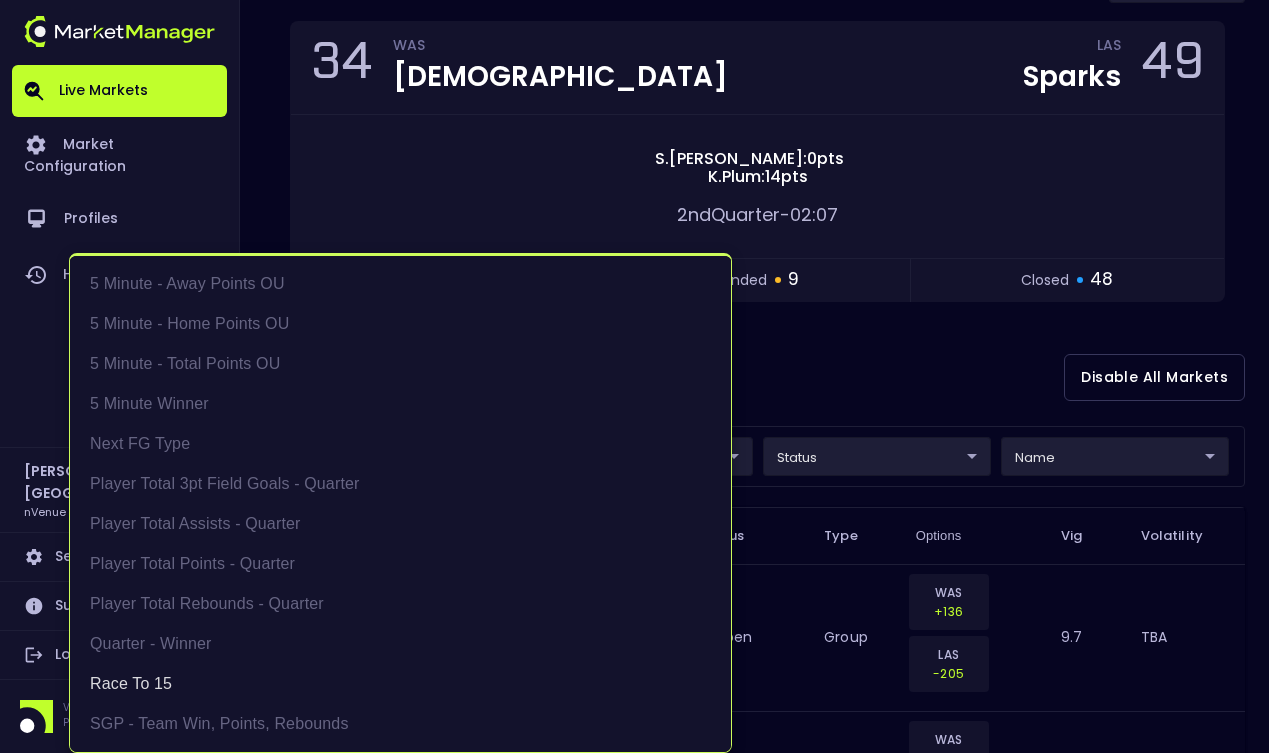 click at bounding box center (642, 376) 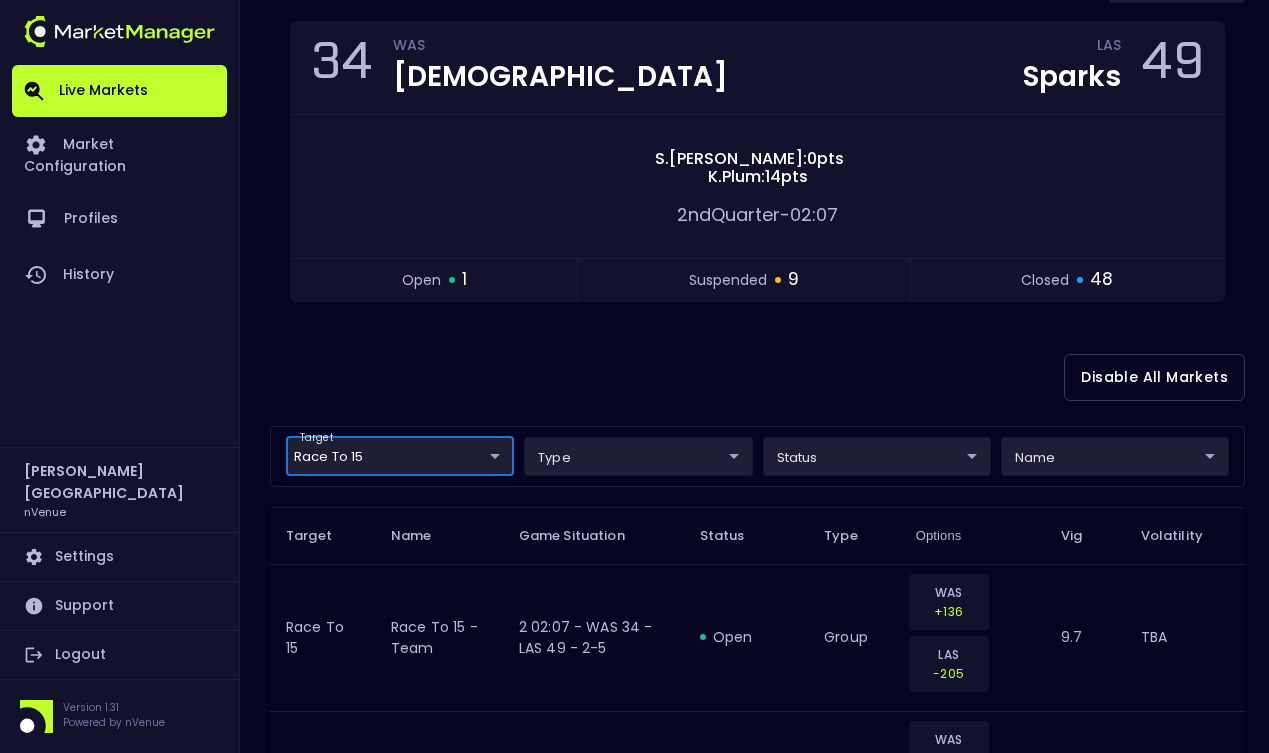 scroll, scrollTop: 0, scrollLeft: 0, axis: both 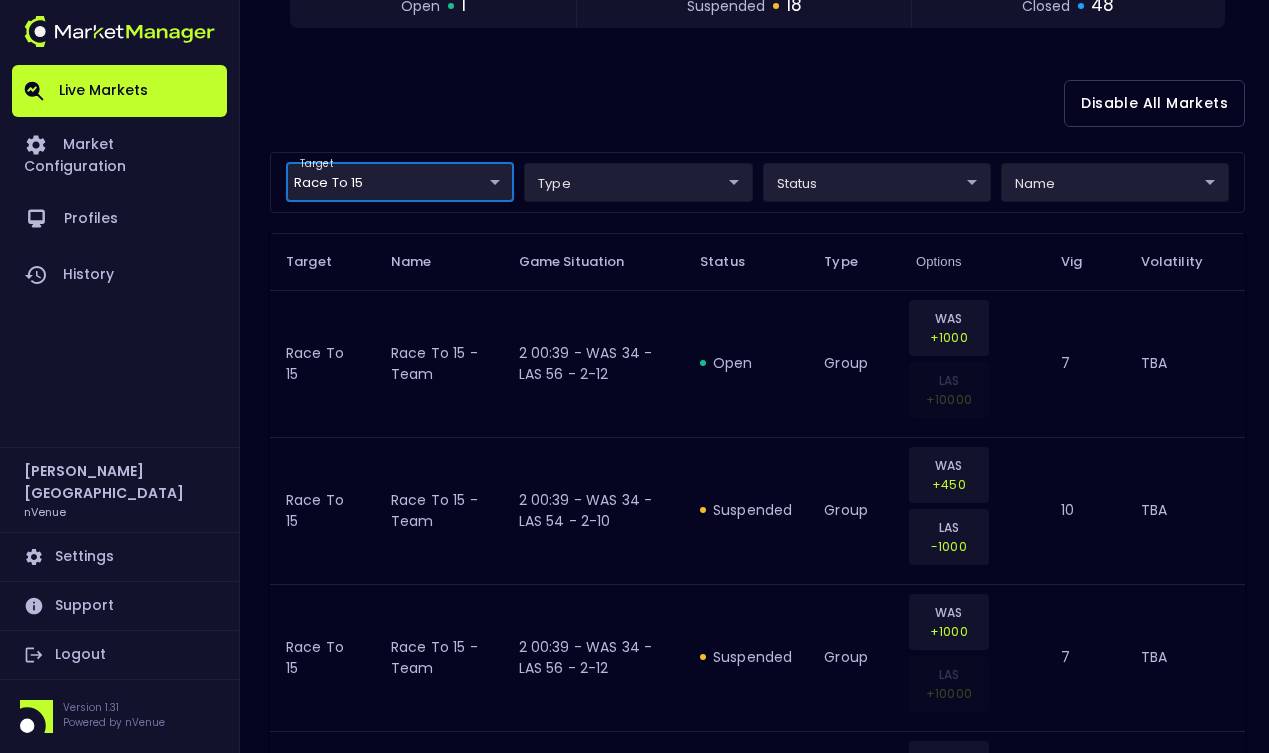 click on "Live Markets Market Configuration Profiles History [PERSON_NAME] nVenue Settings Support Logout   Version 1.31  Powered by nVenue < All Games [DATE] 10:52:00 PM Current Profile [PERSON_NAME] 0a763355-b225-40e6-8c79-2dda4ec7b2cf Select Target Market Status Type Vig Volatility Options Close 34 WAS Mystics LAS Sparks 56 [PERSON_NAME] :  0  pts [PERSON_NAME] :  15  pts 2nd  Quarter  -  00:39 open 1 suspended 18 closed 48 Disable All Markets target Race to 15 Race to 15 ​ type ​ ​ status ​ ​ name ​ ​ Target Name Game Situation Status Type Options Vig Volatility Race to 15 Race to 15 - team 2 00:39 - WAS 34 - LAS 56 - 2-12  open group WAS +1000 LAS +10000 7 TBA Race to 15 Race to 15 - team 2 00:39 - WAS 34 - LAS 54 - 2-10  suspended group WAS +450 LAS -1000 10 TBA Race to 15 Race to 15 - team 2 00:39 - WAS 34 - LAS 56 - 2-12  suspended group WAS +1000 LAS +10000 7 TBA Race to 15 Race to 15 - team 2 00:45 - WAS 34 - LAS 54 - 2-10  suspended group WAS +450 LAS -1000 10 TBA Race to 15 suspended group" at bounding box center (634, 1783) 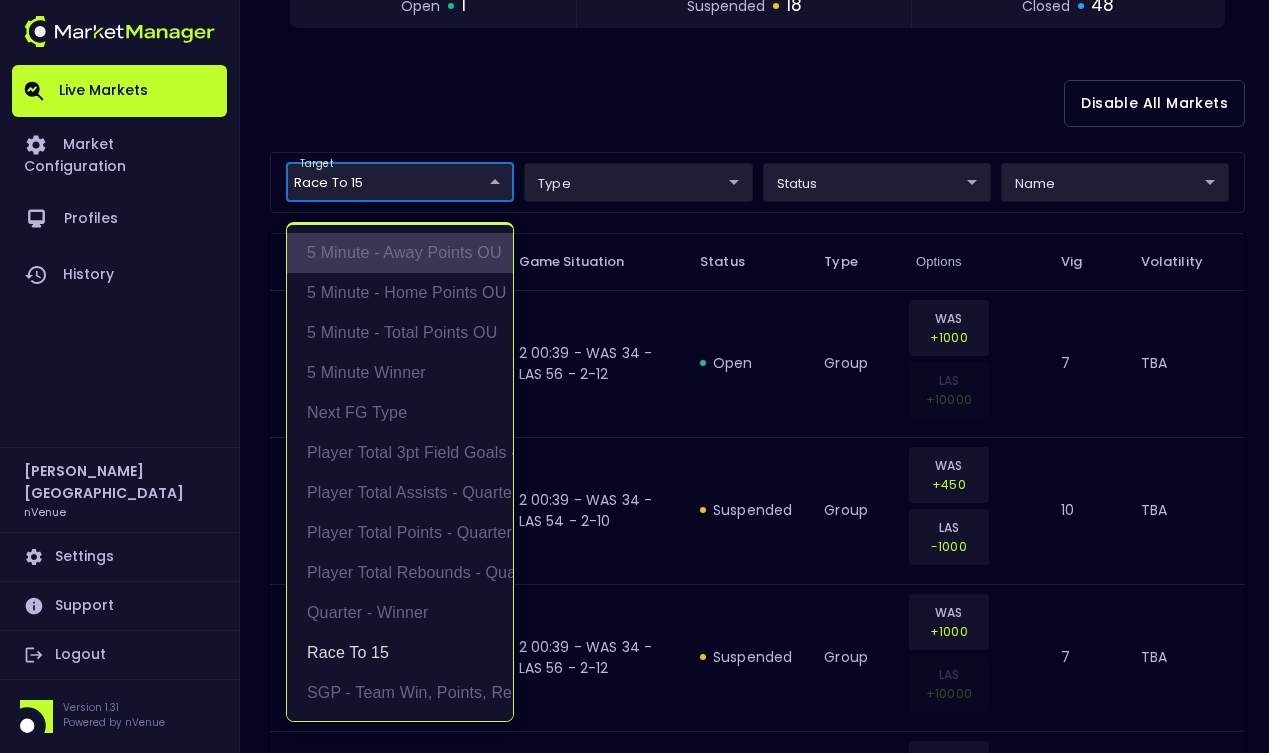 click on "5 Minute - Away Points OU" at bounding box center (400, 253) 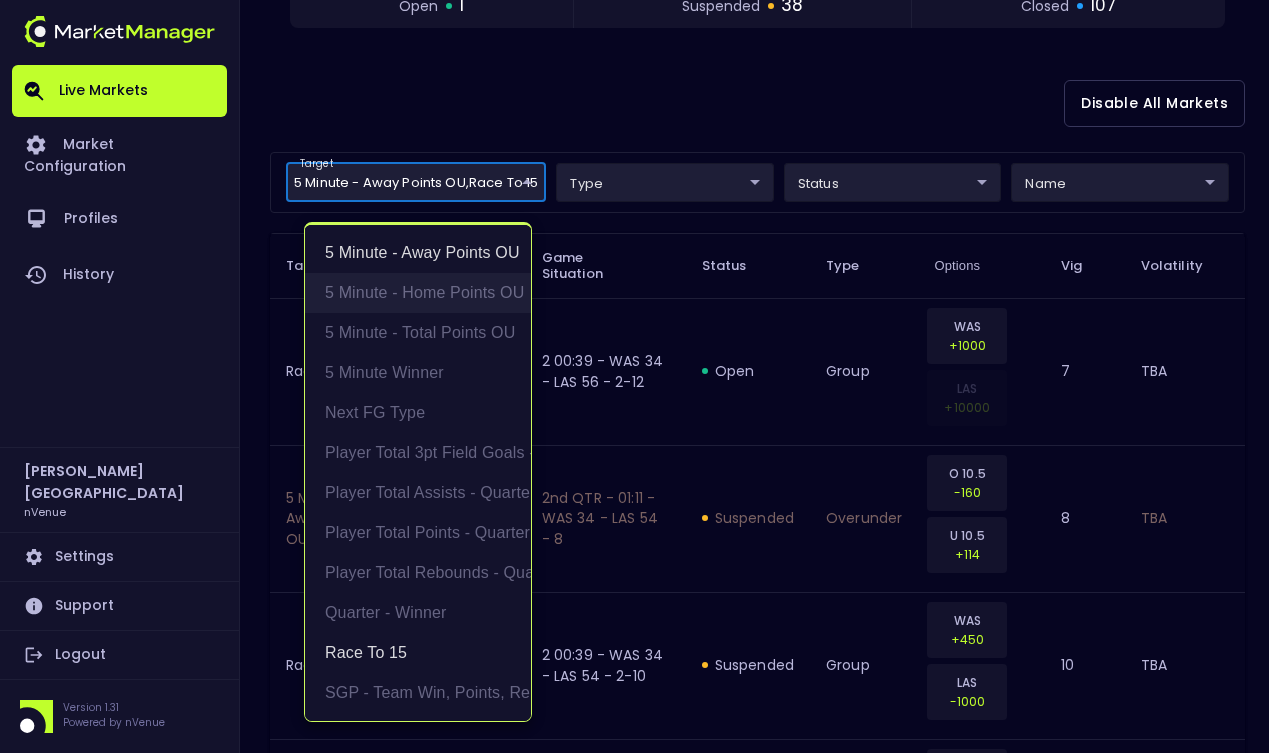 click on "5 Minute - Home Points OU" at bounding box center (418, 293) 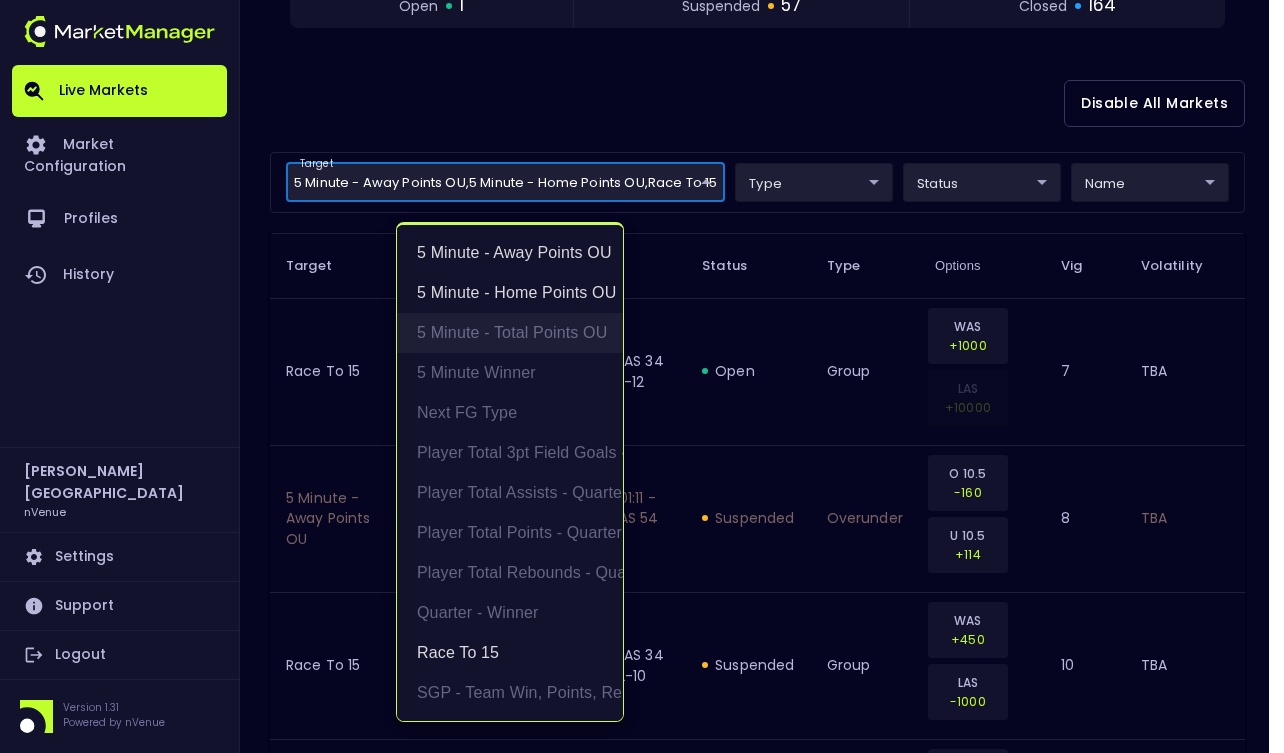 click on "5 Minute - Total Points OU" at bounding box center [510, 333] 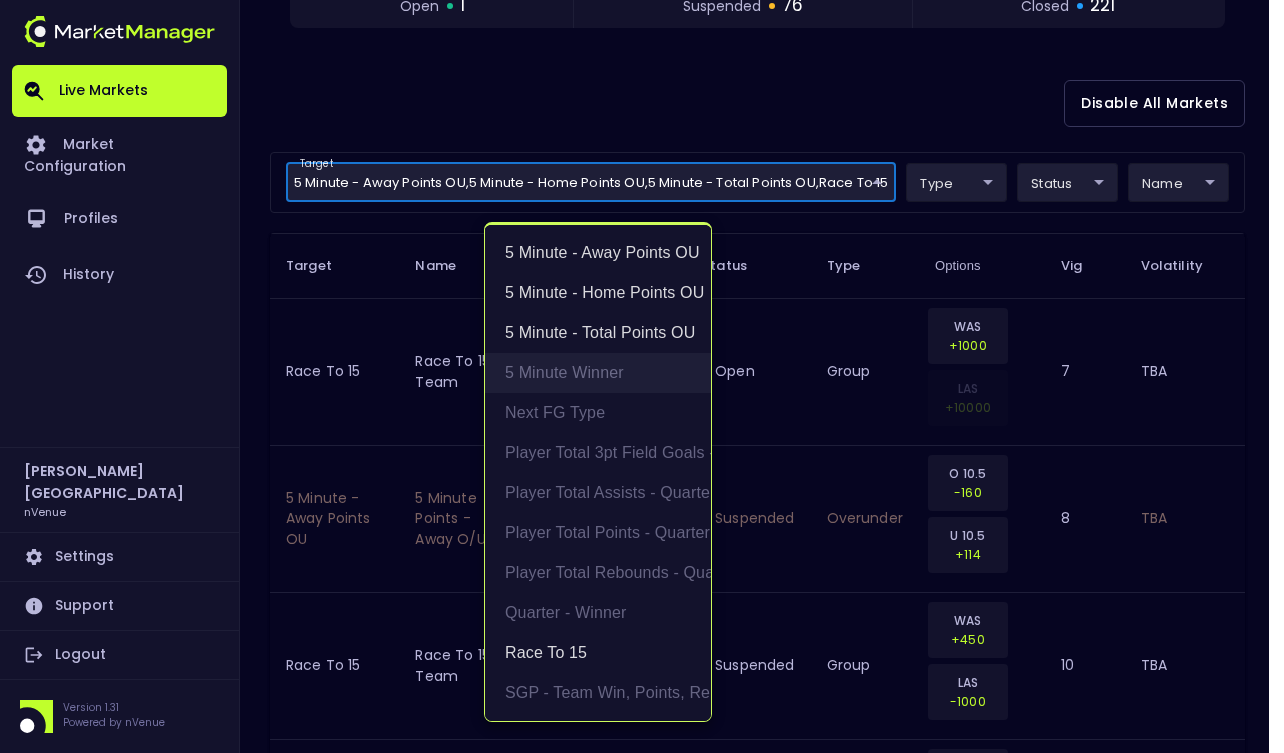 click on "5 Minute Winner" at bounding box center [598, 373] 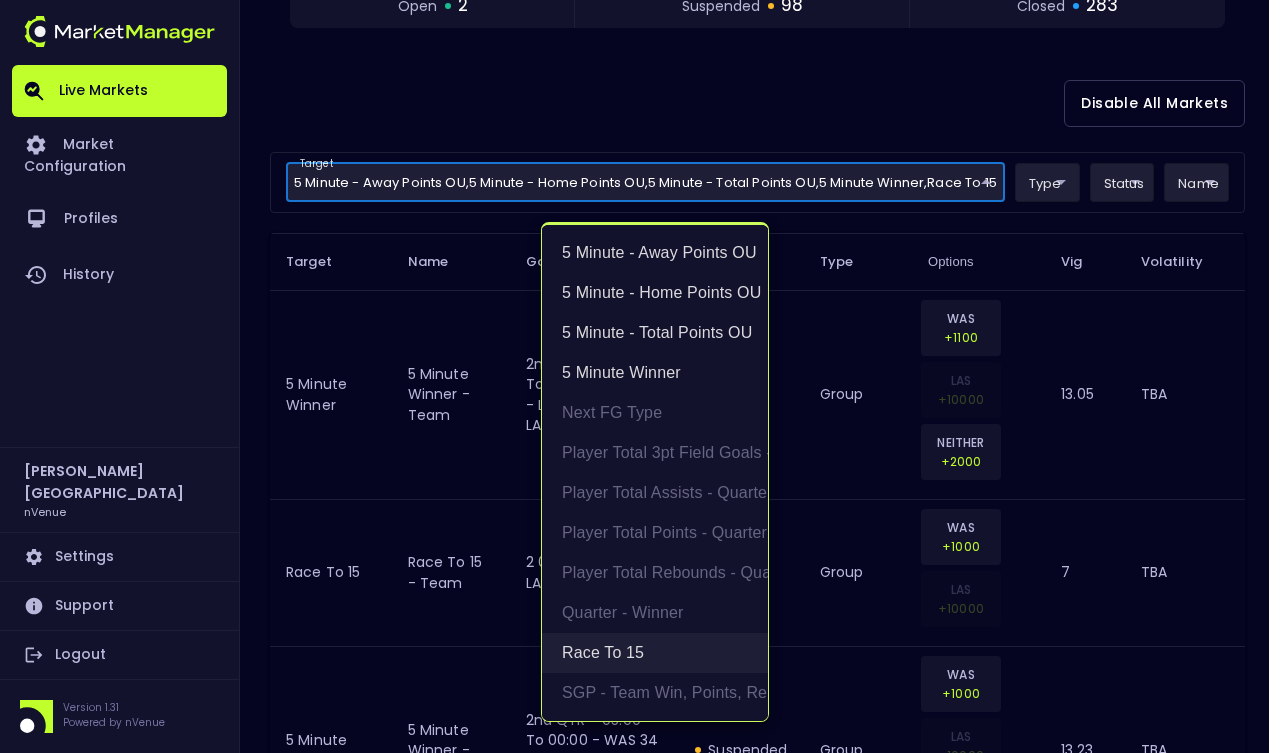 click on "Race to 15" at bounding box center (655, 653) 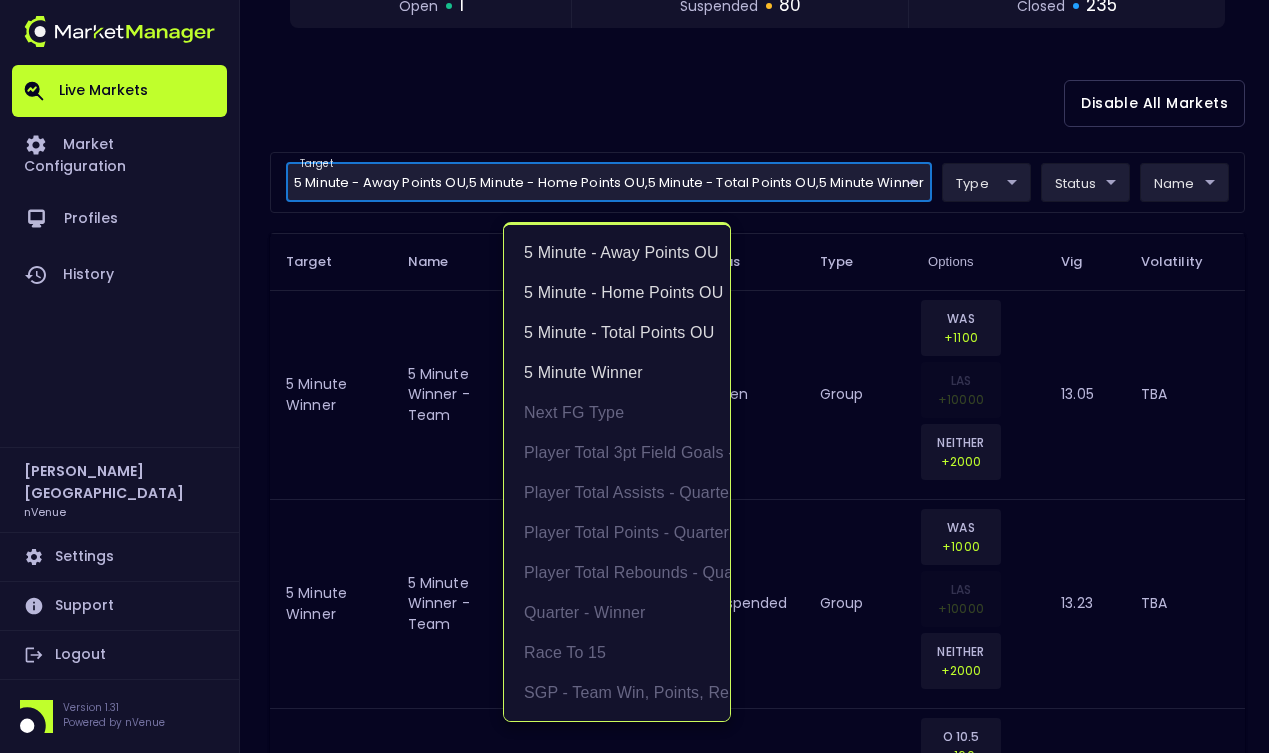 click at bounding box center [642, 376] 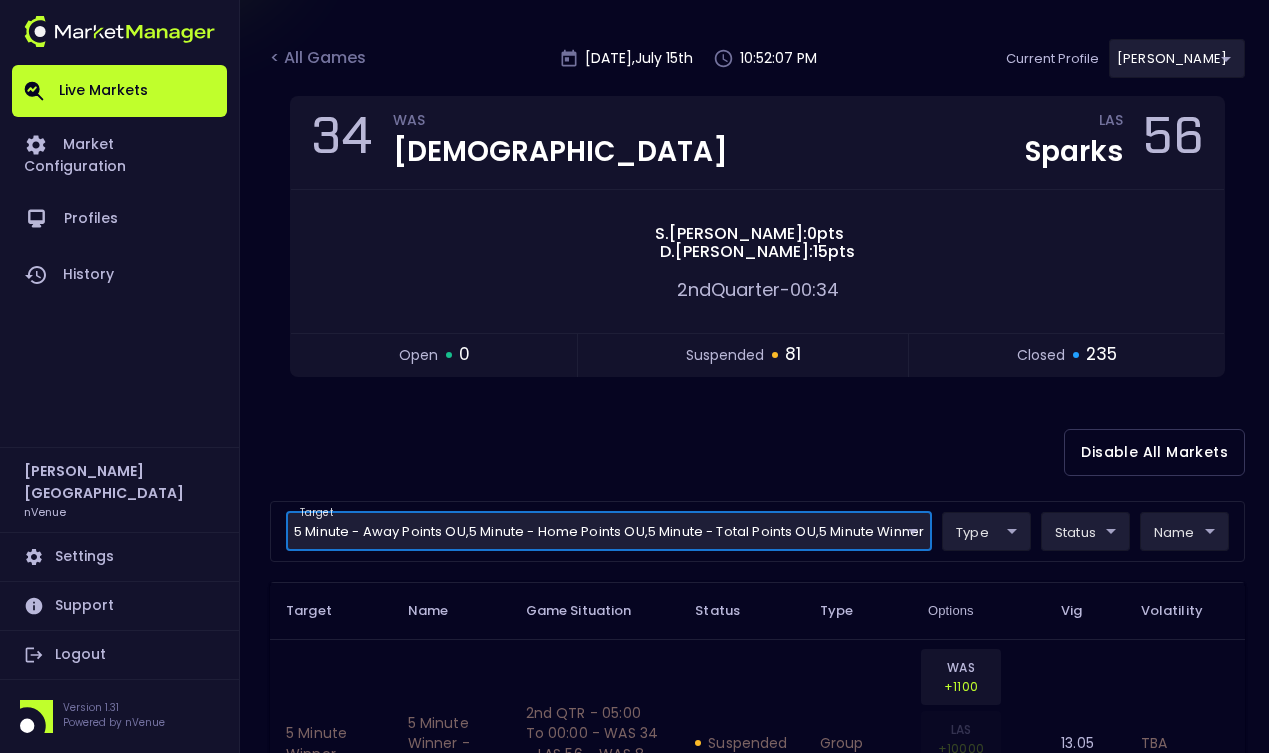 scroll, scrollTop: 228, scrollLeft: 0, axis: vertical 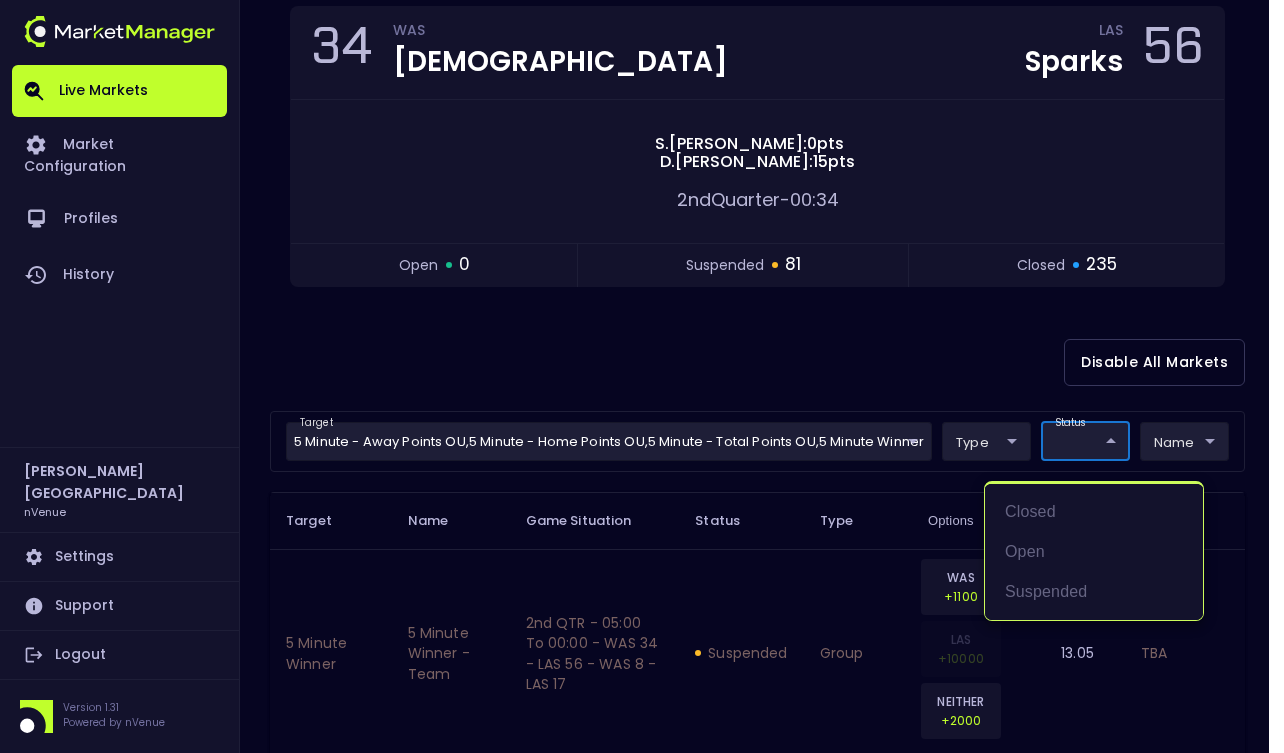 click on "Live Markets Market Configuration Profiles History [PERSON_NAME] nVenue Settings Support Logout   Version 1.31  Powered by nVenue < All Games [DATE] 10:52:08 PM Current Profile [PERSON_NAME] 0a763355-b225-40e6-8c79-2dda4ec7b2cf Select Target Market Status Type Vig Volatility Options Close 34 WAS Mystics LAS Sparks 56 [PERSON_NAME] :  0  pts [PERSON_NAME] :  15  pts 2nd  Quarter  -  00:34 open 0 suspended 81 closed 235 Disable All Markets target 5 Minute - Away Points OU ,  5 Minute - Home Points OU ,  5 Minute - Total Points OU ,  5 Minute Winner 5 Minute - Away Points OU,5 Minute - Home Points OU,5 Minute - Total Points OU,5 Minute Winner ​ type ​ ​ status ​ ​ name ​ ​ Target Name Game Situation Status Type Options Vig Volatility 5 Minute Winner 5 minute winner - team 2nd QTR - 05:00 to 00:00 - WAS 34 - LAS 56 - WAS 8 - LAS 17  suspended group WAS +1100 LAS +10000 NEITHER +2000 13.05 TBA 5 Minute Winner 5 minute winner - team 2nd QTR - 05:00 to 00:00 - WAS 34 - LAS 54 - WAS 8 - LAS 15  group" at bounding box center (642, 2290) 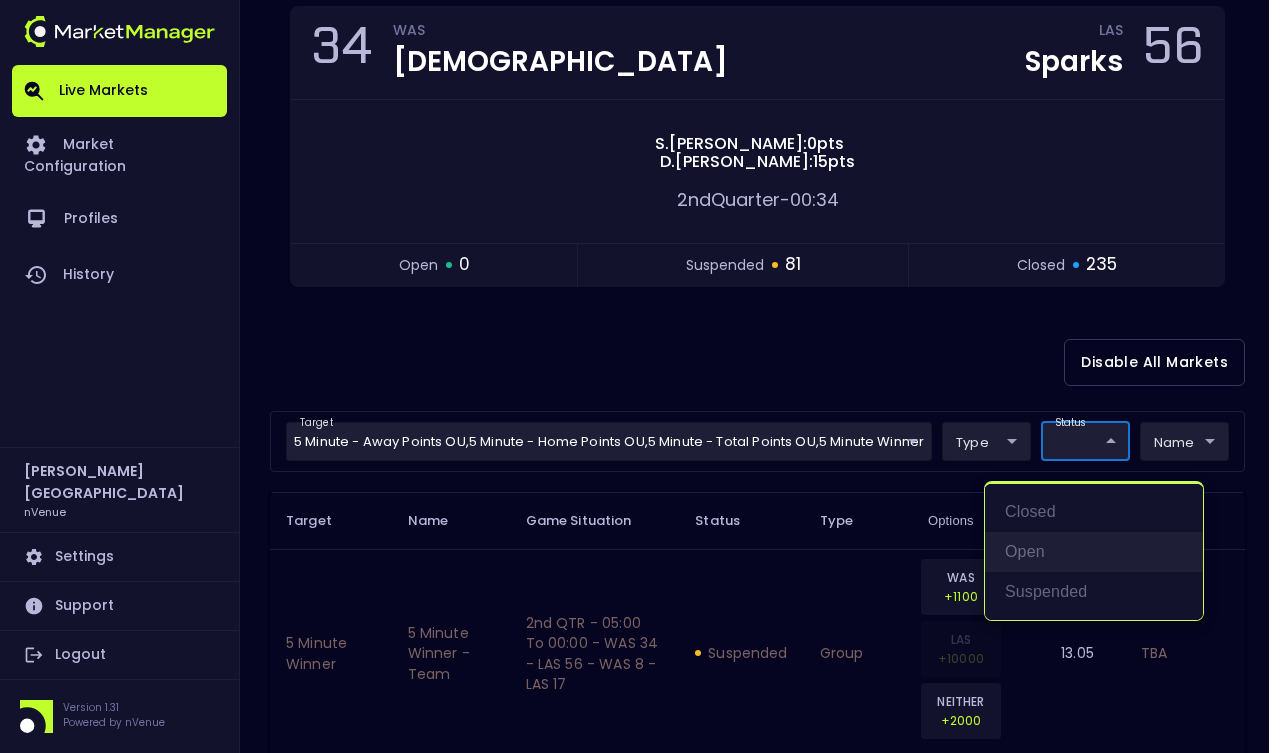 click on "open" at bounding box center [1094, 552] 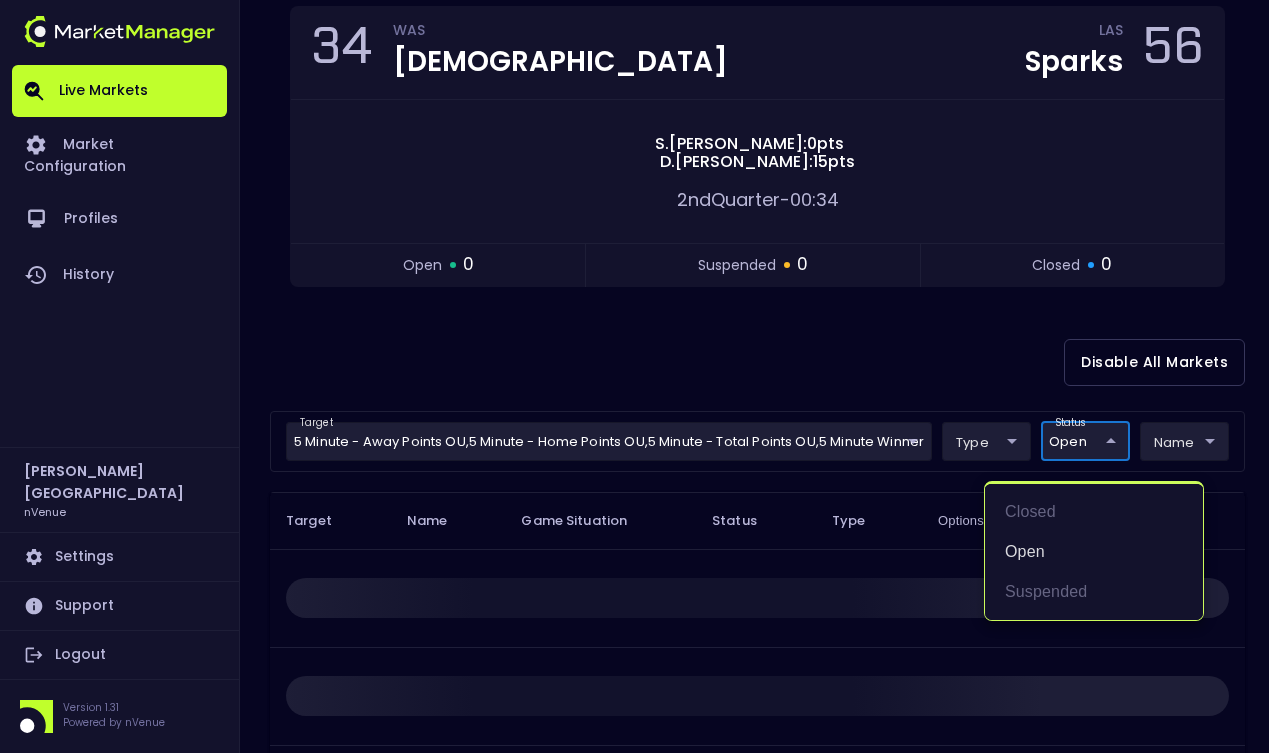 click at bounding box center (642, 376) 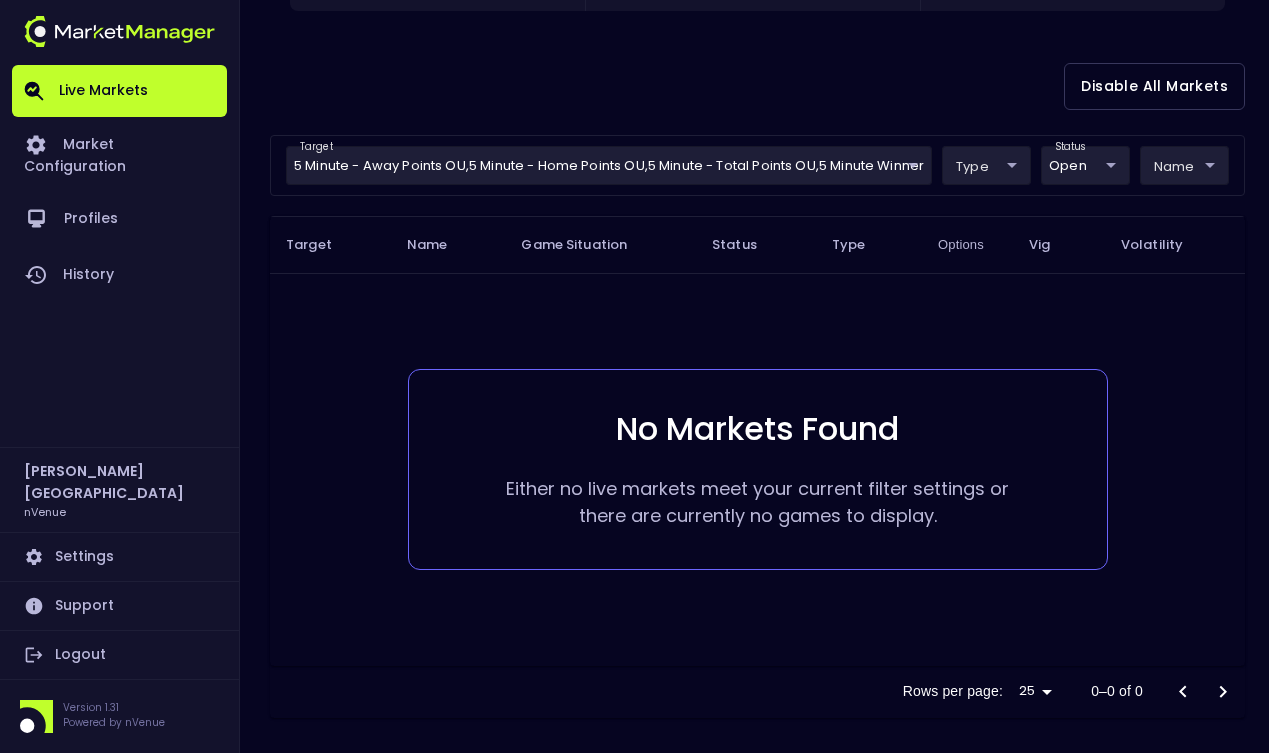 scroll, scrollTop: 0, scrollLeft: 0, axis: both 